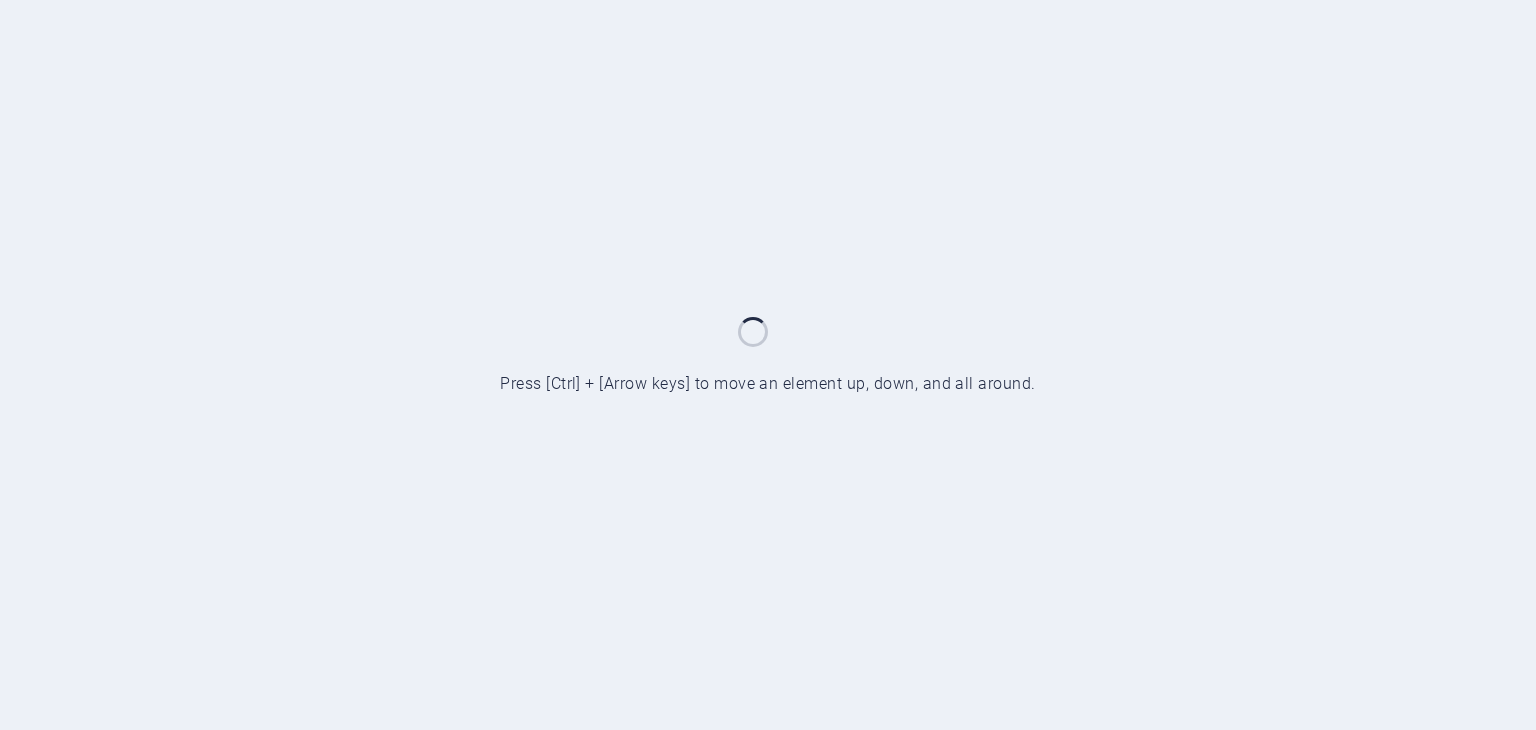 scroll, scrollTop: 0, scrollLeft: 0, axis: both 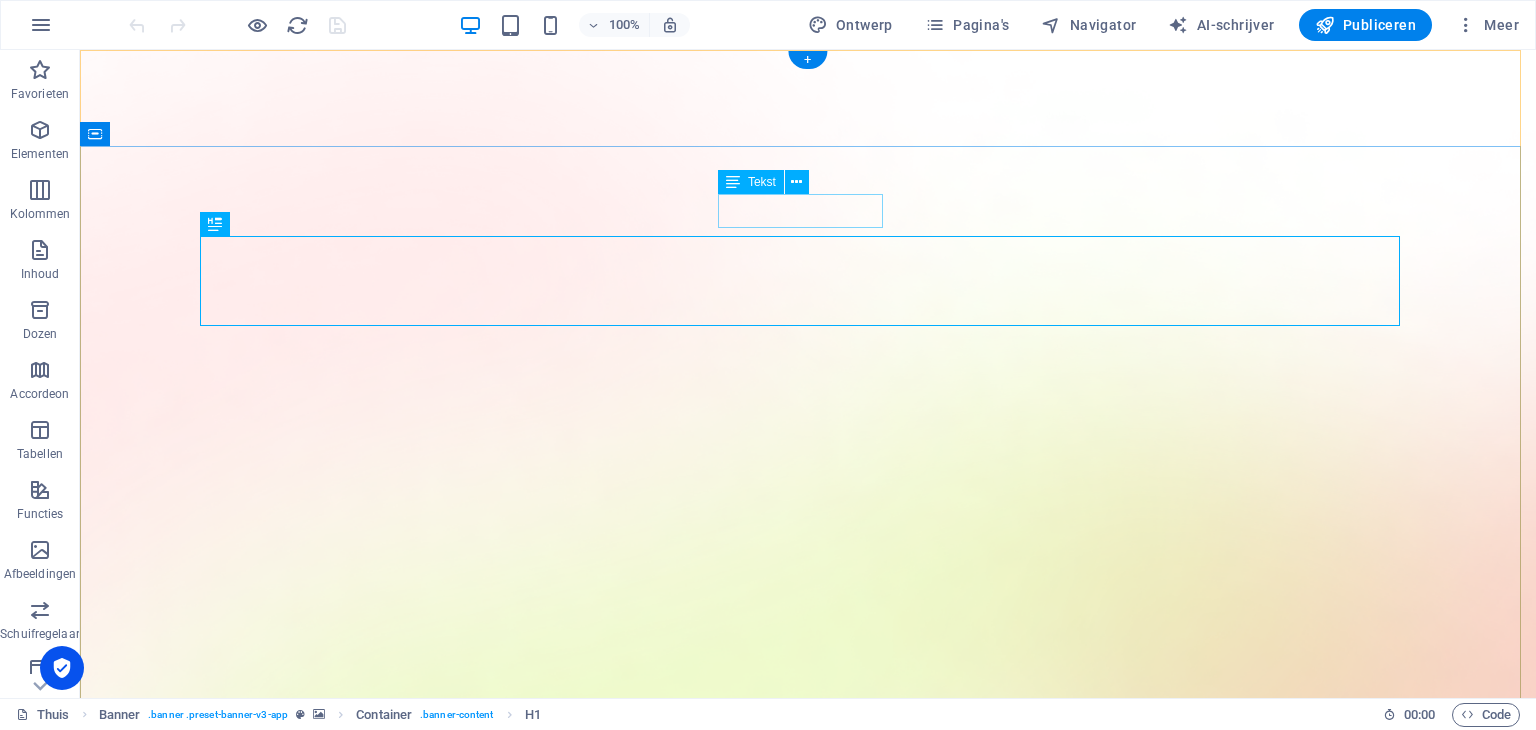 click on "Versie 2.0 is hier" at bounding box center [808, 1710] 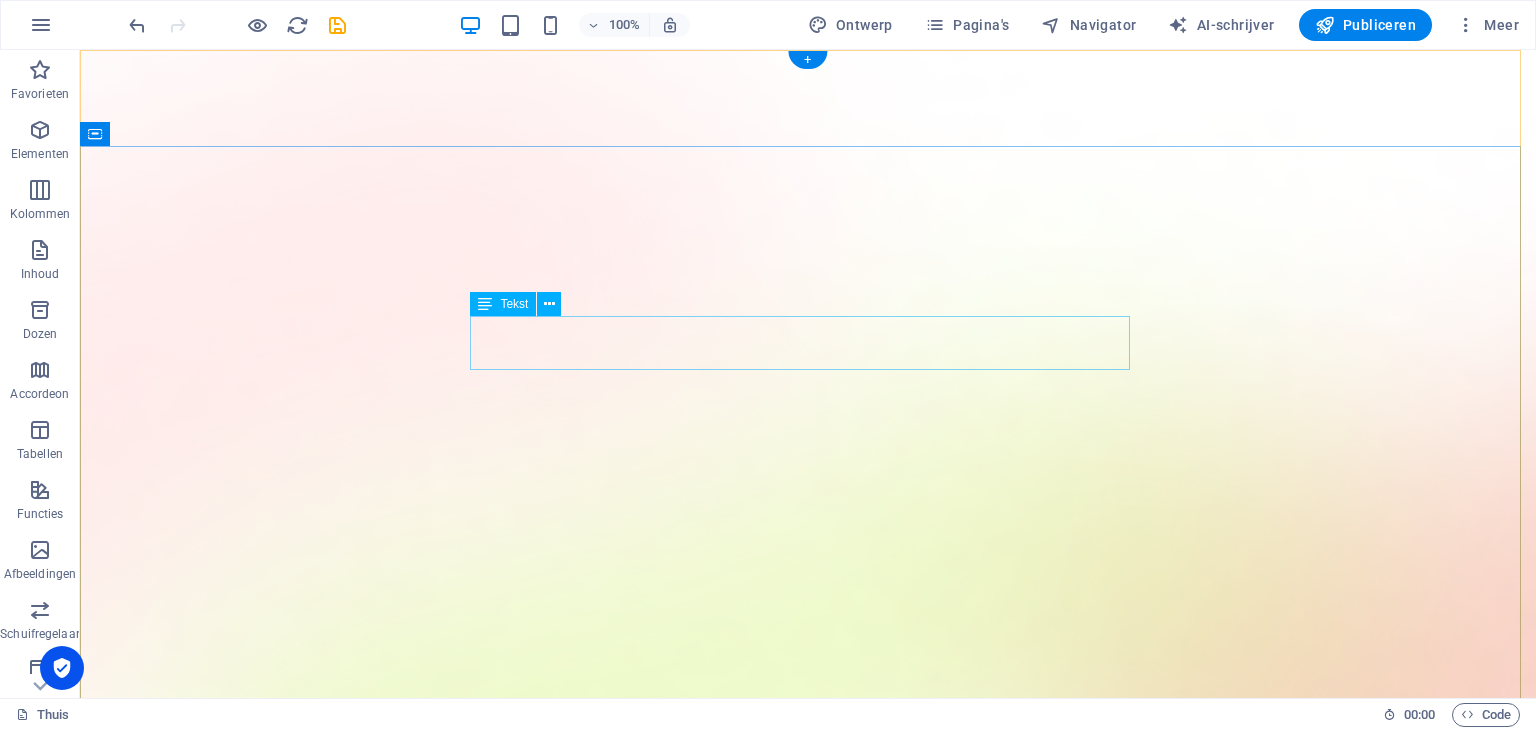 click on "Lorem ipsum dolor sit amet, consectetur adipiscing elit, sed do eiusmod tempor incididunt ut arbeid en dolore magna aliqua." at bounding box center (808, 1795) 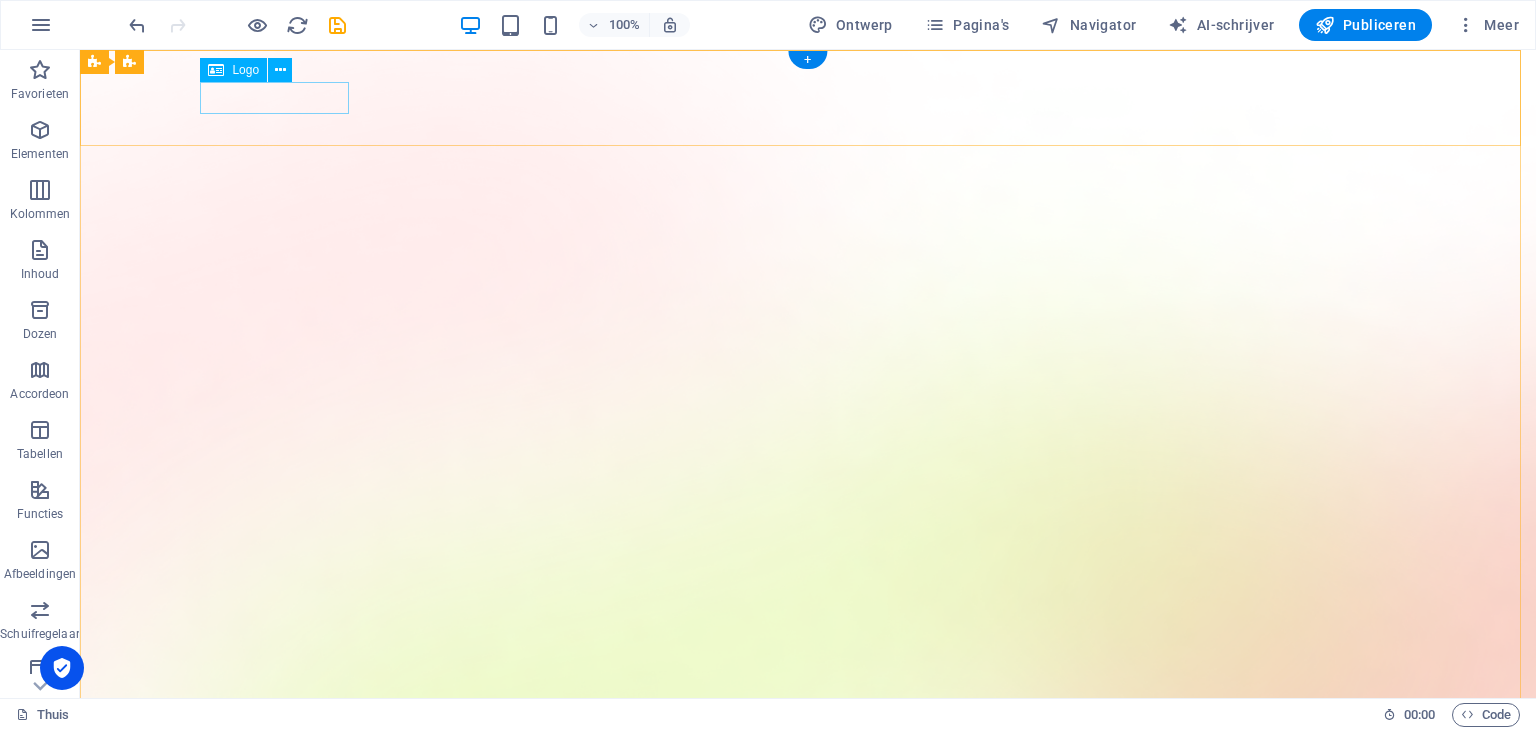 click at bounding box center (808, 1426) 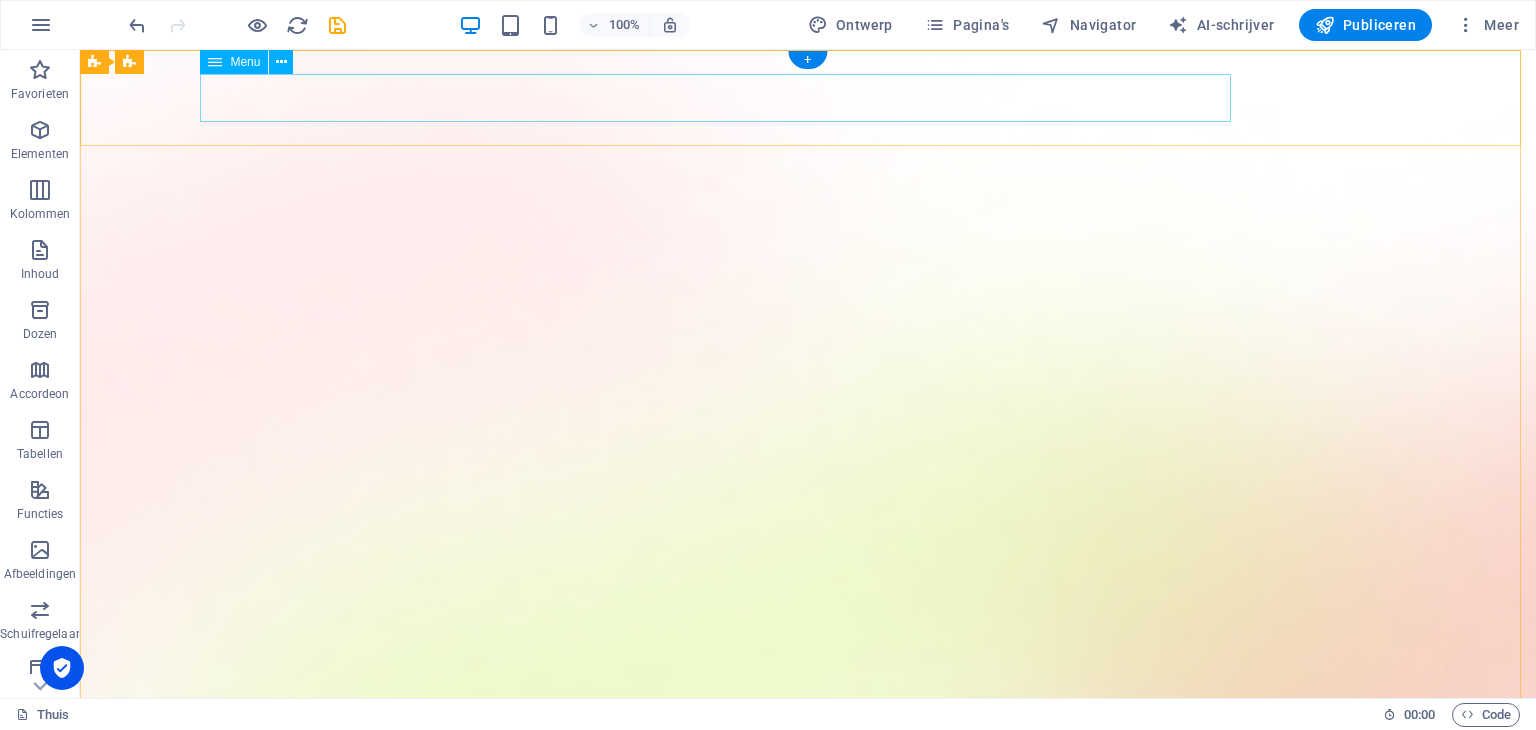click on "Functies Prijzen Blog Contact" at bounding box center [808, 1434] 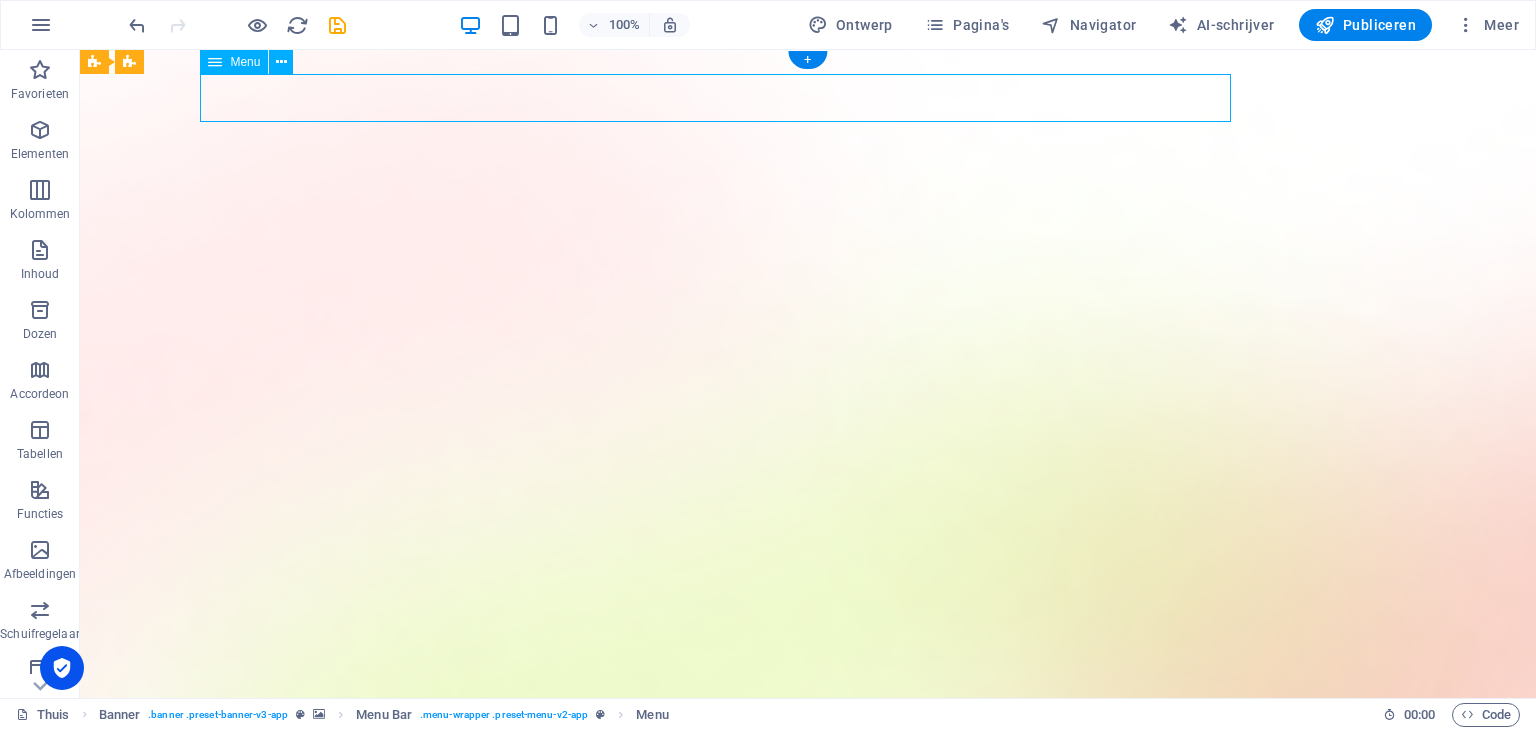 drag, startPoint x: 912, startPoint y: 99, endPoint x: 701, endPoint y: 128, distance: 212.98357 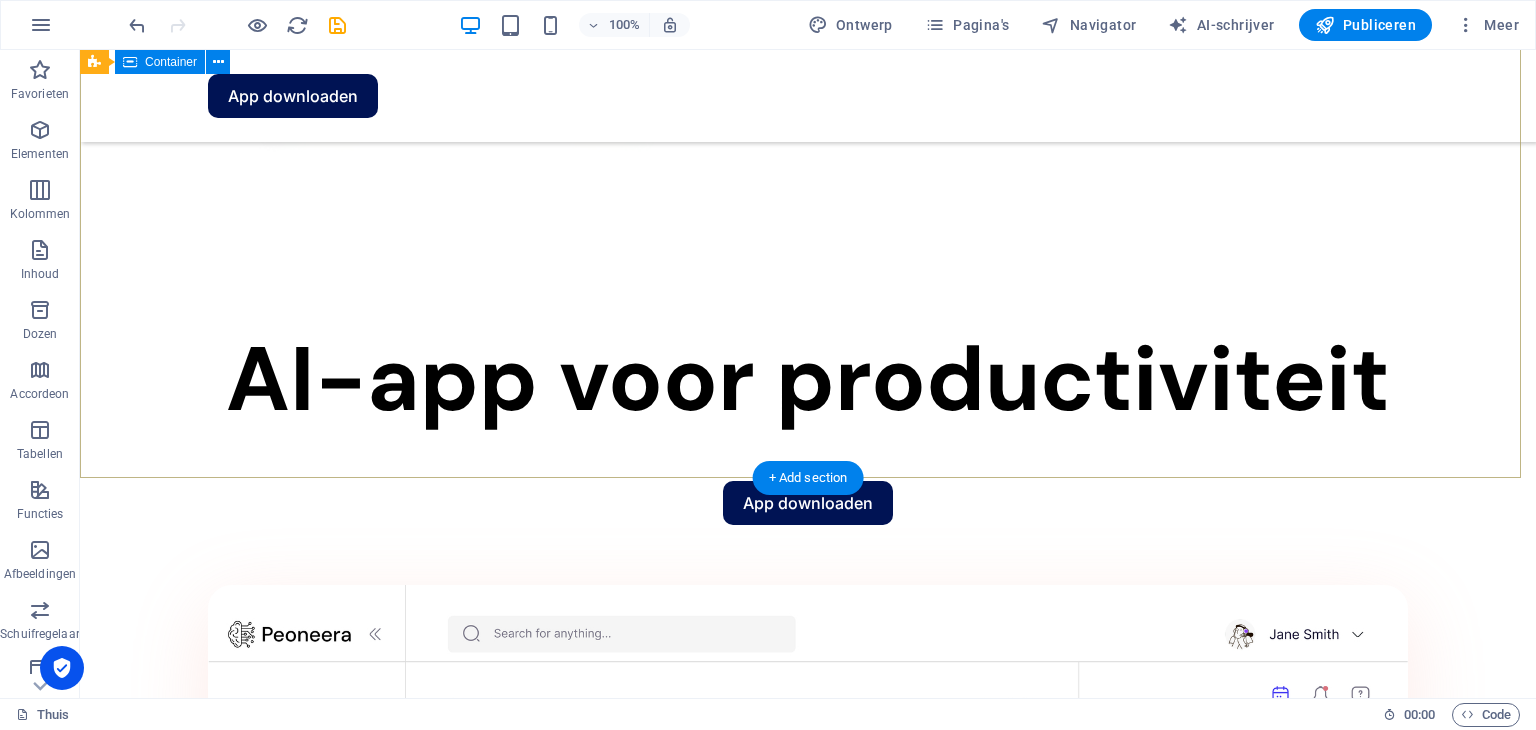 scroll, scrollTop: 1500, scrollLeft: 0, axis: vertical 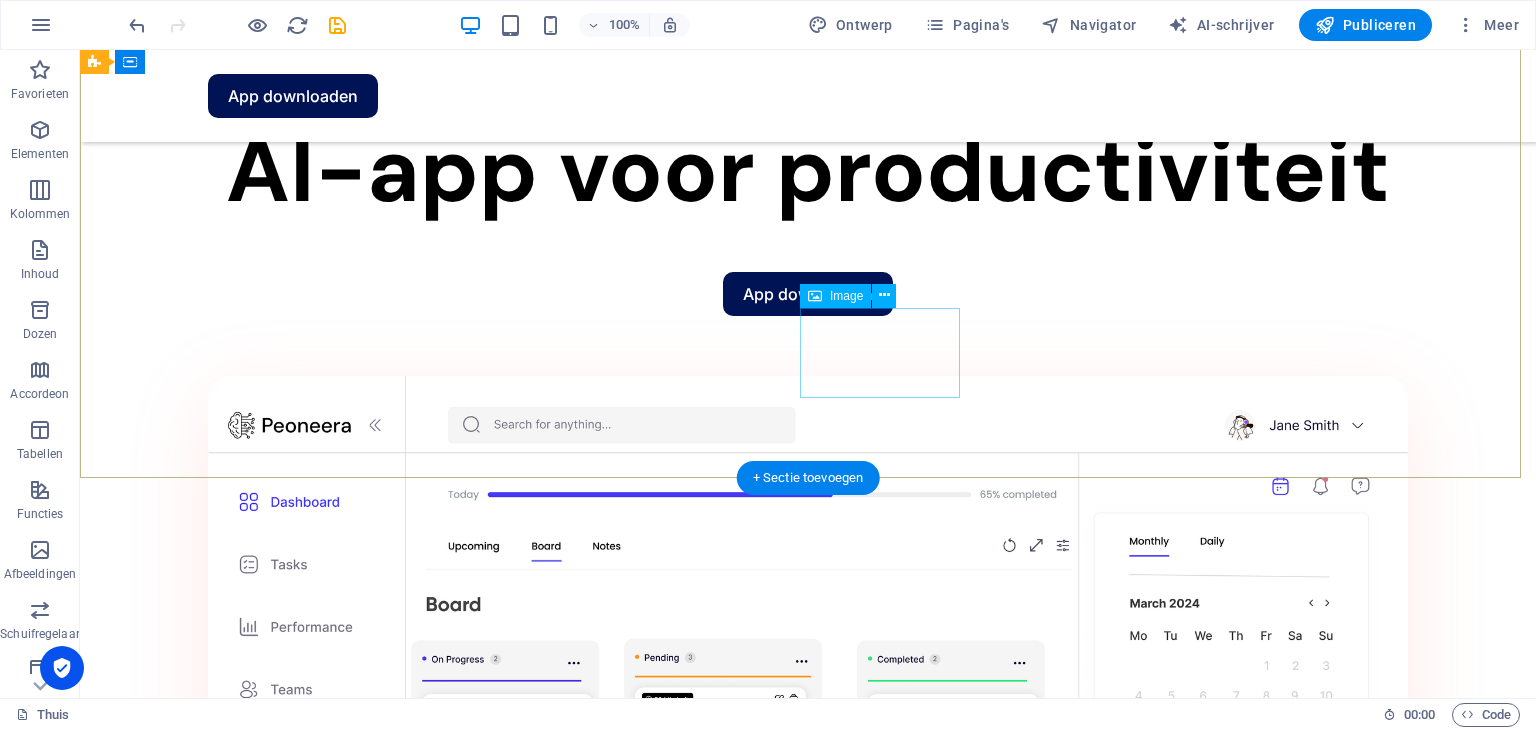 click at bounding box center (240, 2455) 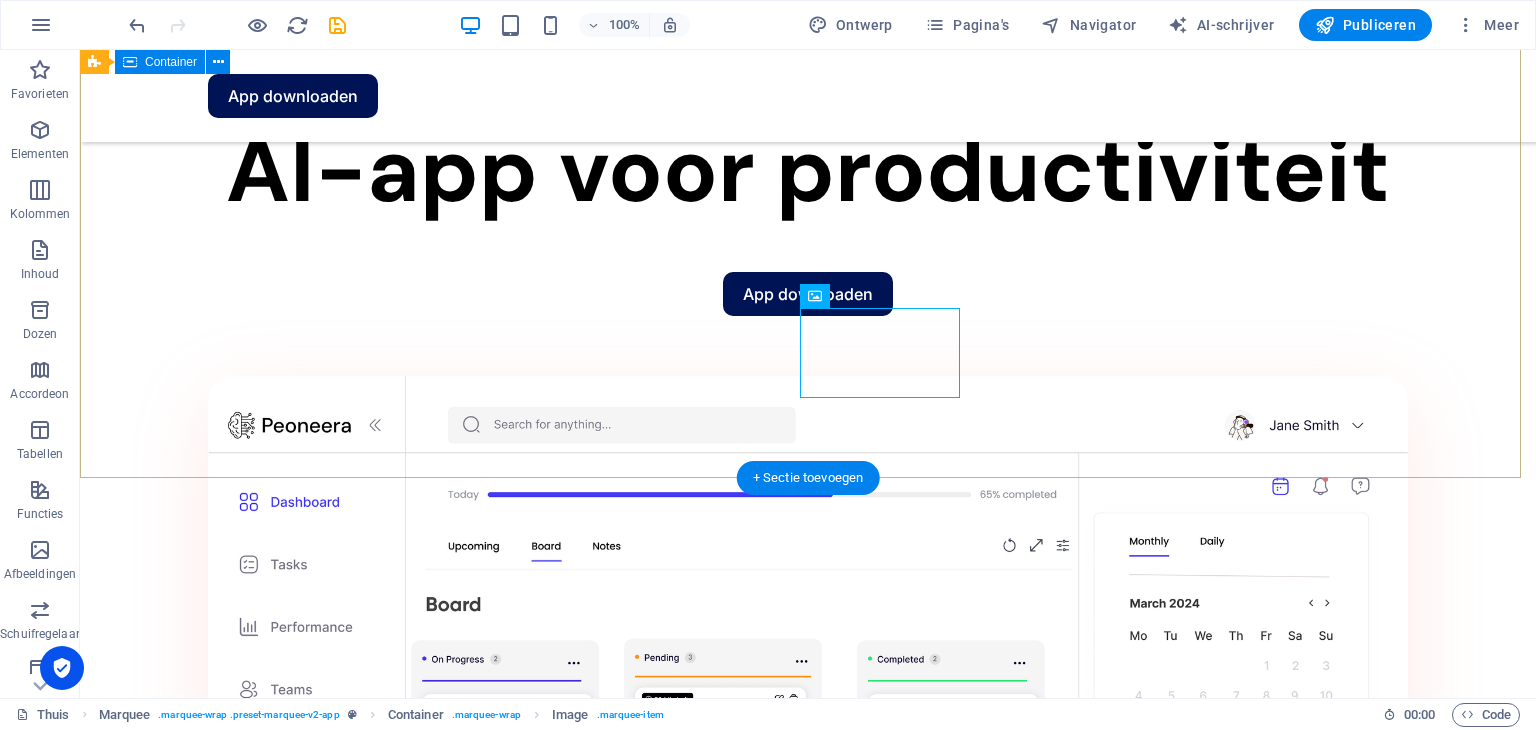 click at bounding box center [808, 2030] 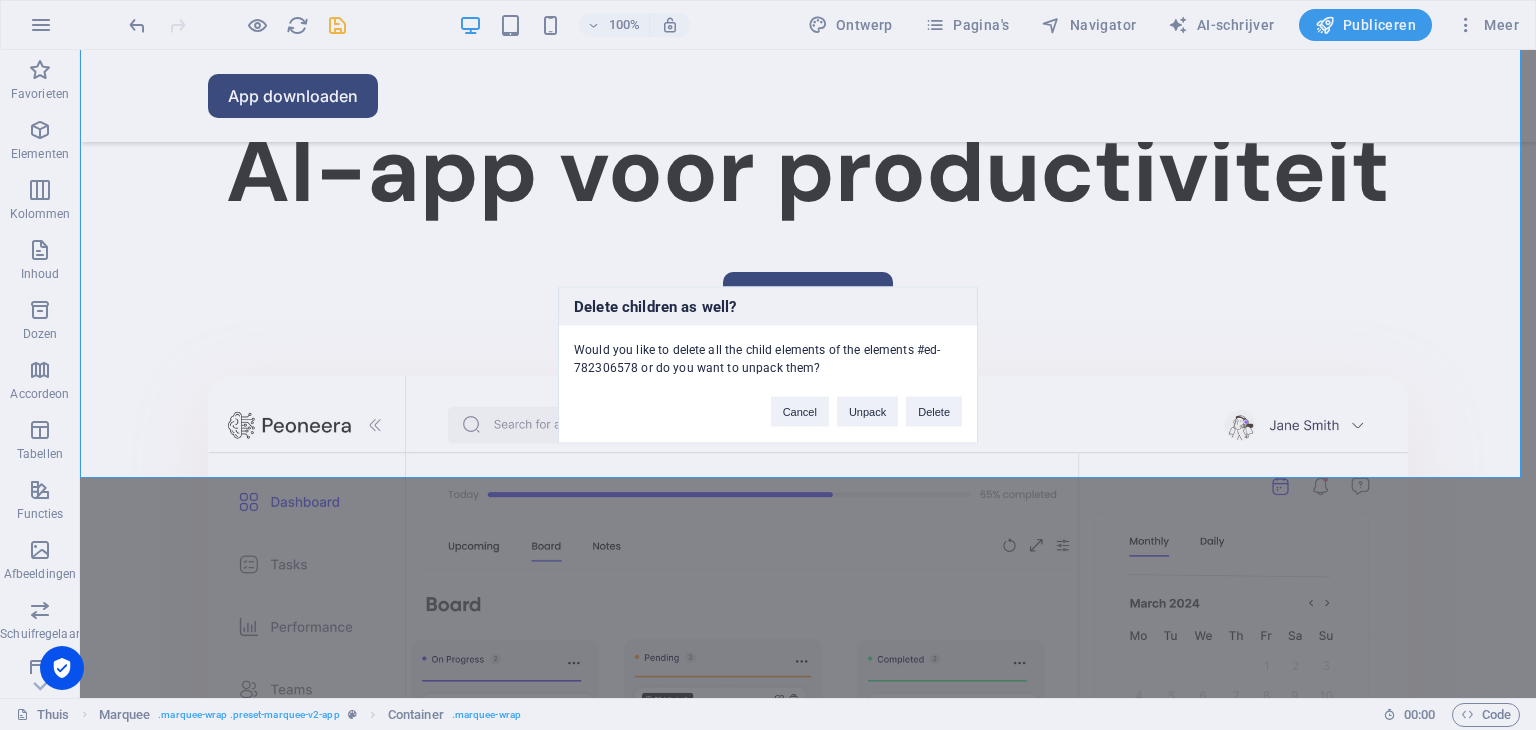 type 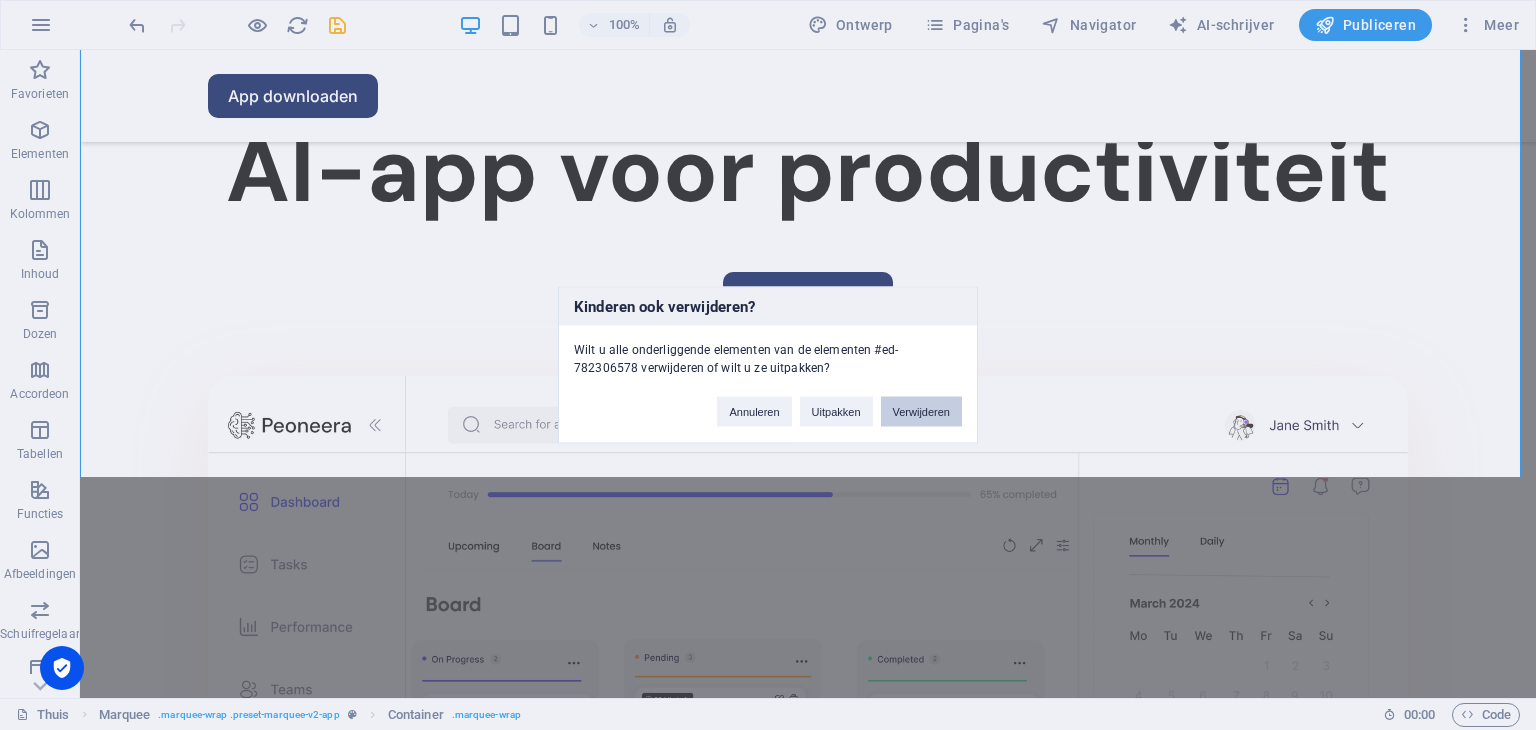 click on "Verwijderen" at bounding box center [921, 412] 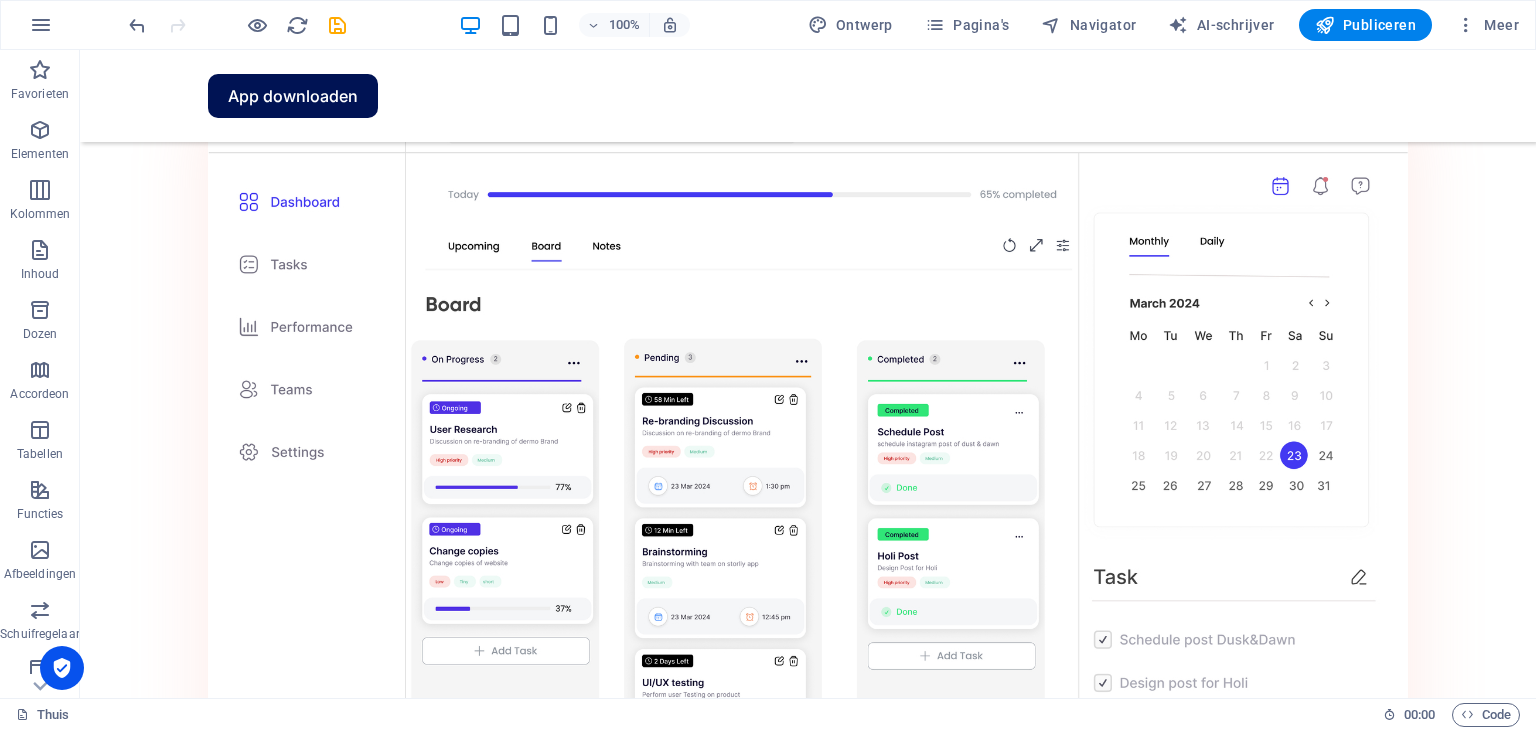 scroll, scrollTop: 2100, scrollLeft: 0, axis: vertical 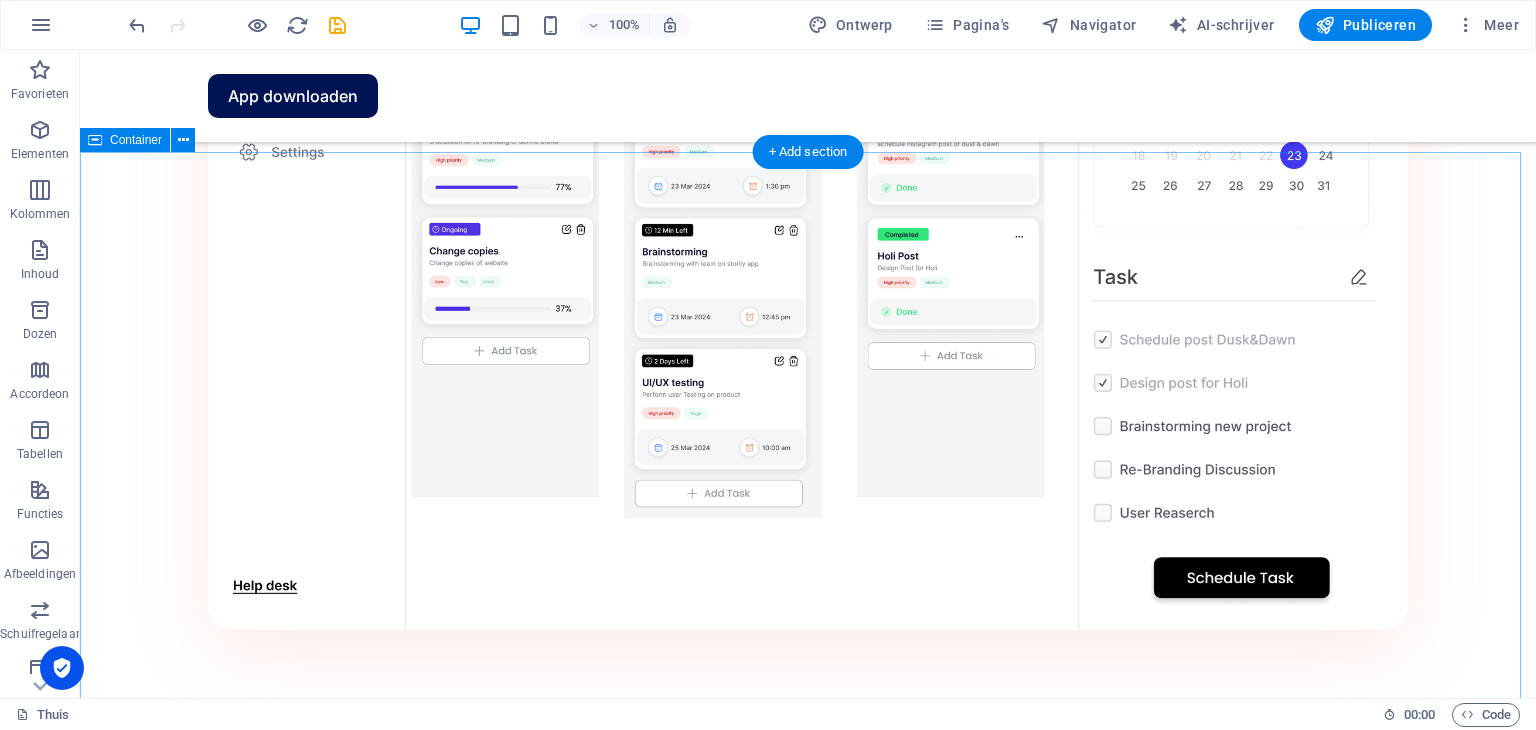click on "Prijzen Kies het beste plan voor u Lorem ipsum dolor sit amet, consectetur adipiscing elit, sed do eiusmod tempor incididunt ut arbeid en dolore magna aliqua. Vrij $0  /maandelijks Gratis aan de slag       Maximaal 5 projectleden       Onbeperkt aantal taken en projecten       2 GB opslag       Integraties       Basisondersteuning Pro meest populaire $9  /maandelijks Meld je nu aan       Tot 50 projectleden       Onbeperkt aantal taken en projecten       50 GB opslag       Integraties       Prioritaire ondersteuning       Geavanceerde ondersteuning       Deskundige ondersteuning Bedrijf $19  /maandelijks Meld je nu aan       Tot 100 projectleden       Onbeperkt aantal taken en projecten       200 GB opslag       Integraties en alle ondersteuningstypen       Toegewijde accountmanager       Aangepaste velden       Geavanceerde analyses       Exportmogelijkheden       API-toegang" at bounding box center (808, 19124) 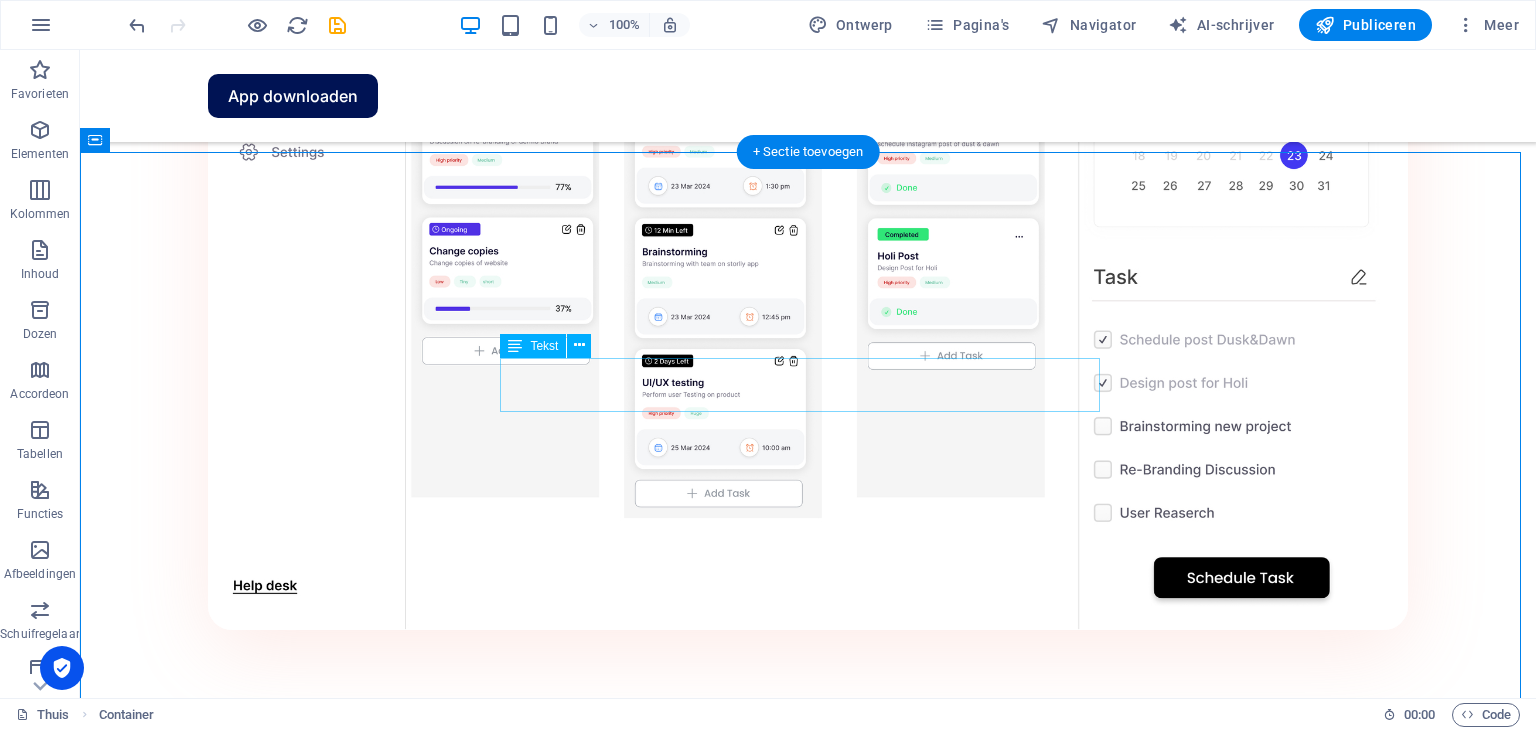 click on "Lorem ipsum dolor sit amet, consectetur adipiscing elit, sed do eiusmod tempor incididunt ut arbeid en dolore magna aliqua." at bounding box center (808, 3821) 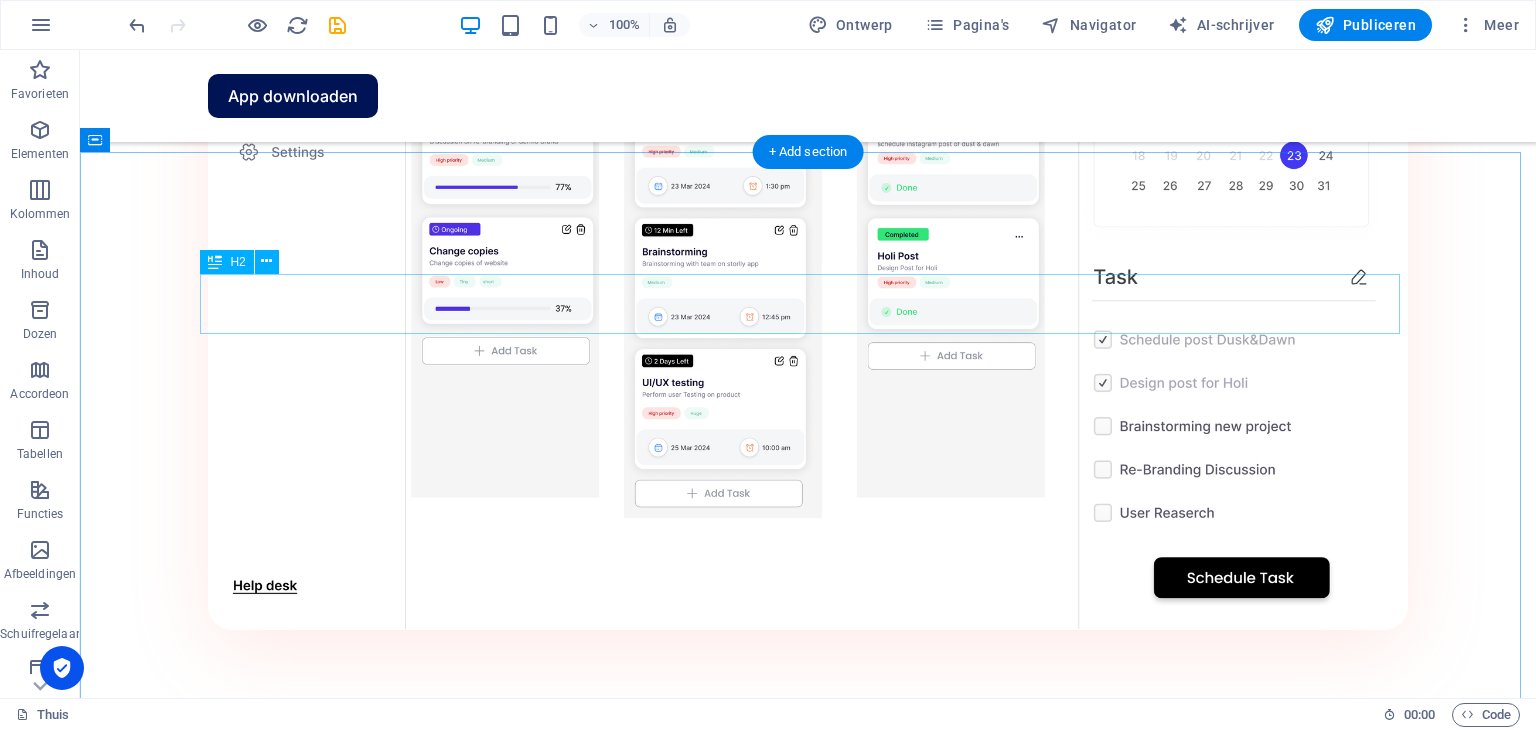 click on "Kies het beste plan voor u" at bounding box center [808, 3754] 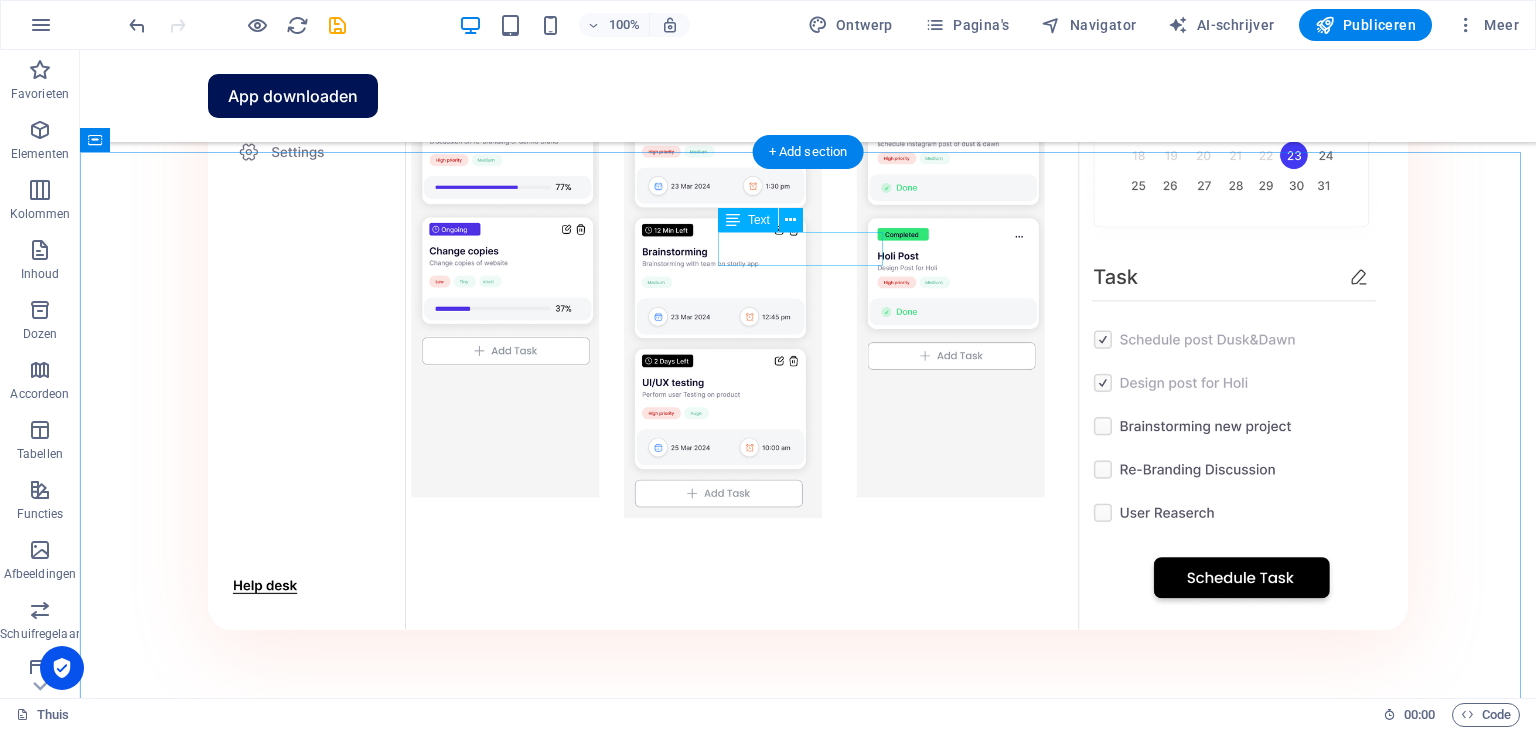 click on "Prijzen" at bounding box center [808, 3699] 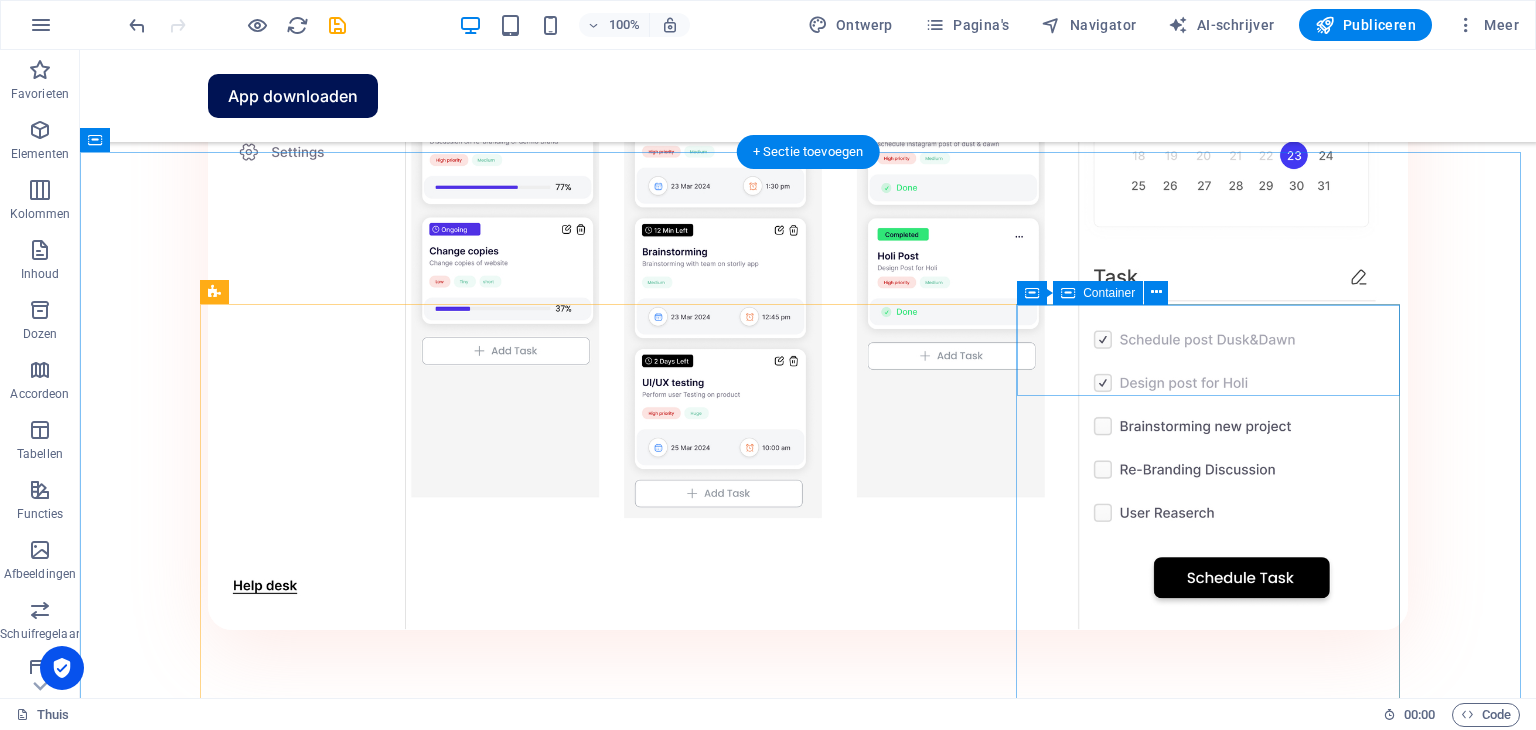 click on "Bedrijf" at bounding box center (808, 20676) 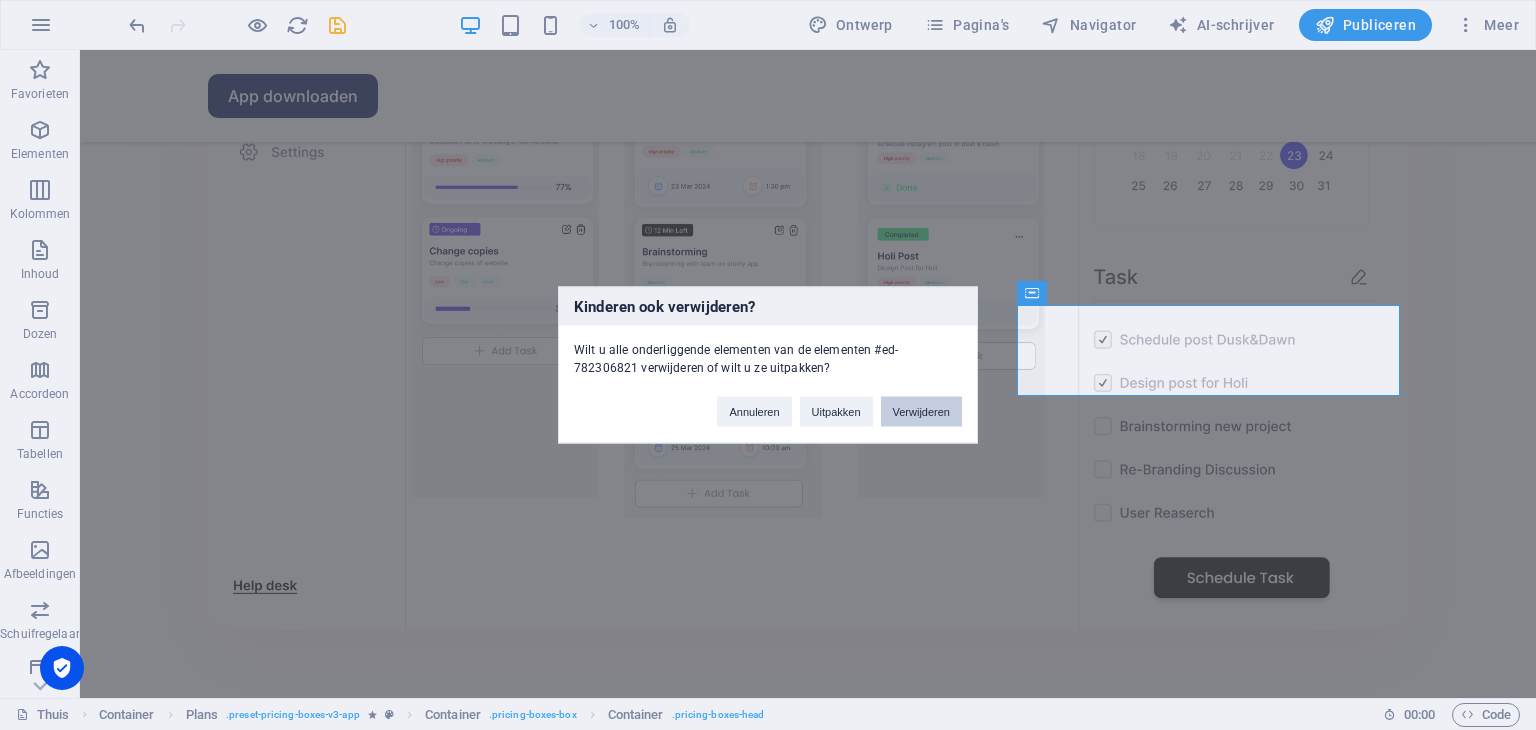 click on "Verwijderen" at bounding box center (921, 412) 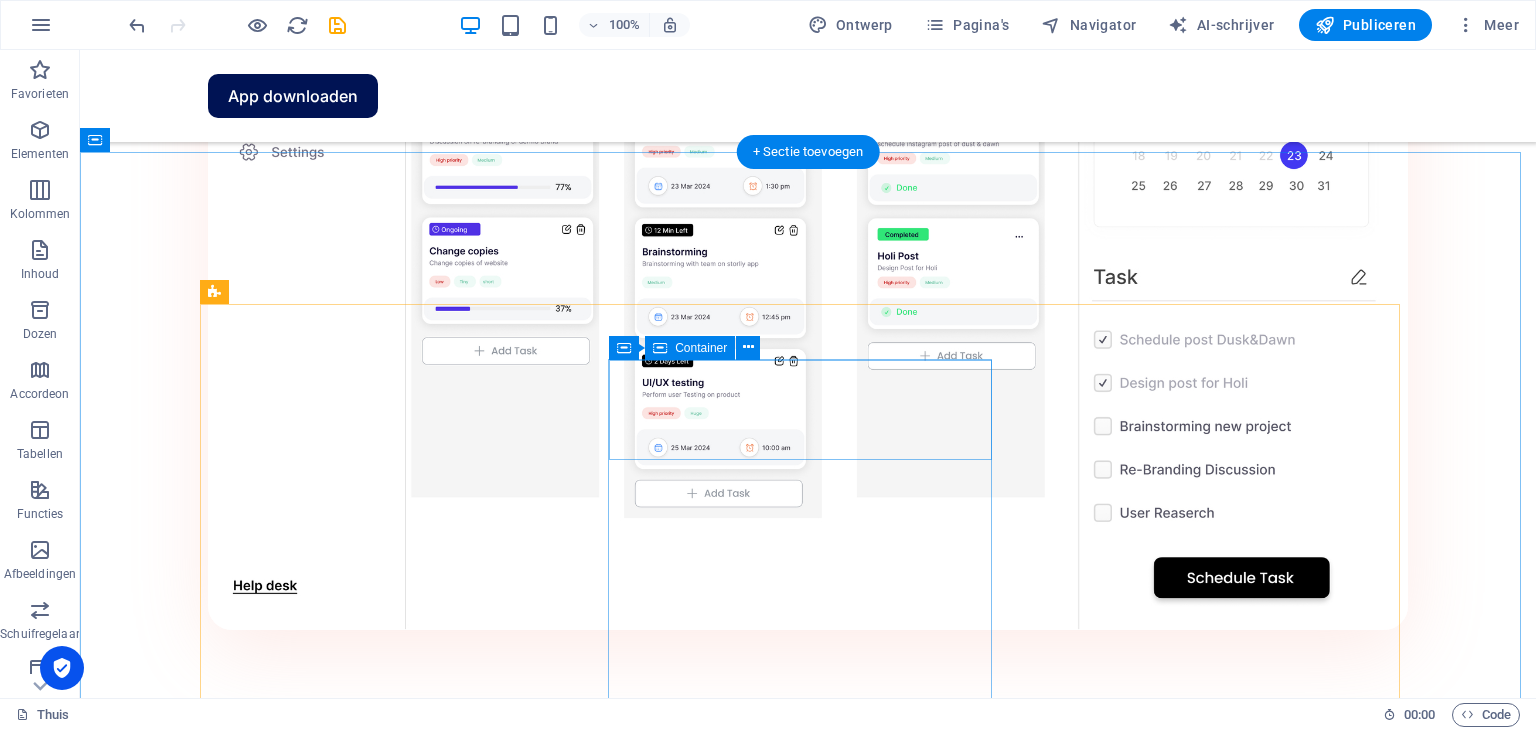 click on "Pro meest populaire" at bounding box center (808, 10887) 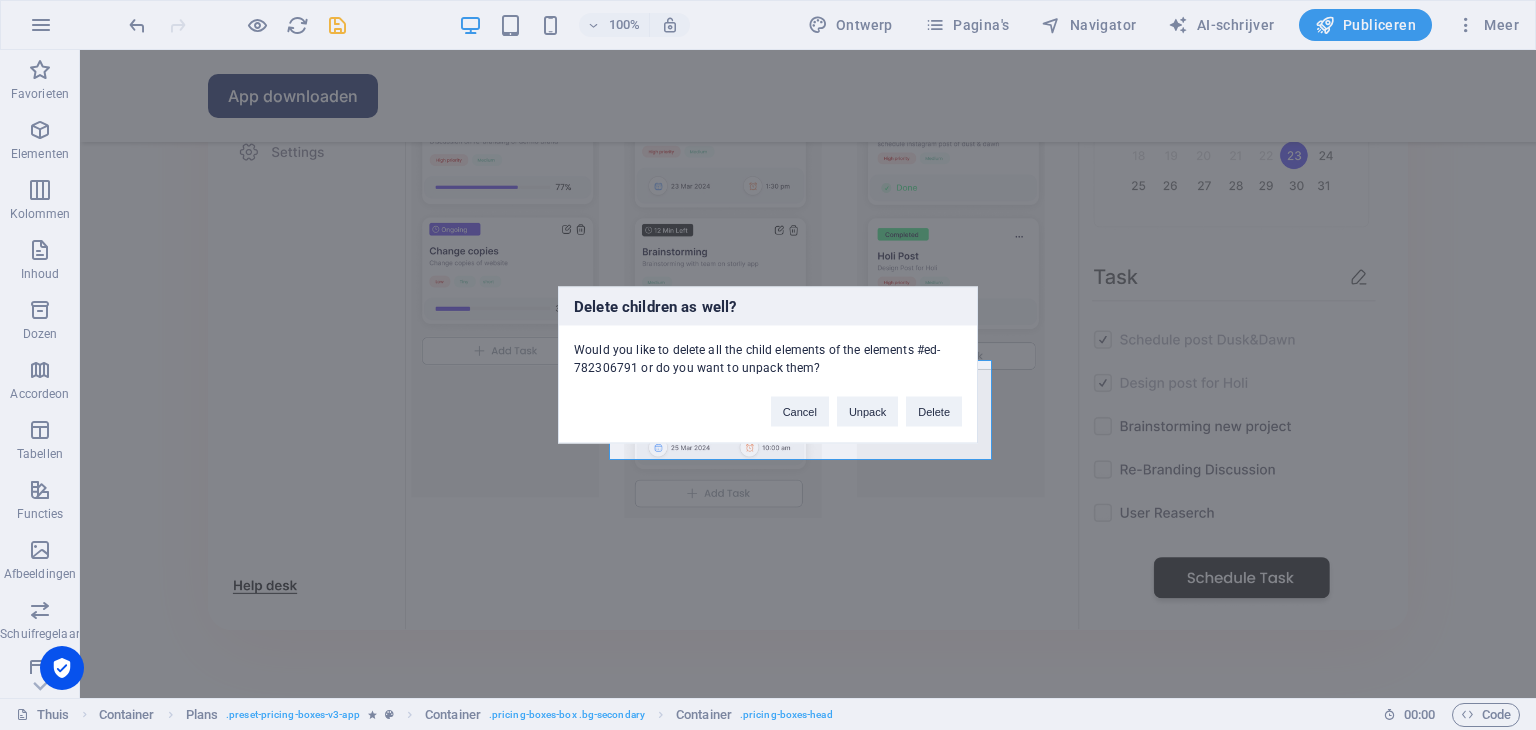 type 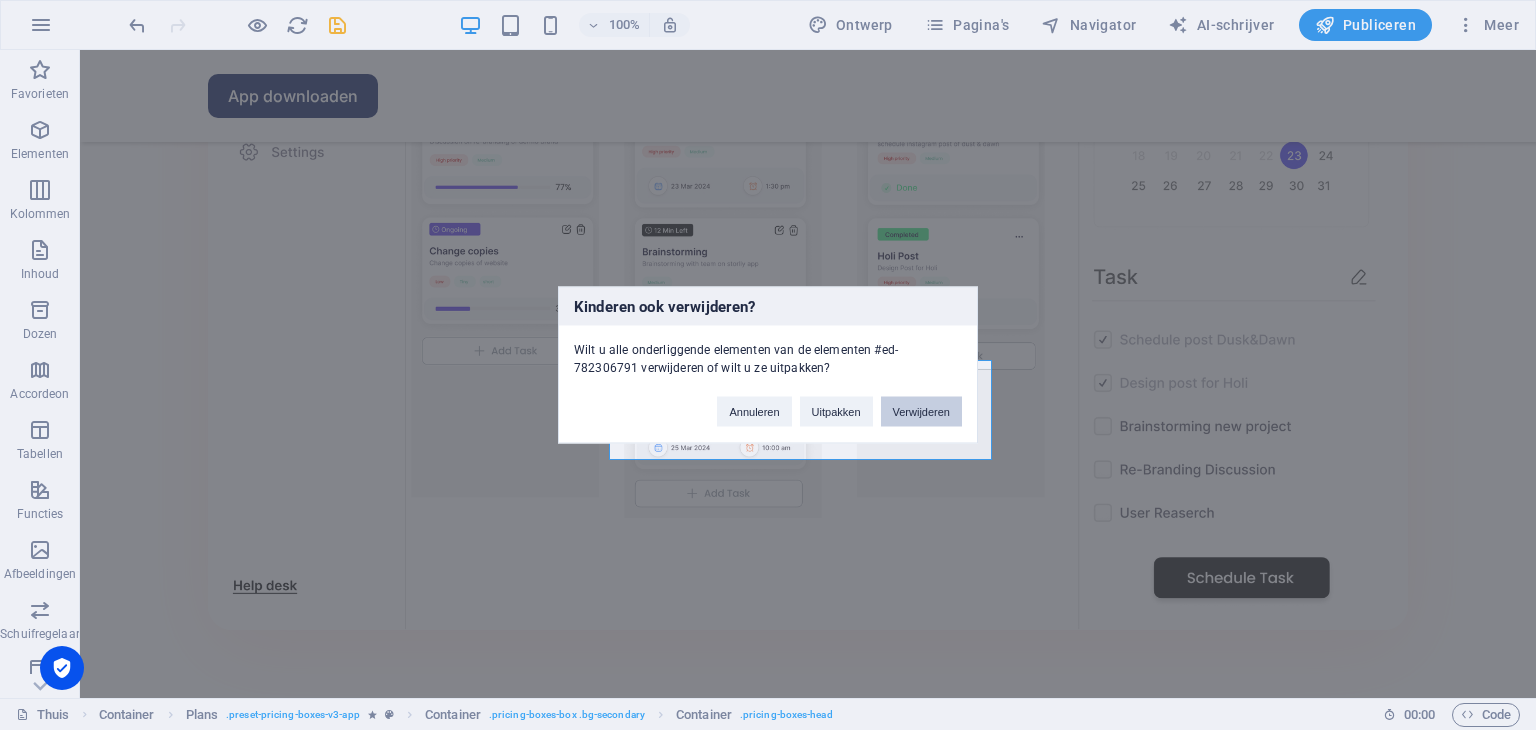 click on "Verwijderen" at bounding box center [921, 412] 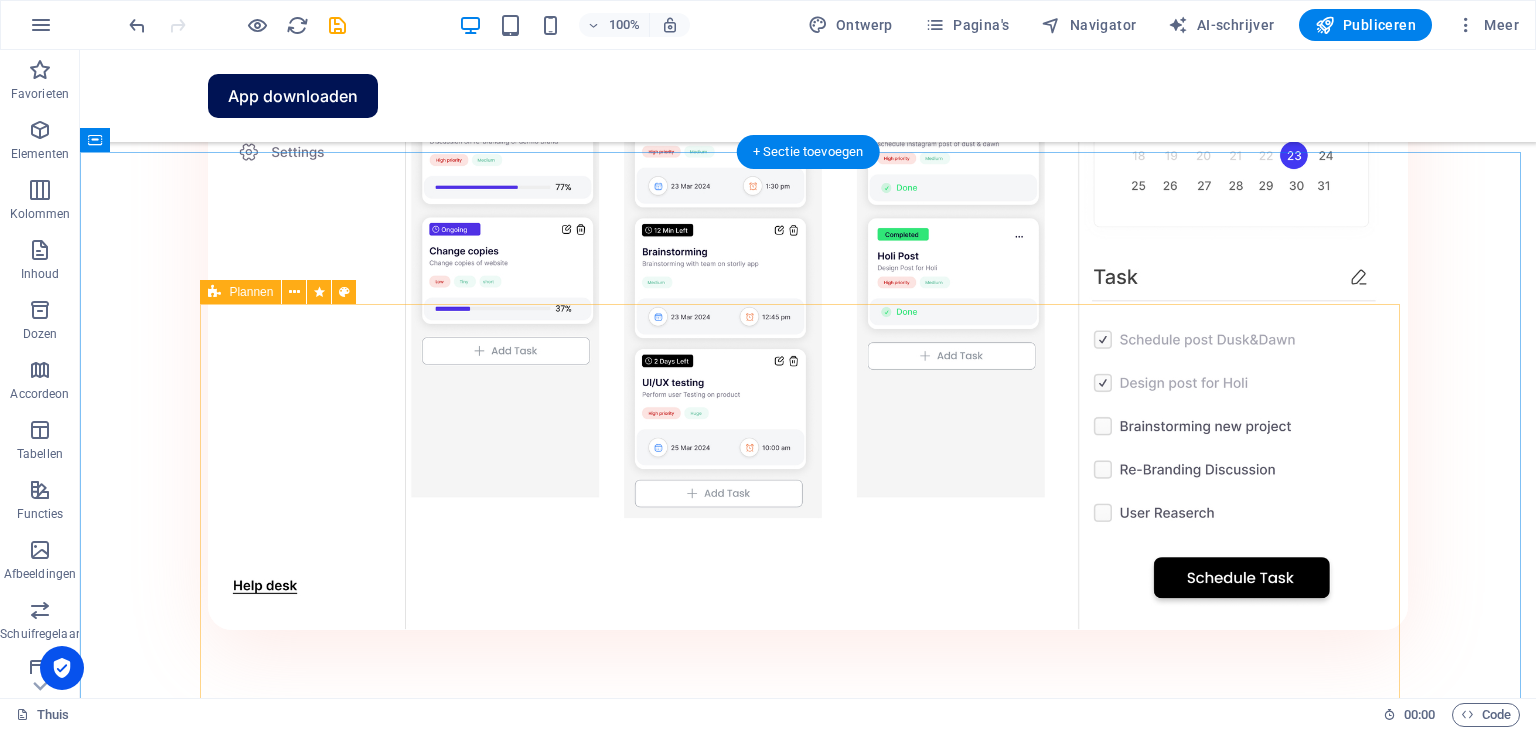 click on "Vrij $0  /maandelijks Gratis aan de slag       Maximaal 5 projectleden       Onbeperkt aantal taken en projecten       2 GB opslag       Integraties       Basisondersteuning $9  /maandelijks Meld je nu aan       Tot 50 projectleden       Onbeperkt aantal taken en projecten       50 GB opslag       Integraties       Prioritaire ondersteuning       Geavanceerde ondersteuning       Deskundige ondersteuning $19  /maandelijks Meld je nu aan       Tot 100 projectleden       Onbeperkt aantal taken en projecten       200 GB opslag       Integraties en alle ondersteuningstypen       Toegewijde accountmanager       Aangepaste velden       Geavanceerde analyses       Exportmogelijkheden       API-toegang       Geavanceerde beveiligingsfuncties" at bounding box center [808, 18978] 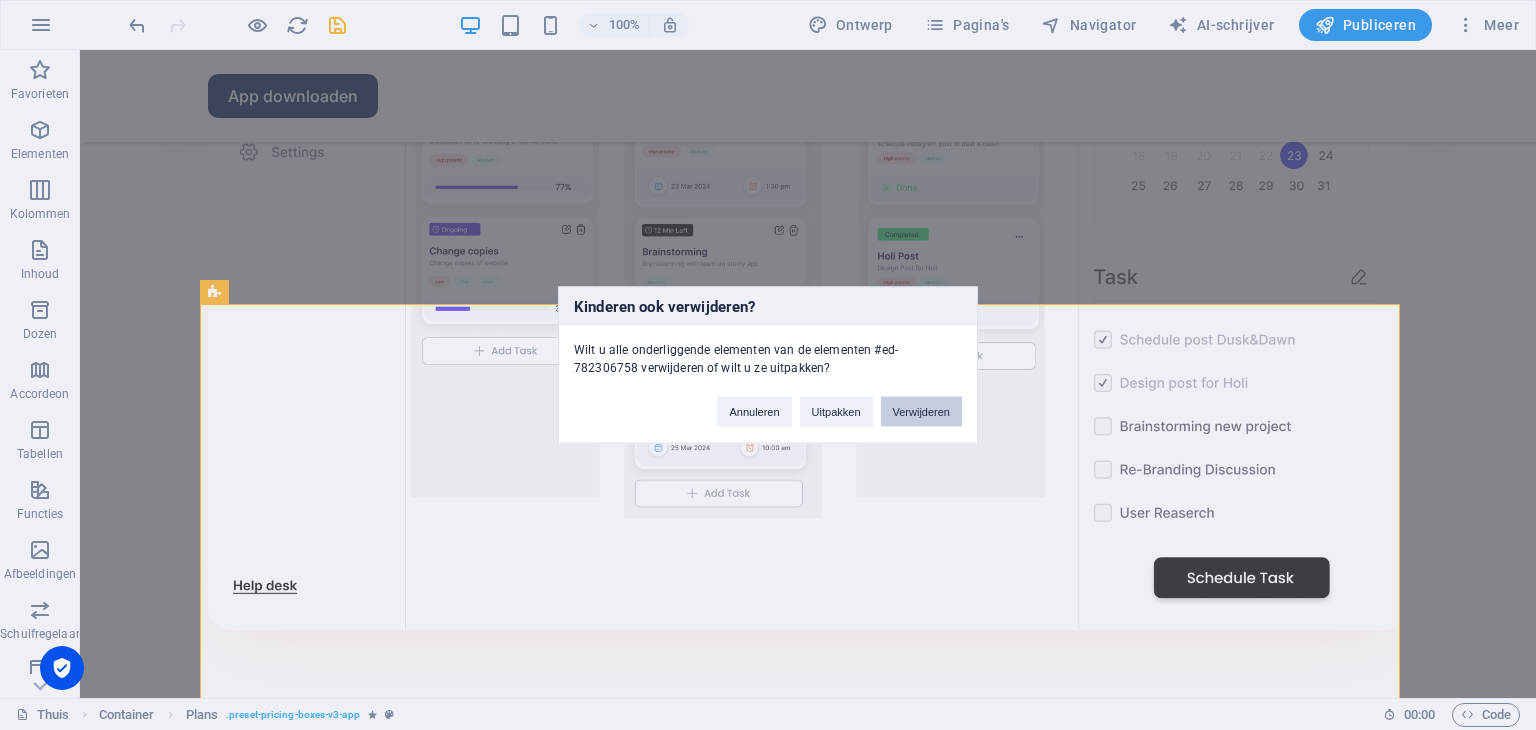 click on "Verwijderen" at bounding box center (921, 412) 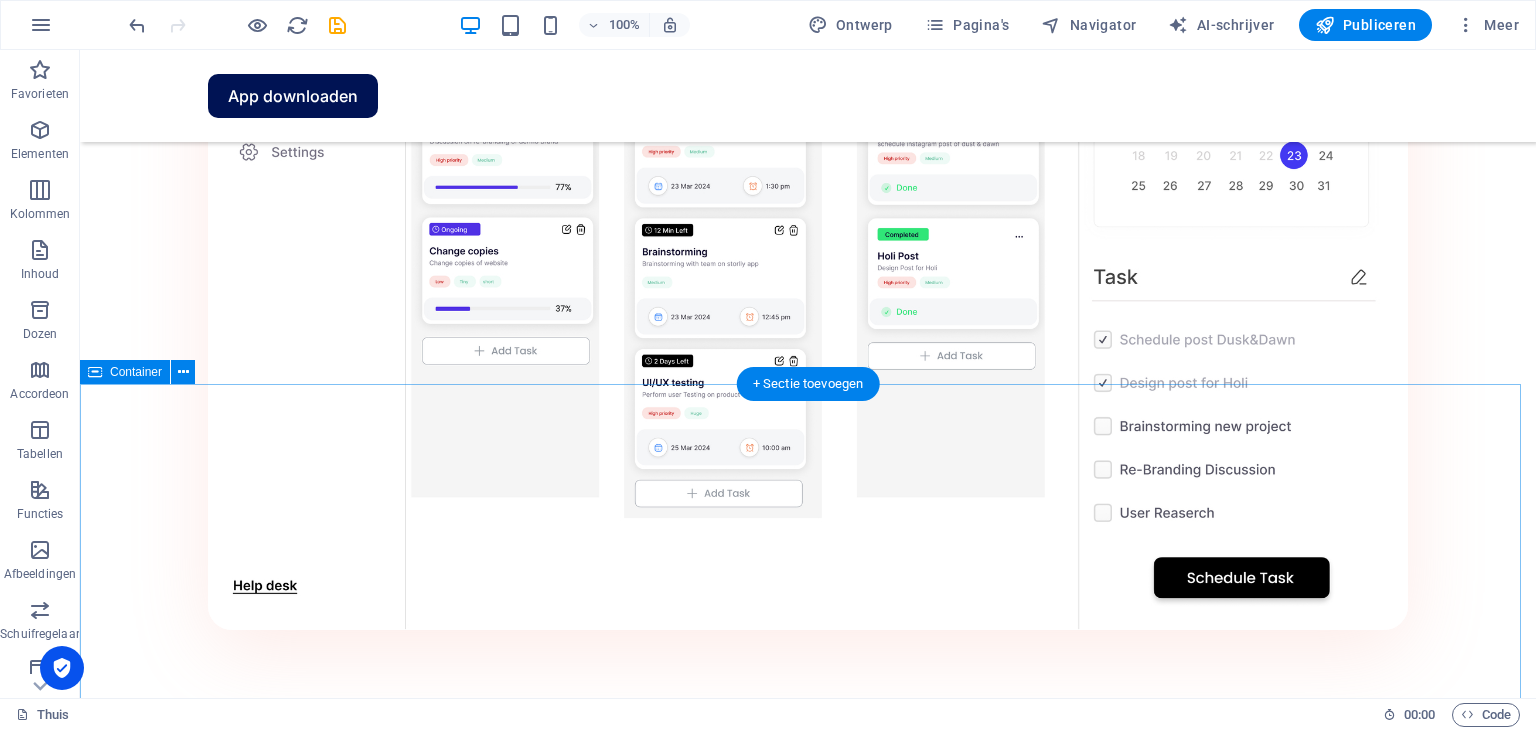 click on "Getuigenissen Wat onze gebruikers zeiden Lorem ipsum dolor sit amet, consectetur adipiscing elit, sed do eiusmod tempor incididunt ut arbeid en dolore magna aliqua. "De manier waarop ik werk is veranderd" Lorem ipsum dolor sit amet consectetur eget maecenas sapien fusce egestas risus purus suspendisse turpis. [PERSON_NAME] VP of Operations bij Spotify “Mijn werkproces getransformeerd” Lorem ipsum dolor sit amet consectetur eget maecenas sapien fusce egestas risus purus suspendisse turpis. [PERSON_NAME] VP Sales bij SalesForce "Beste app voor productiviteit" Lorem ipsum dolor sit amet consectetur eget maecenas sapien fusce egestas risus purus suspendisse turpis. [PERSON_NAME] VP of Operations bij Apple" at bounding box center (808, 4558) 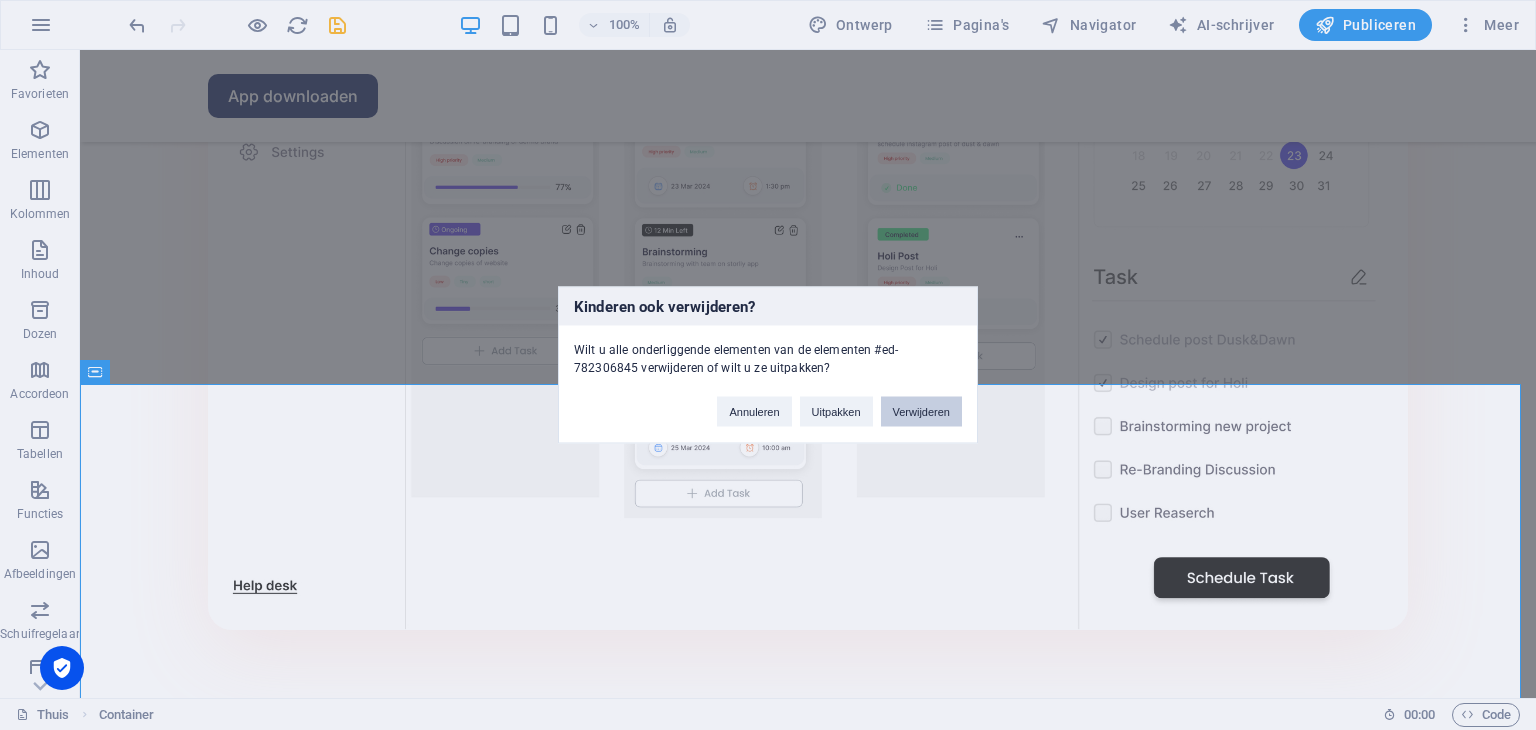 click on "Verwijderen" at bounding box center [921, 412] 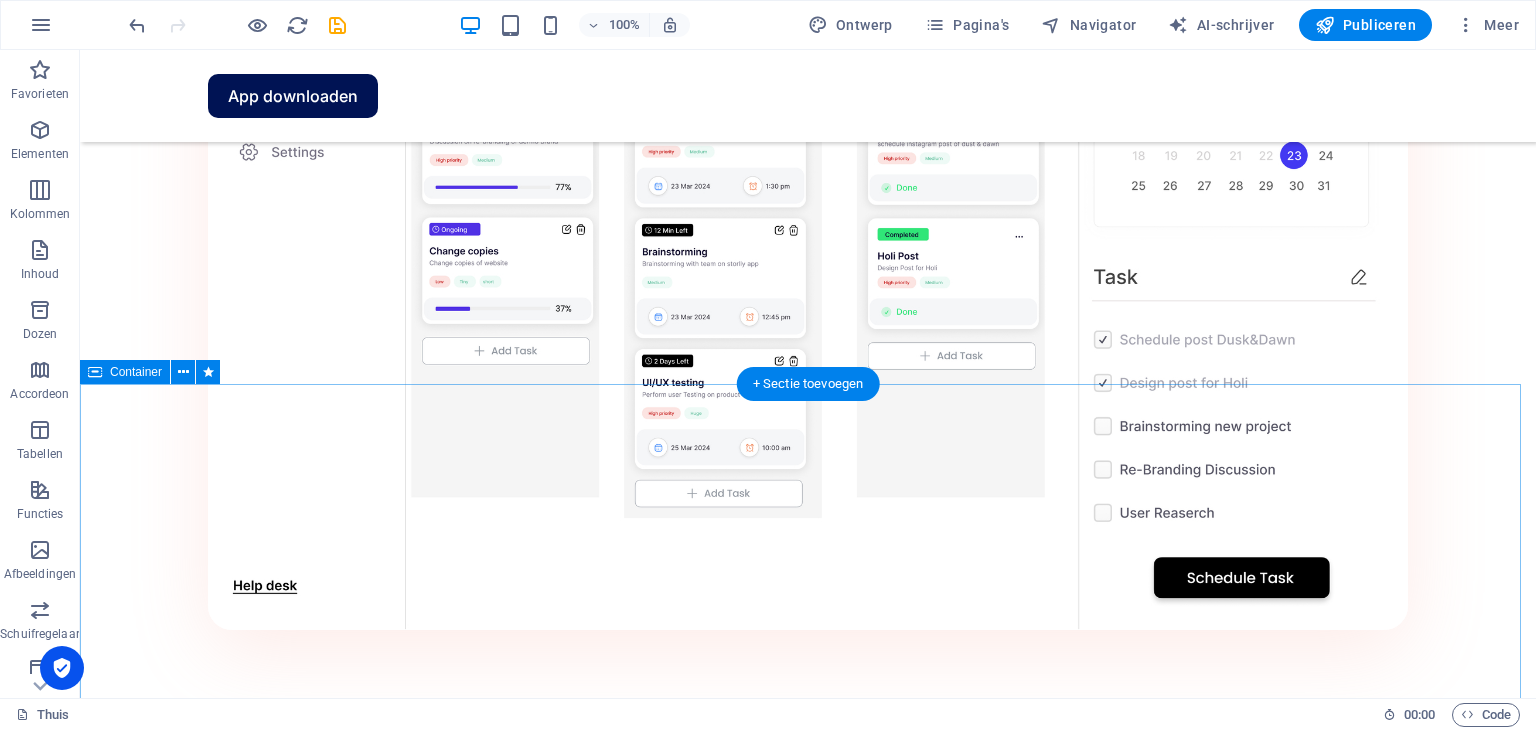 click on "Mis het niet, download de app Lorem ipsum dolor sit amet, consectetur adipiscing elit, sed do eiusmod tempor incididunt ut arbeid en dolore magna aliqua. App downloaden" at bounding box center (808, 4063) 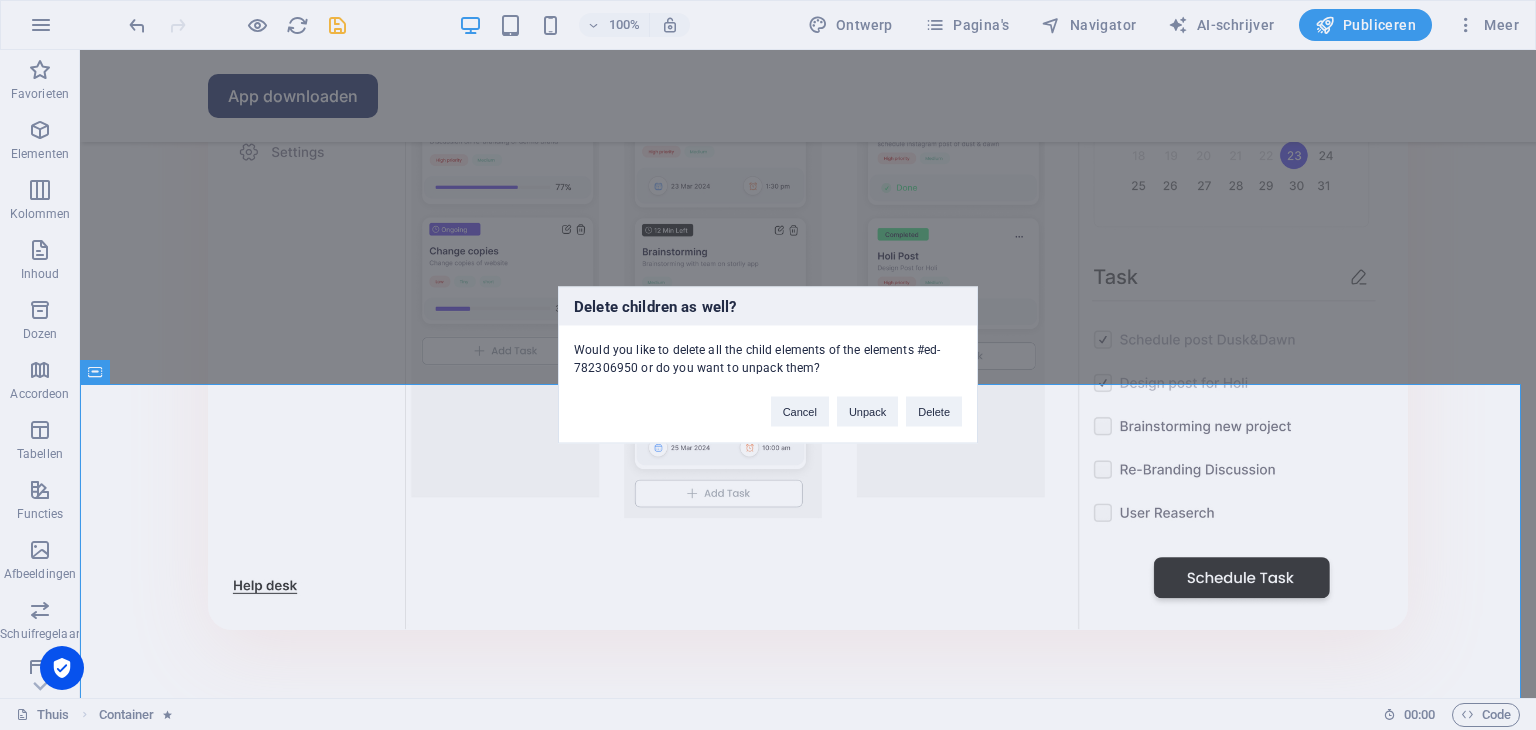 type 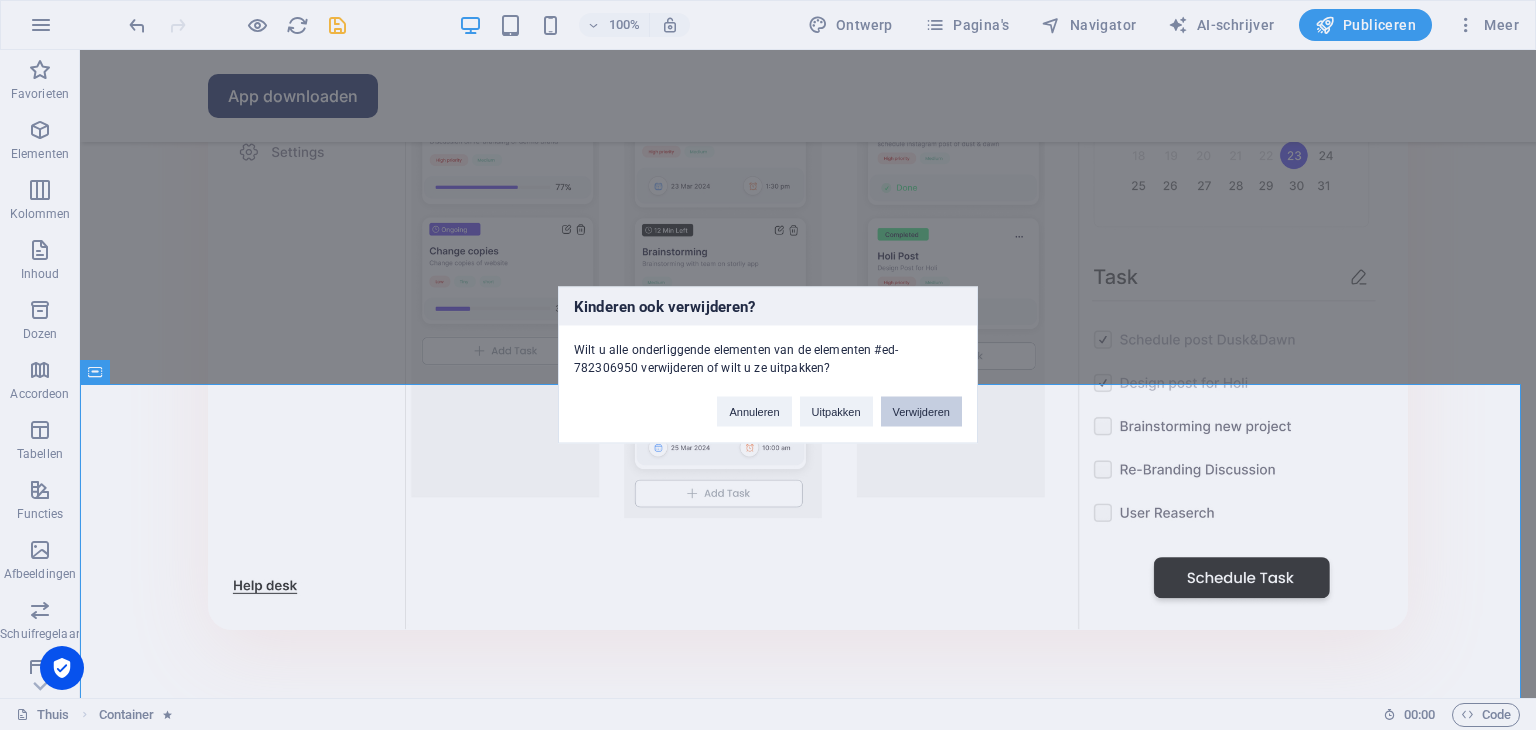 click on "Verwijderen" at bounding box center (921, 412) 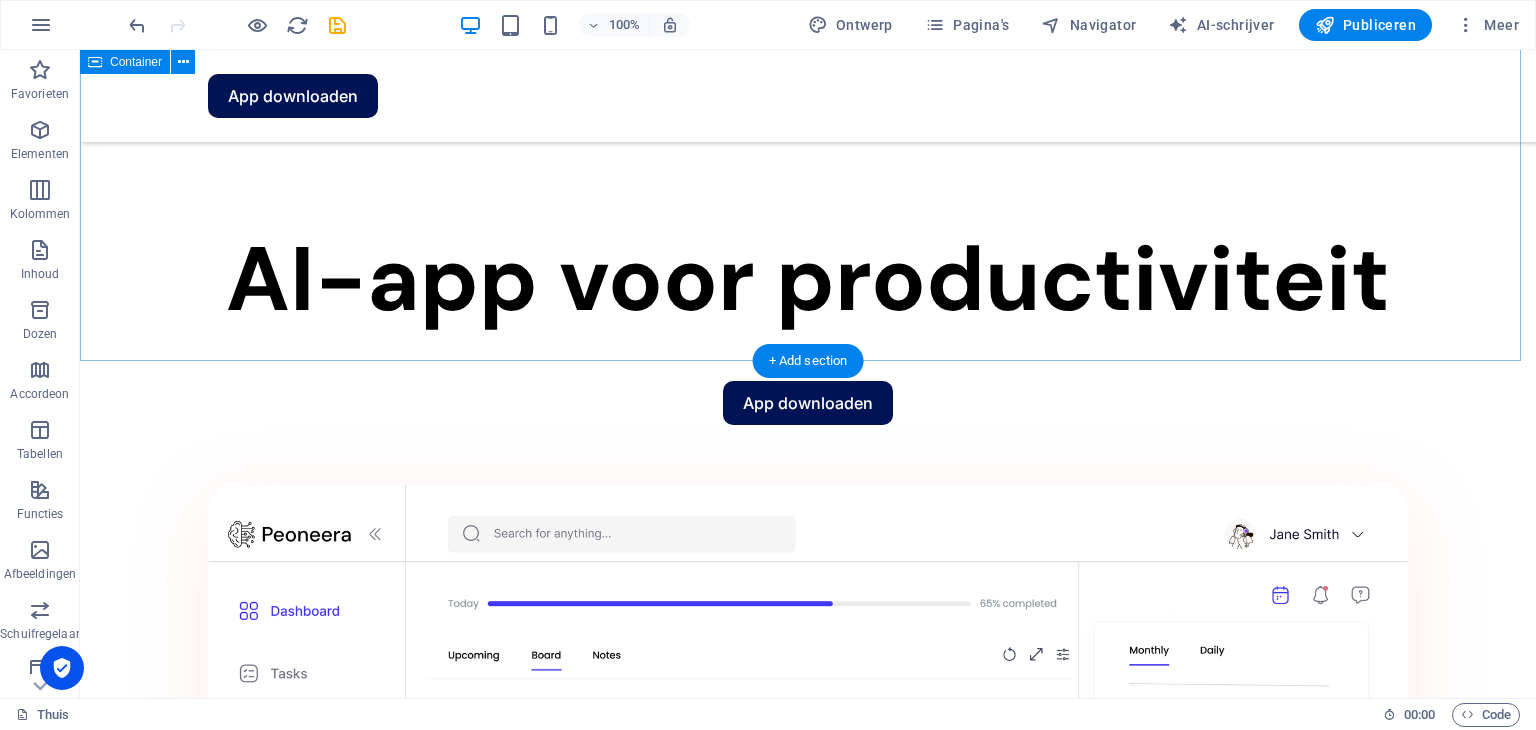 scroll, scrollTop: 1891, scrollLeft: 0, axis: vertical 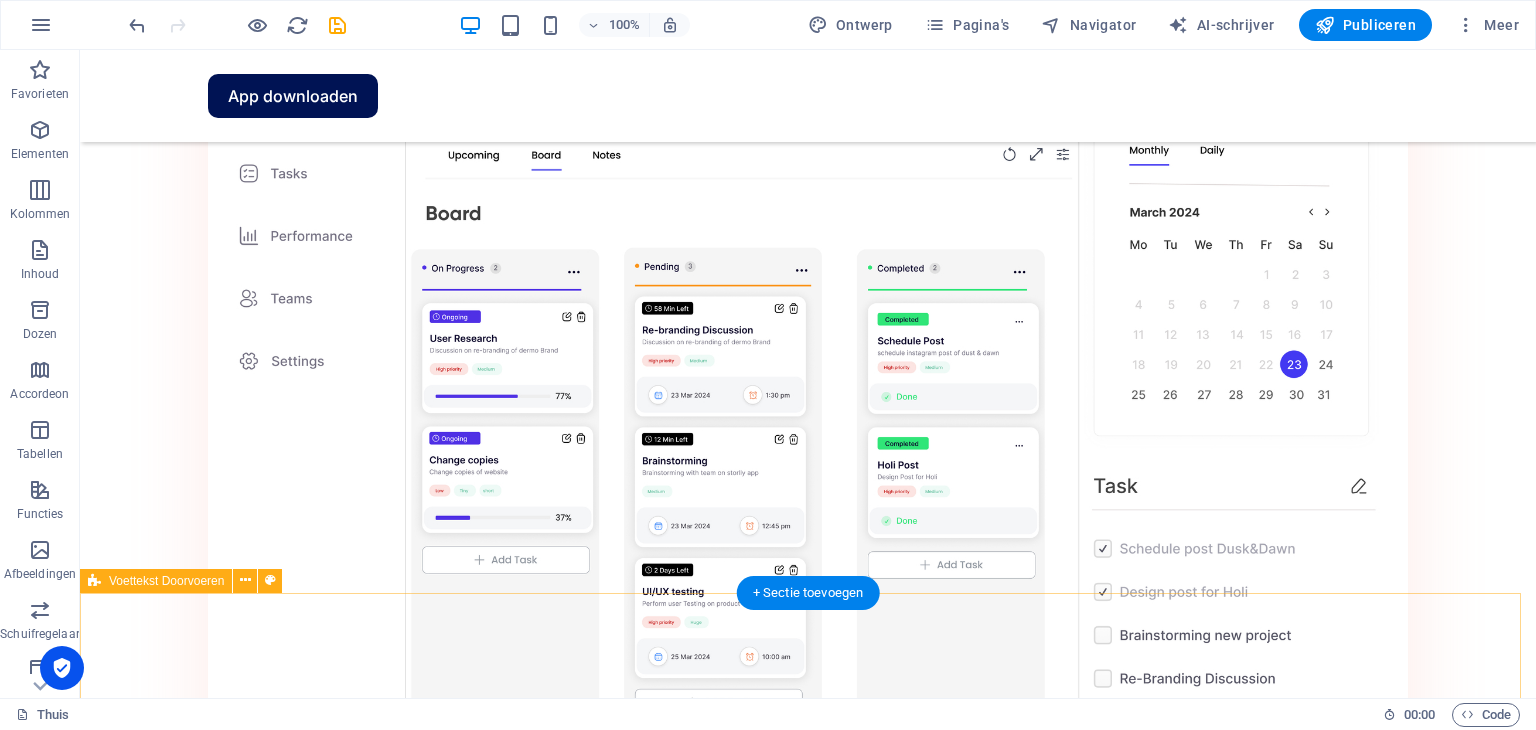 click on "Functies Prijzen Blog Contact
[DOMAIN_NAME]   Juridische kennisgeving  |  Privacybeleid" at bounding box center [808, 4315] 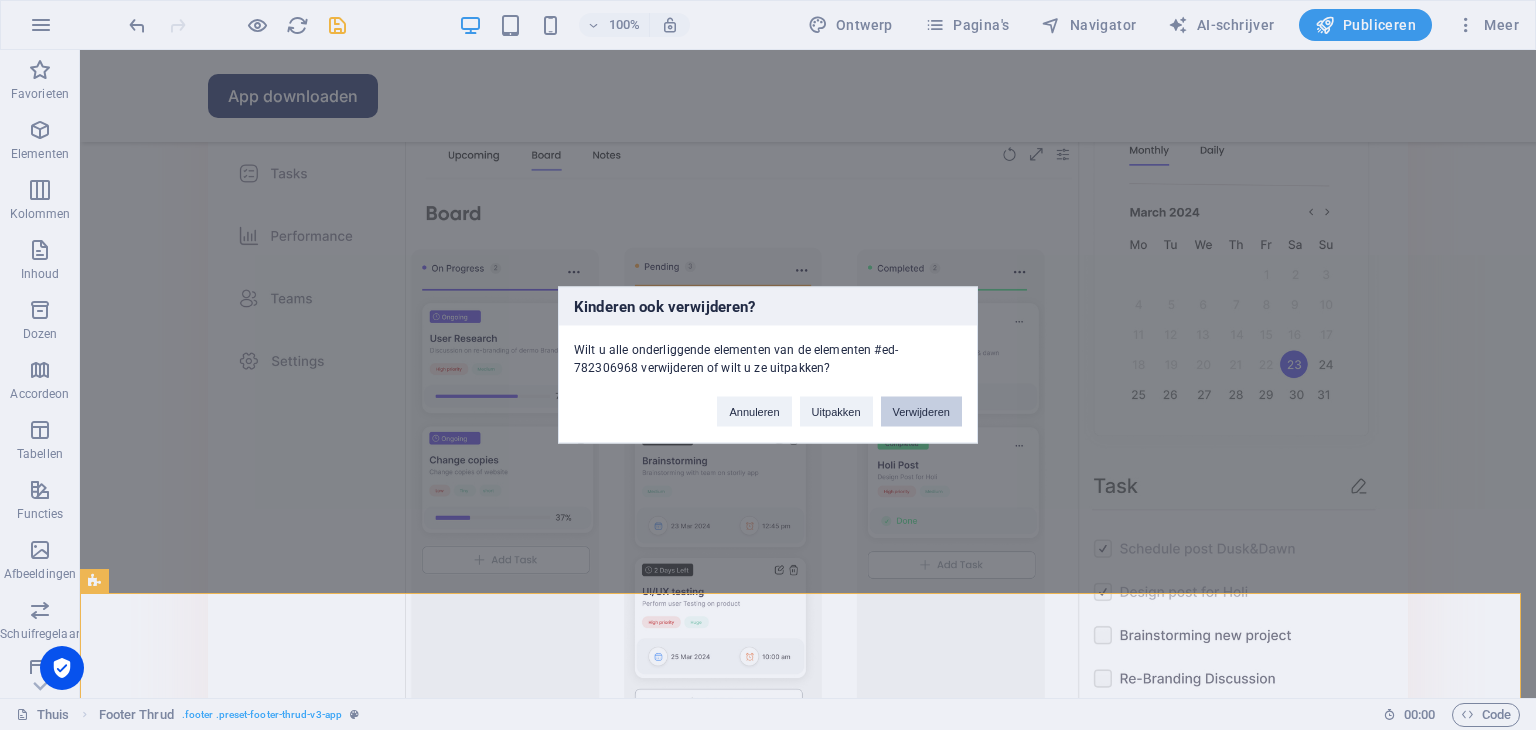 click on "Verwijderen" at bounding box center [921, 412] 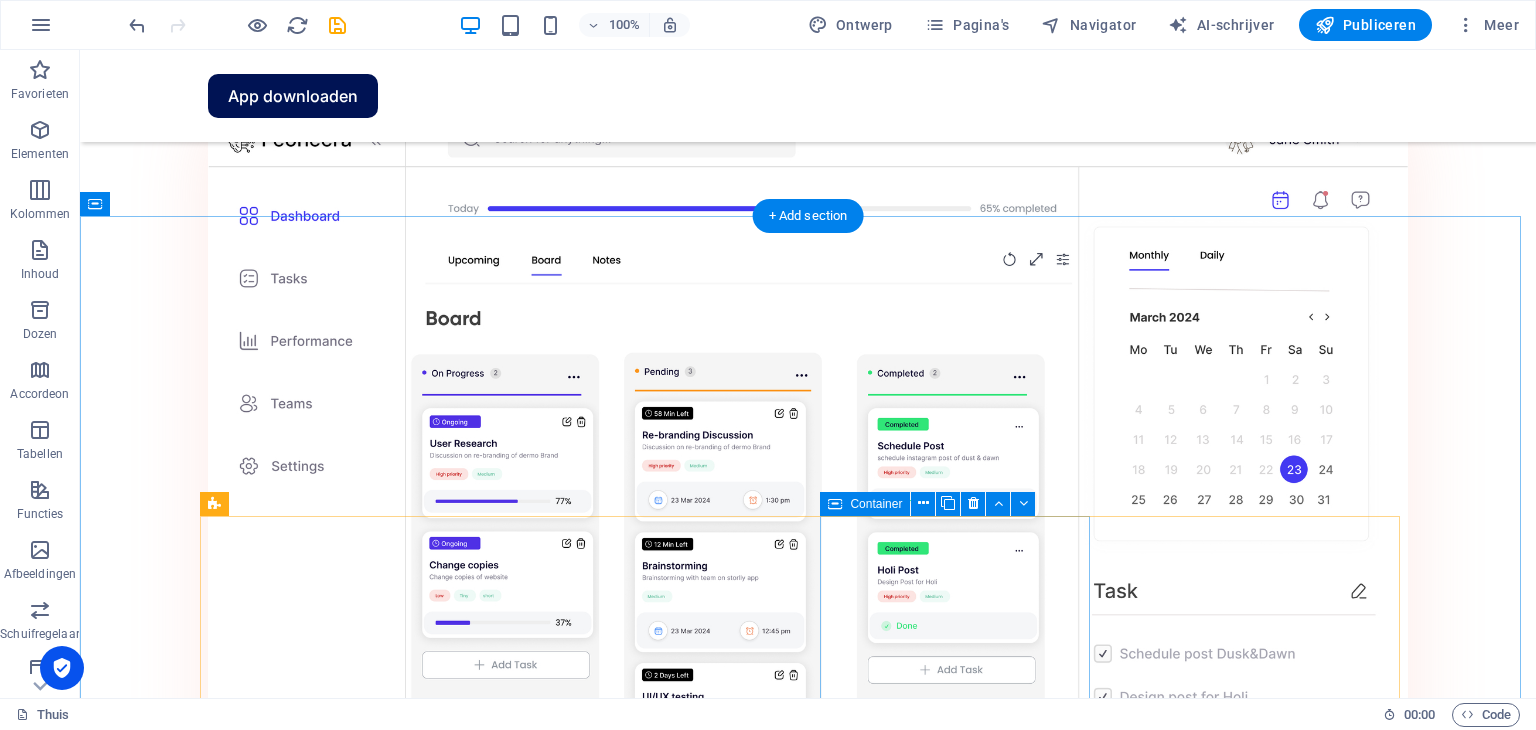 scroll, scrollTop: 1286, scrollLeft: 0, axis: vertical 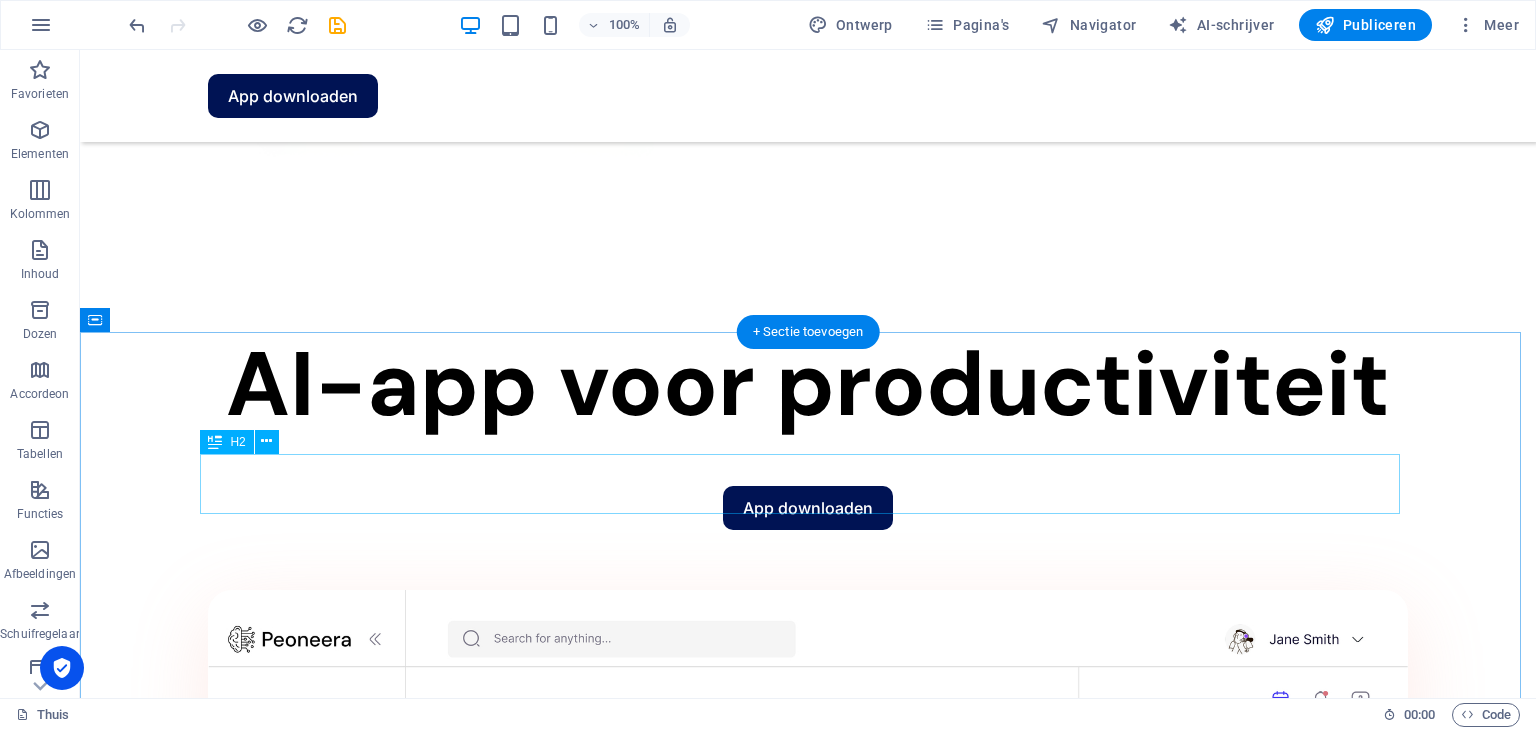 click on "Verhoog uw productiviteit" at bounding box center [808, 1818] 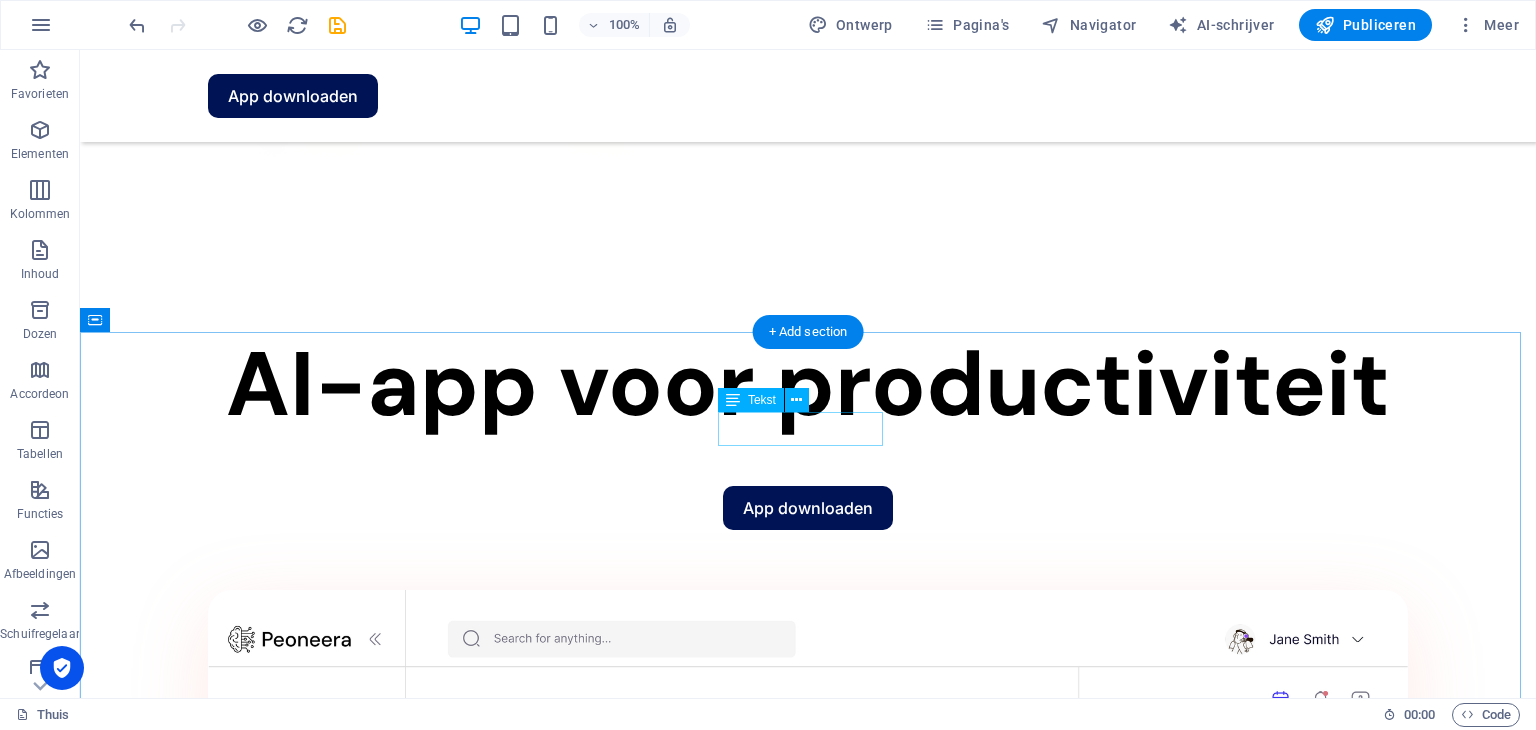 click on "Onze kenmerken" at bounding box center [808, 1763] 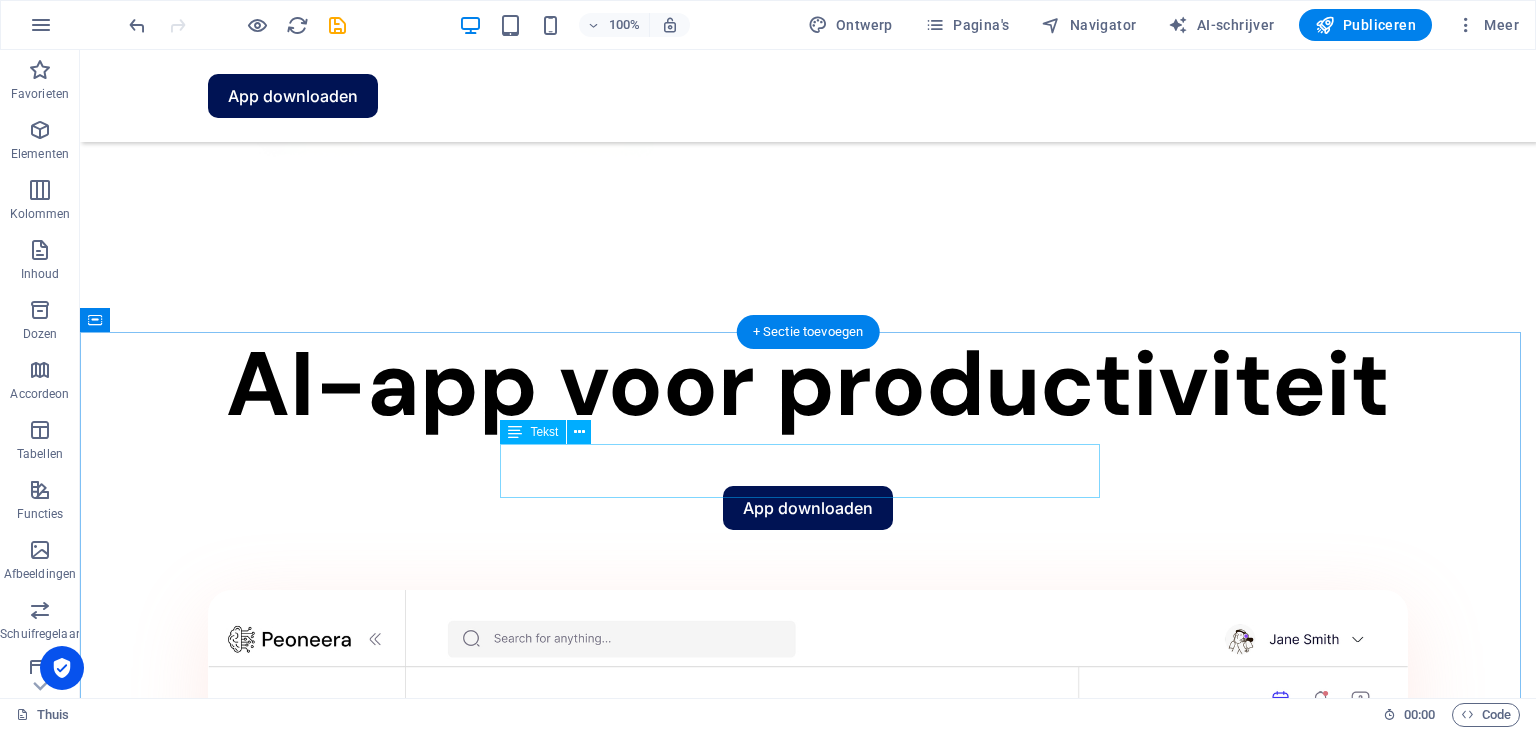 click on "Lorem ipsum dolor sit amet, consectetur adipiscing elit, sed do eiusmod tempor incididunt ut arbeid en dolore magna aliqua." at bounding box center (808, 1791) 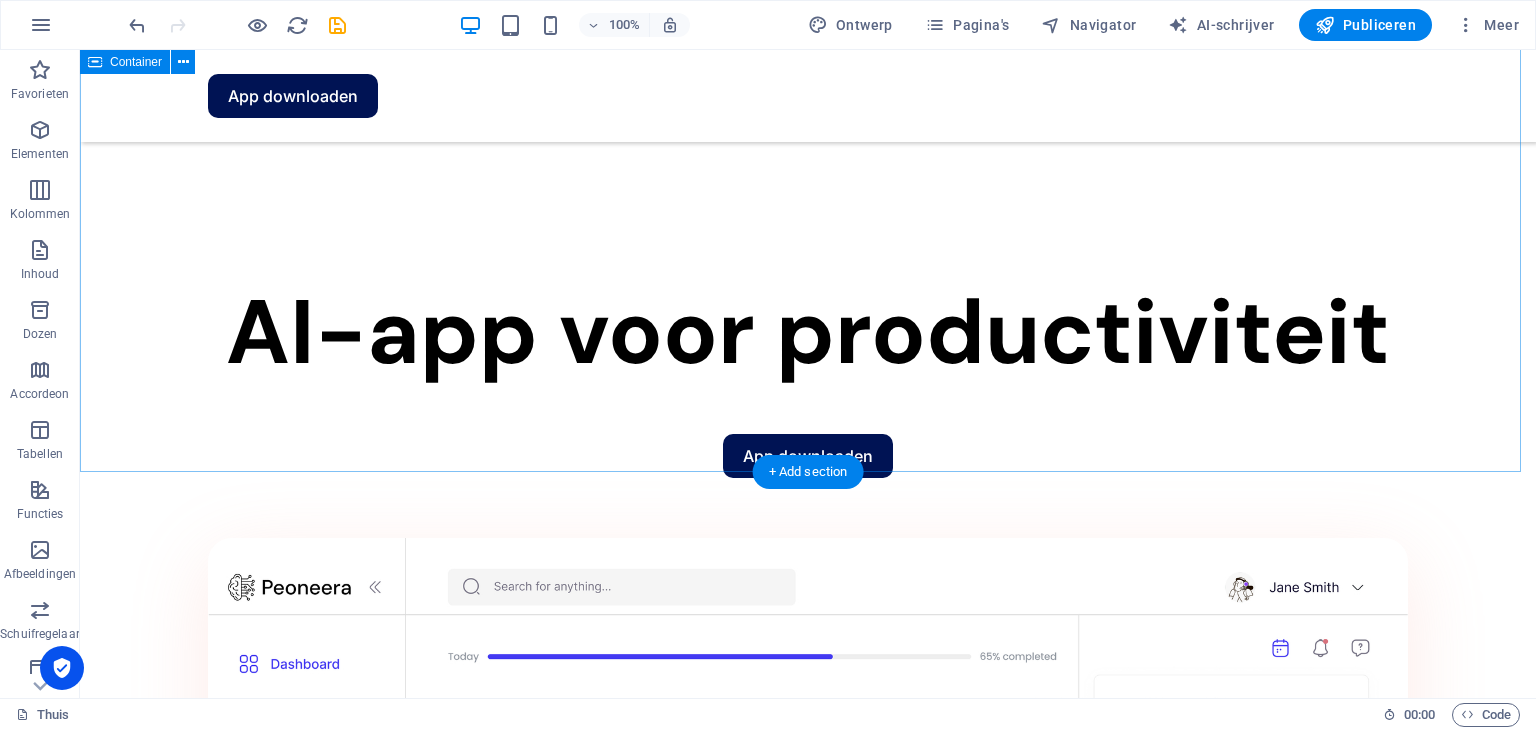 scroll, scrollTop: 1638, scrollLeft: 0, axis: vertical 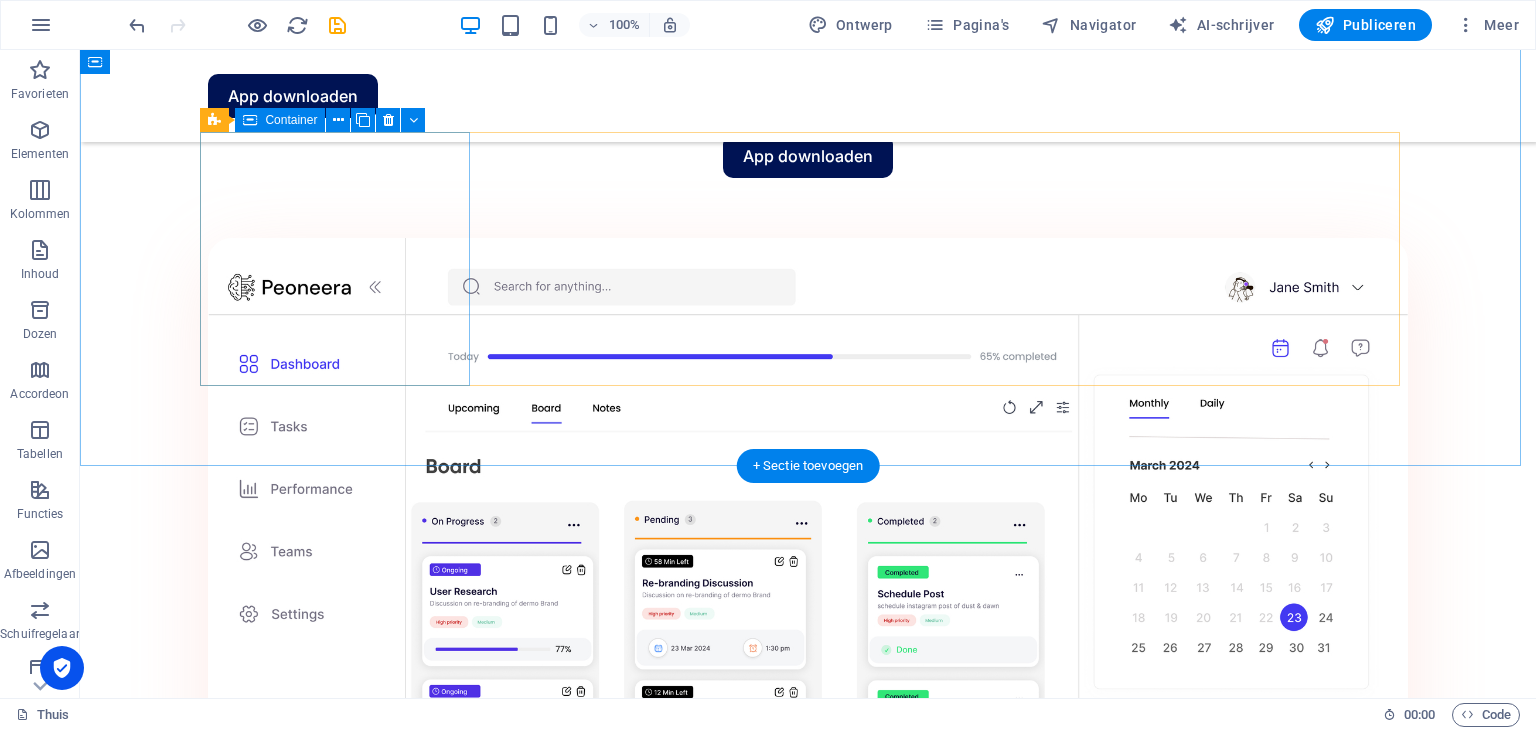 click on "Integratie-ecosysteem Houd uw voortgang bij en motiveer uzelf elke dag voor uw inspanningen.
Meer informatie" at bounding box center [343, 1761] 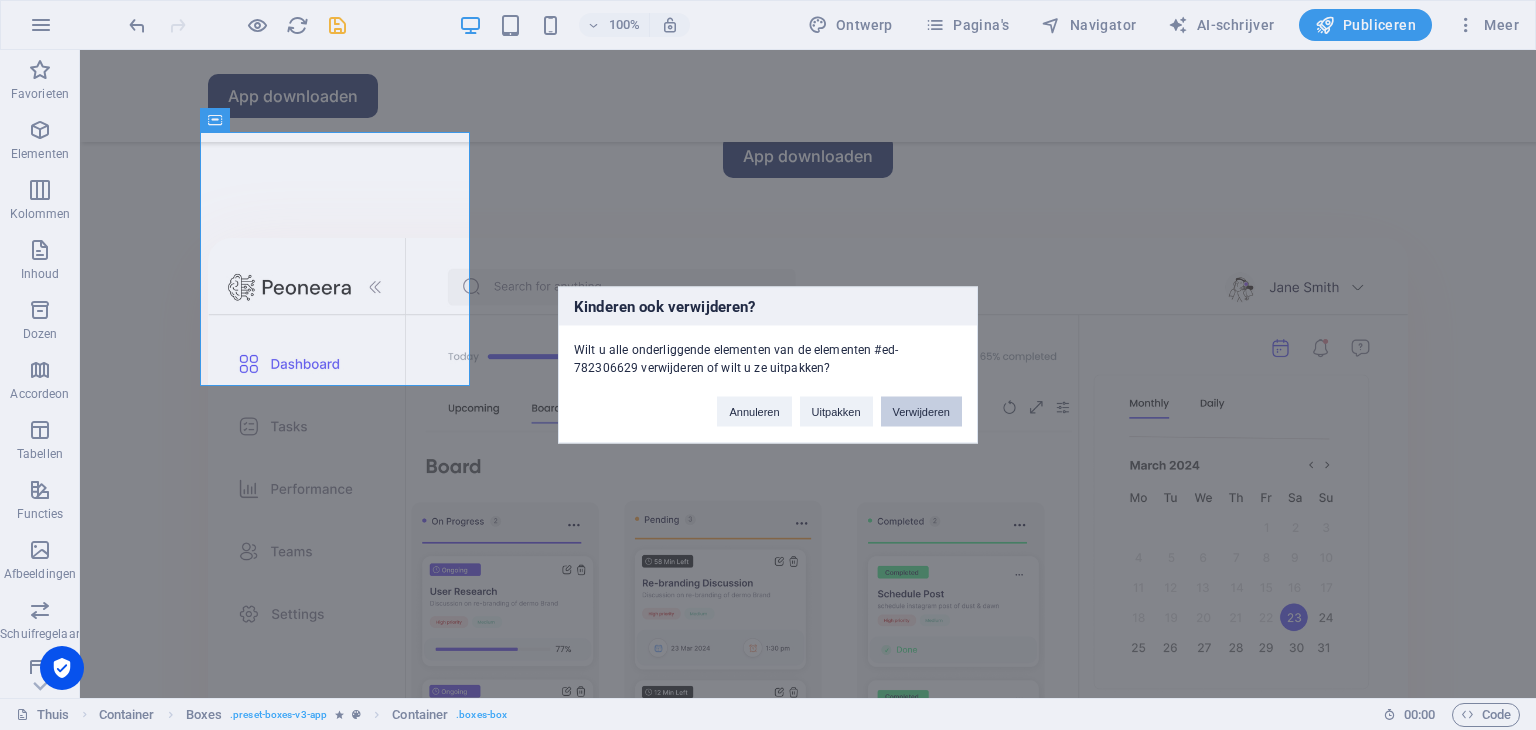 click on "Verwijderen" at bounding box center [921, 412] 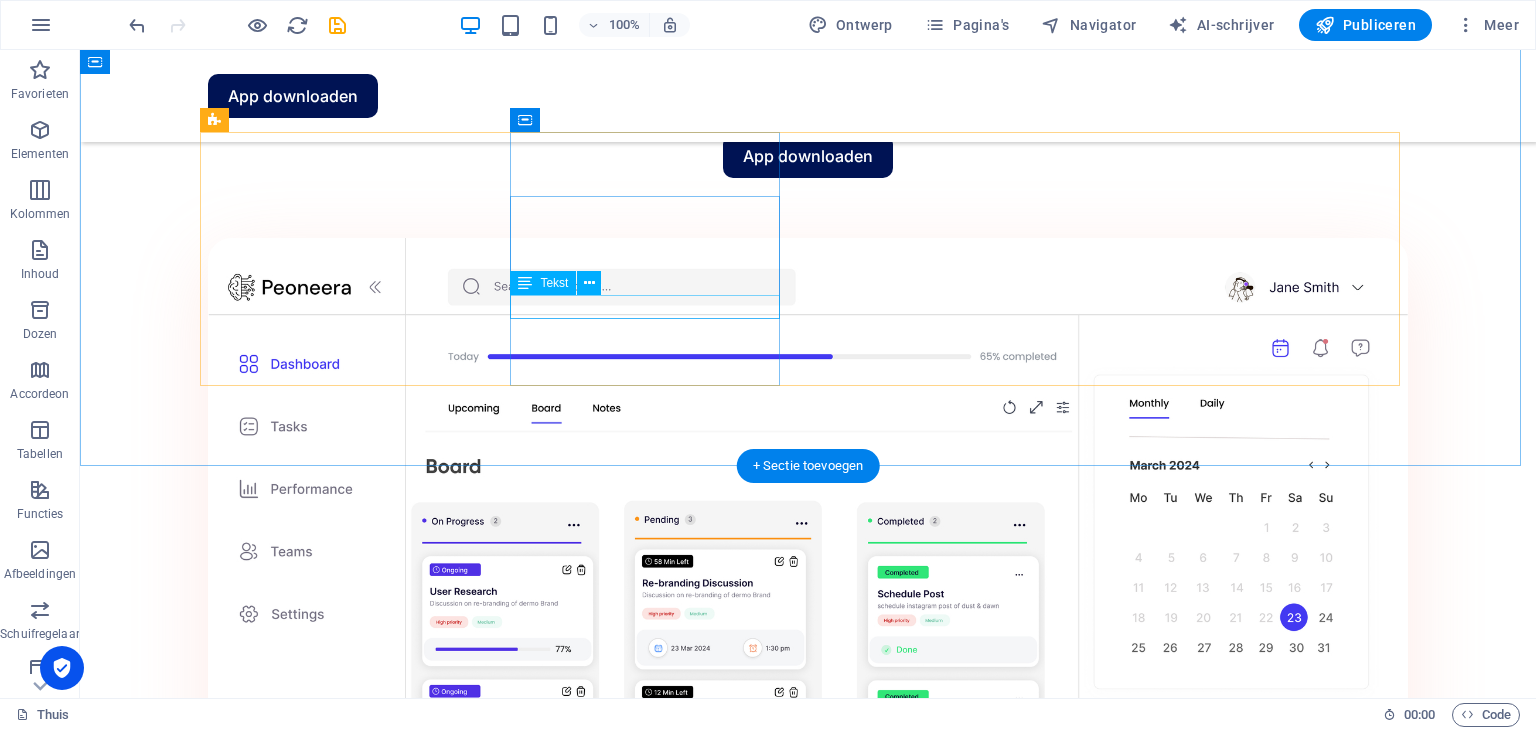 click on "Meer informatie" at bounding box center [343, 2422] 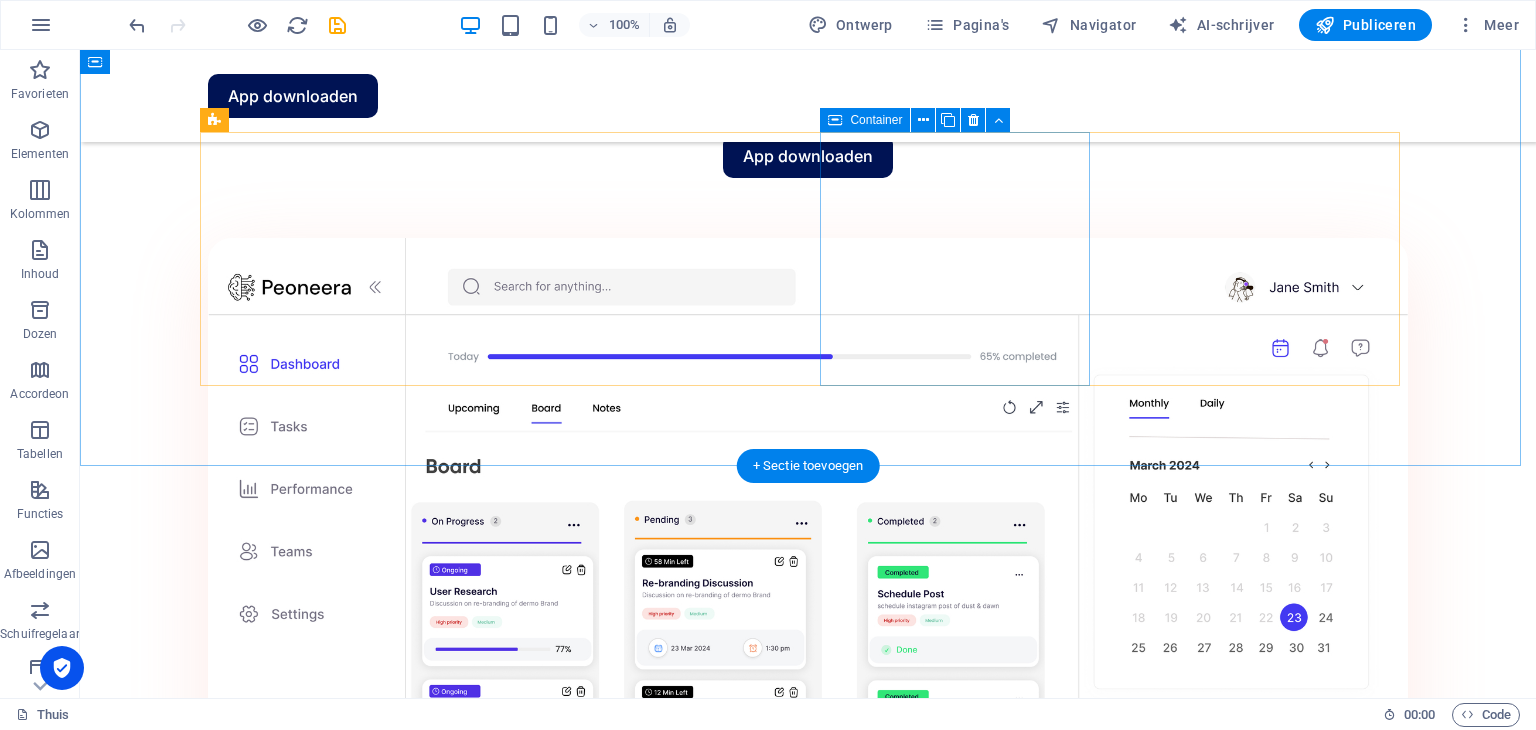 click on "Aanpasbare meldingen Ontvang meldingen over de taken en deadlines die er het meest toe doen. Meer informatie" at bounding box center (343, 2596) 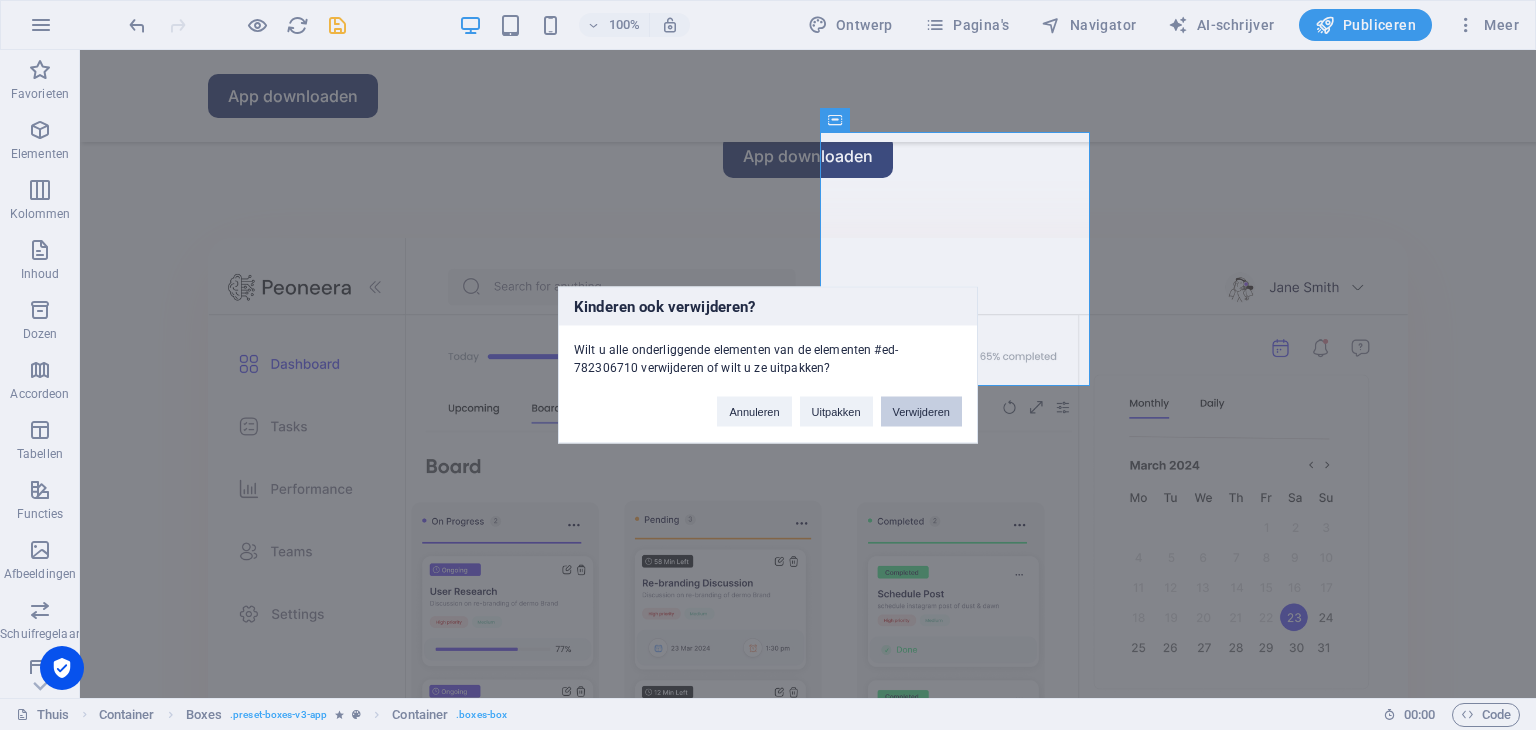 drag, startPoint x: 917, startPoint y: 413, endPoint x: 732, endPoint y: 330, distance: 202.76587 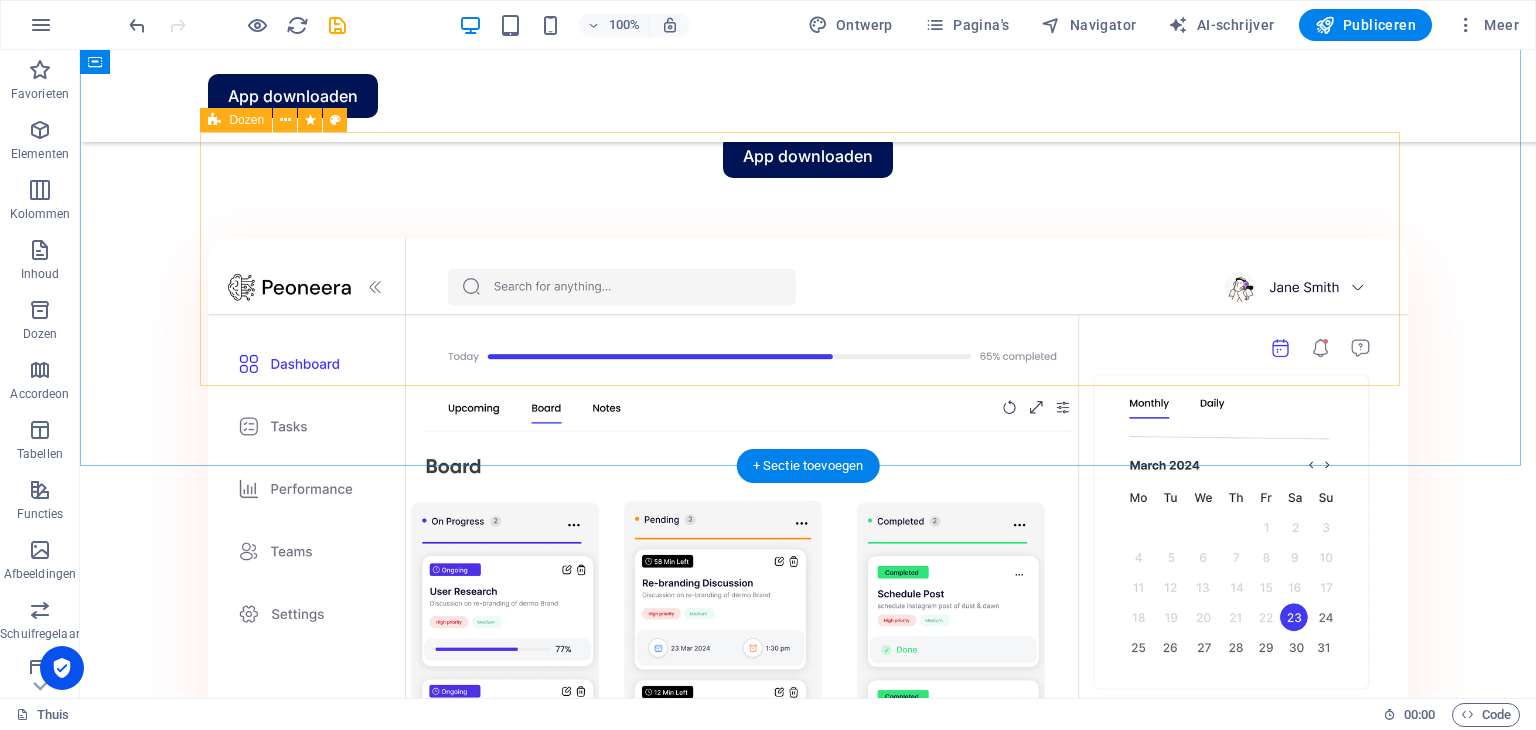 drag, startPoint x: 793, startPoint y: 318, endPoint x: 767, endPoint y: 310, distance: 27.202942 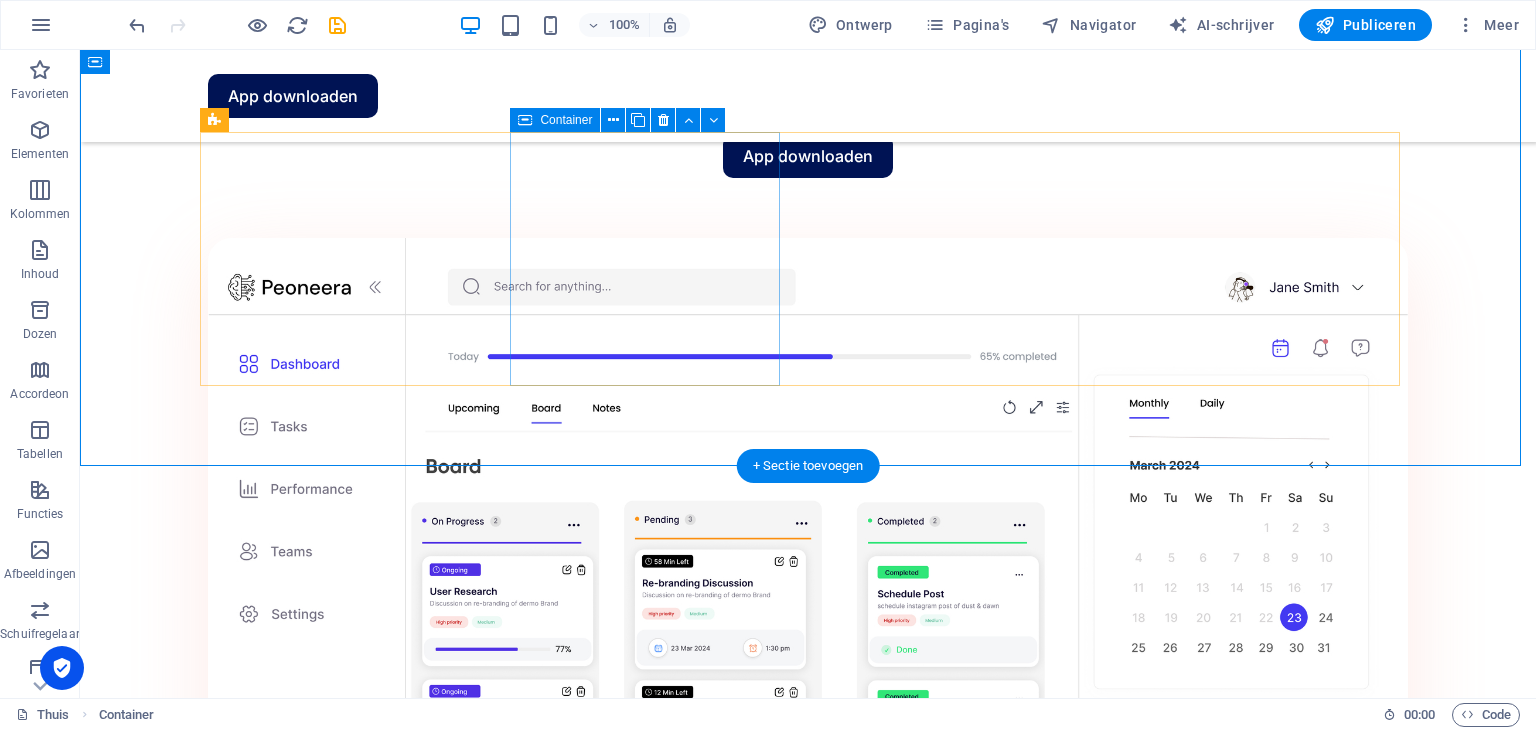 click on "Veilige gegevensversleuteling Zorg dat uw gegevens veilig zijn met hoogwaardige encryptie." at bounding box center (343, 2179) 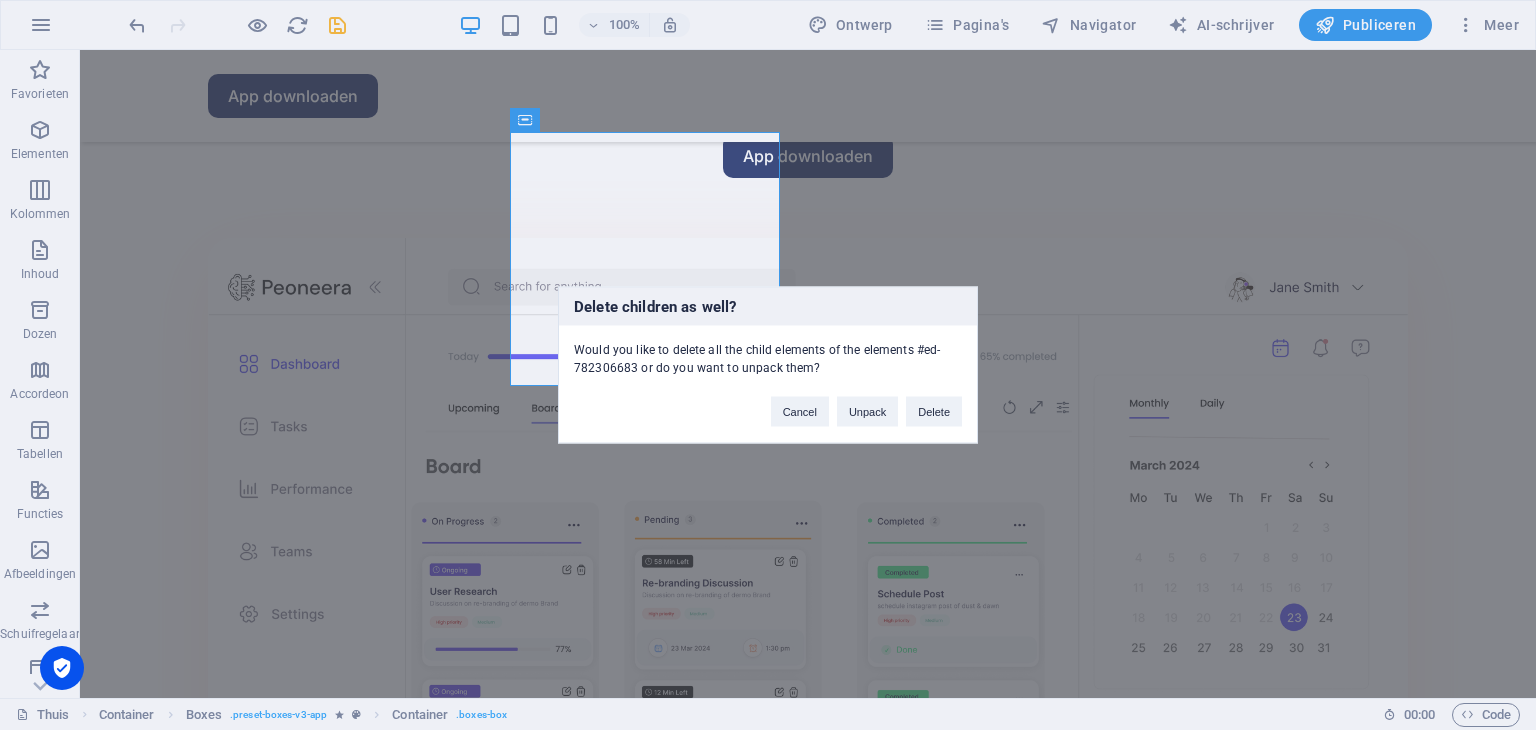 type 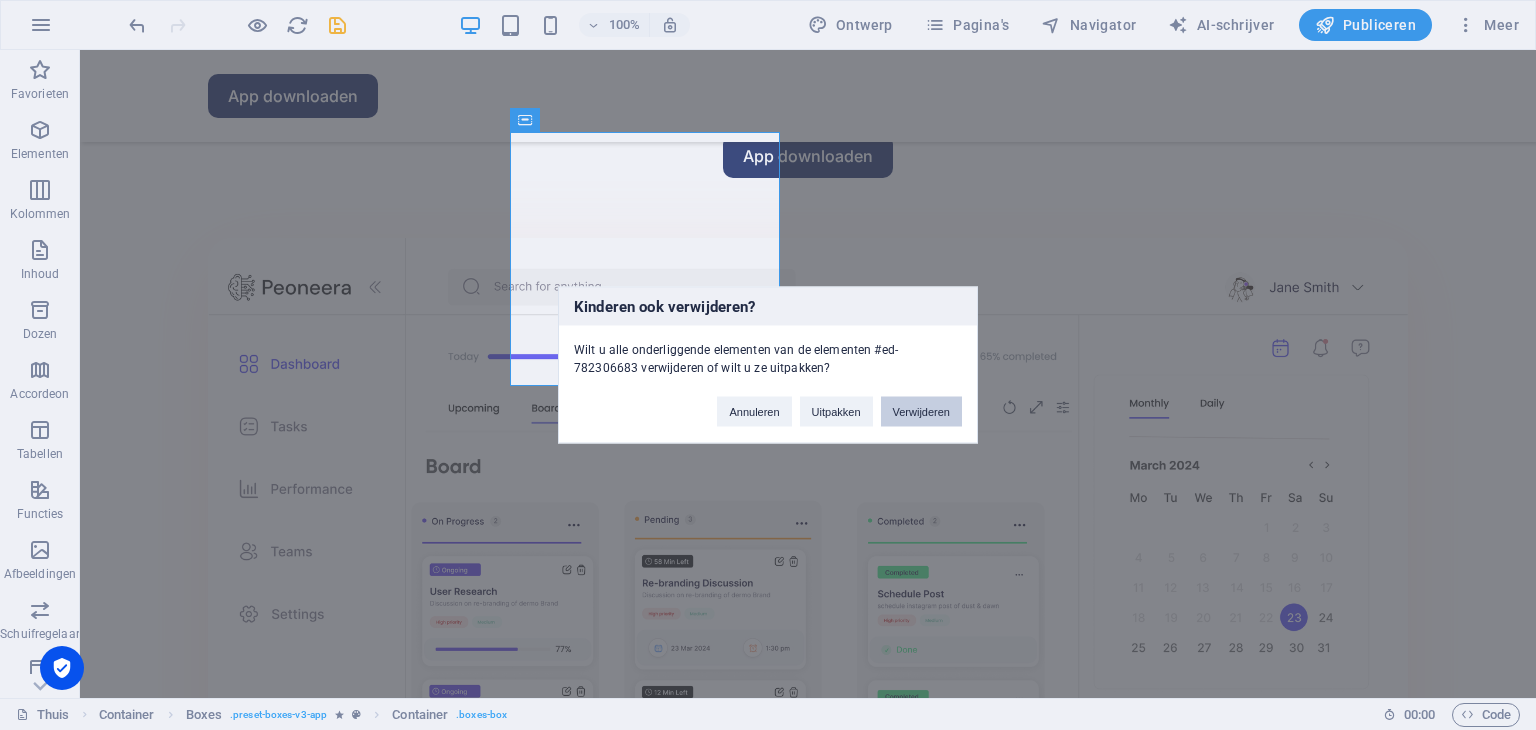 click on "Verwijderen" at bounding box center [921, 412] 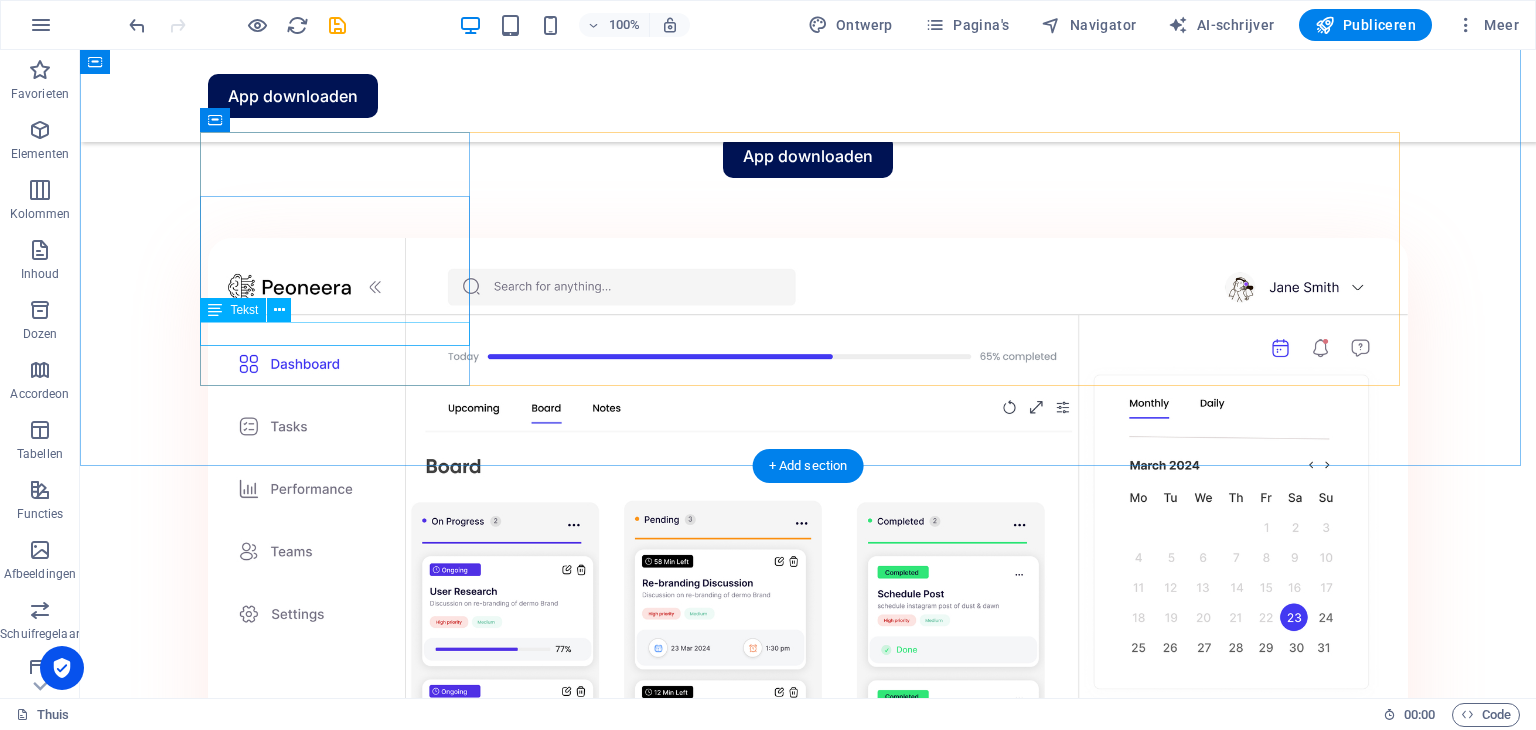 click on "Meer informatie" at bounding box center (343, 1837) 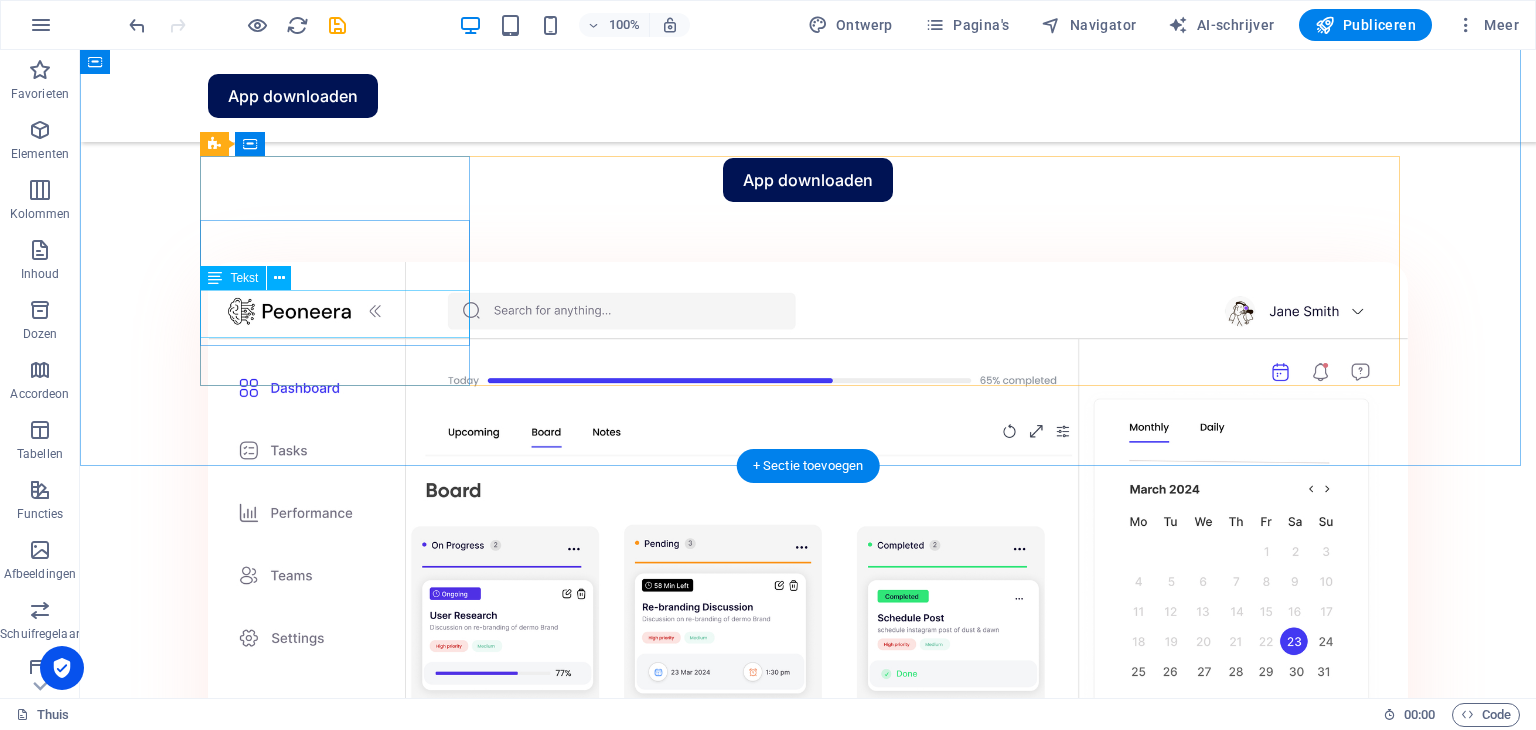 click on "Stel doelen in en volg ze met overzichtelijke taakverdelingen." at bounding box center [343, 1648] 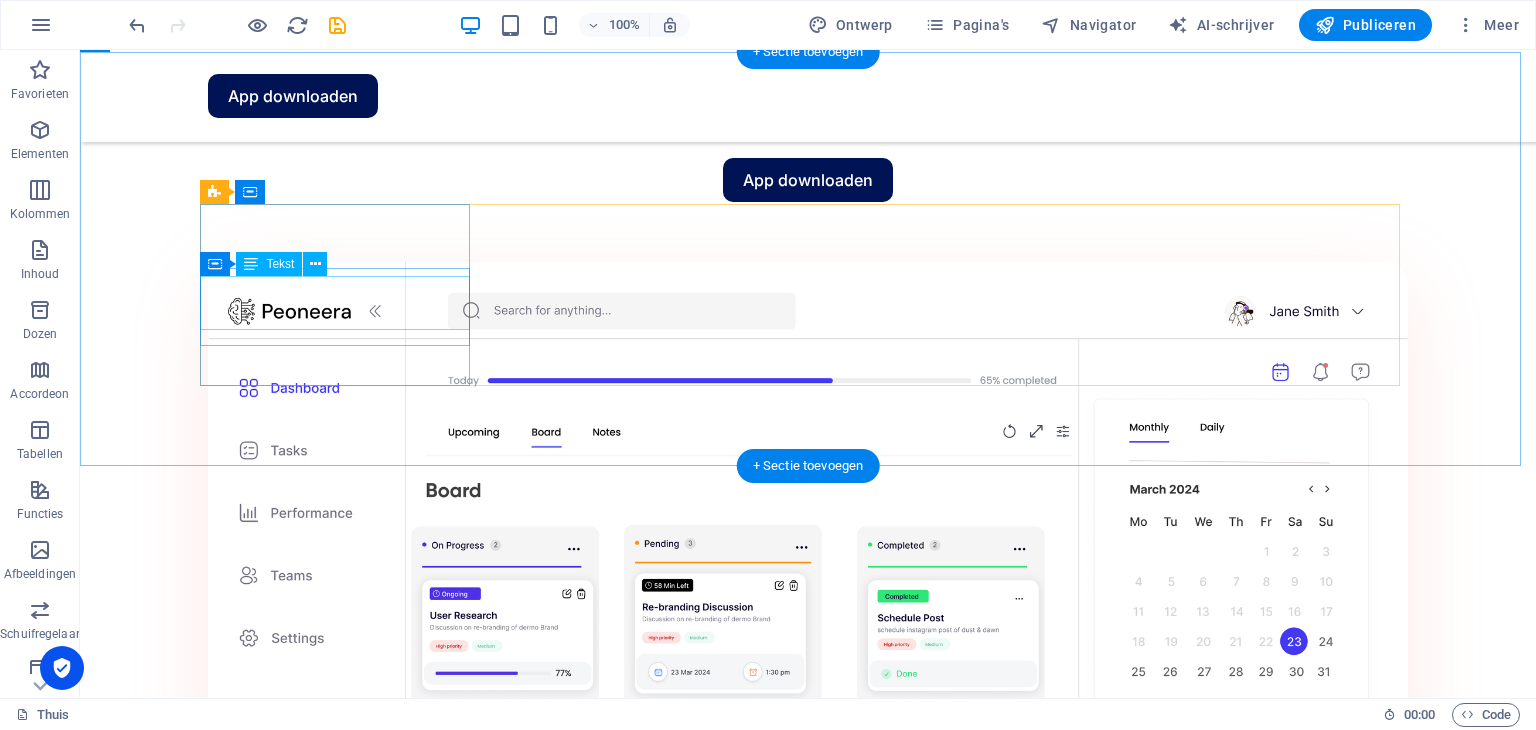 scroll, scrollTop: 1566, scrollLeft: 0, axis: vertical 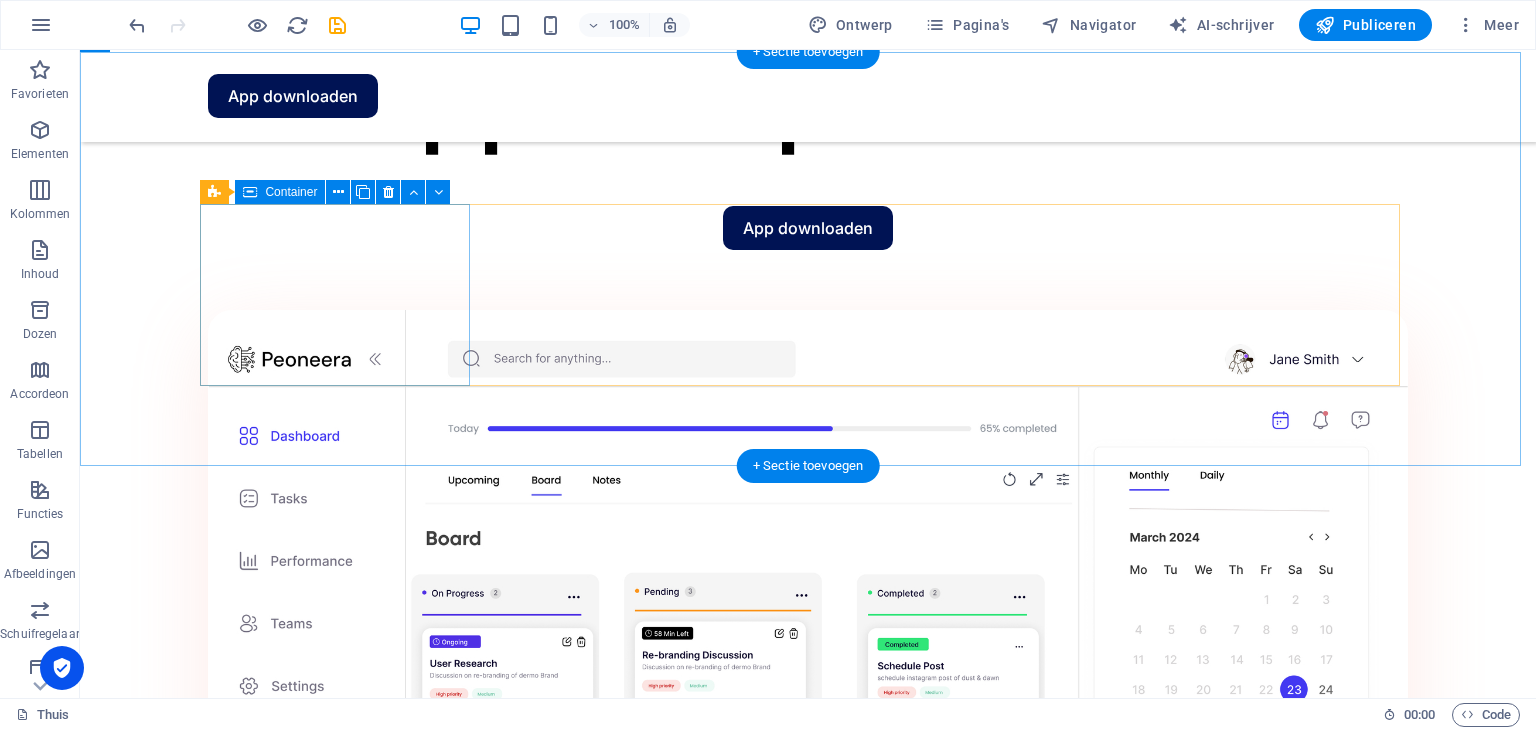 click on "Doelstellingen stellen en volgen" at bounding box center [343, 1629] 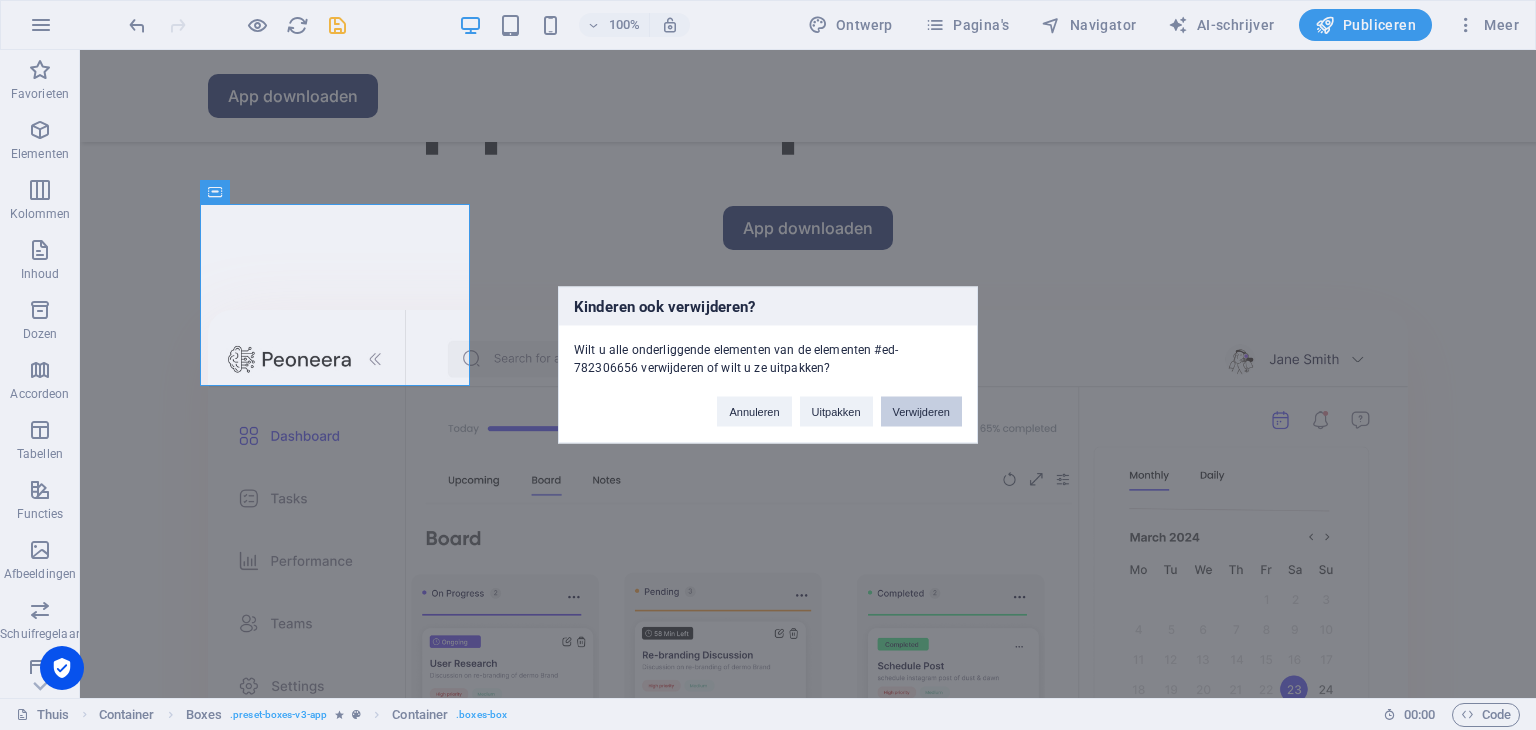 click on "Verwijderen" at bounding box center (921, 412) 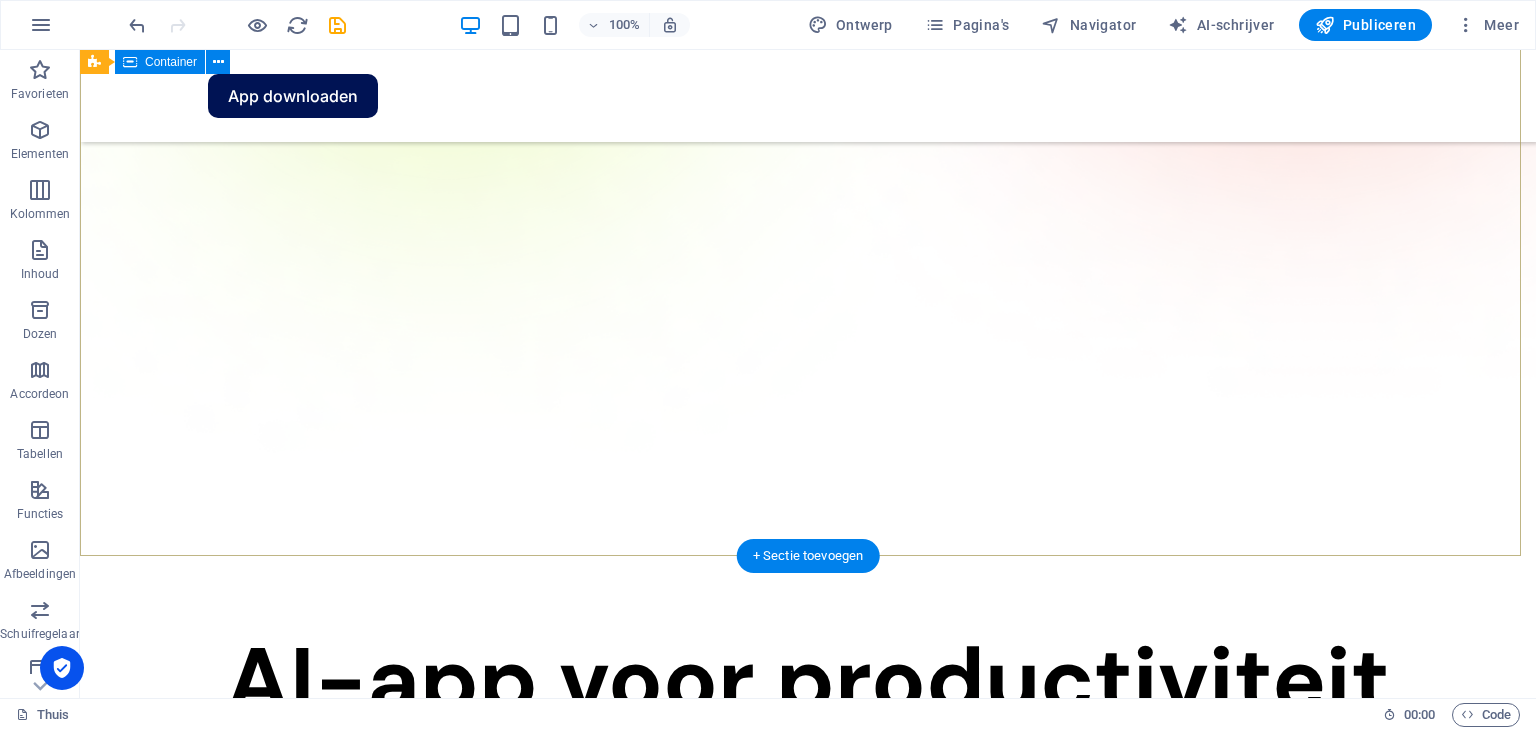 scroll, scrollTop: 1185, scrollLeft: 0, axis: vertical 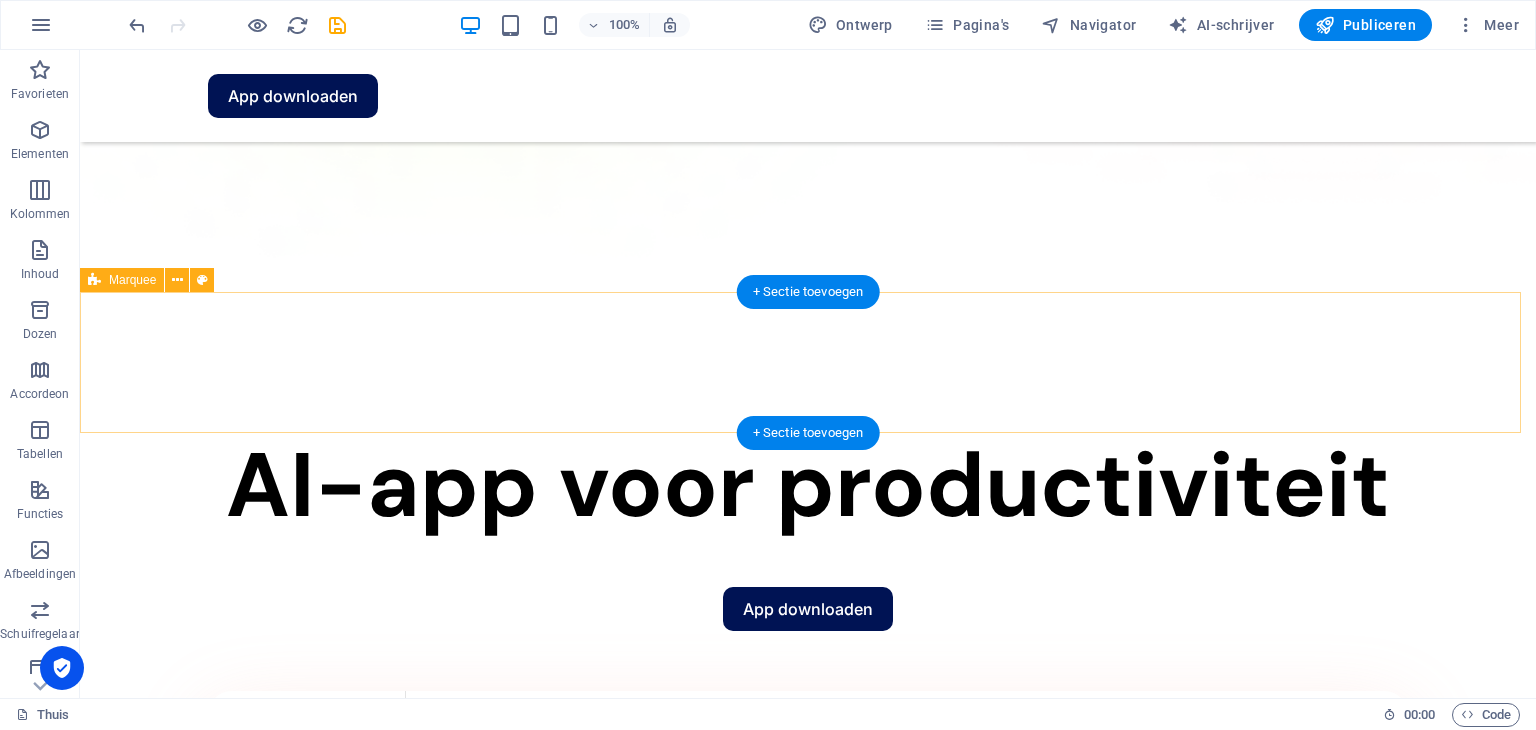 click on "Plaats hier inhoud of  Elementen toevoegen  Klembord plakken" at bounding box center (808, 1696) 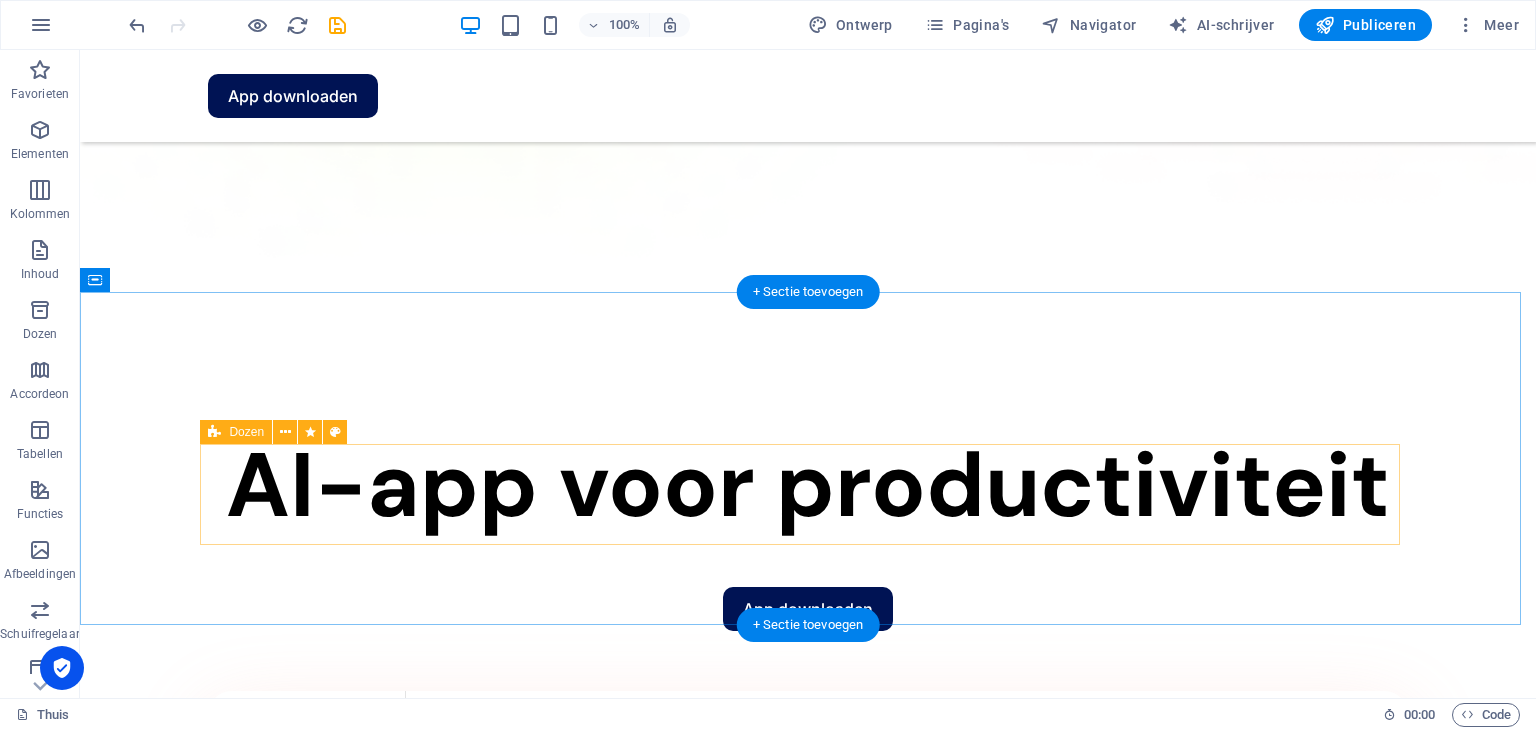 click on "Plaats hier inhoud of  Elementen toevoegen  Klembord plakken" at bounding box center (808, 1828) 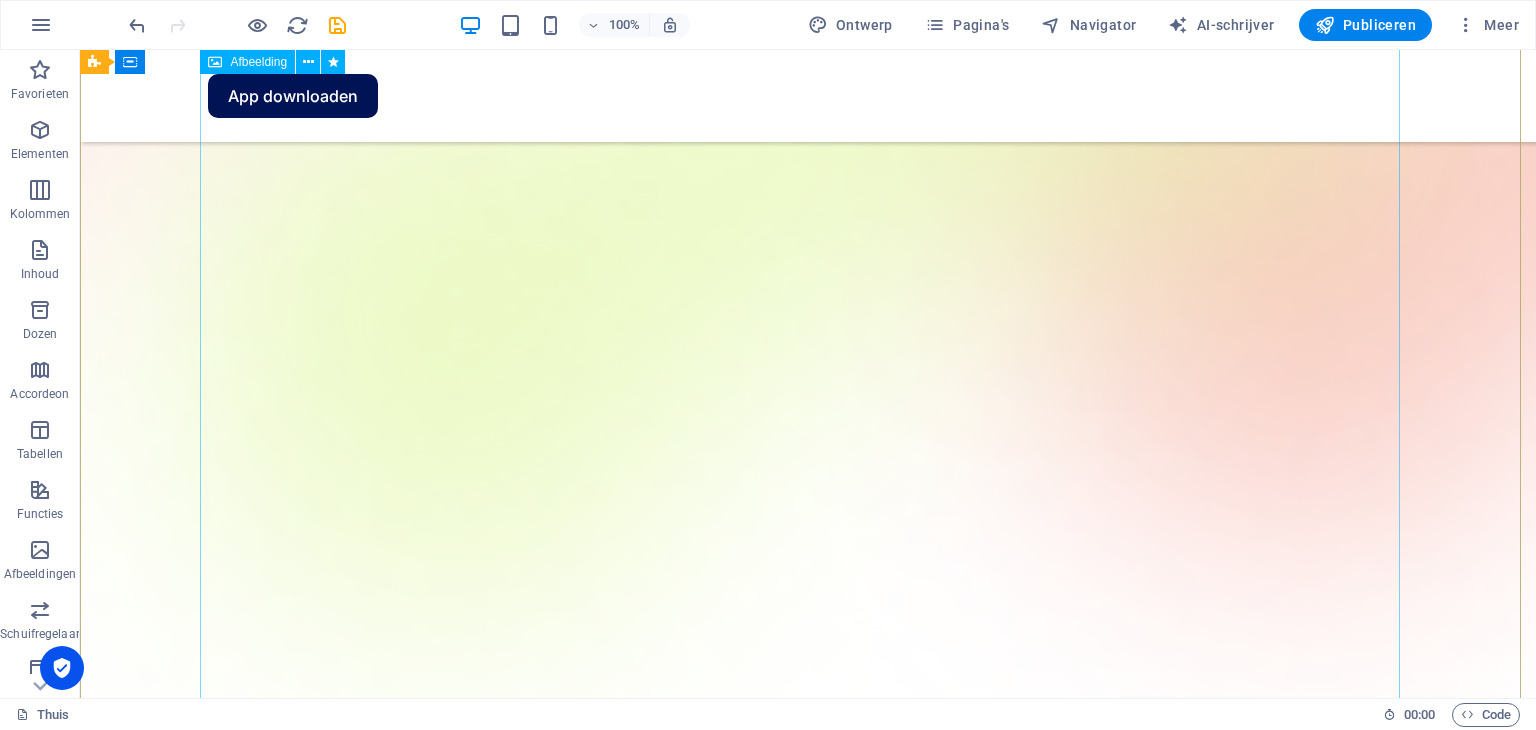 scroll, scrollTop: 185, scrollLeft: 0, axis: vertical 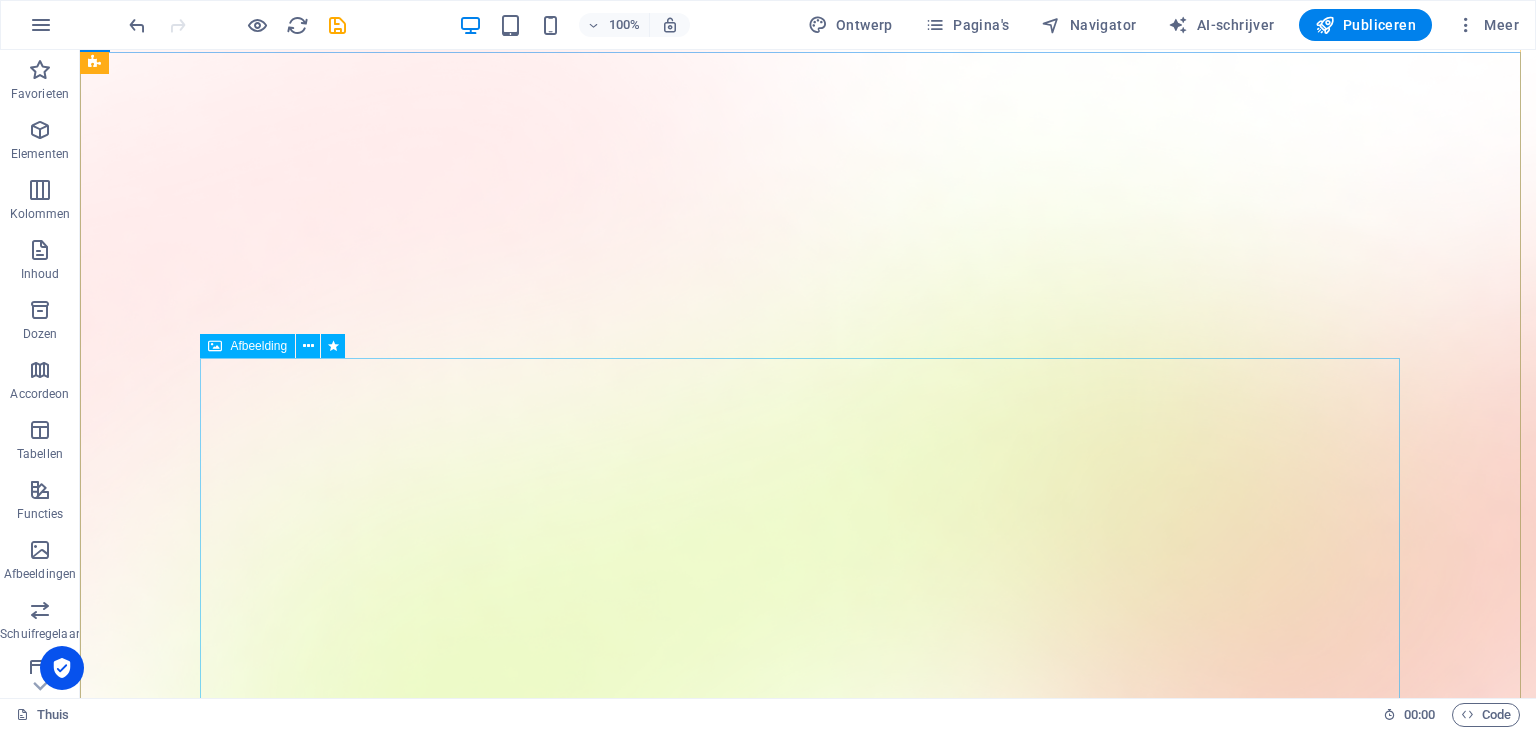 click at bounding box center (808, 2118) 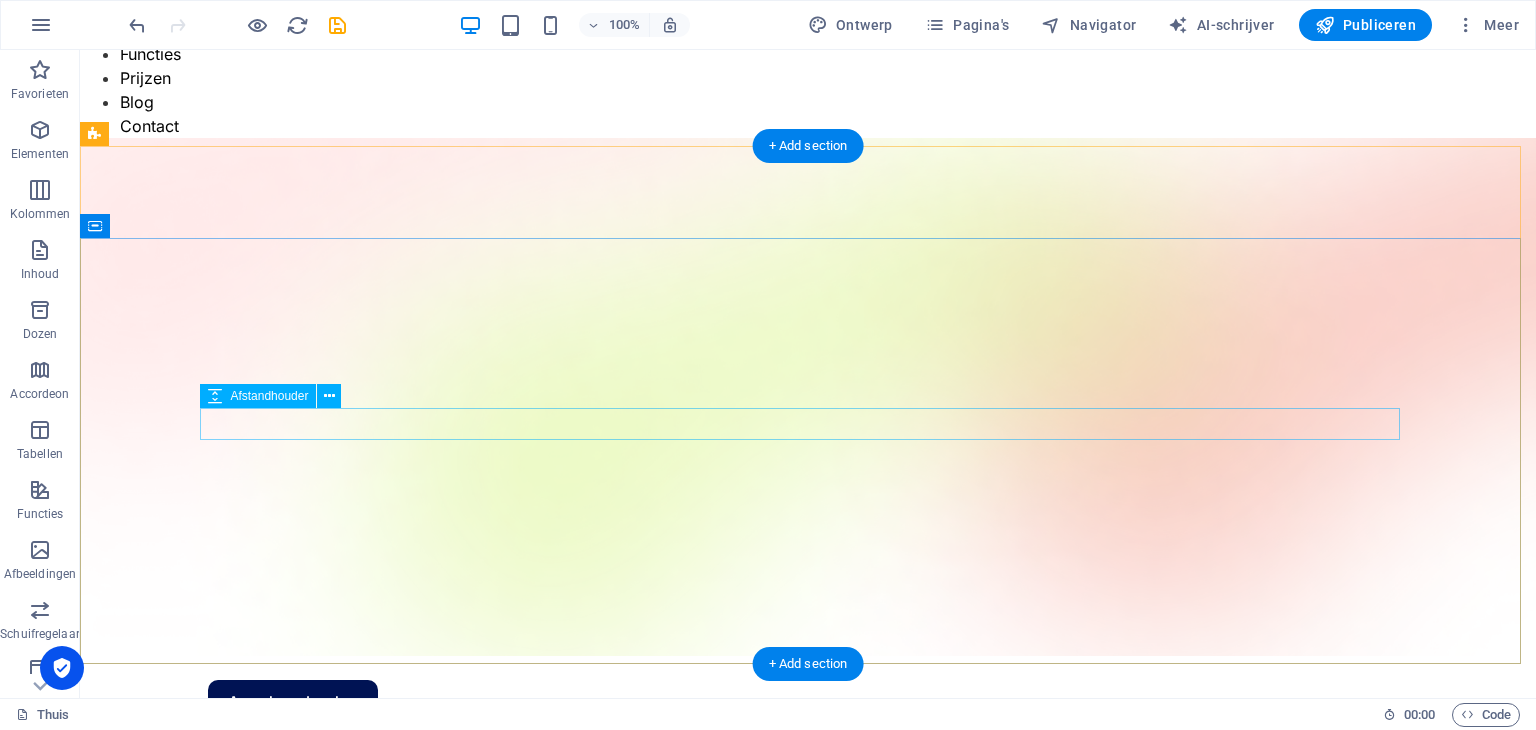 scroll, scrollTop: 0, scrollLeft: 0, axis: both 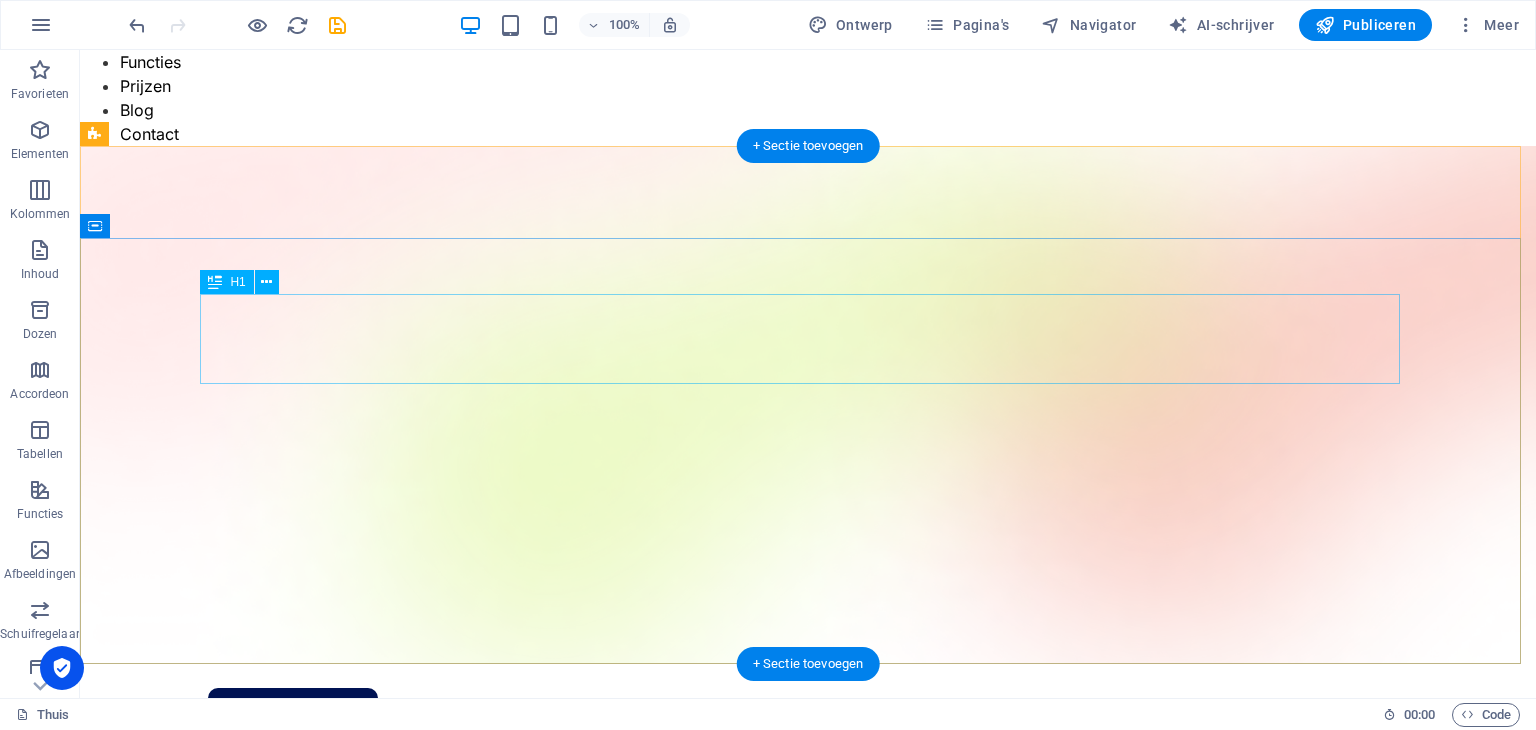 click on "AI-app voor productiviteit" at bounding box center (808, 857) 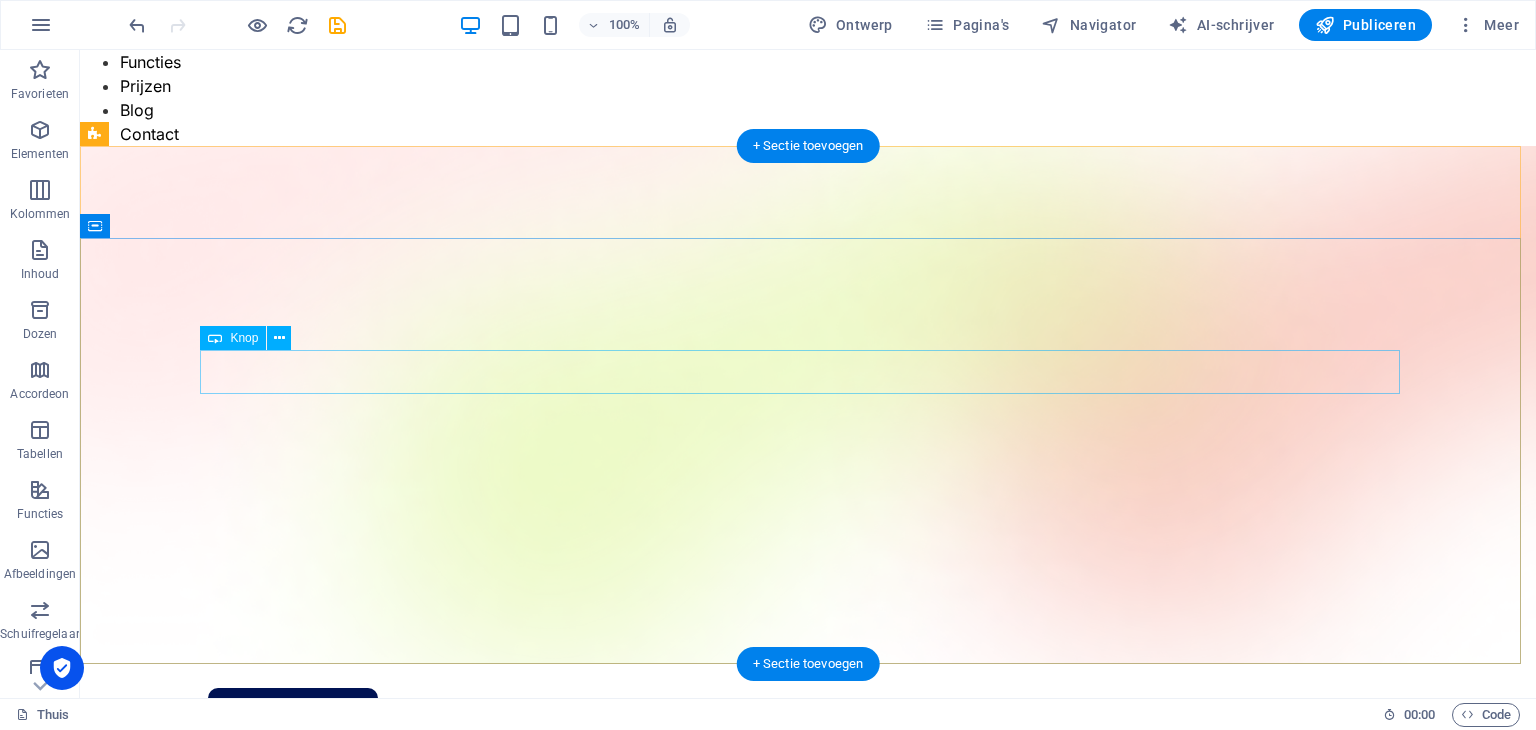 click on "App downloaden" at bounding box center (808, 890) 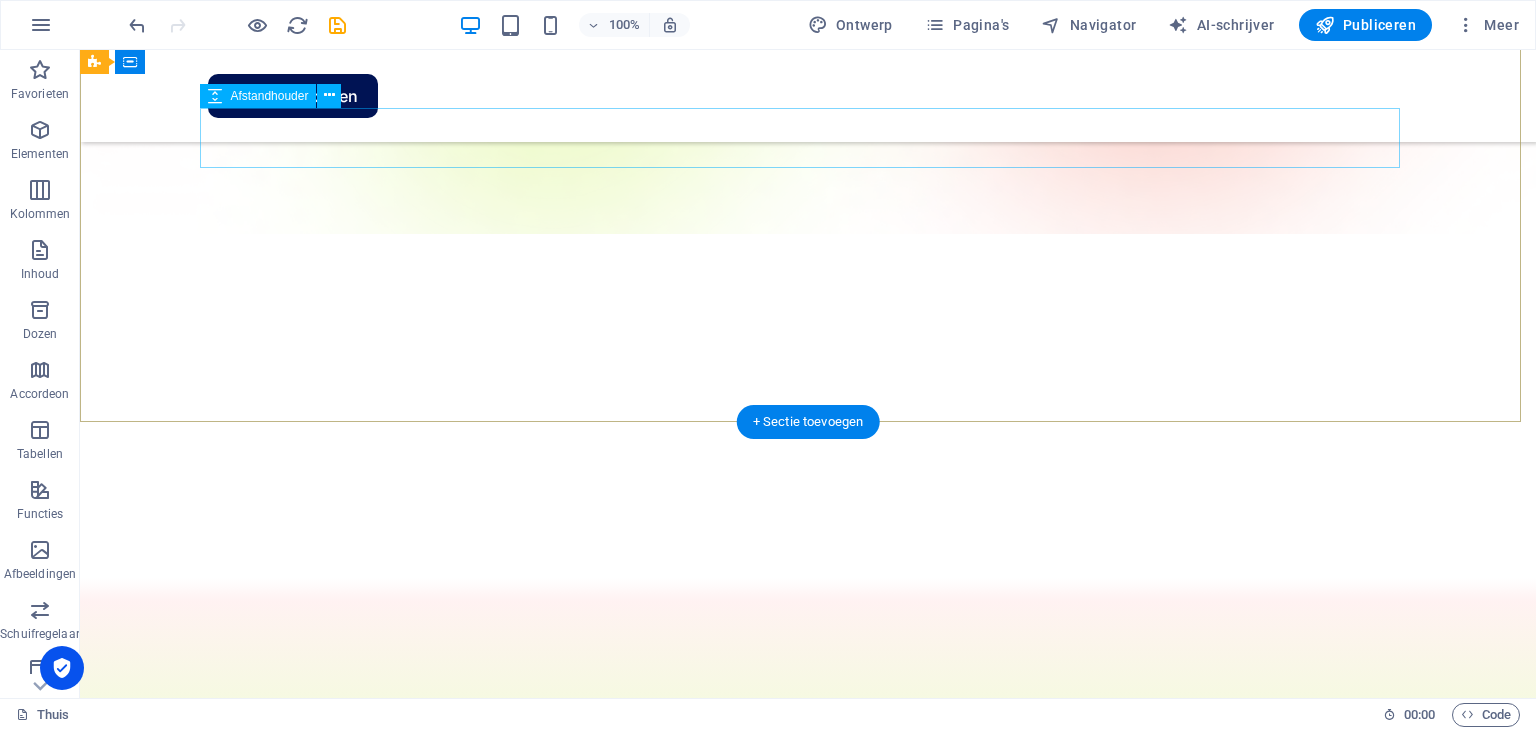 scroll, scrollTop: 0, scrollLeft: 0, axis: both 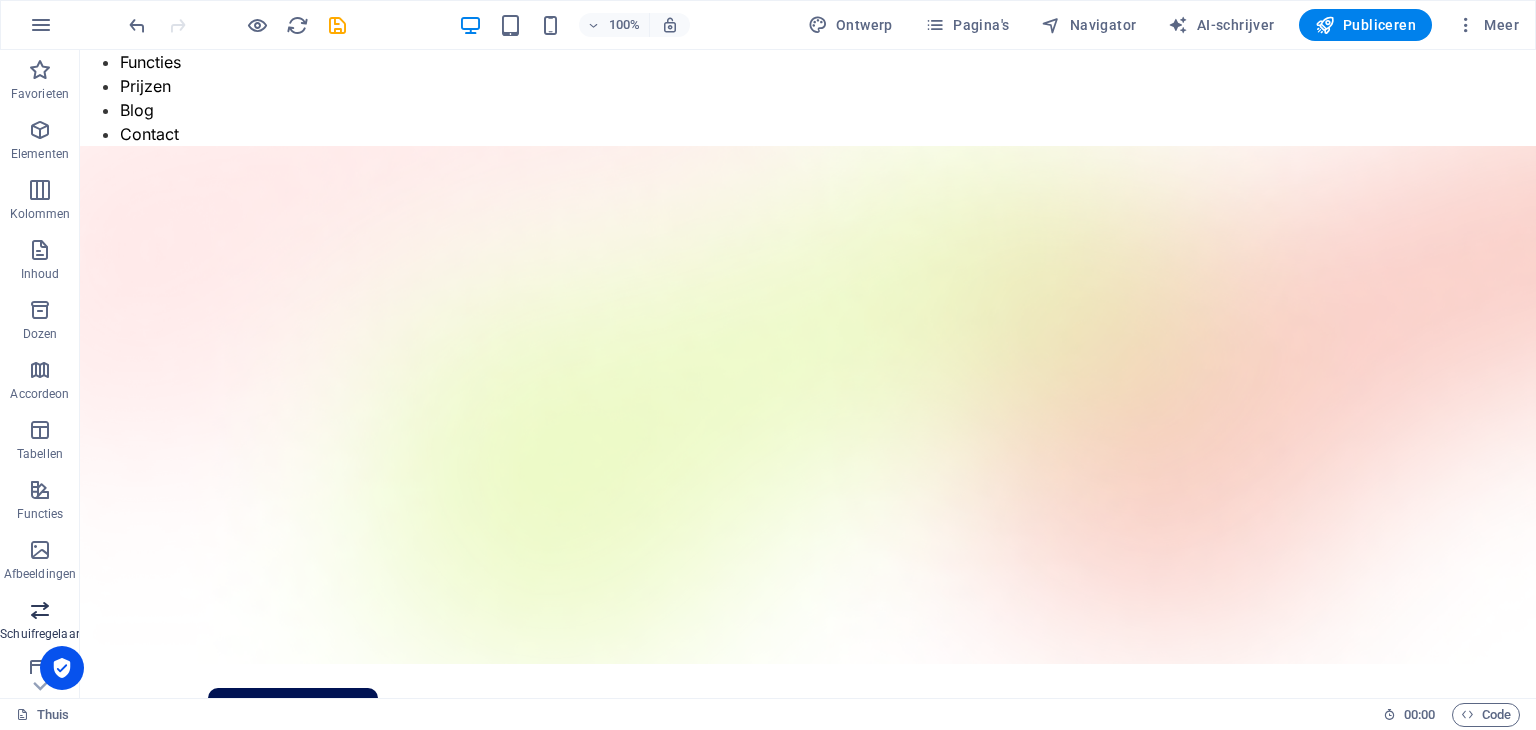 click at bounding box center (40, 610) 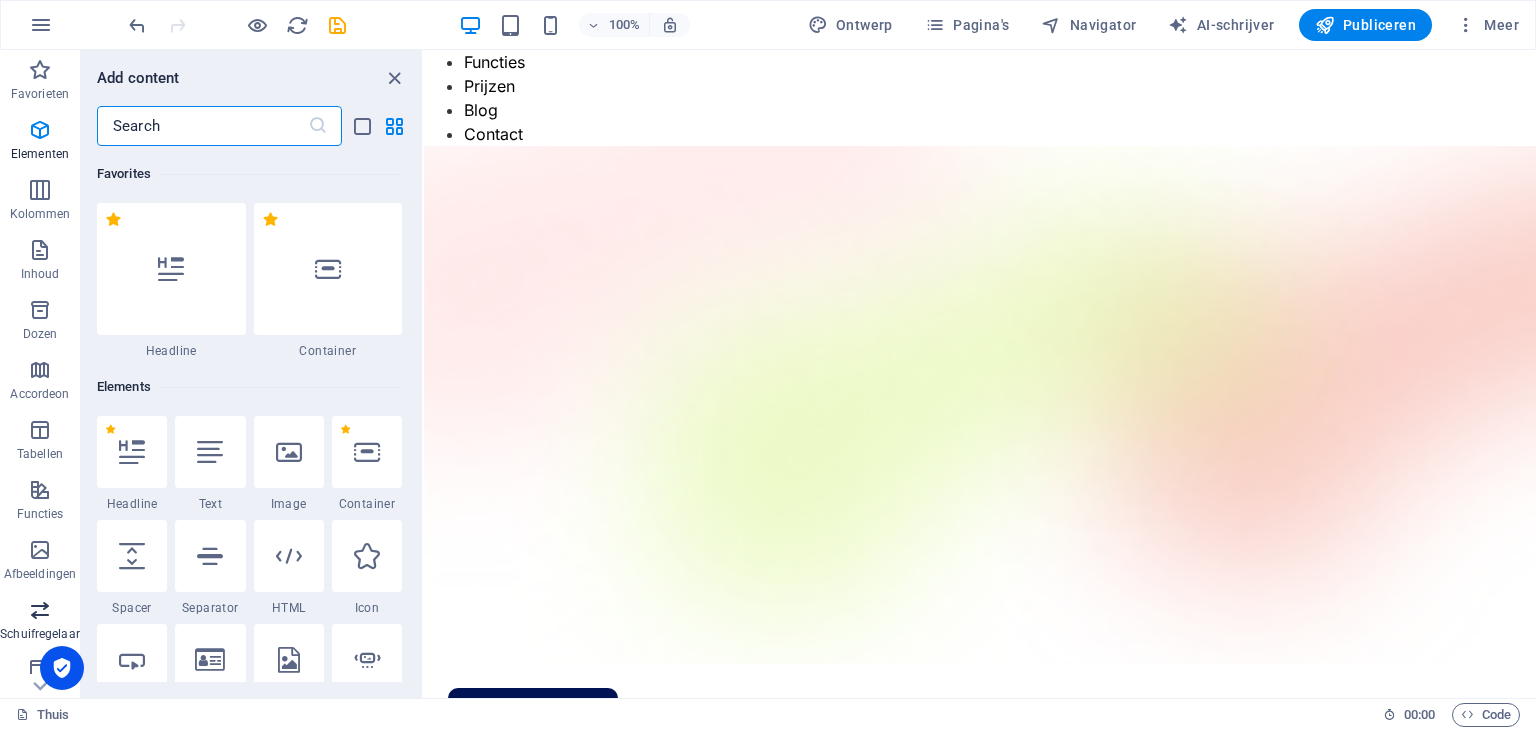 scroll, scrollTop: 11172, scrollLeft: 0, axis: vertical 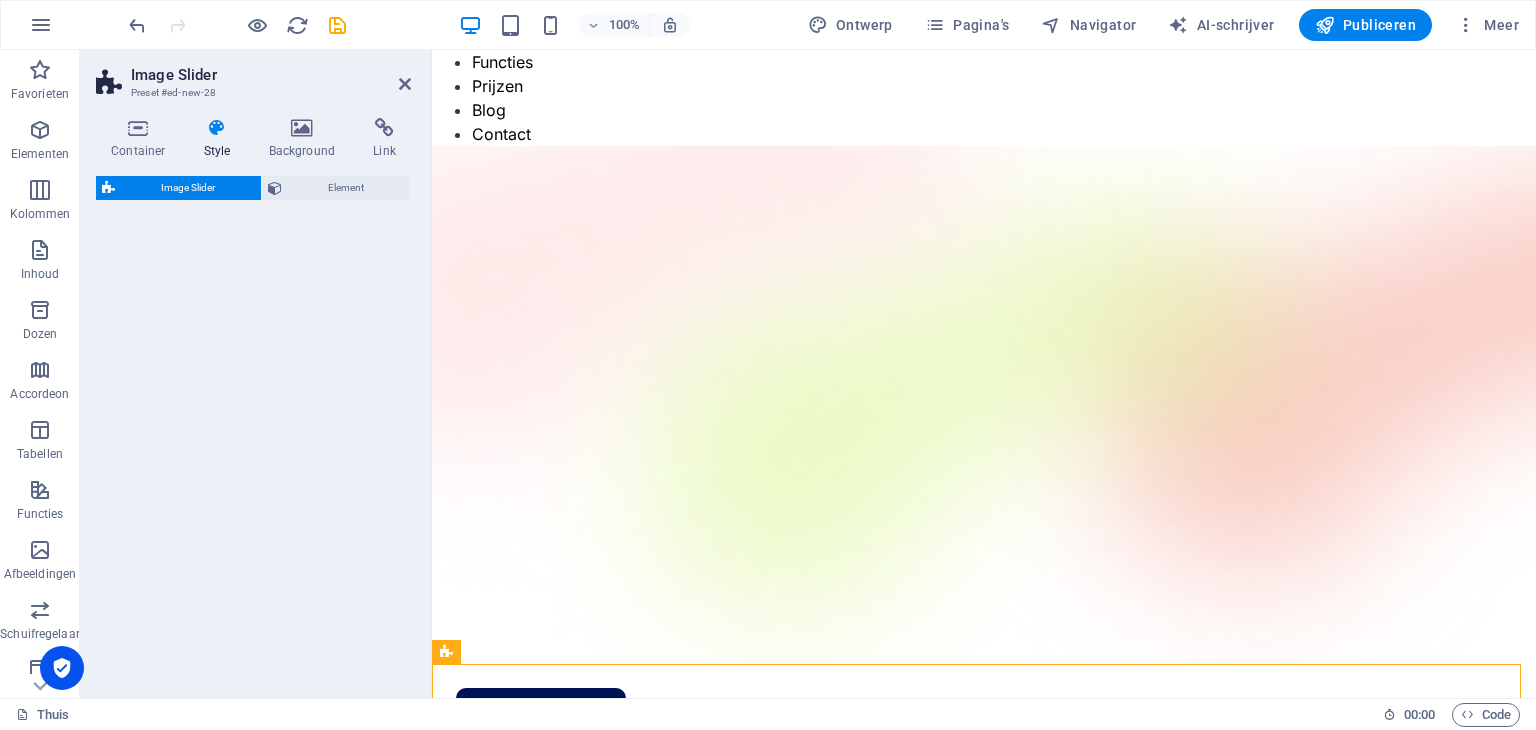 select on "rem" 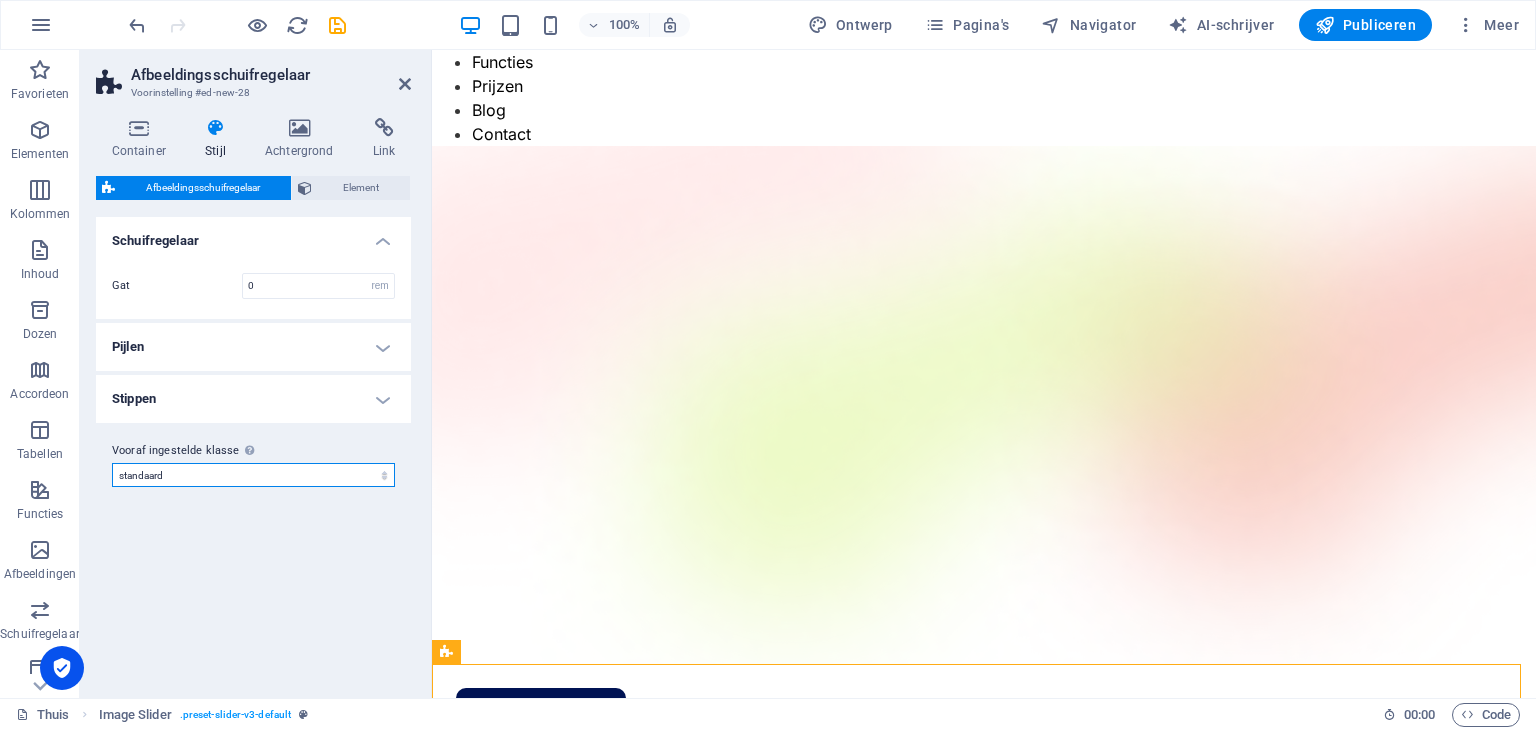 click on "standaard Vooraf ingestelde klasse toevoegen" at bounding box center (253, 475) 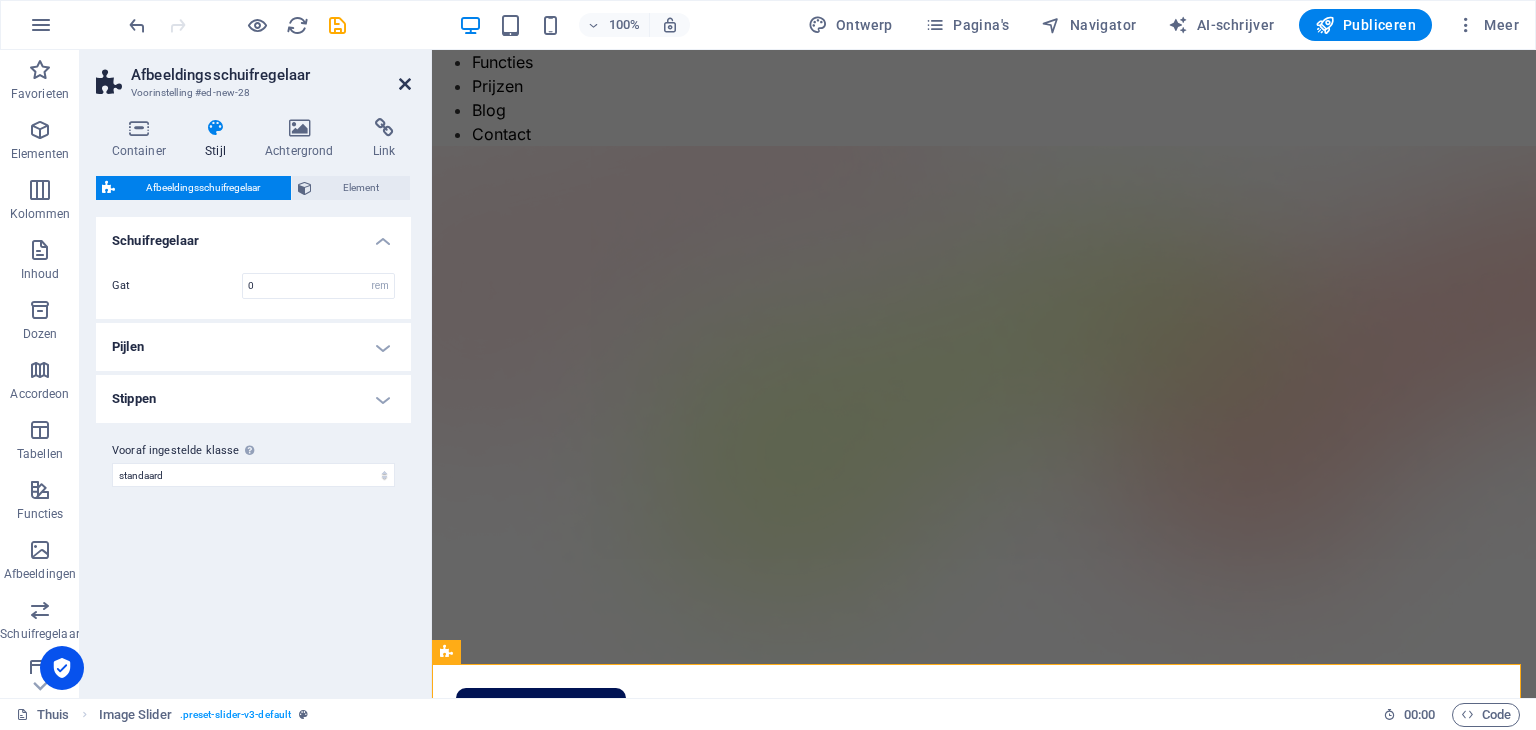 click at bounding box center [405, 84] 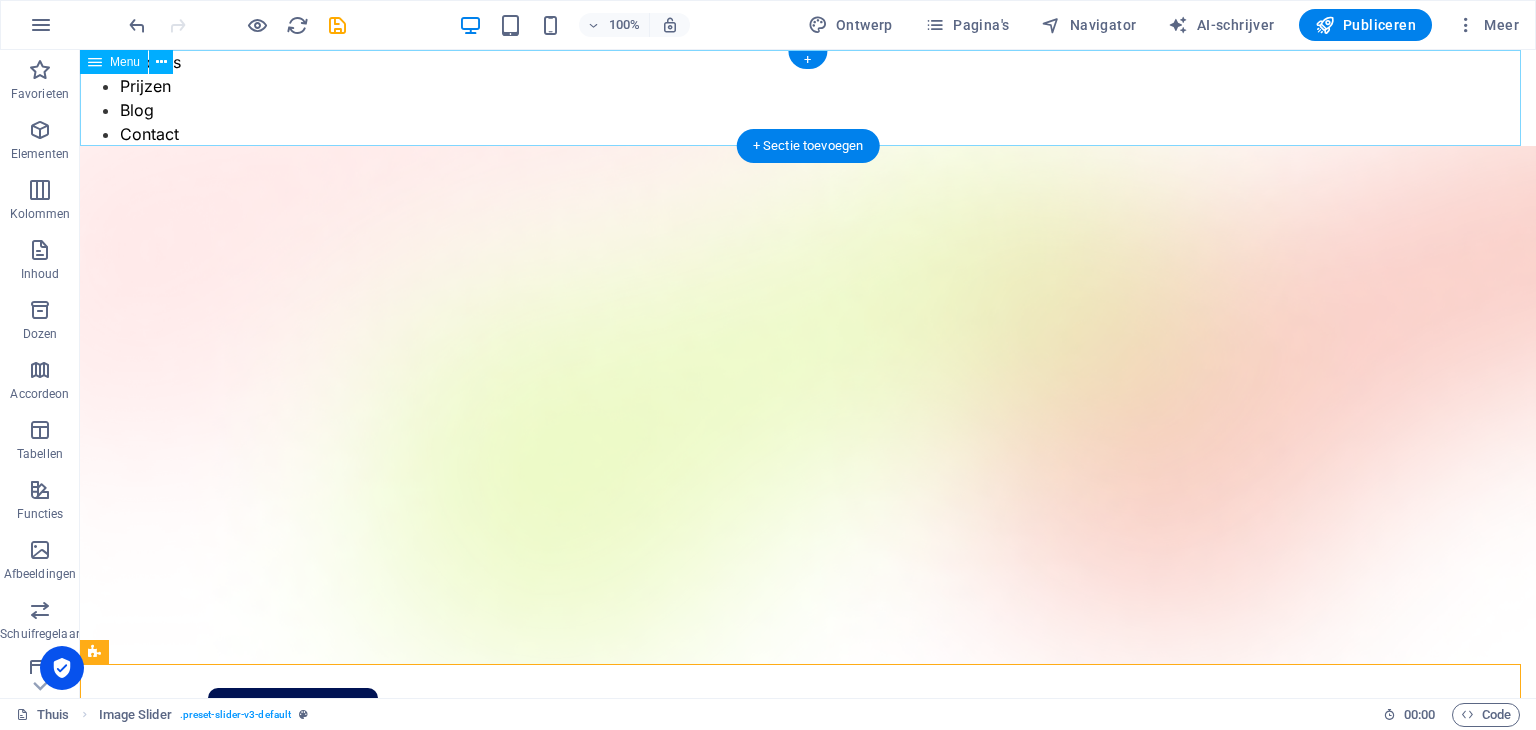 click on "Functies Prijzen Blog Contact" at bounding box center [808, 98] 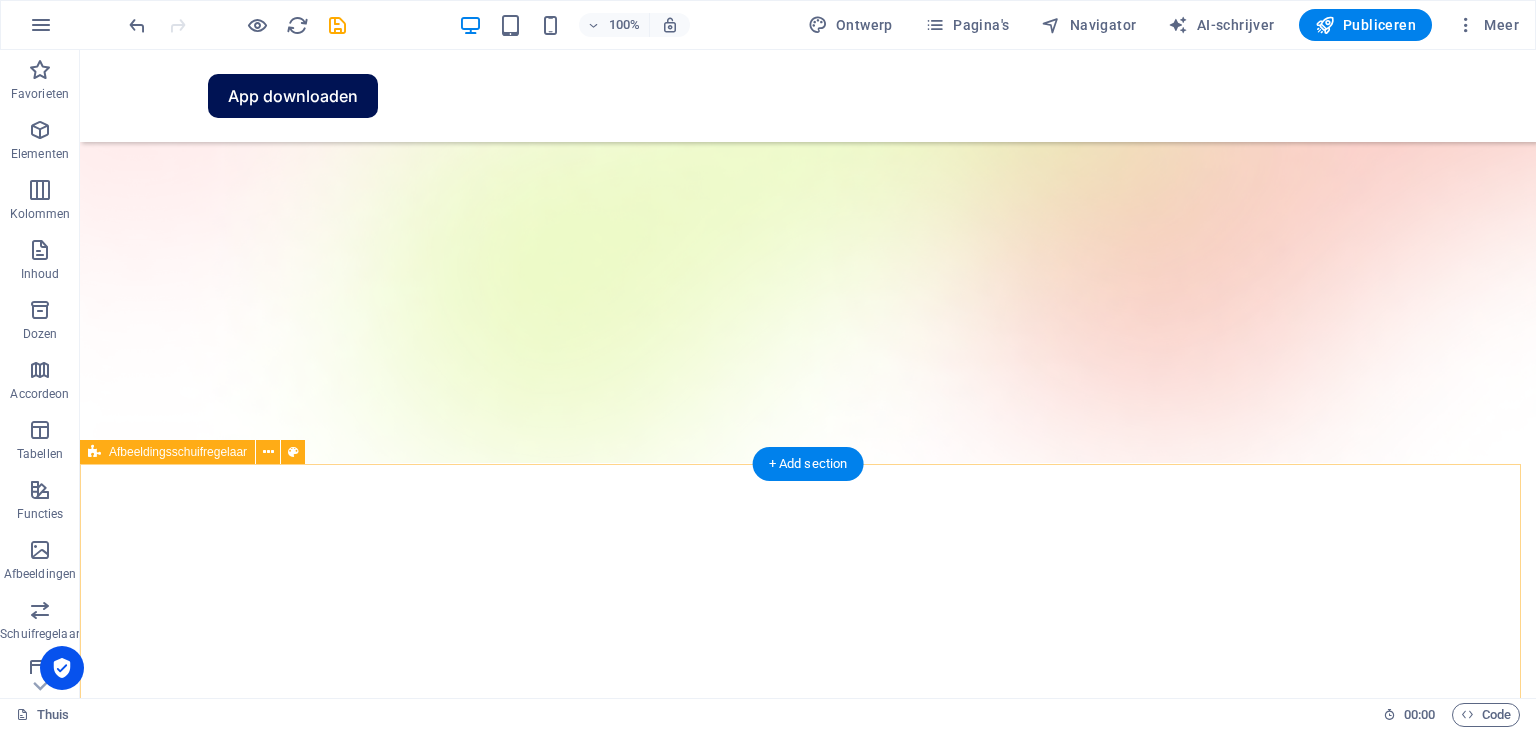 scroll, scrollTop: 200, scrollLeft: 0, axis: vertical 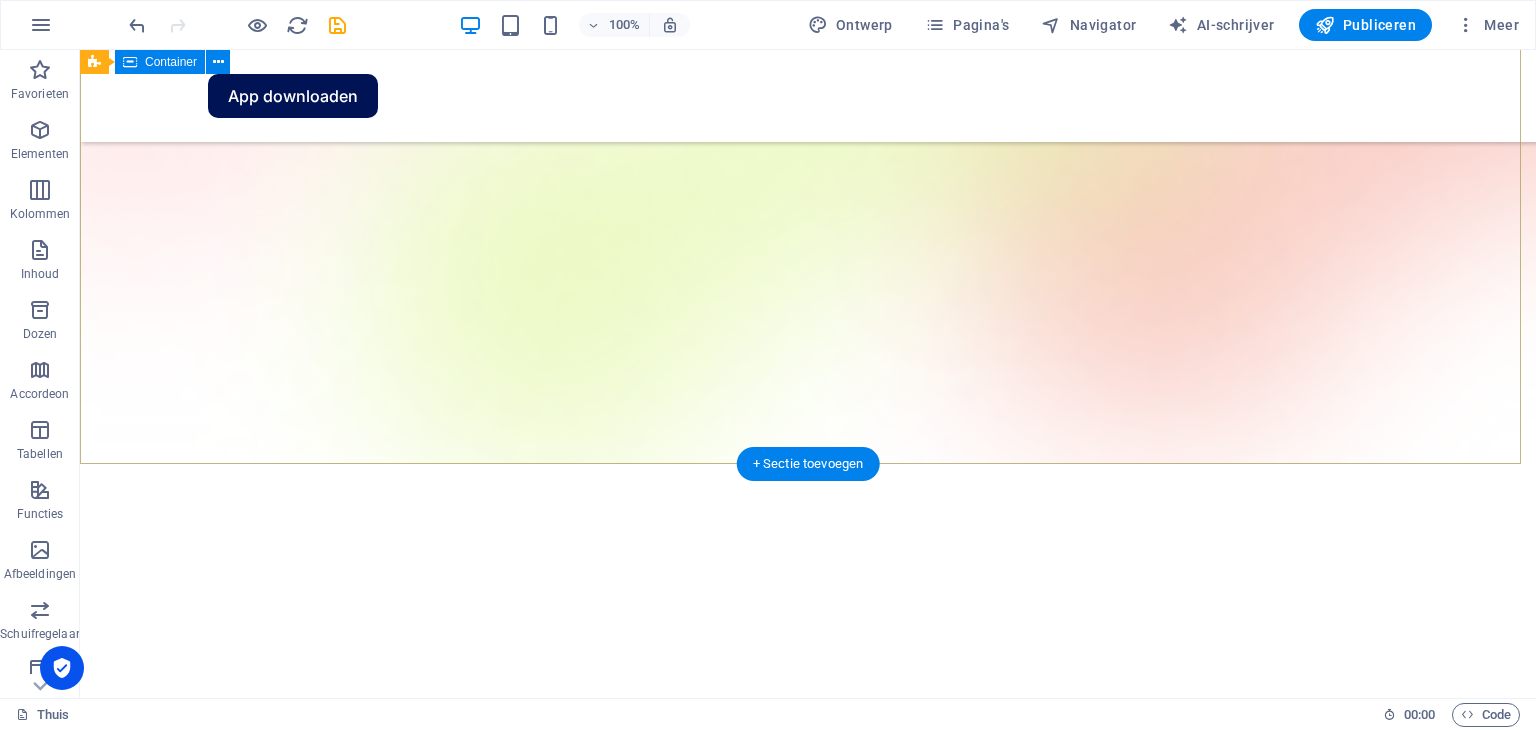 click at bounding box center [808, 636] 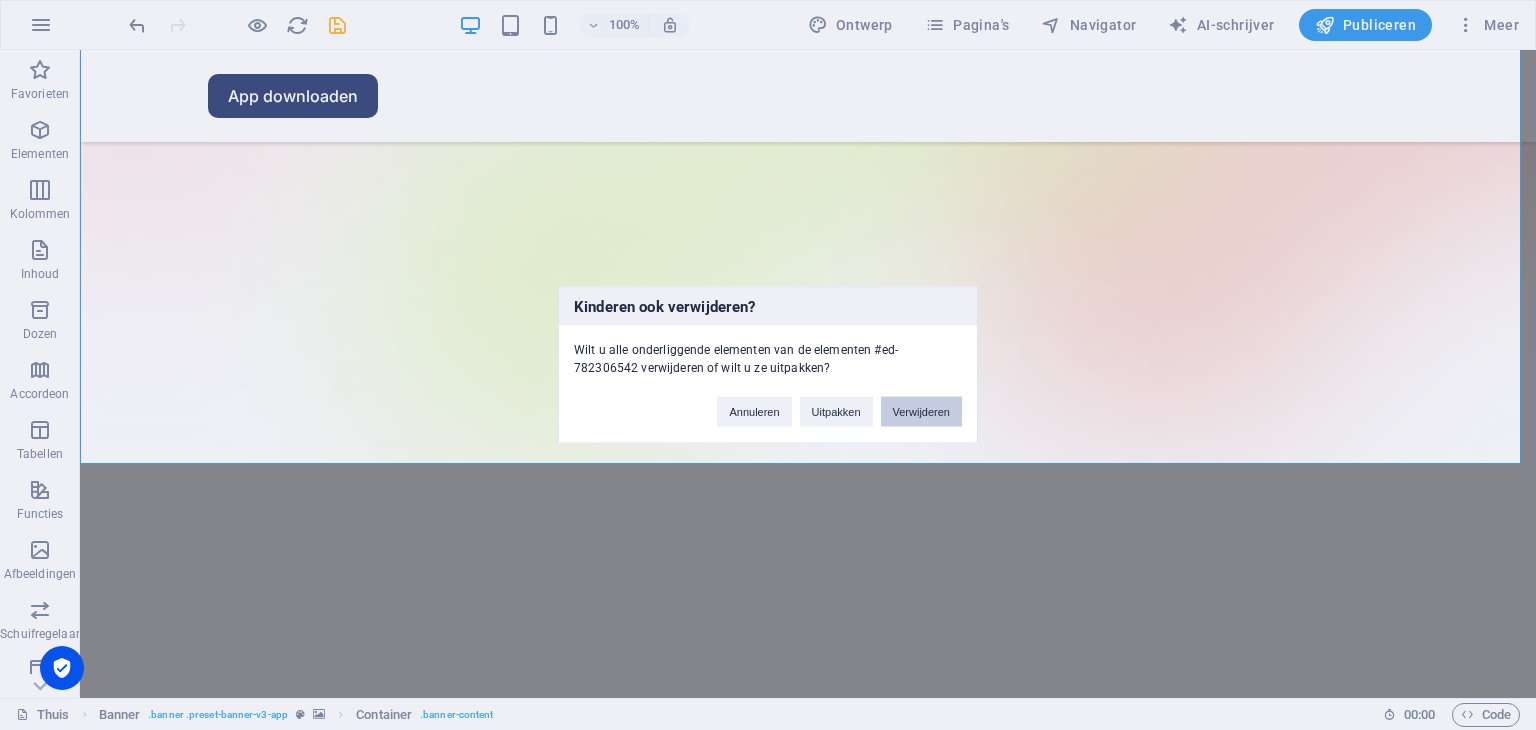 click on "Verwijderen" at bounding box center [921, 412] 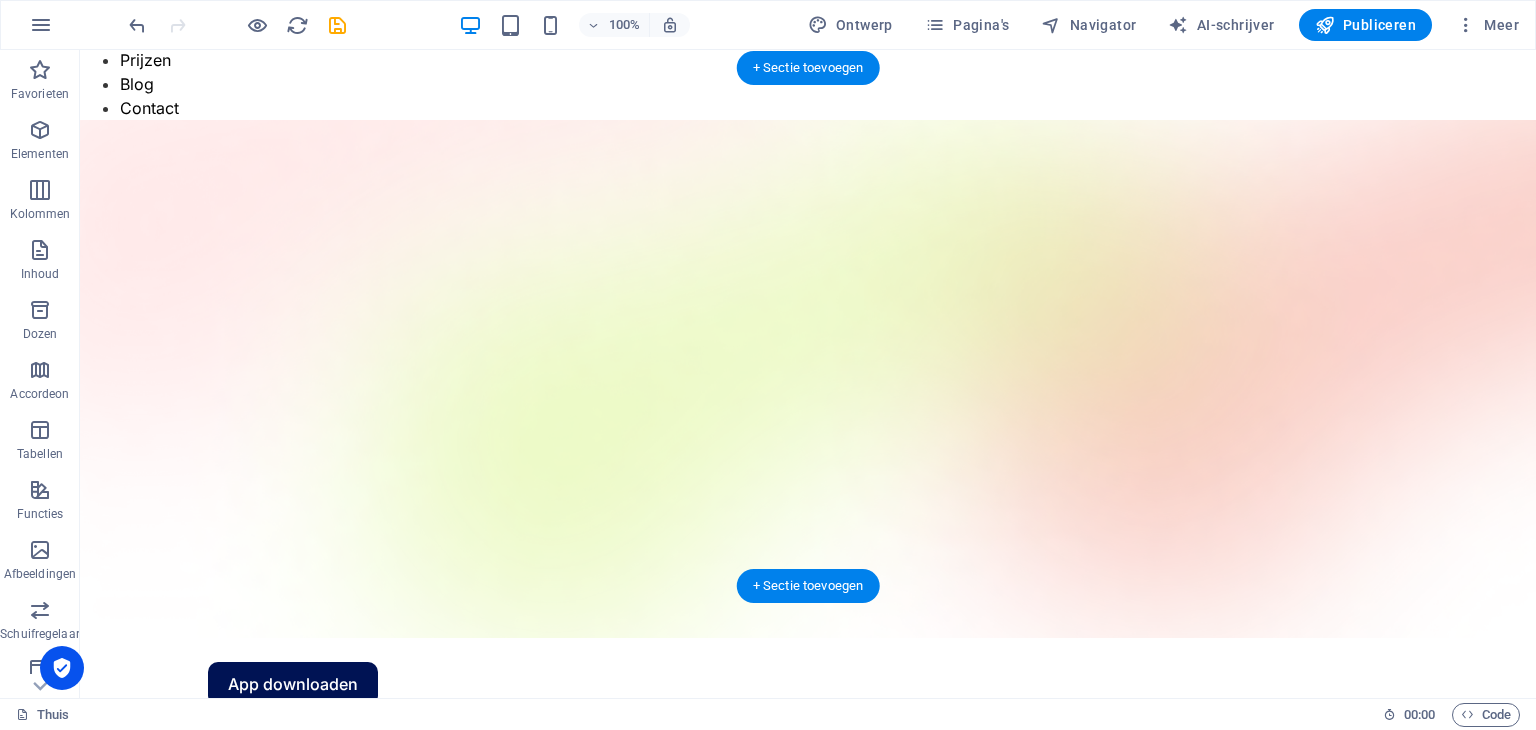 scroll, scrollTop: 0, scrollLeft: 0, axis: both 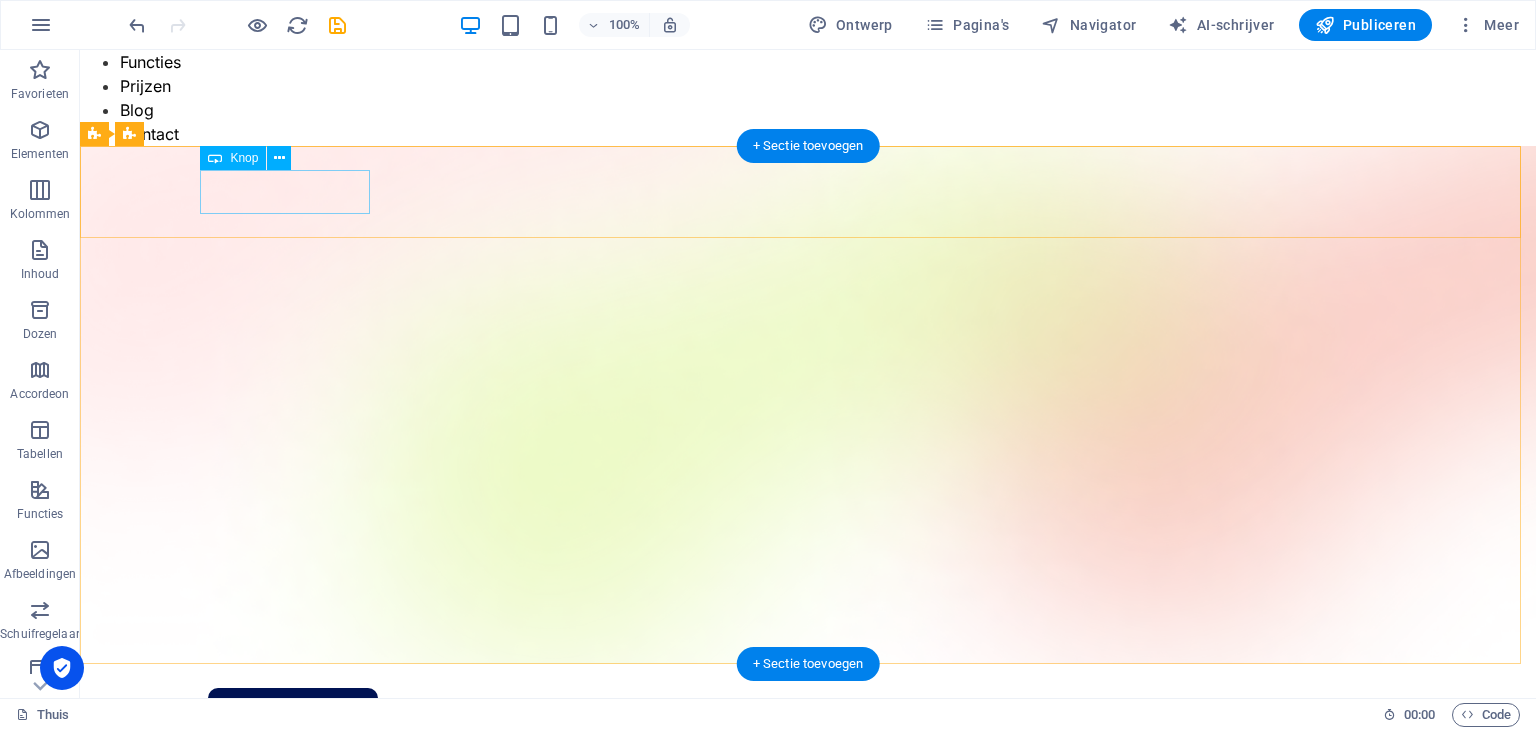 click on "App downloaden" at bounding box center [808, 710] 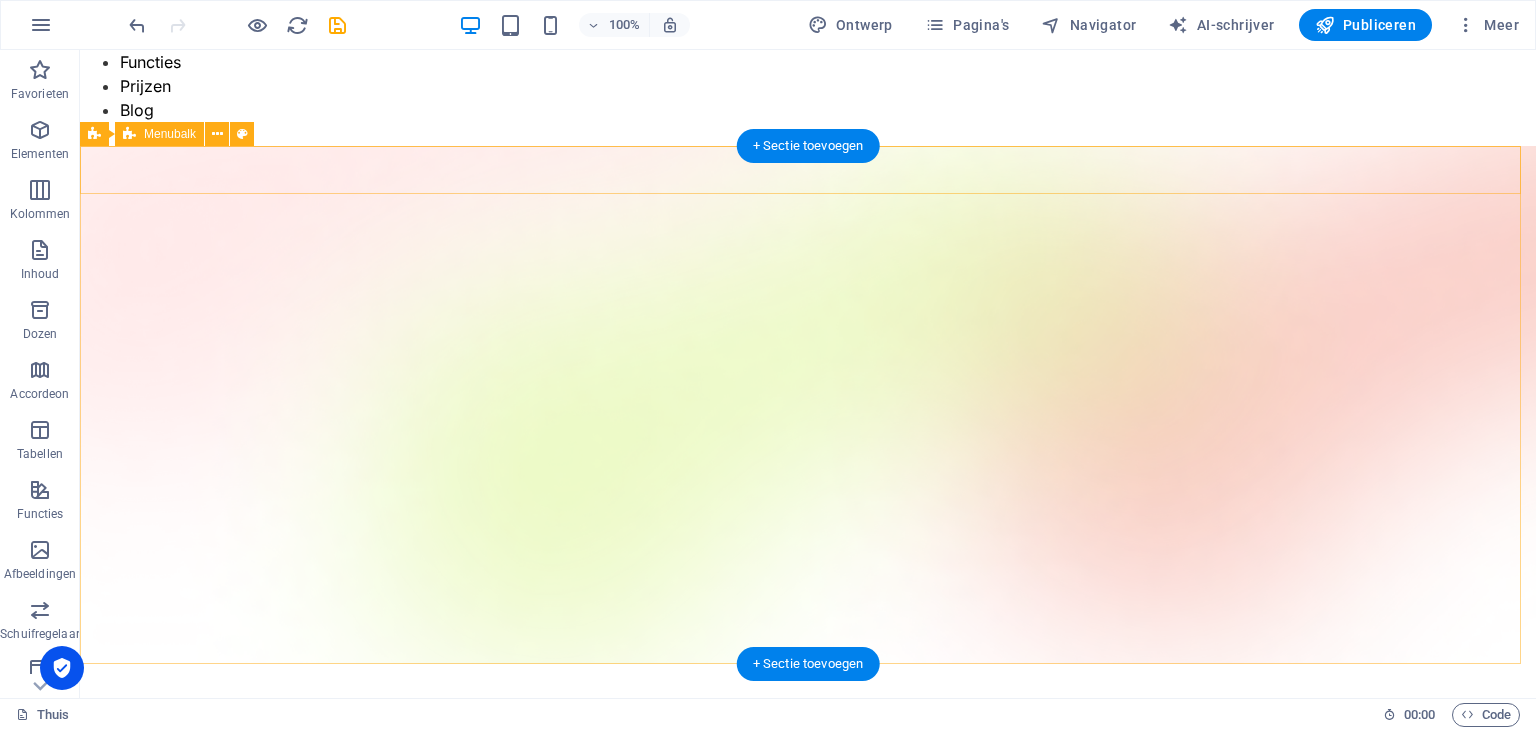 click at bounding box center (808, 688) 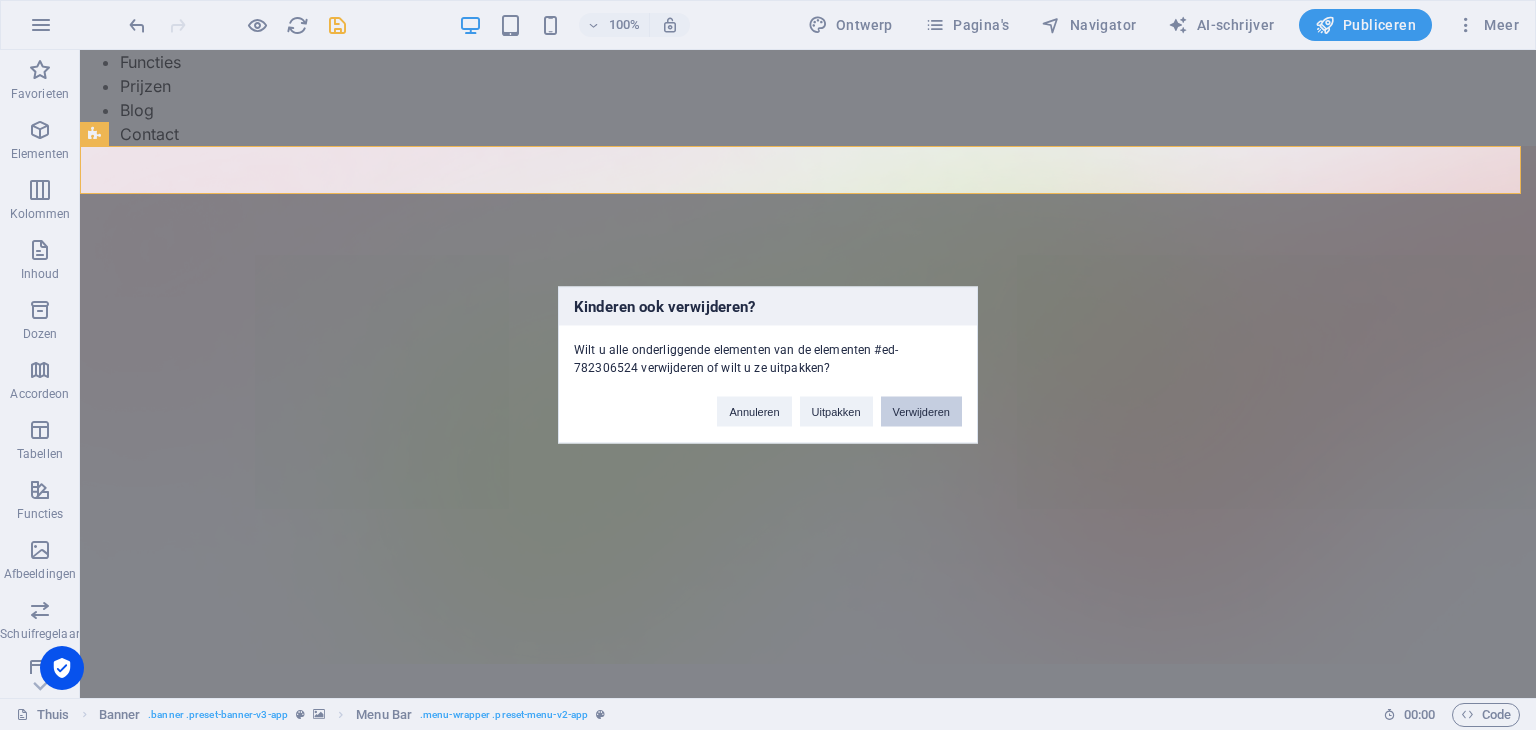 click on "Verwijderen" at bounding box center (921, 412) 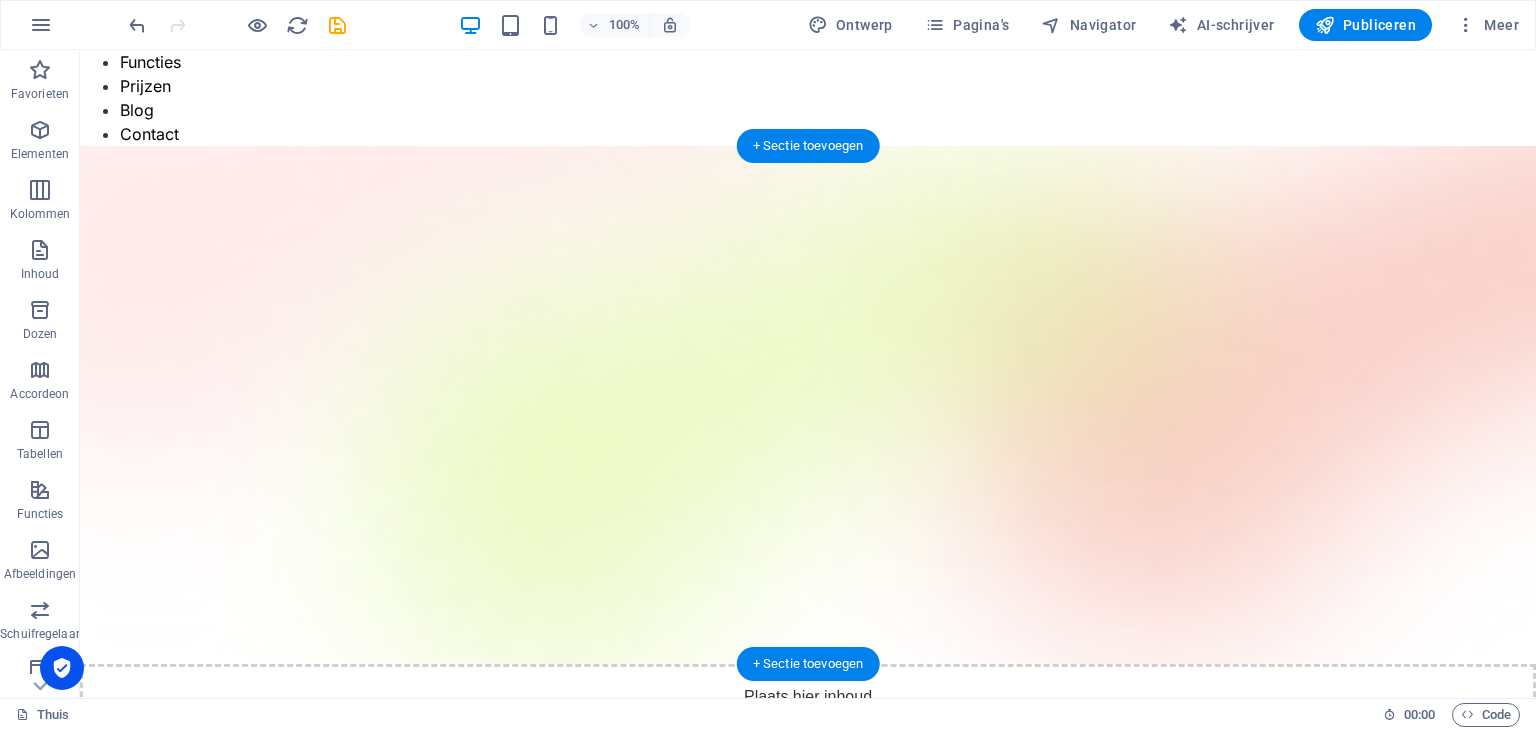 click at bounding box center (808, 405) 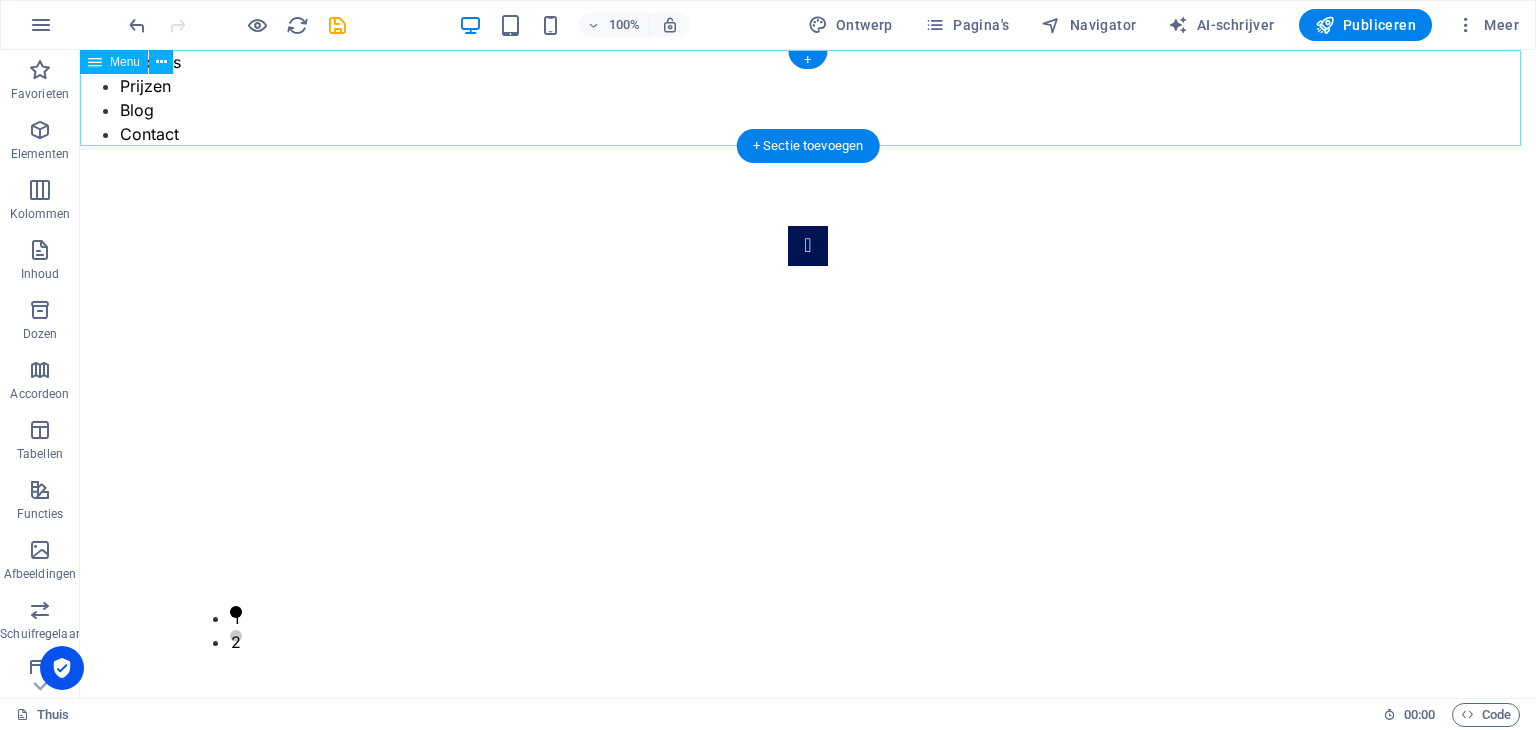 click on "Functies Prijzen Blog Contact" at bounding box center (808, 98) 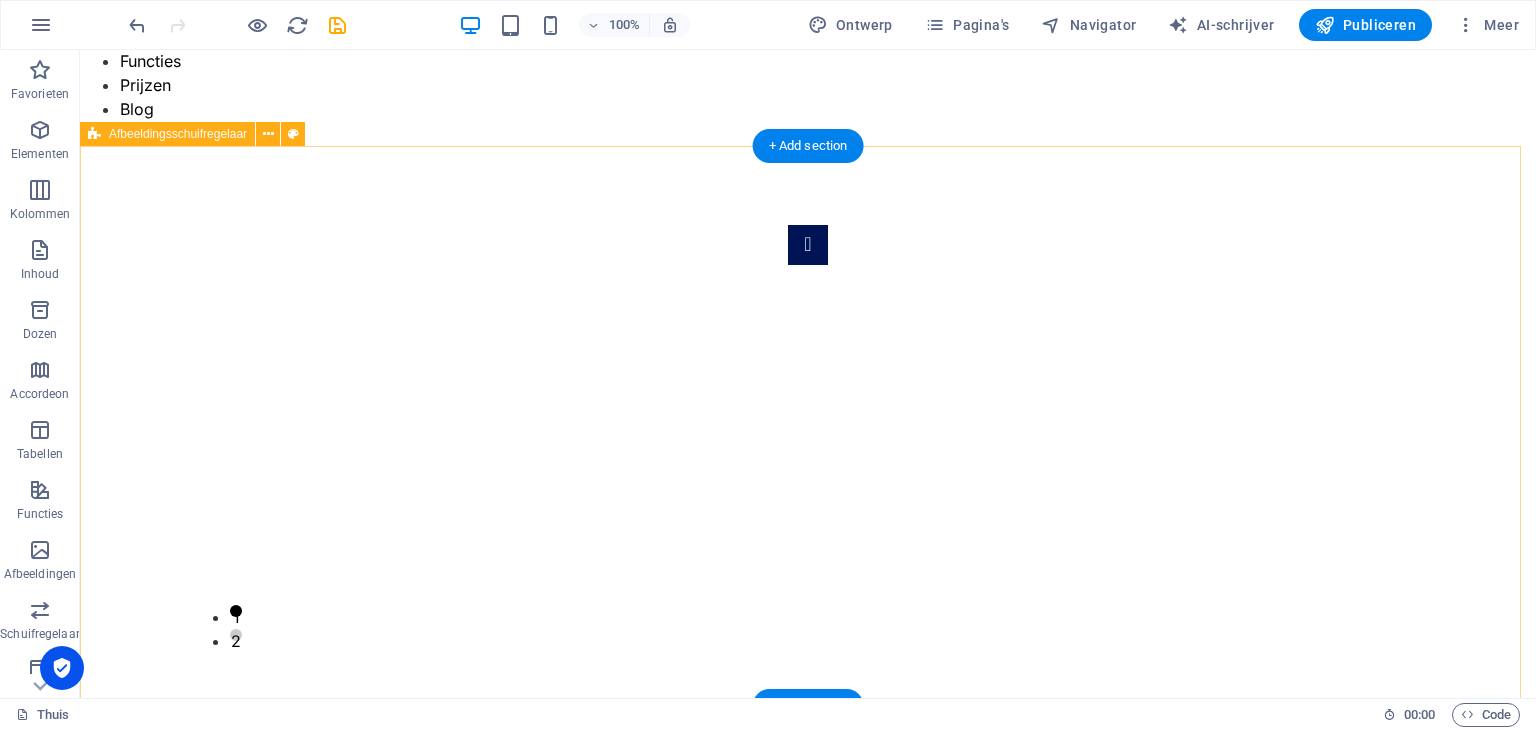 scroll, scrollTop: 0, scrollLeft: 0, axis: both 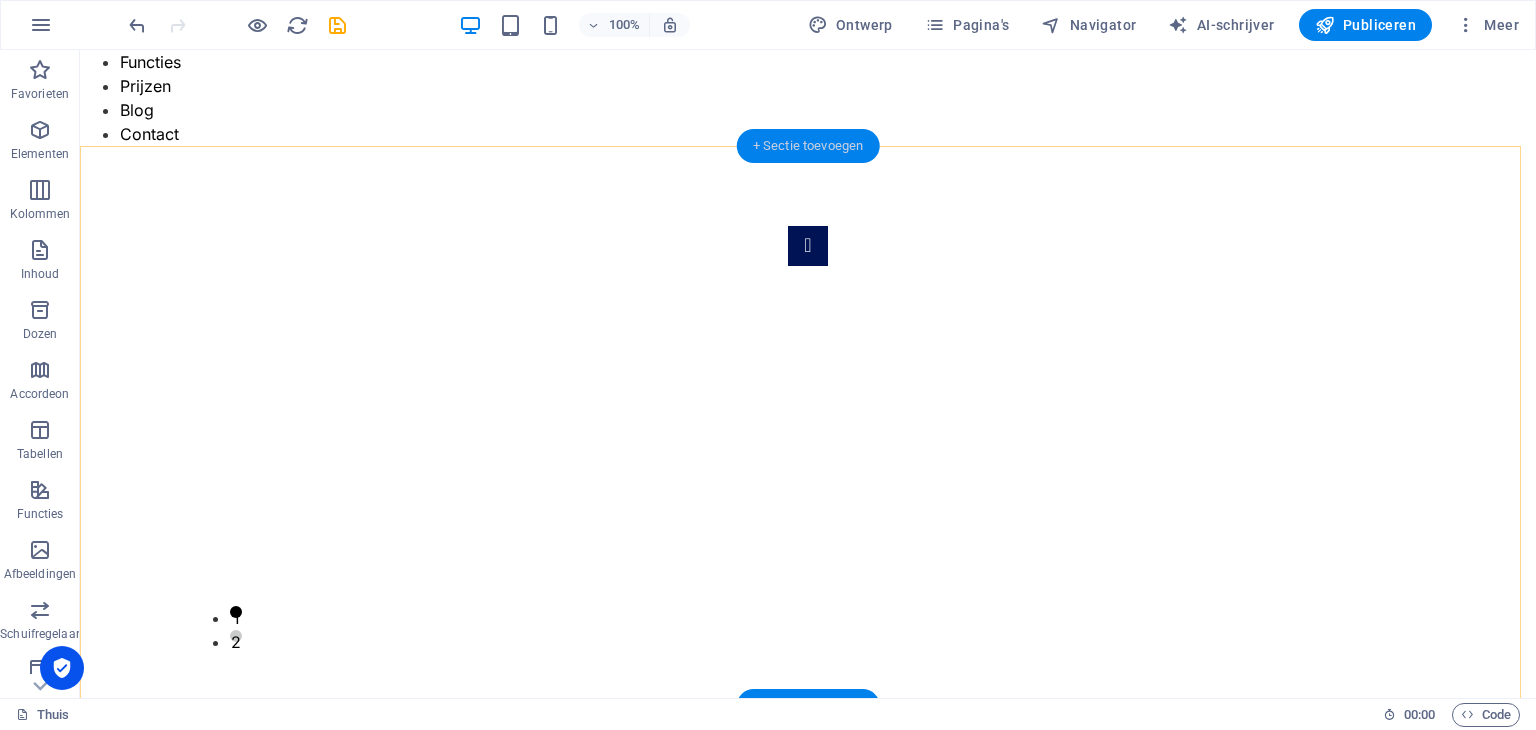 click on "+ Sectie toevoegen" at bounding box center [808, 145] 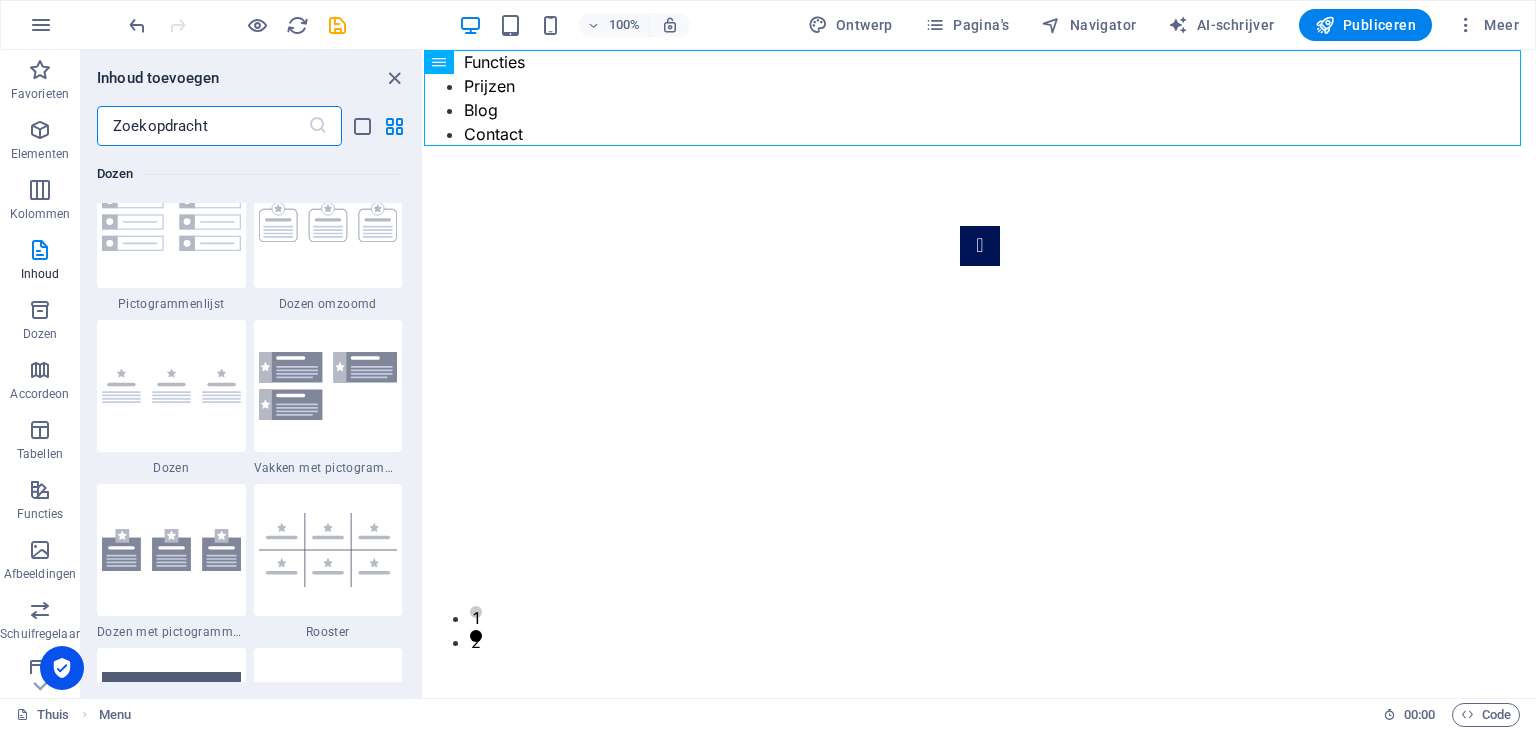scroll, scrollTop: 4899, scrollLeft: 0, axis: vertical 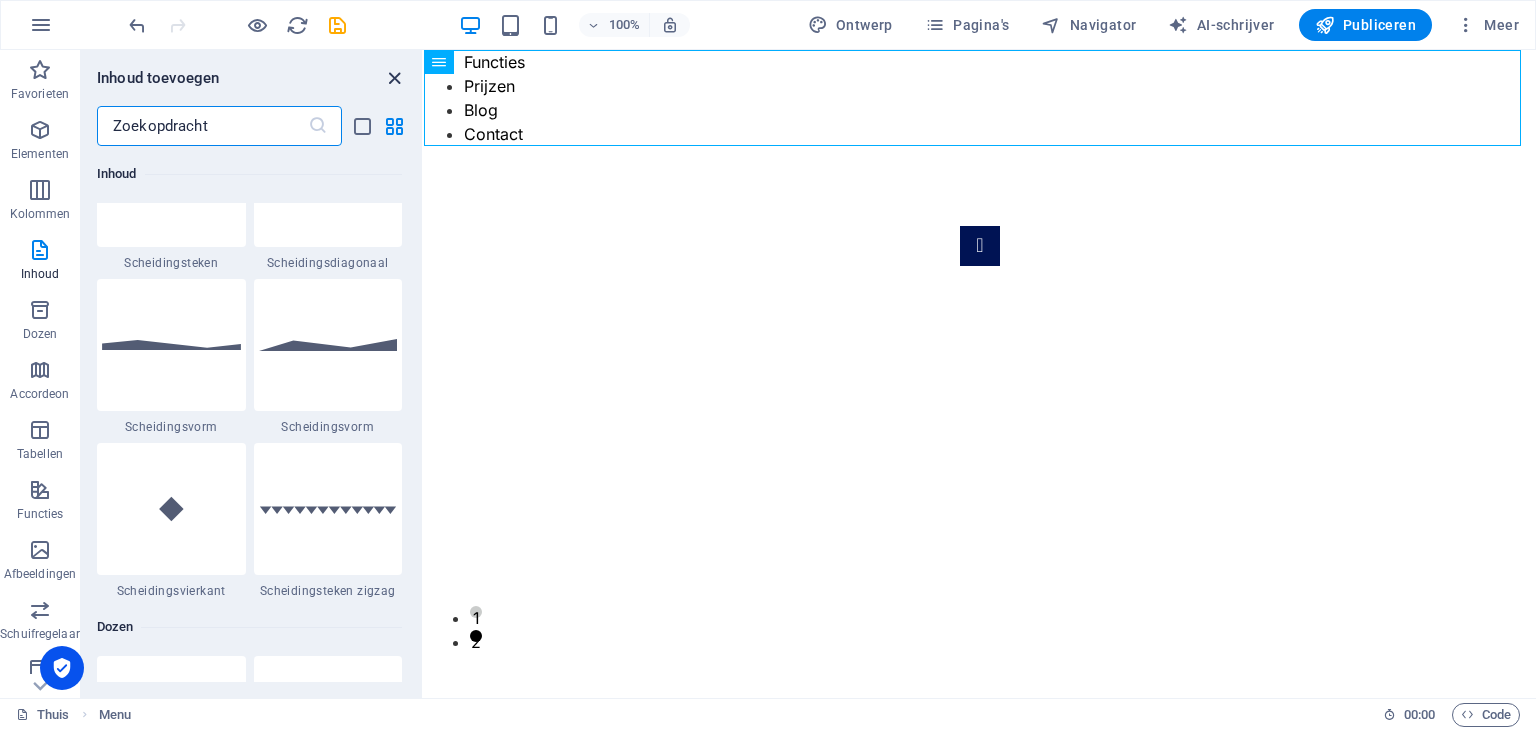 click at bounding box center (394, 78) 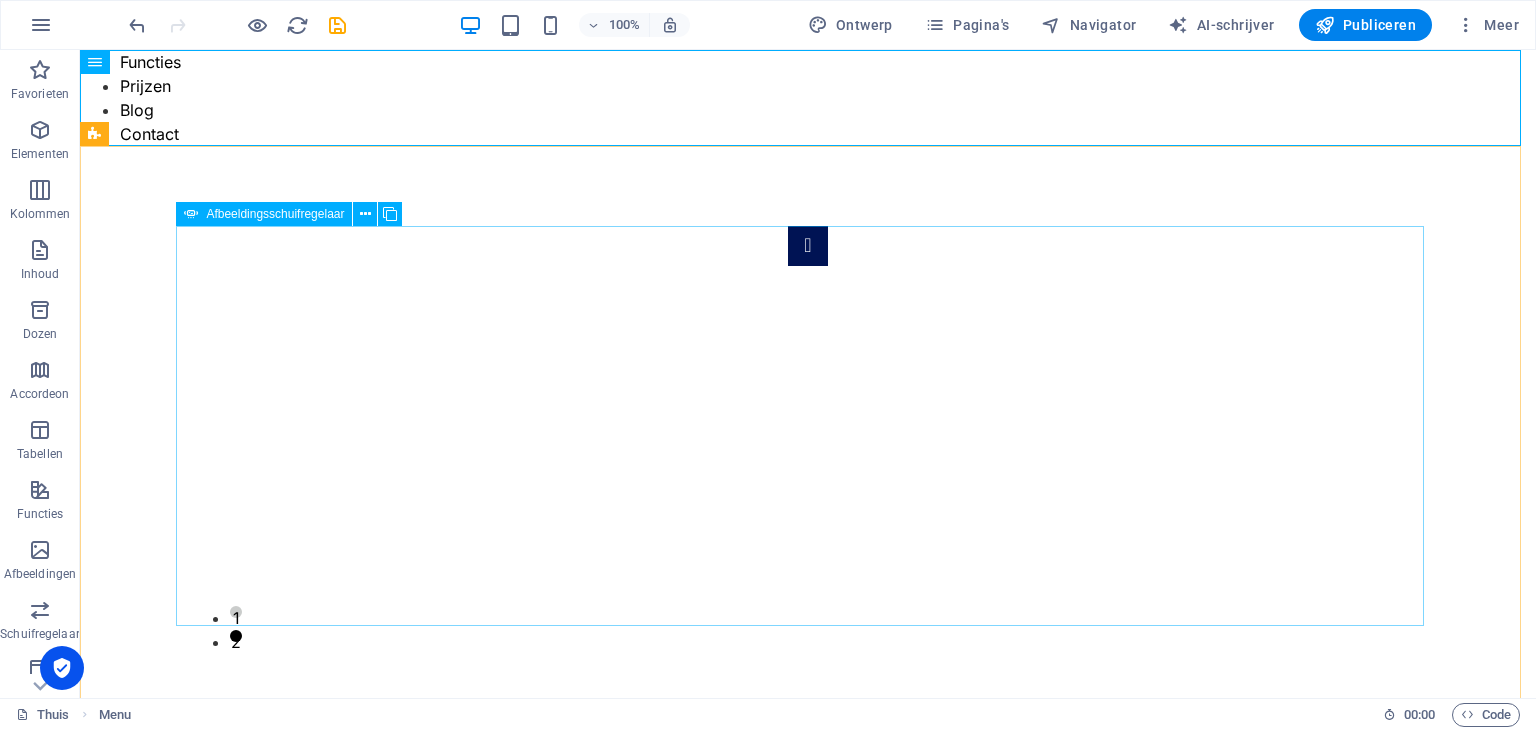 click on "Afbeeldingsschuifregelaar" at bounding box center [275, 214] 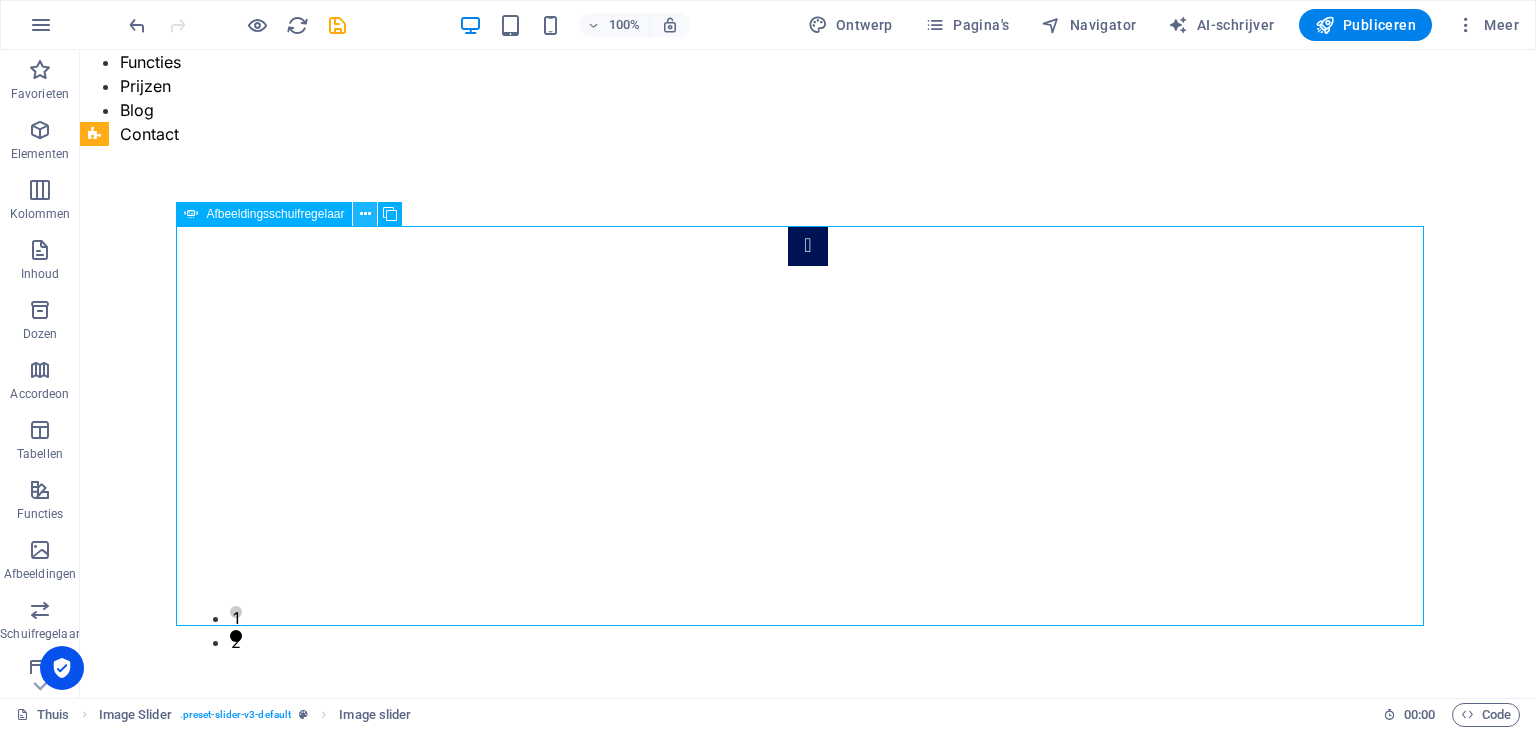 click at bounding box center (365, 214) 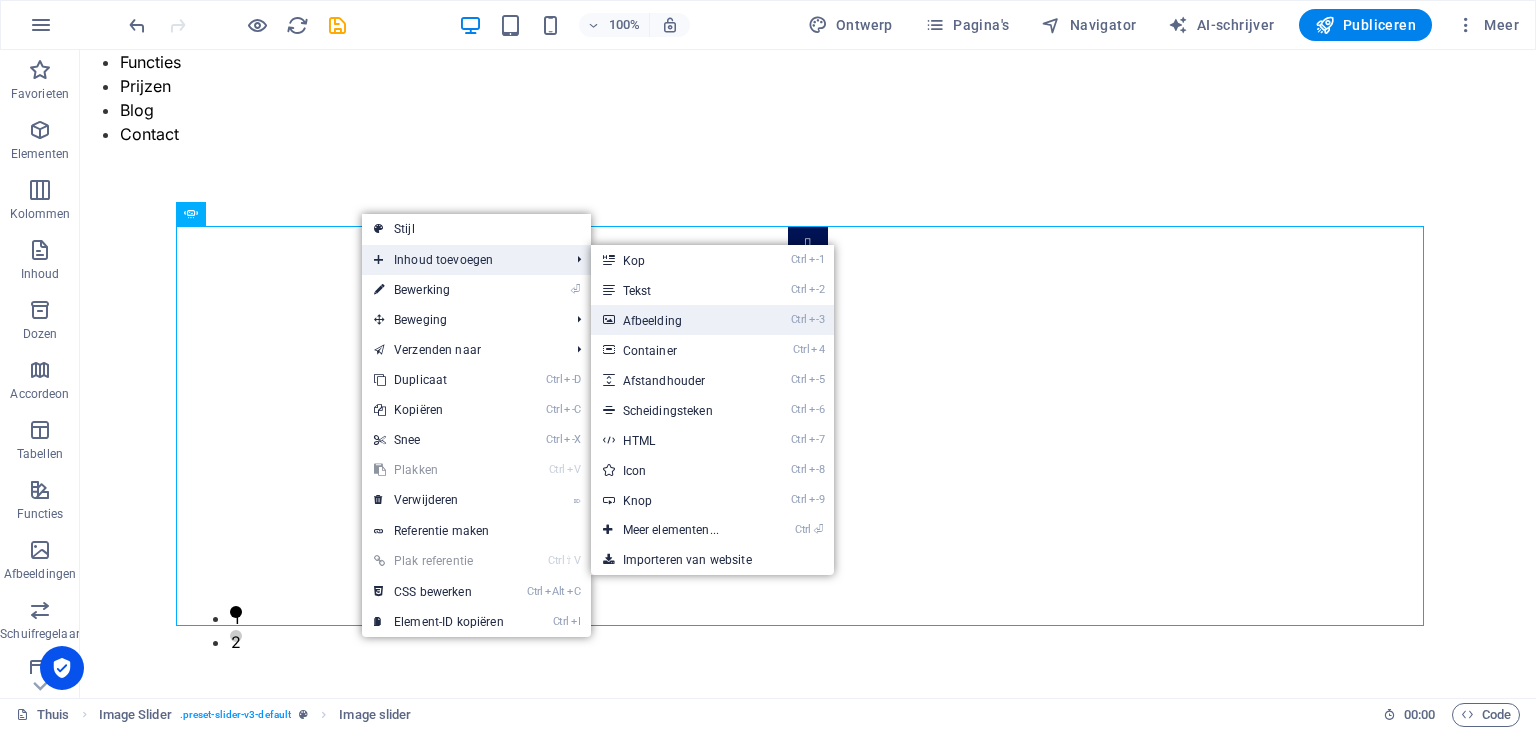 click on "Ctrl  -3 Afbeelding" at bounding box center [675, 320] 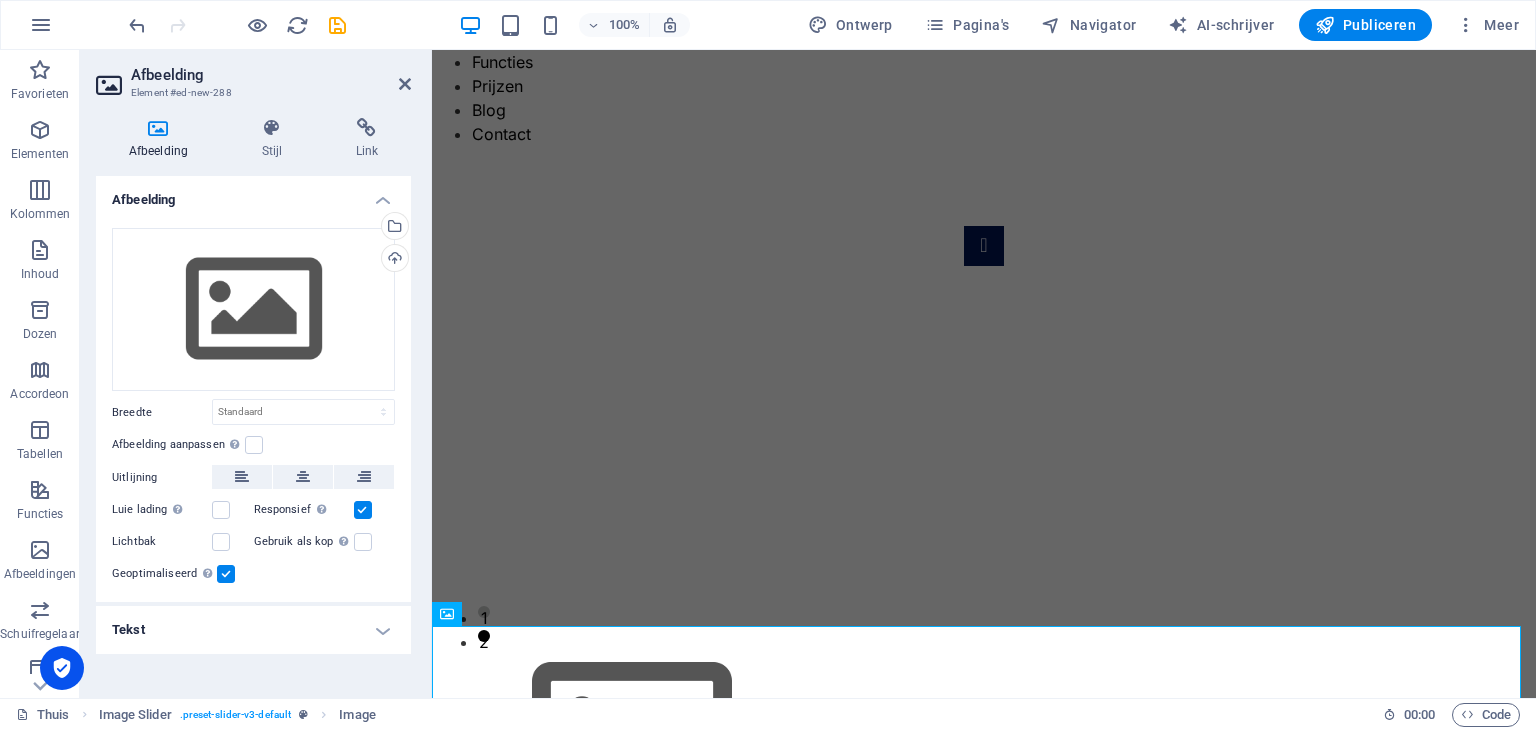 click on "Afbeelding" at bounding box center [162, 139] 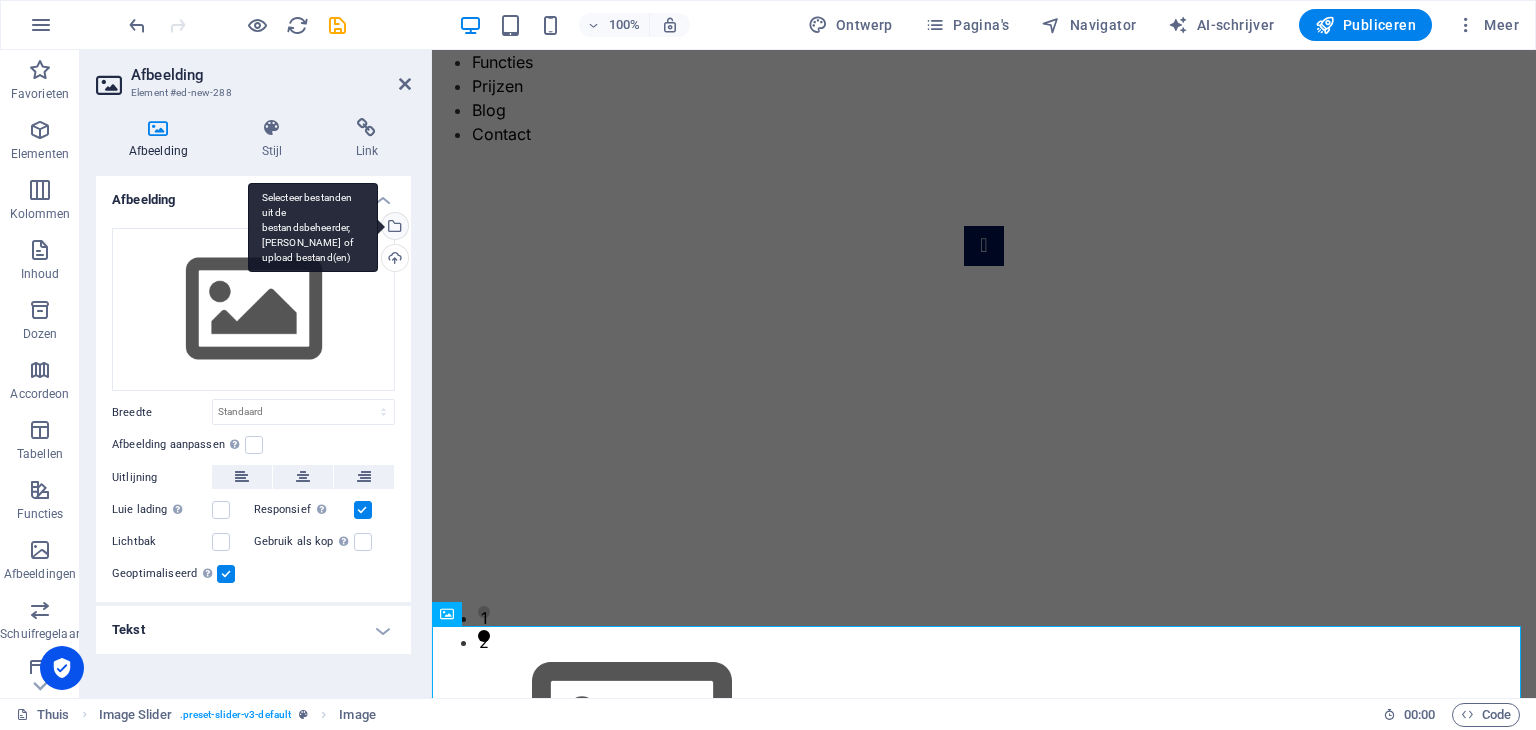 click on "Selecteer bestanden uit de bestandsbeheerder, [PERSON_NAME] of upload bestand(en)" at bounding box center (393, 228) 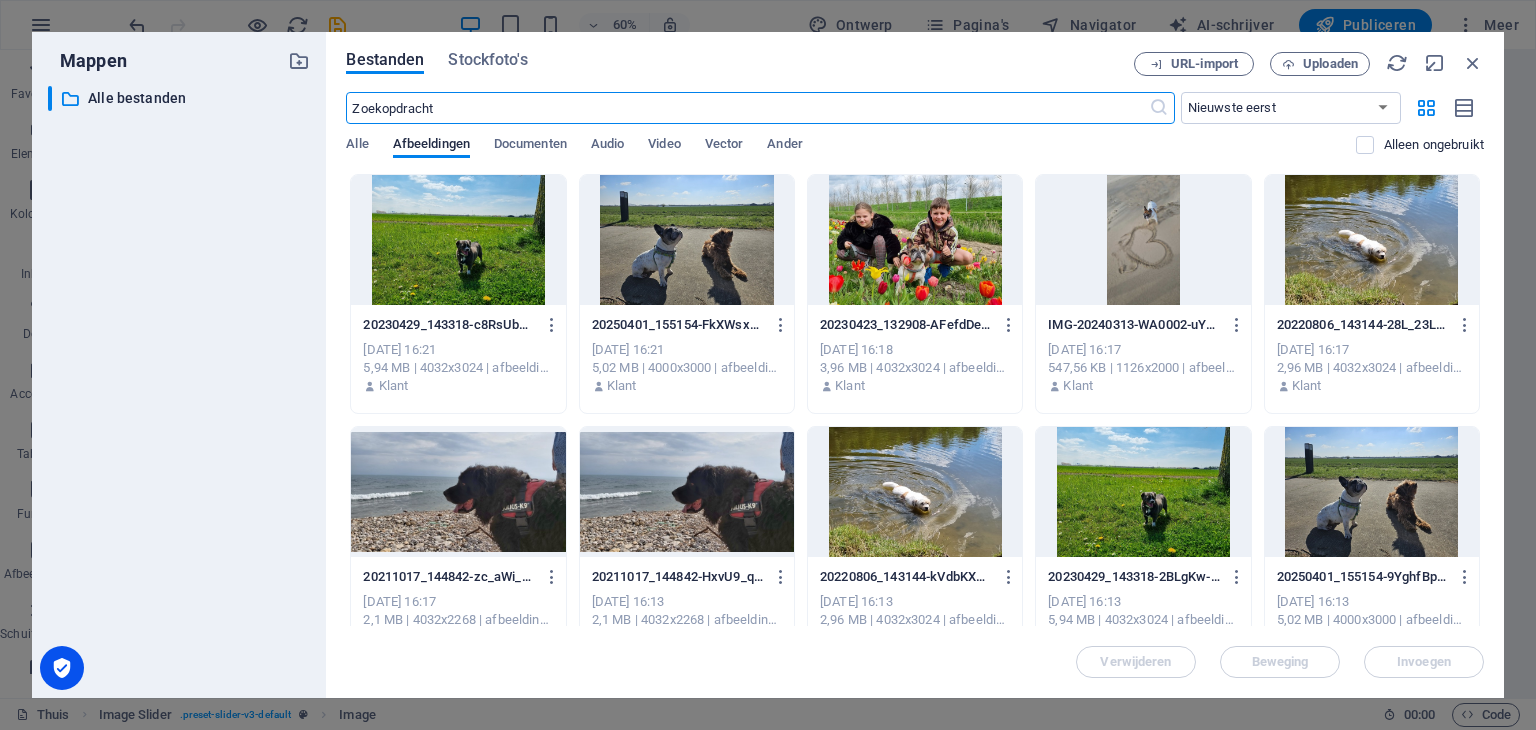 click at bounding box center [458, 240] 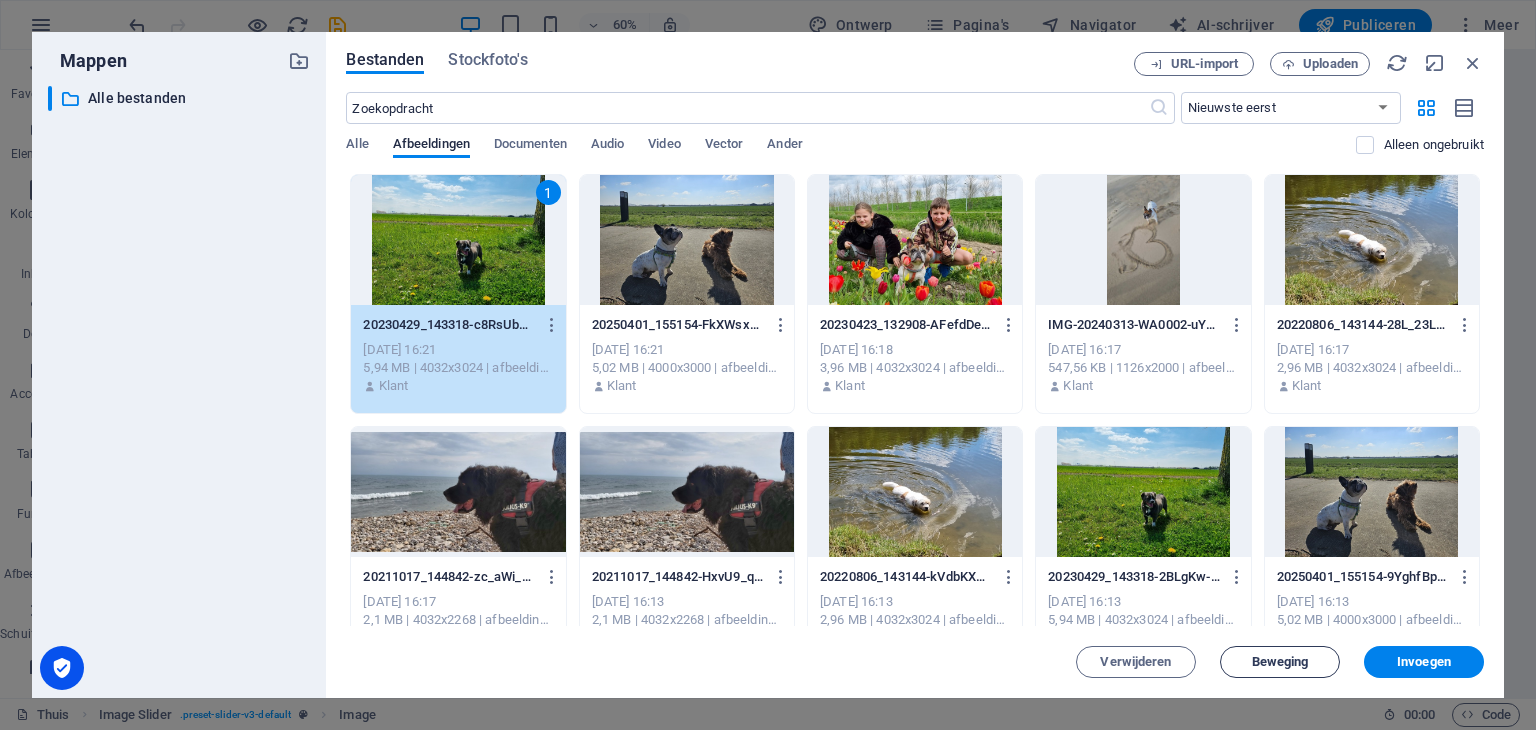 click on "Beweging" at bounding box center (1280, 662) 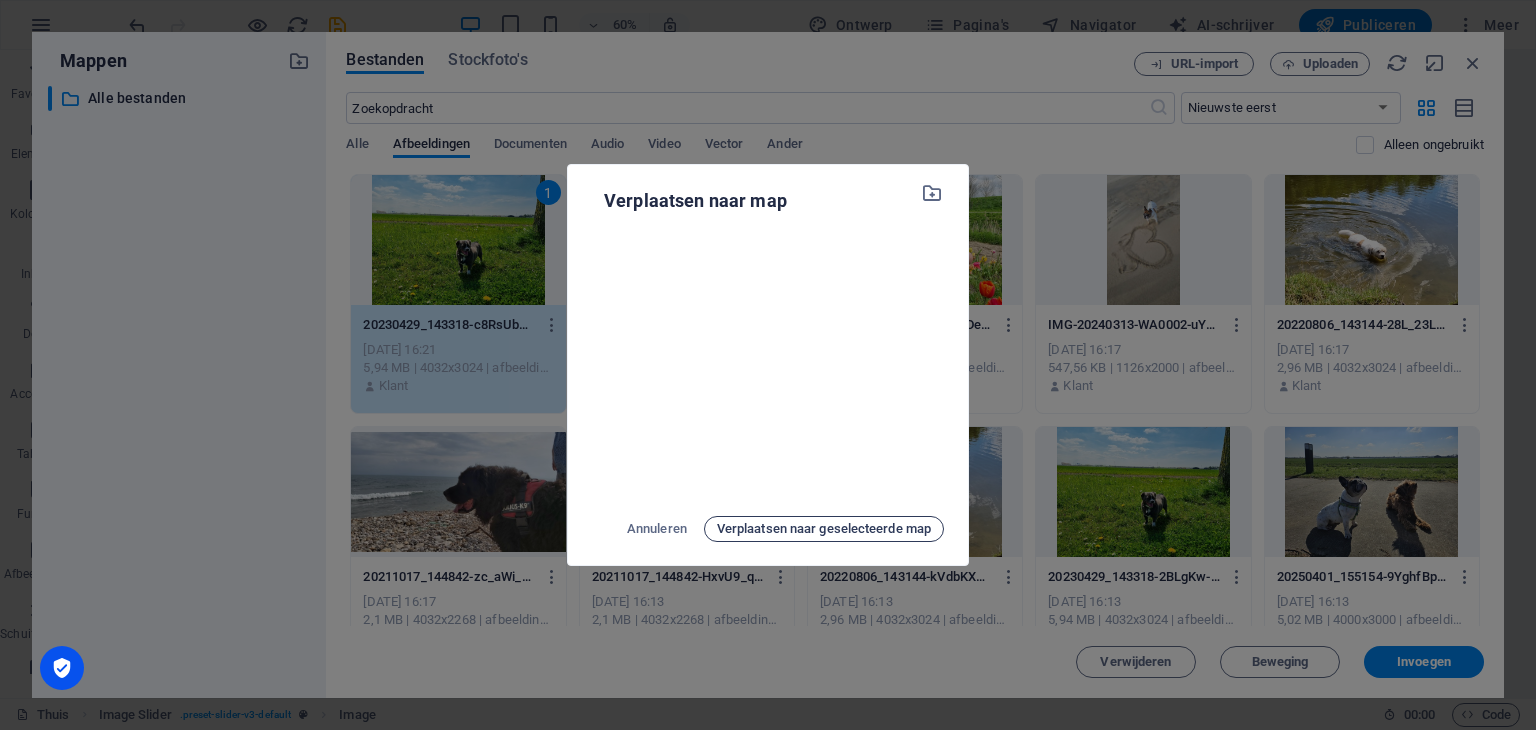 click on "Verplaatsen naar geselecteerde map" at bounding box center [824, 528] 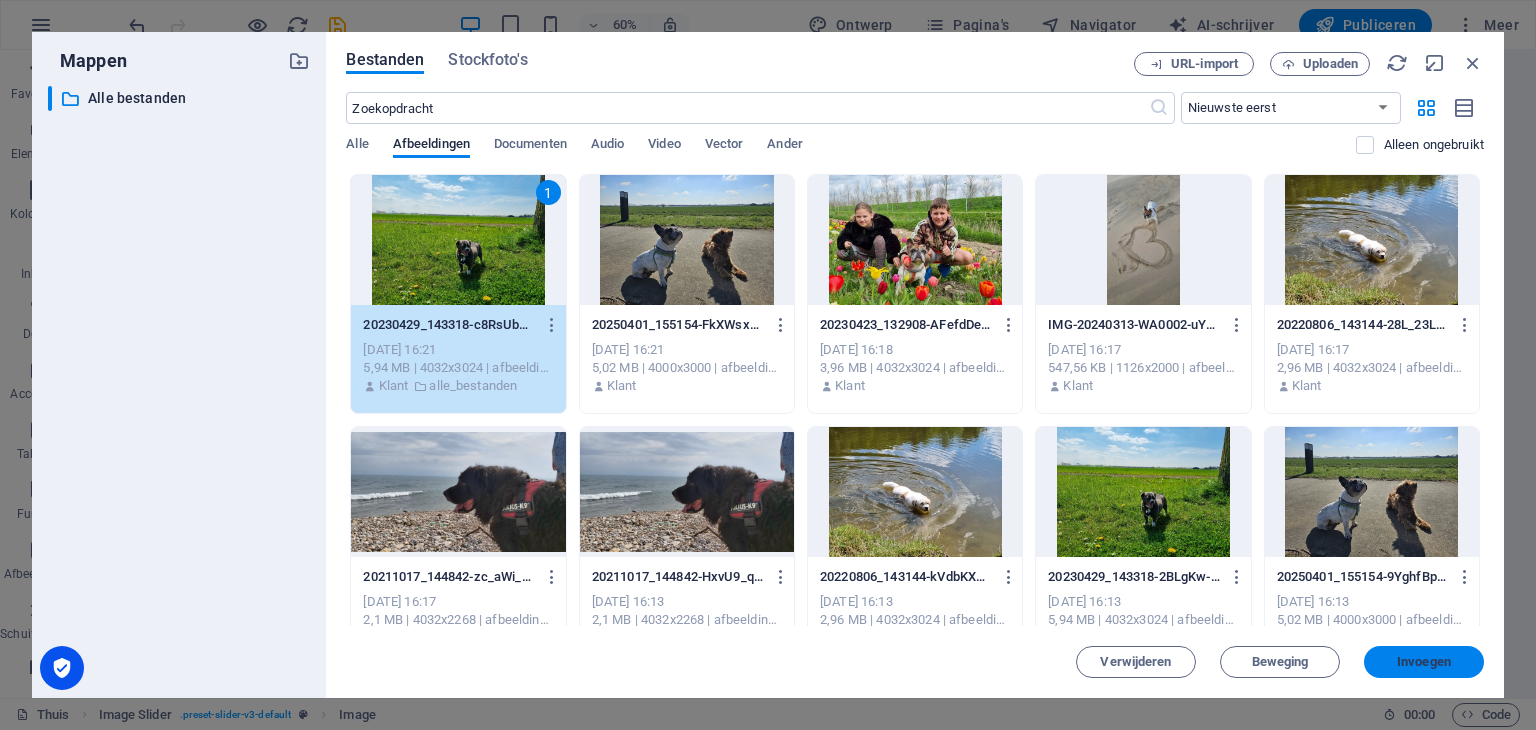 click on "Invoegen" at bounding box center [1424, 661] 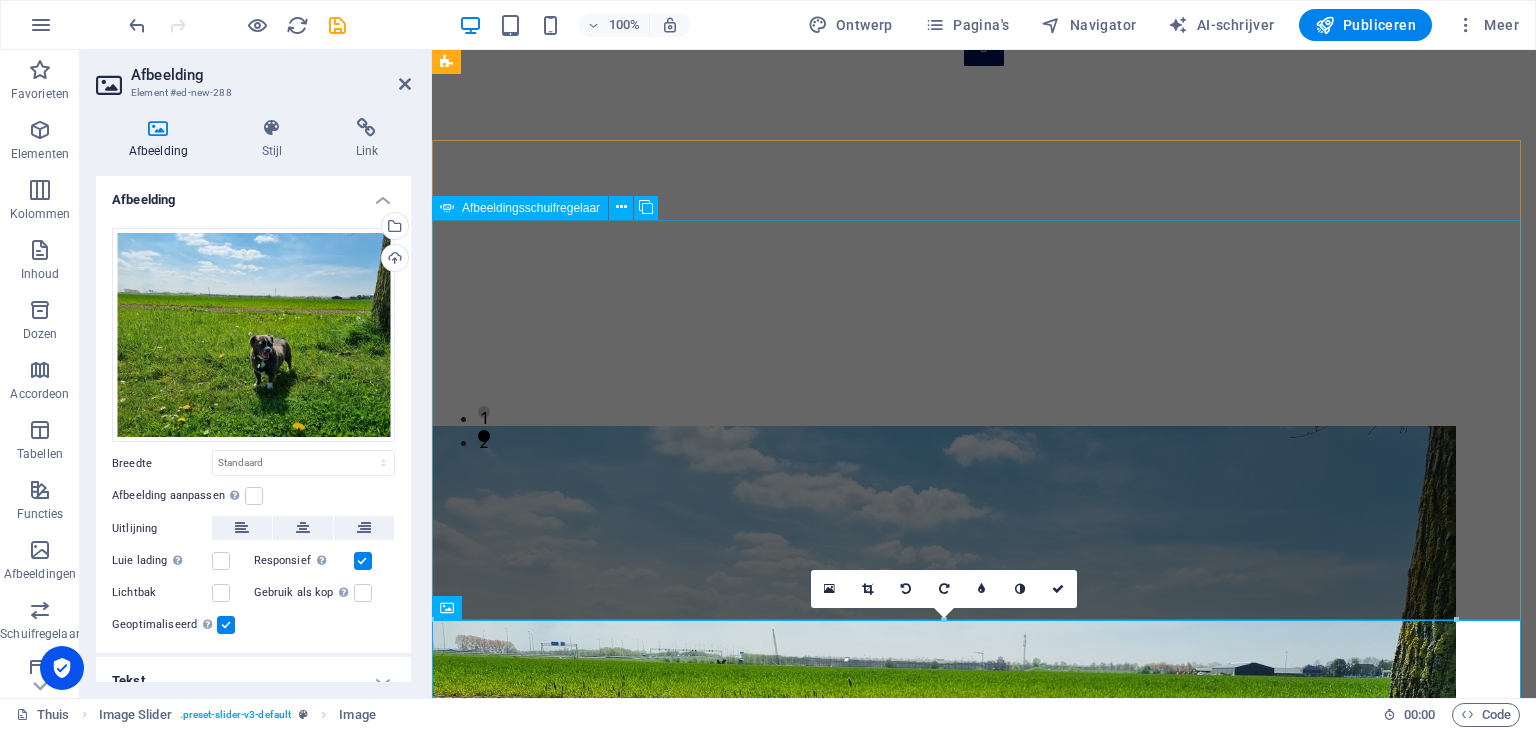 scroll, scrollTop: 0, scrollLeft: 0, axis: both 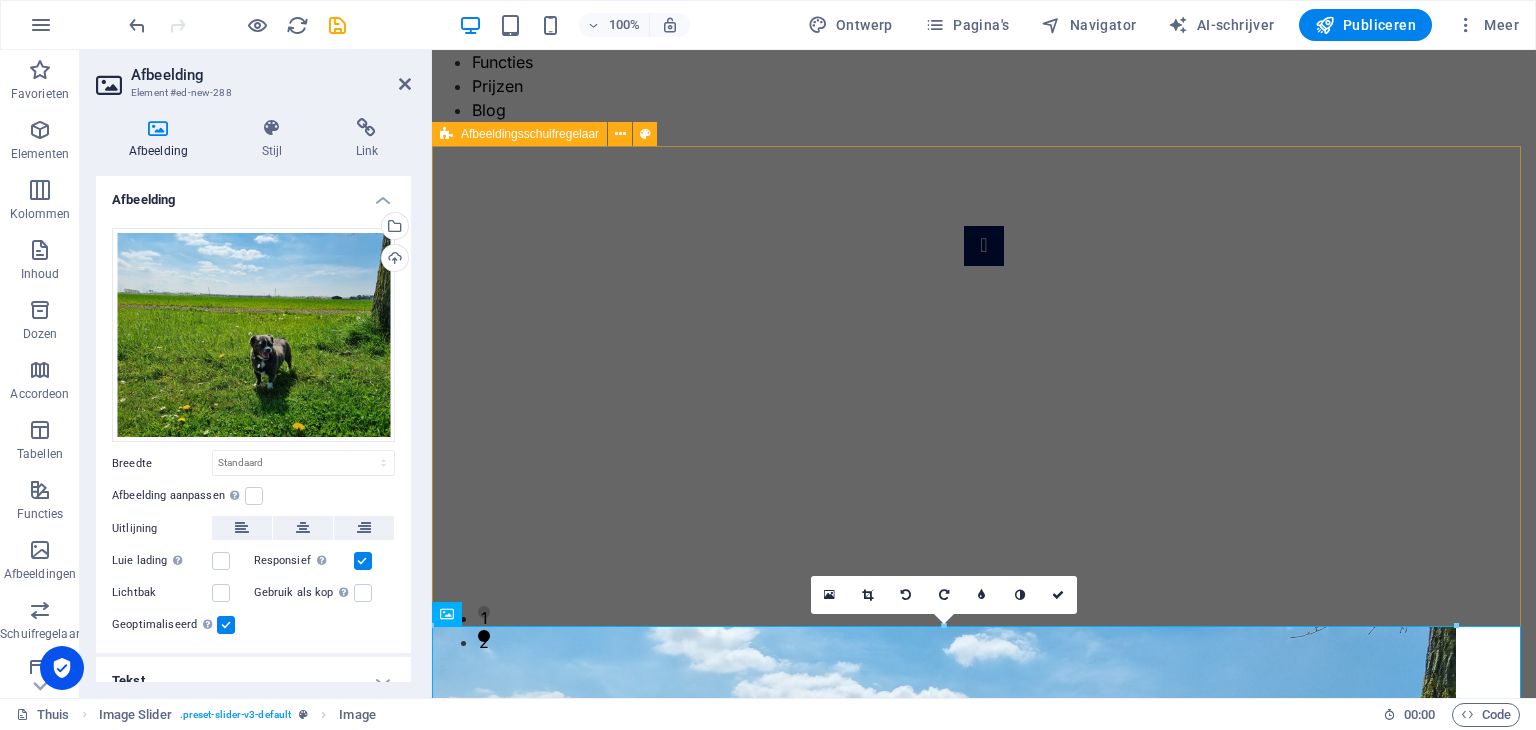 click on "1 2" at bounding box center [984, 810] 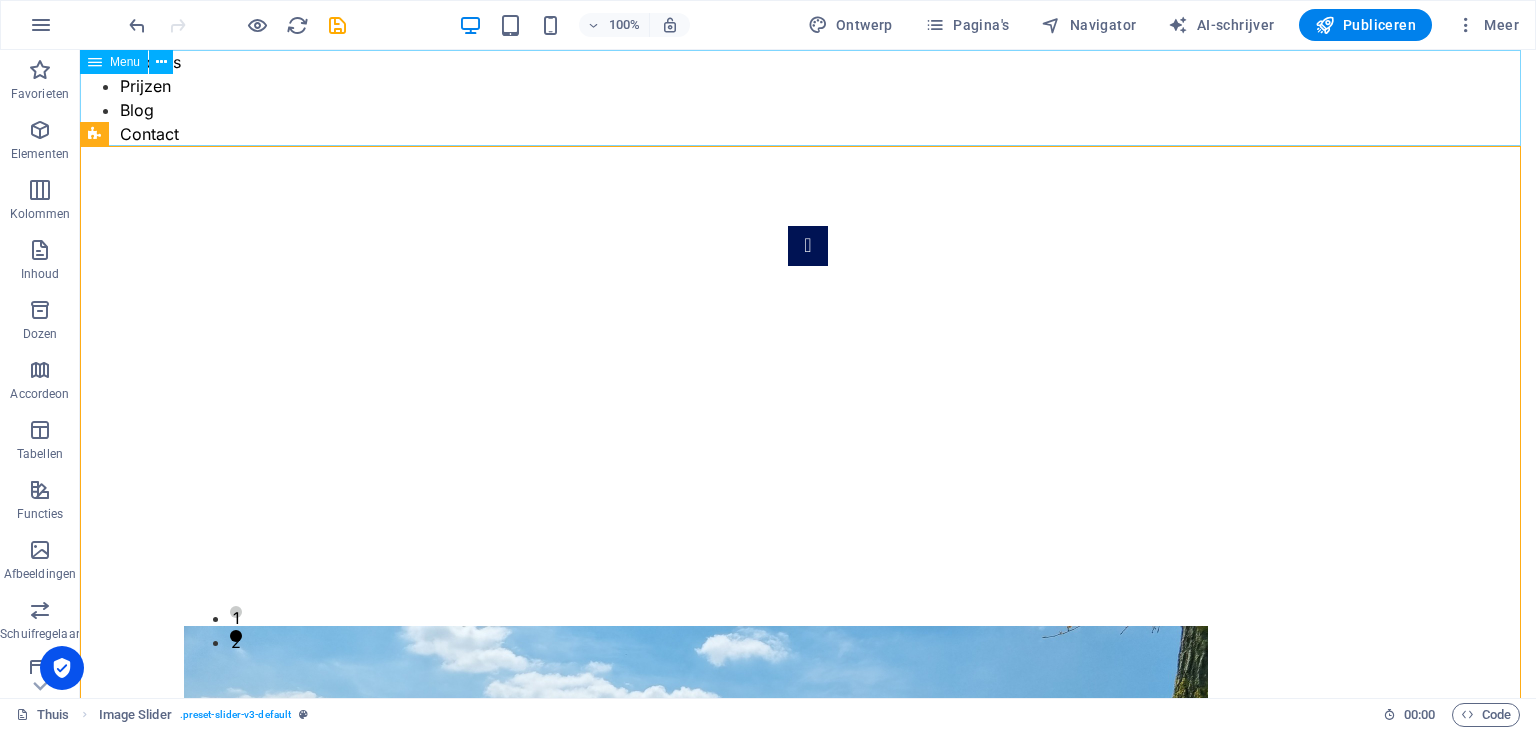 click on "Functies Prijzen Blog Contact" at bounding box center [808, 98] 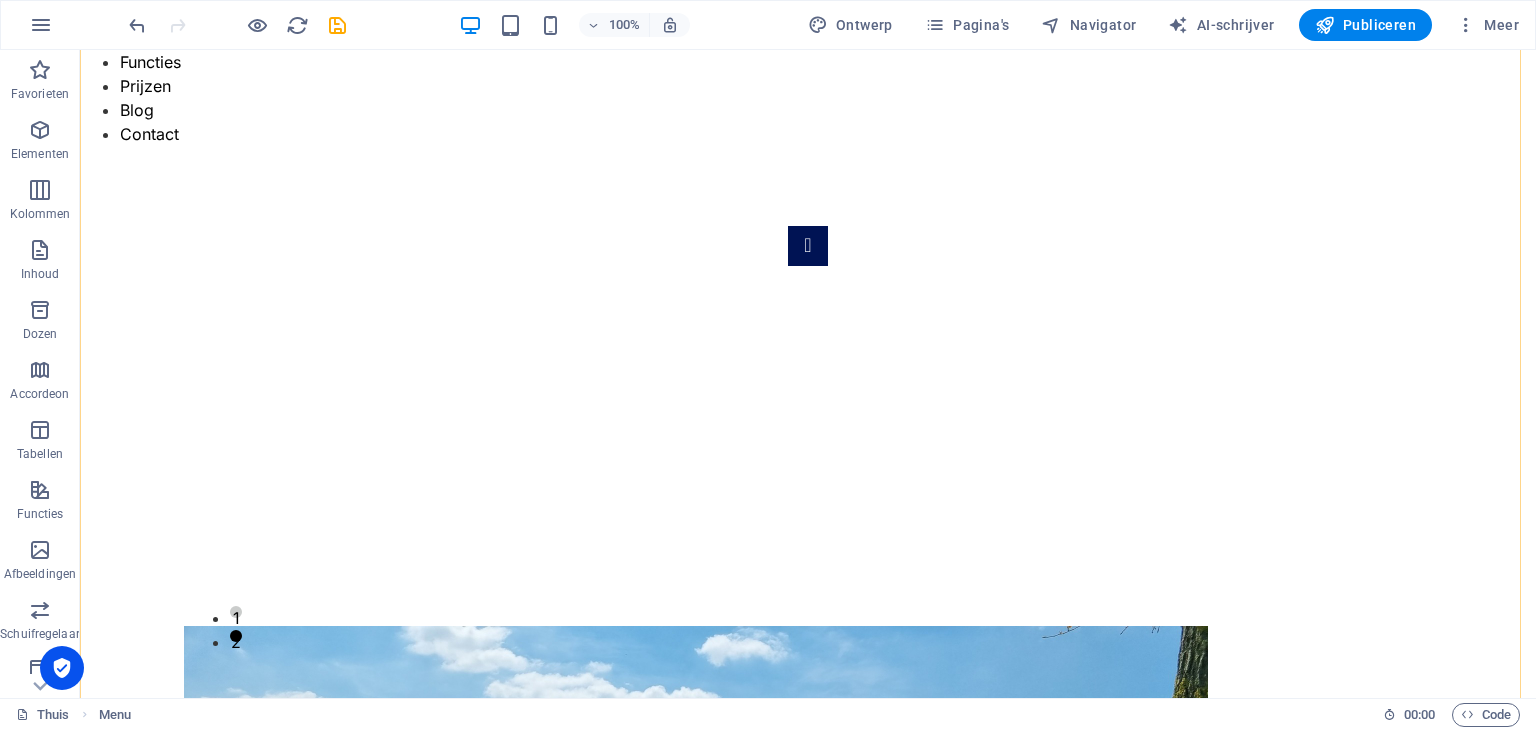 scroll, scrollTop: 400, scrollLeft: 0, axis: vertical 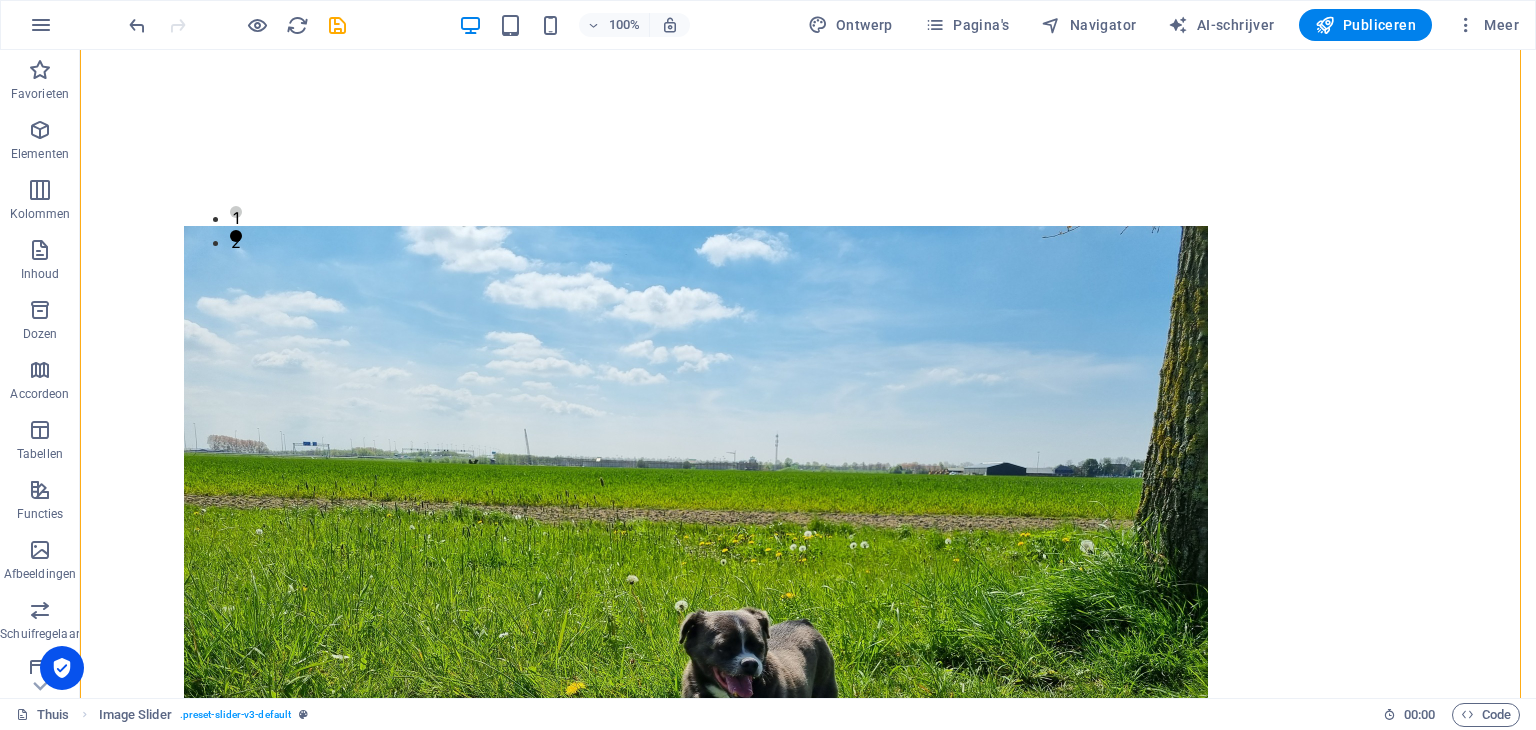 drag, startPoint x: 1004, startPoint y: 373, endPoint x: 1010, endPoint y: 161, distance: 212.08488 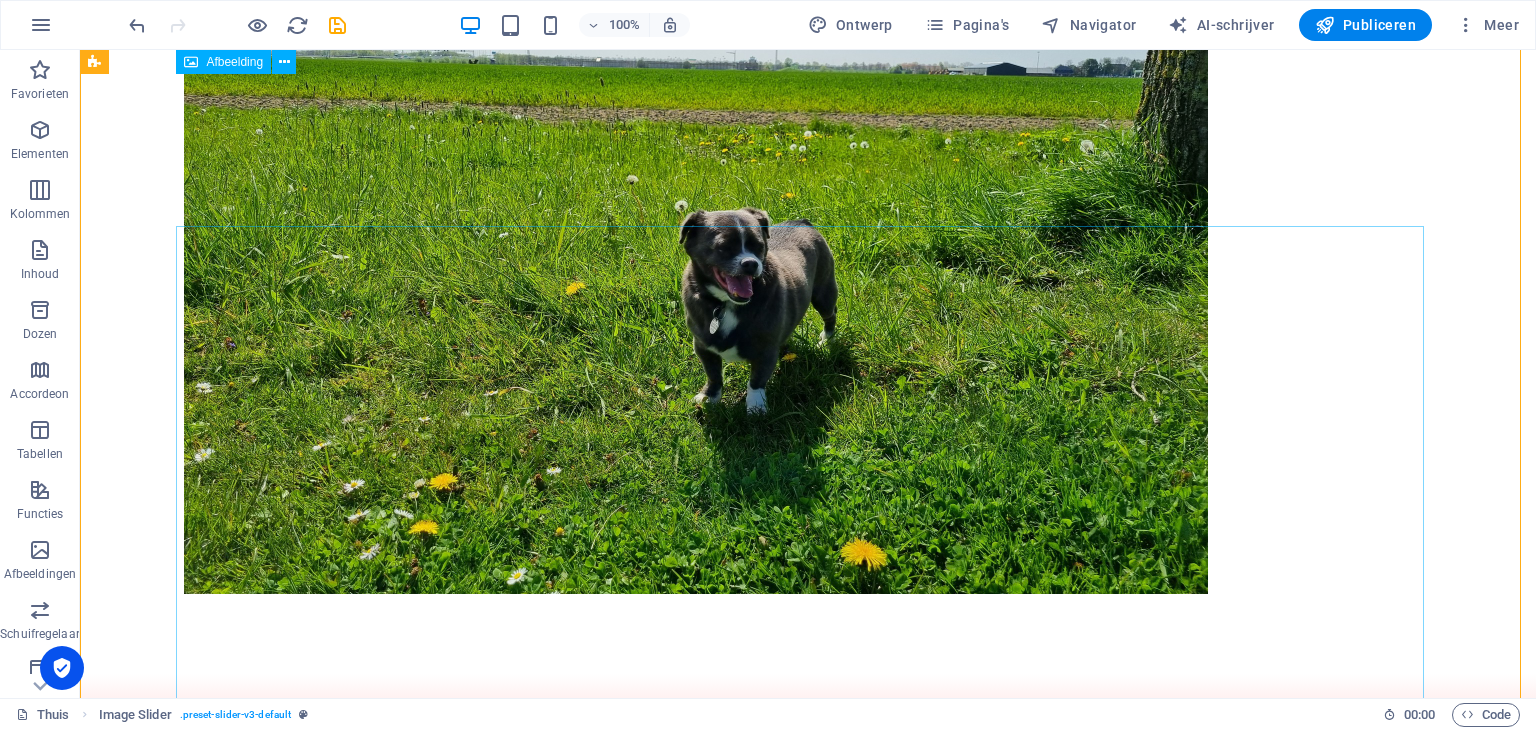 scroll, scrollTop: 400, scrollLeft: 0, axis: vertical 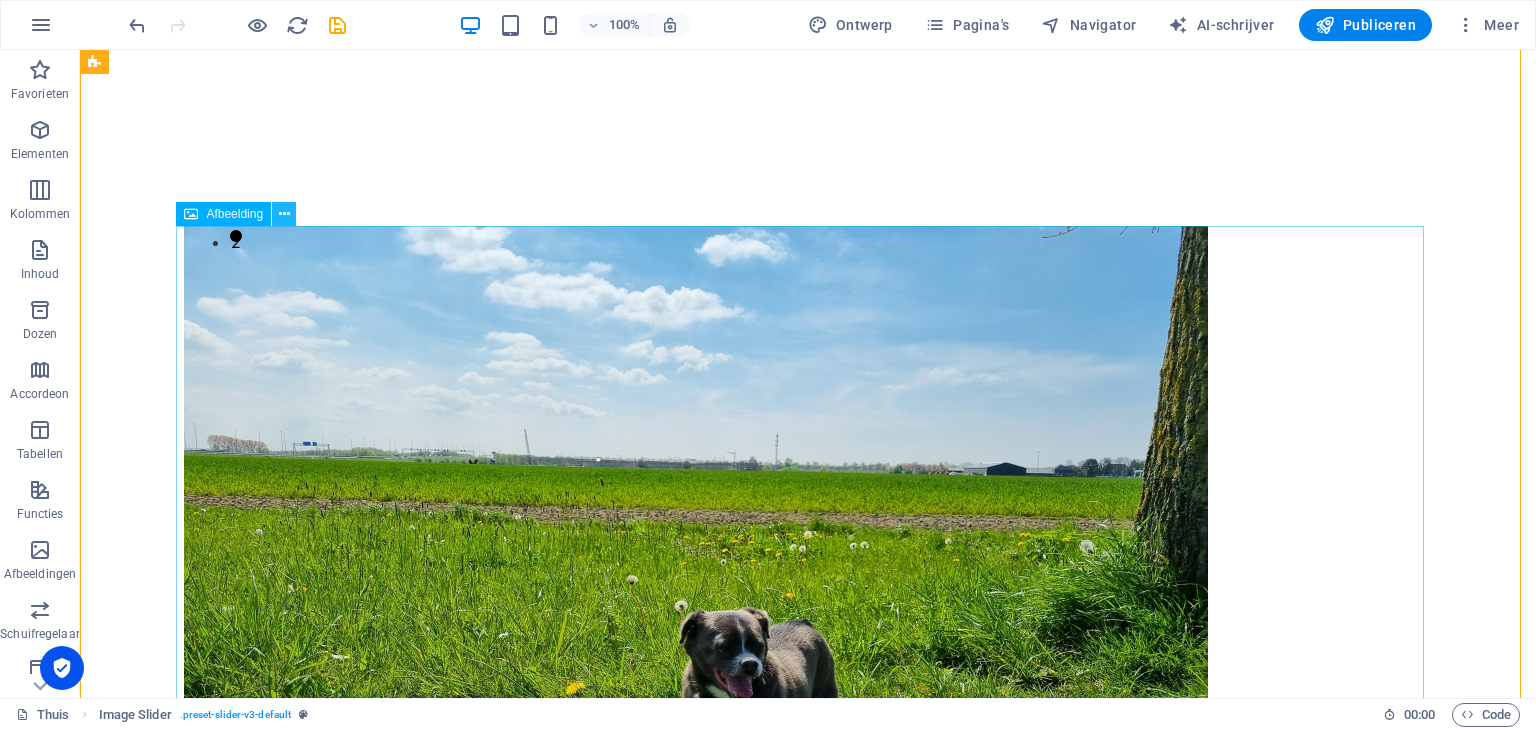 click at bounding box center (284, 214) 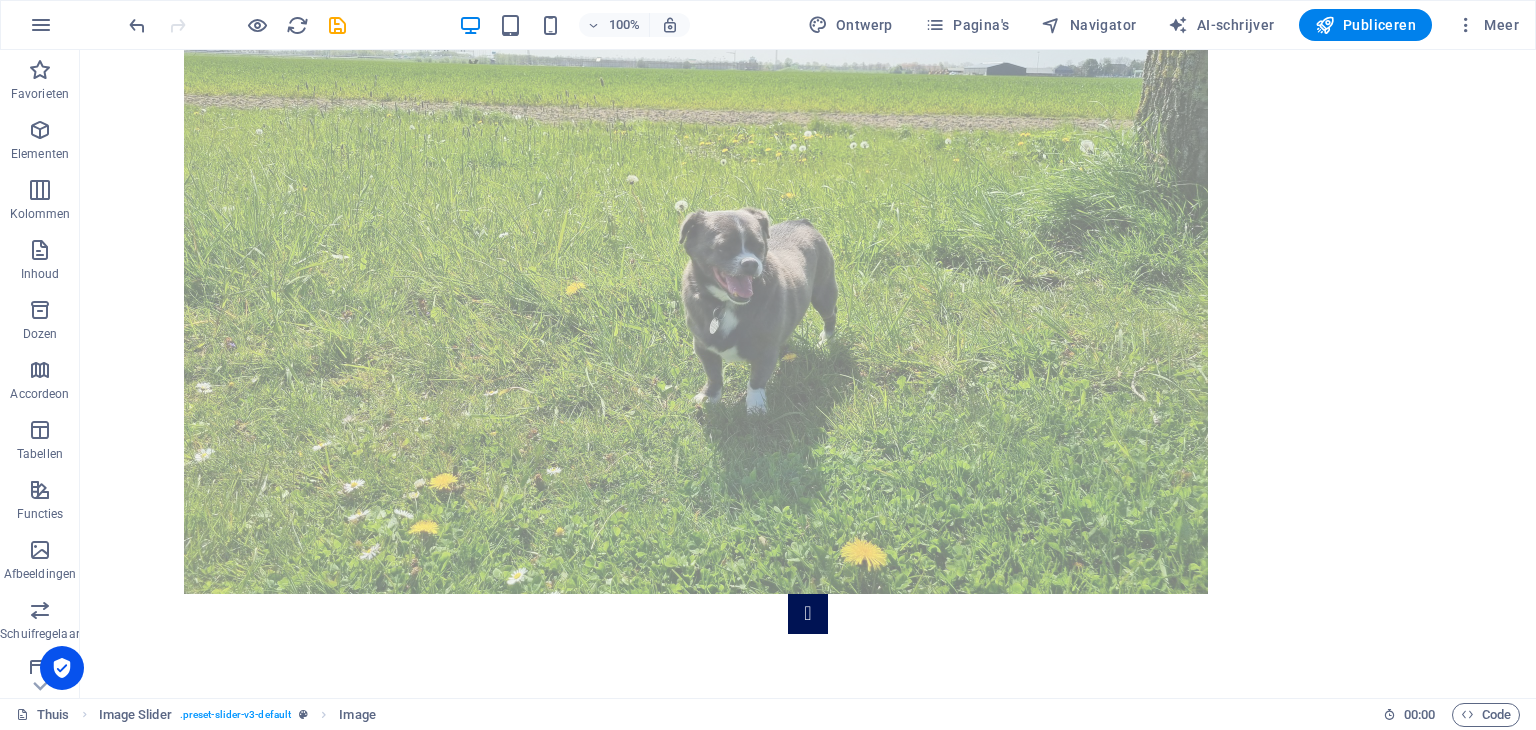 drag, startPoint x: 983, startPoint y: 543, endPoint x: 1036, endPoint y: 207, distance: 340.1544 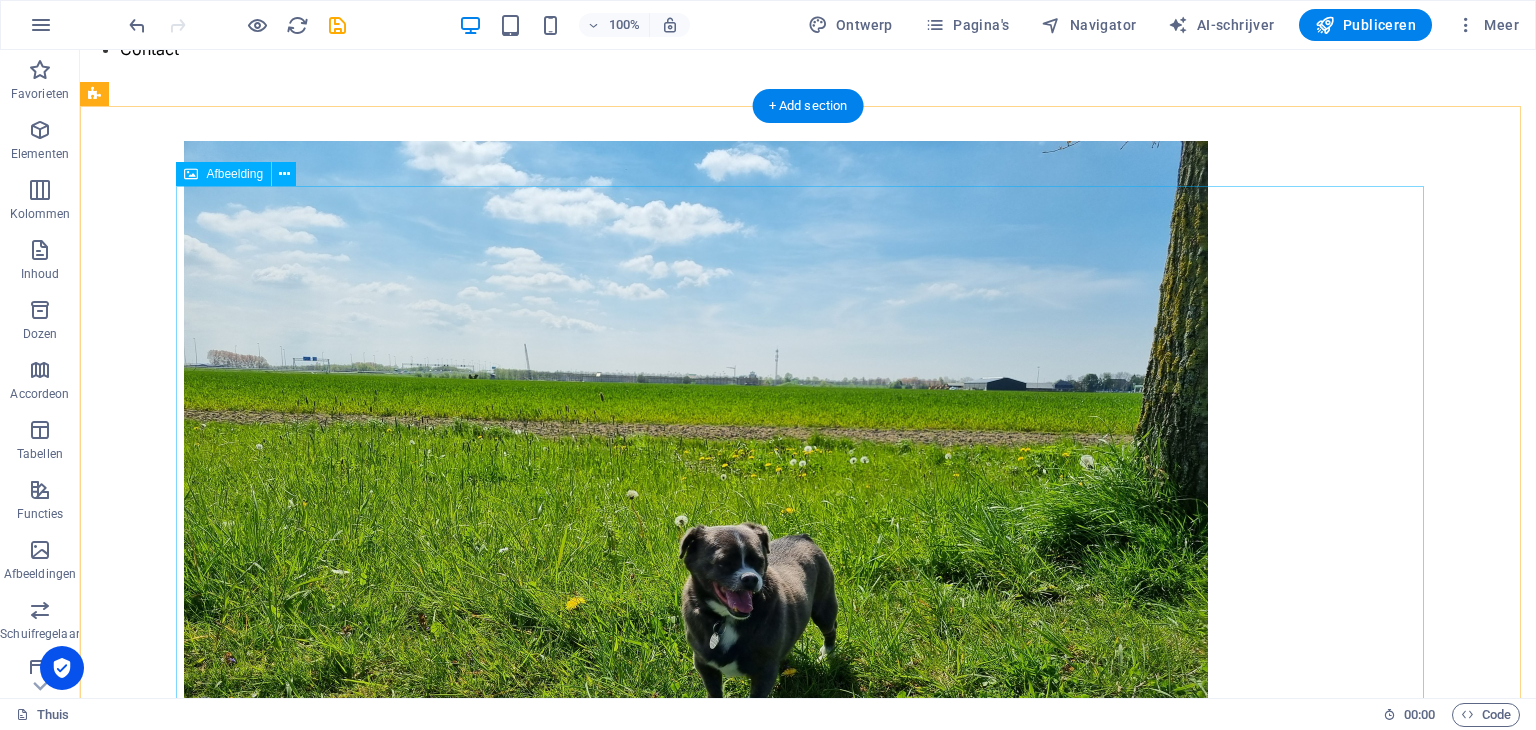scroll, scrollTop: 40, scrollLeft: 0, axis: vertical 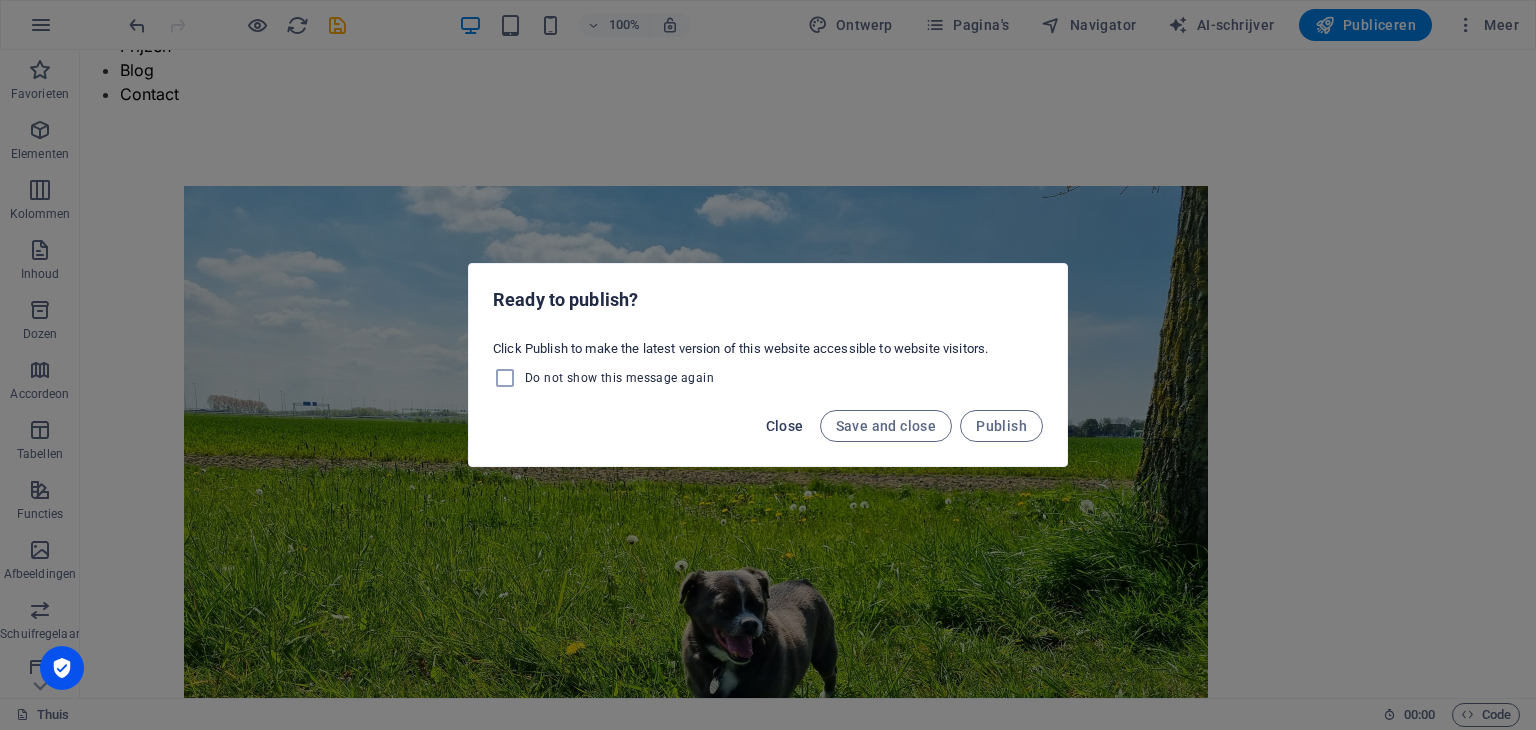 click on "Close" at bounding box center [785, 426] 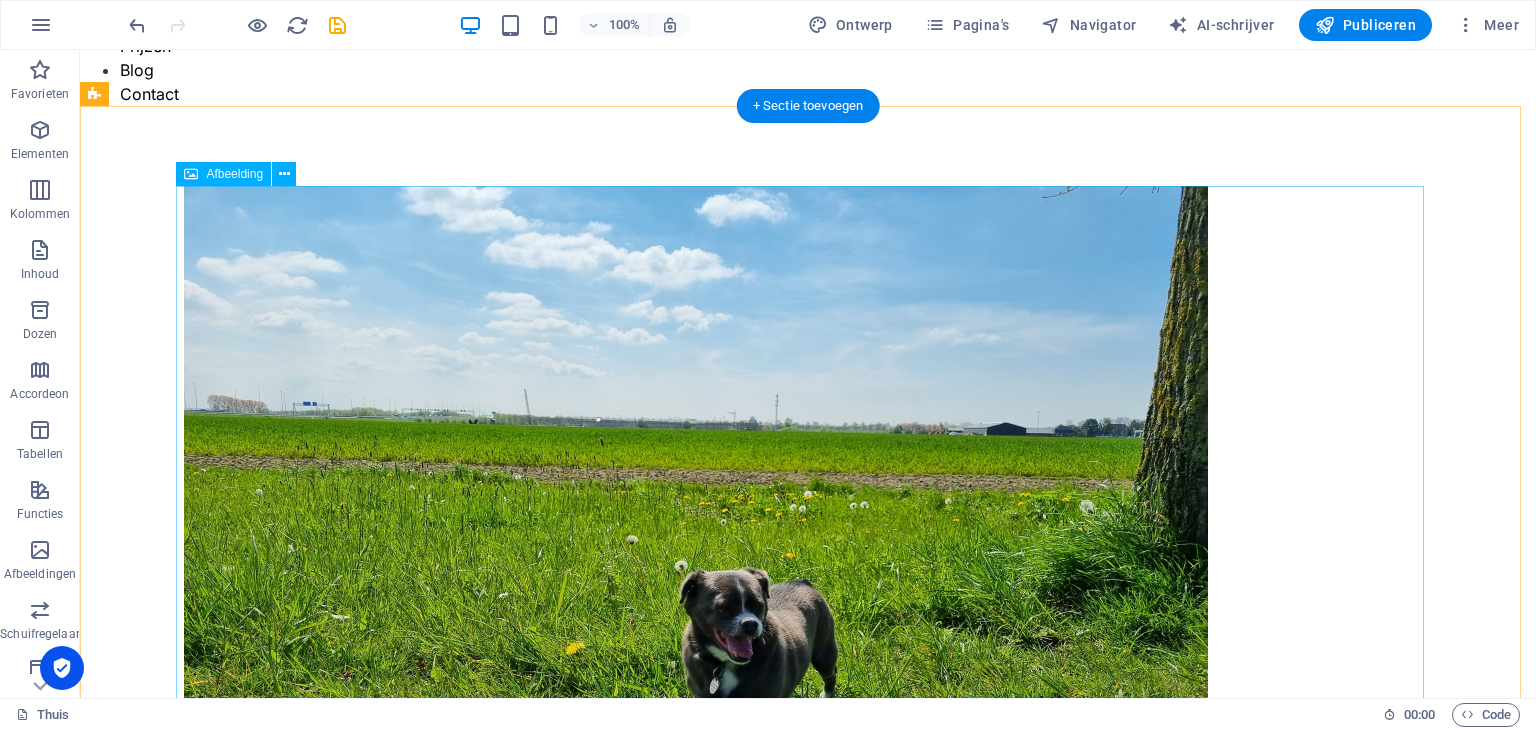 click at bounding box center (808, 570) 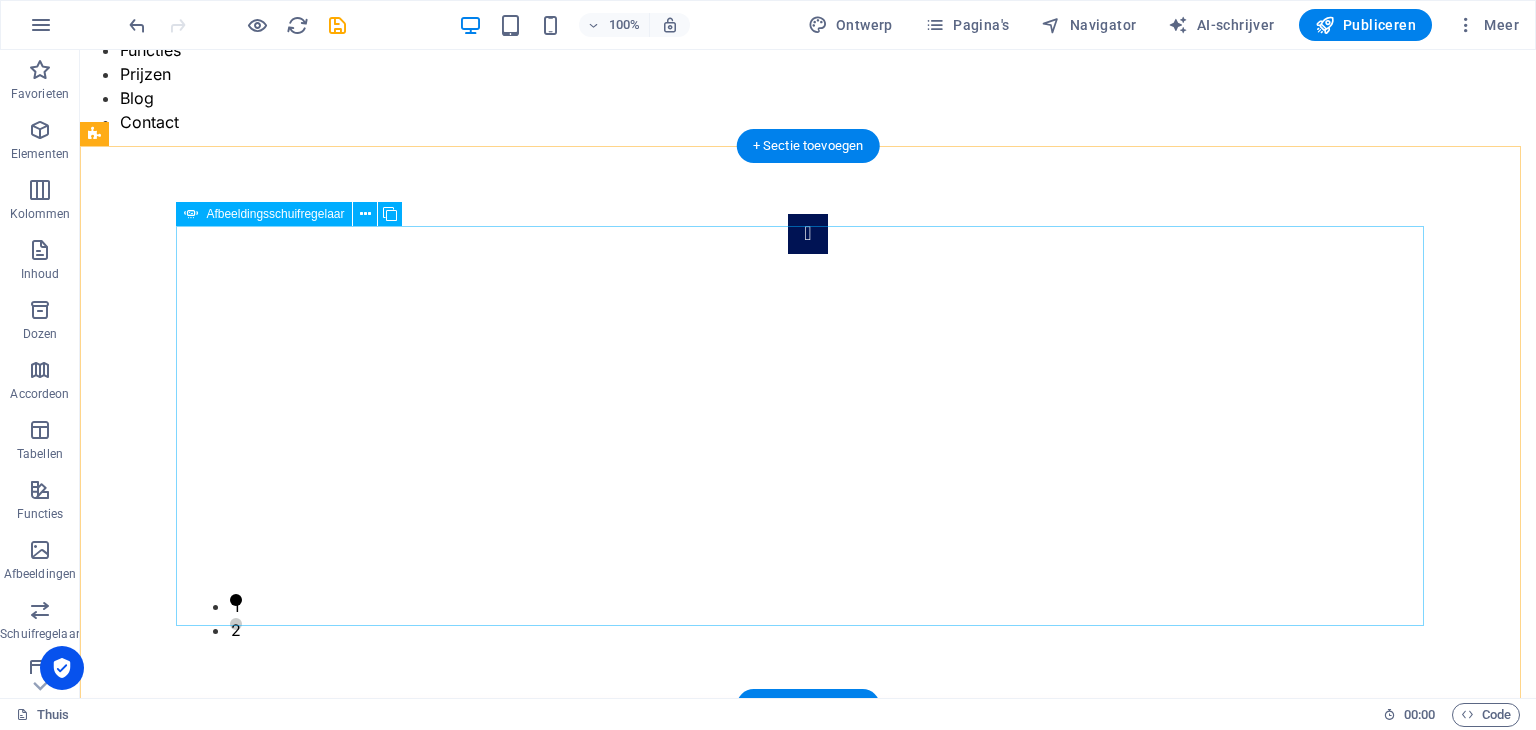 scroll, scrollTop: 0, scrollLeft: 0, axis: both 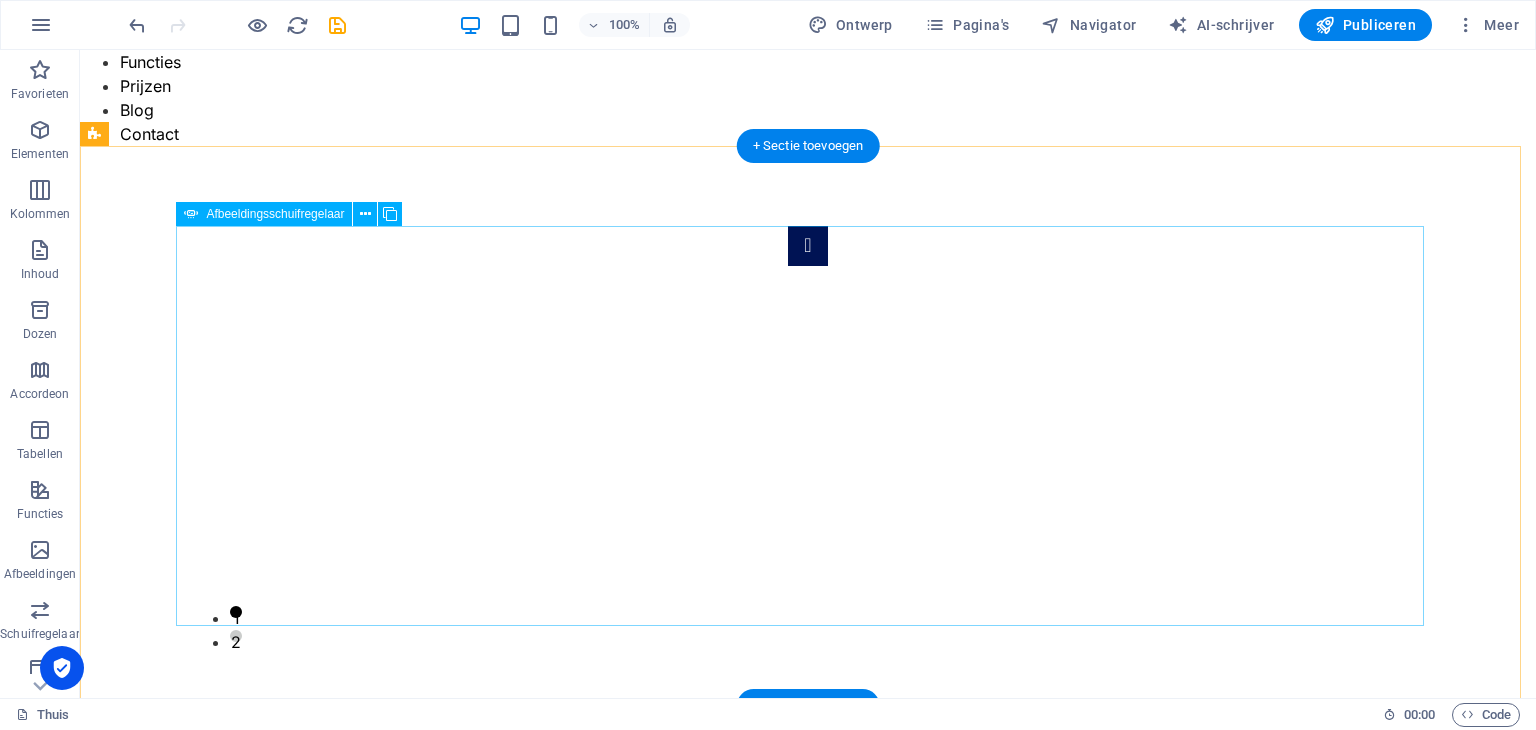 click at bounding box center (-552, 915) 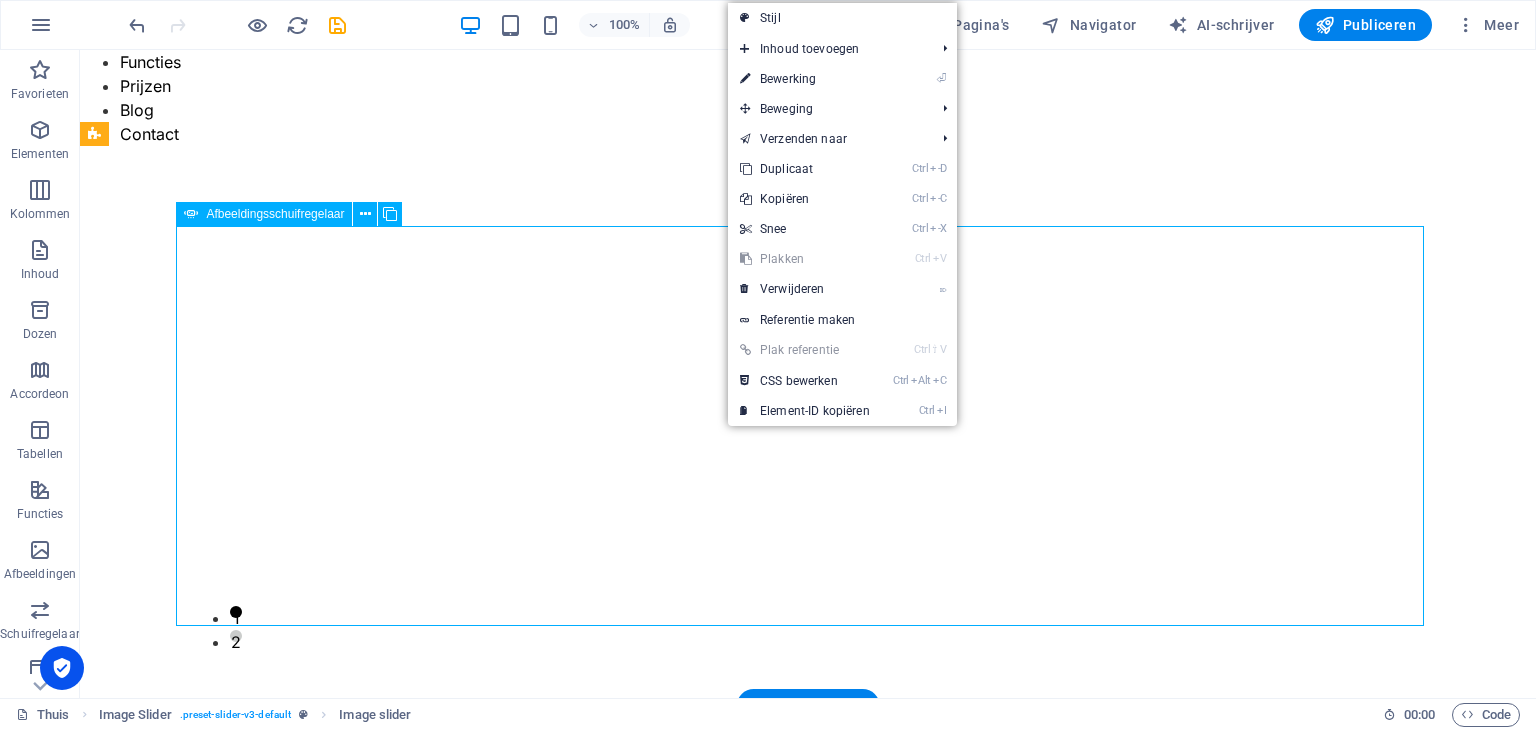 click at bounding box center [-552, 915] 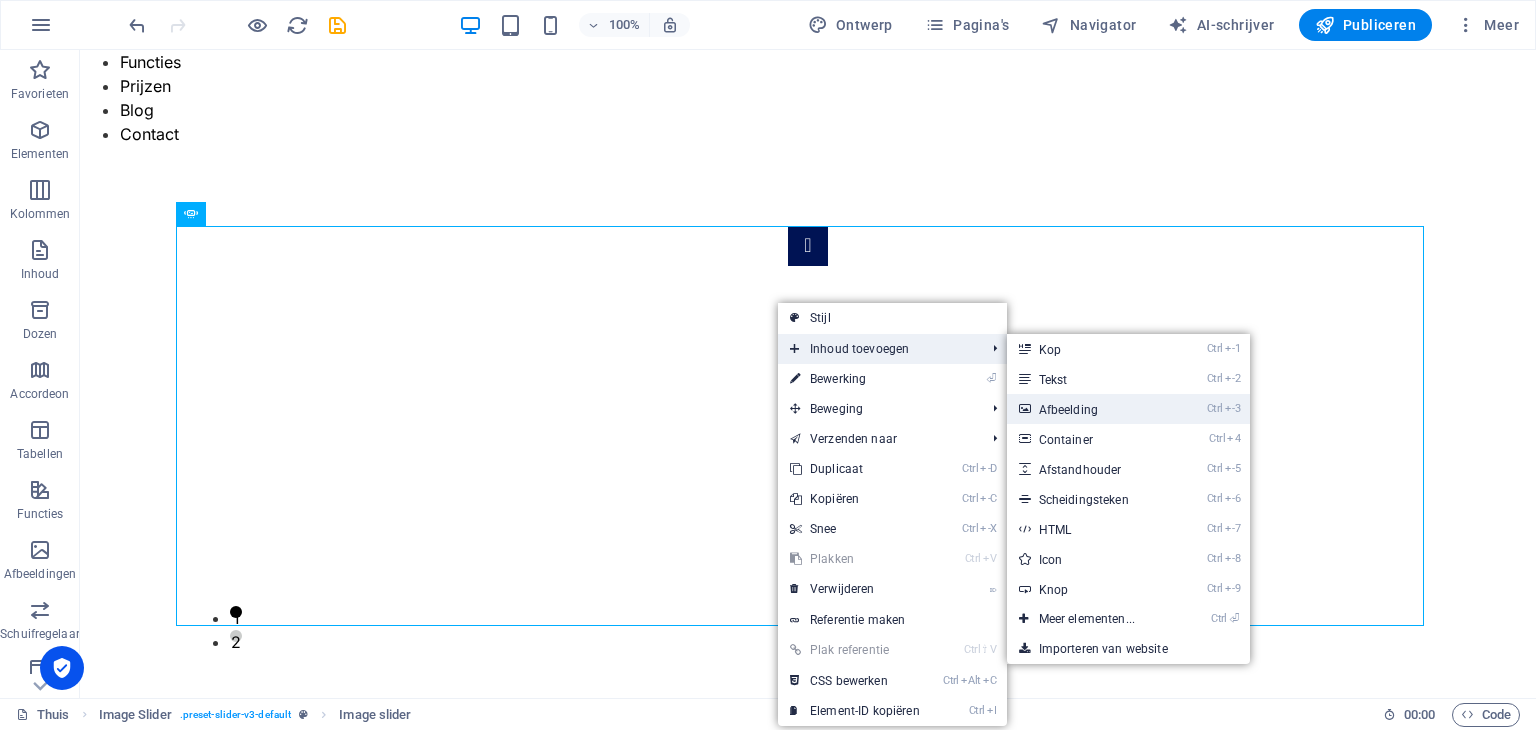 click on "Ctrl  -3 Afbeelding" at bounding box center (1091, 409) 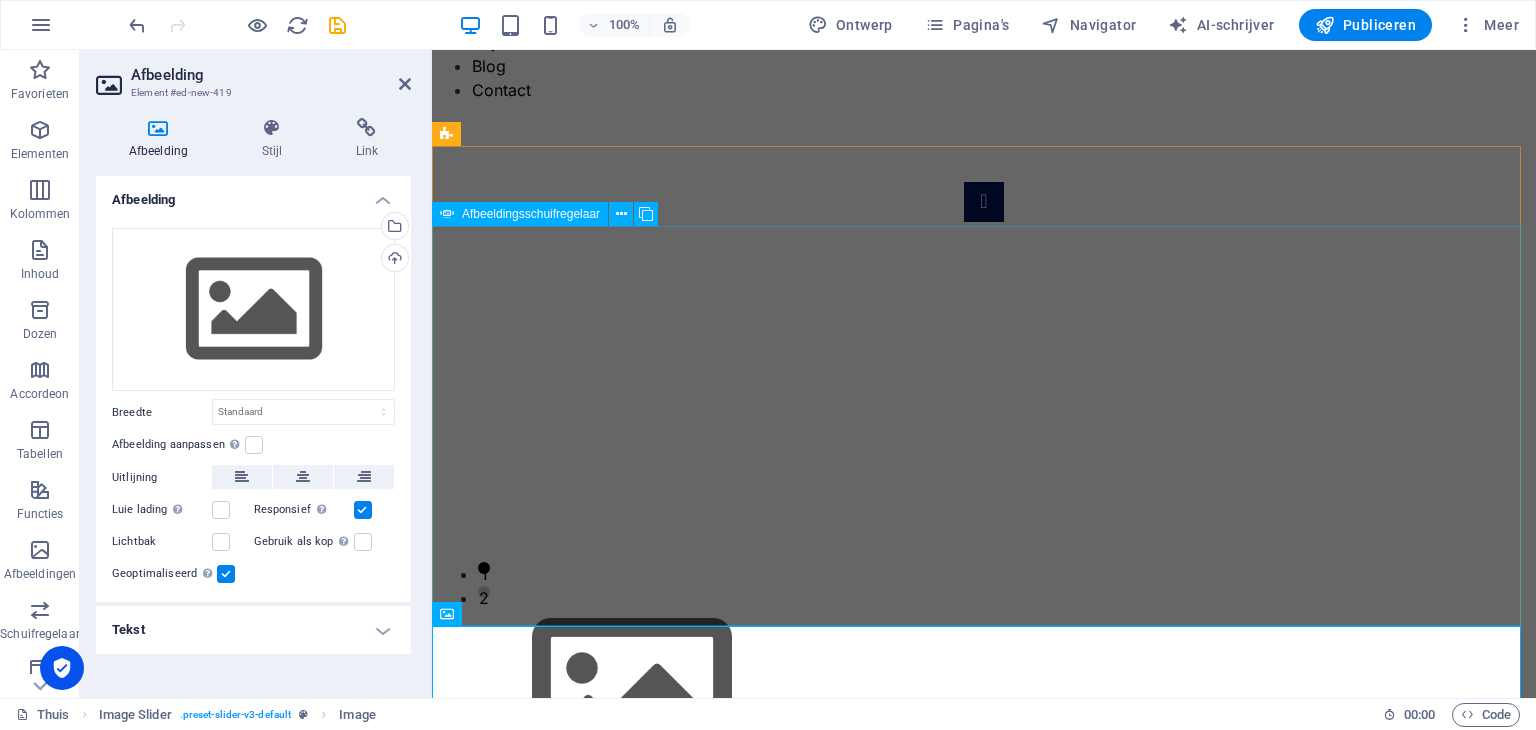 scroll, scrollTop: 300, scrollLeft: 0, axis: vertical 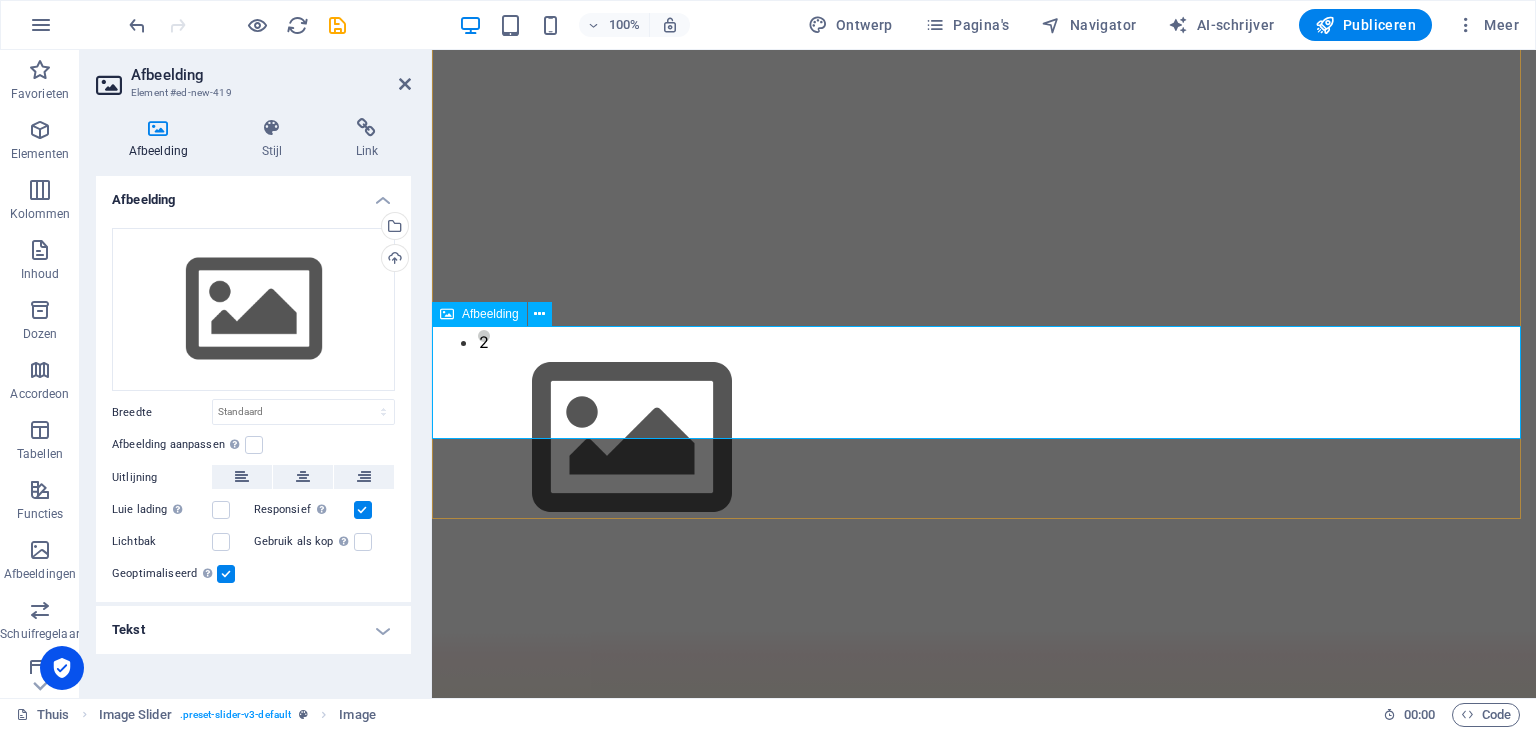 click on "Afbeelding" at bounding box center [490, 314] 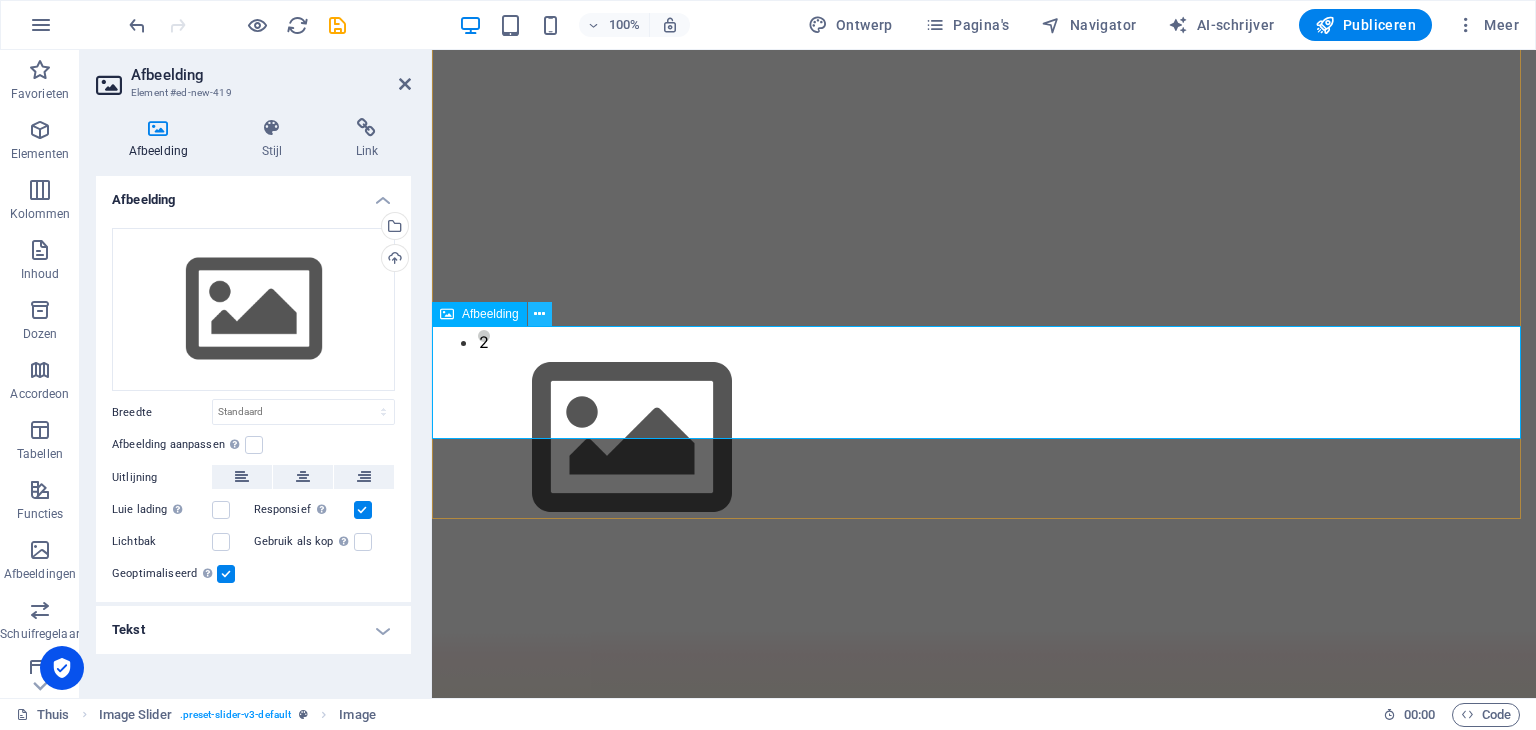 click at bounding box center [539, 314] 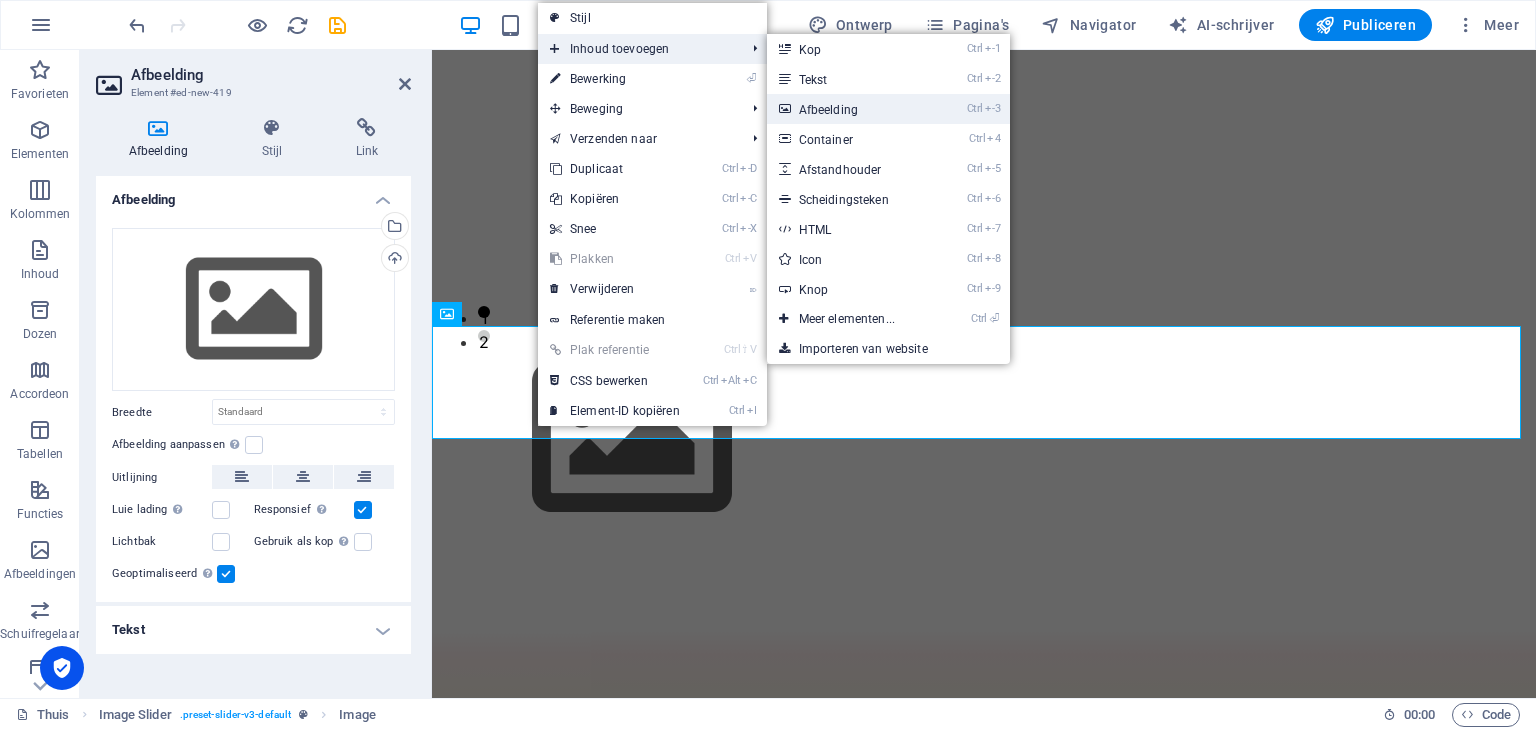 click on "Ctrl  -3 Afbeelding" at bounding box center [851, 109] 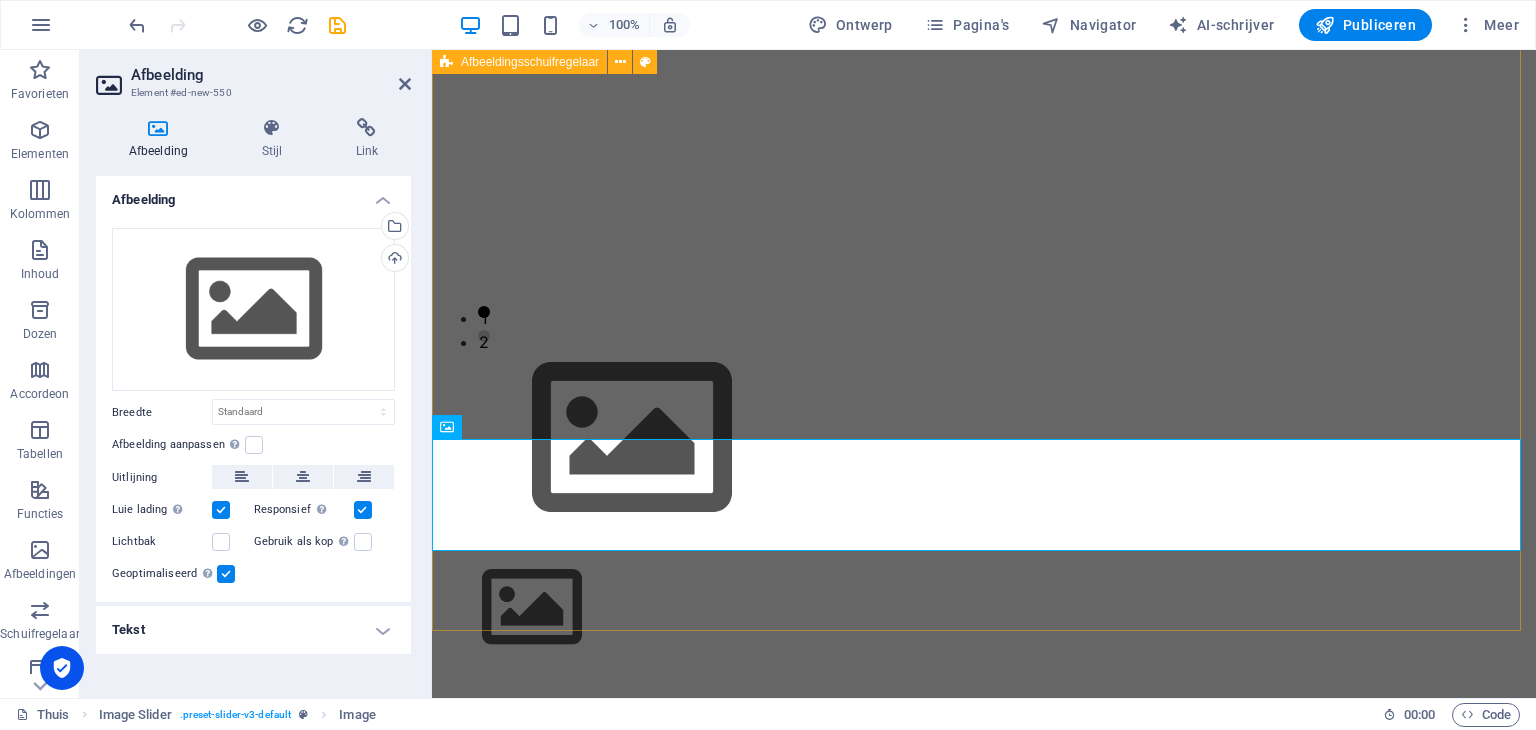 click on "1 2" at bounding box center [984, 295] 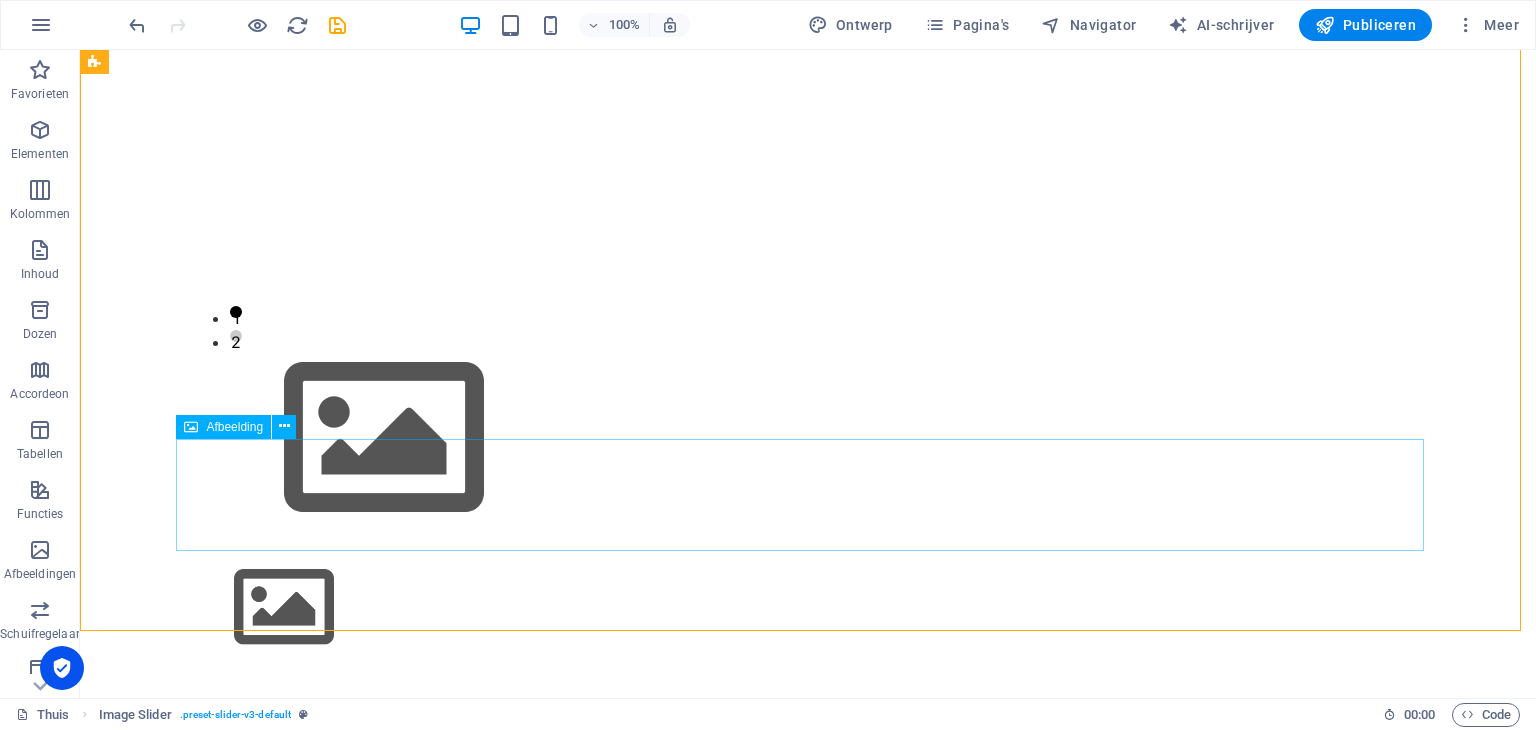 click at bounding box center (808, 607) 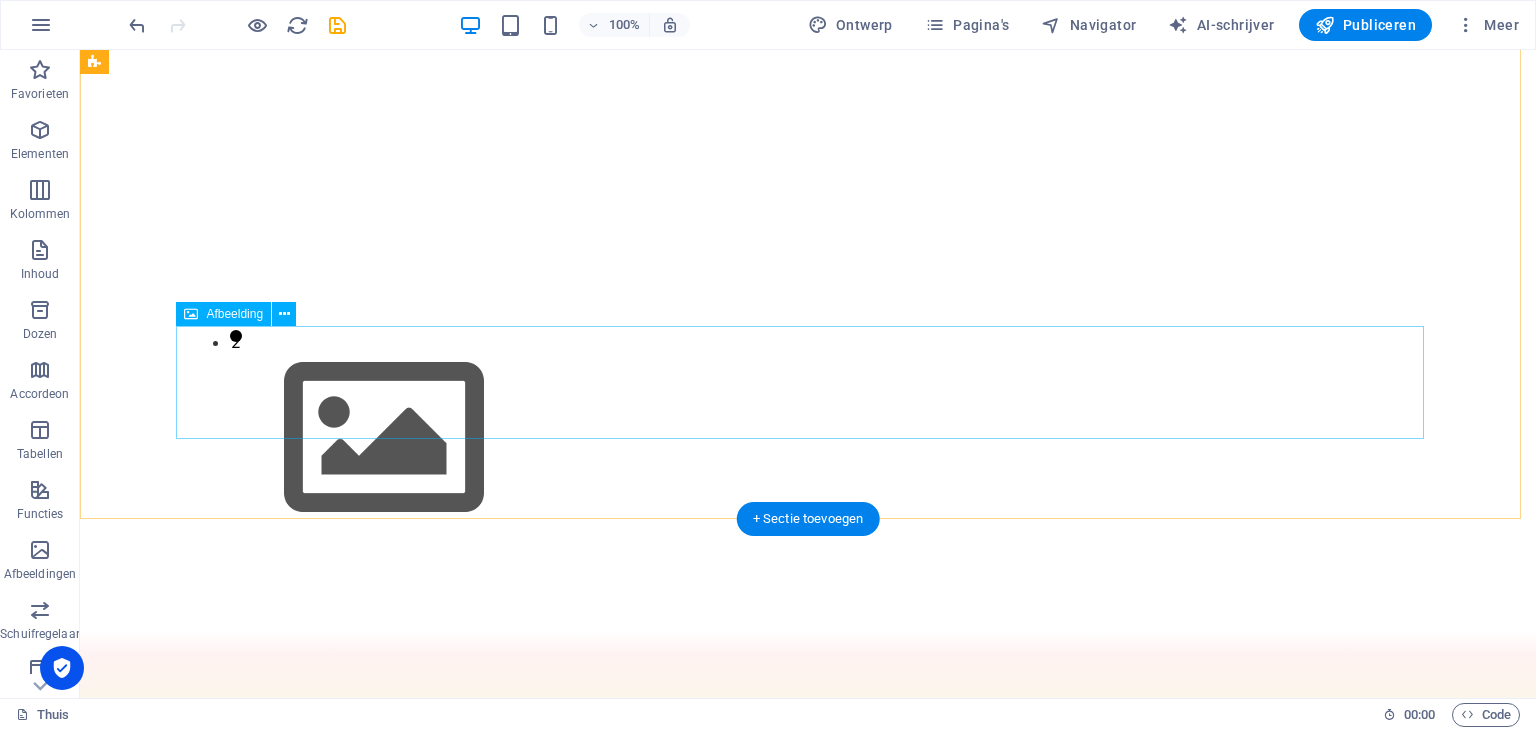 click at bounding box center (808, 438) 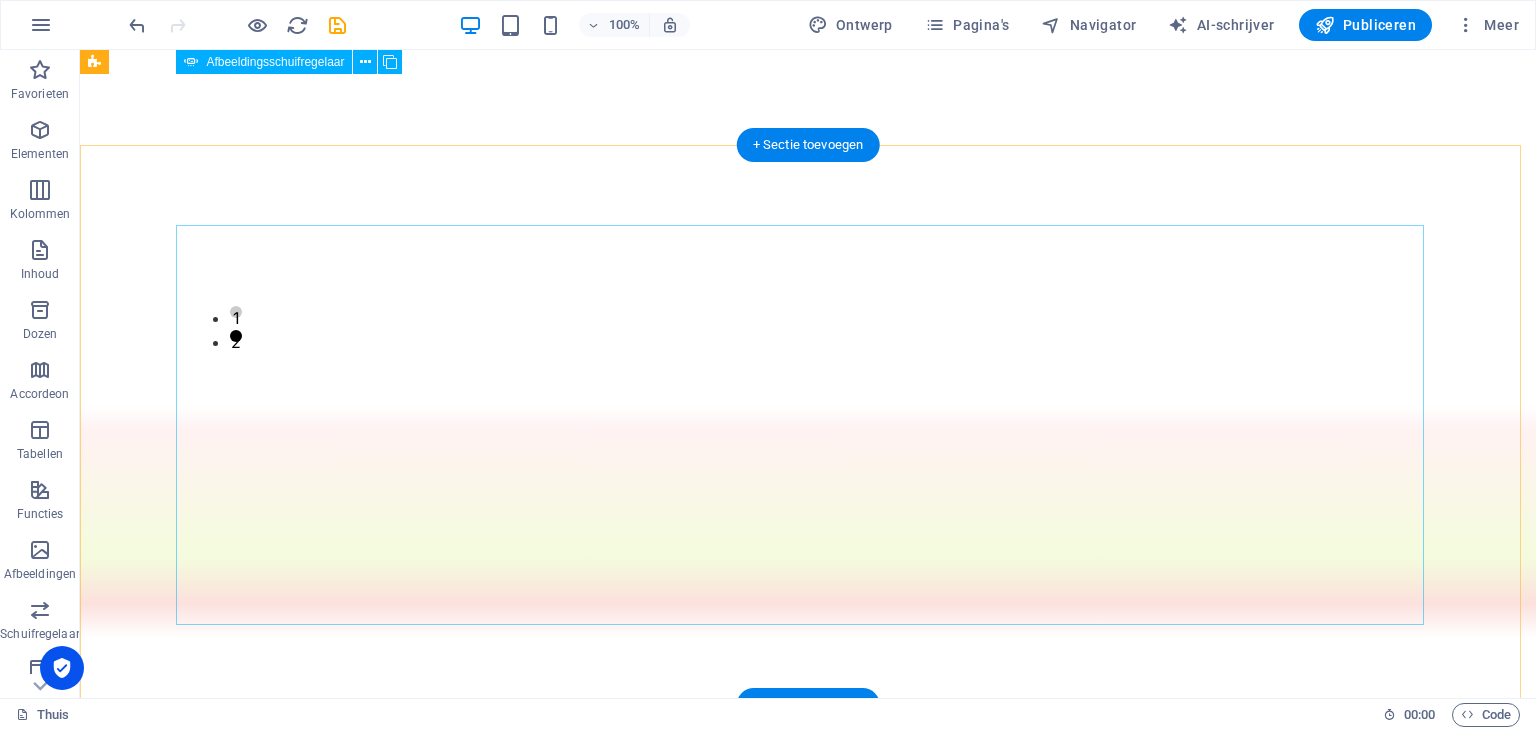scroll, scrollTop: 0, scrollLeft: 0, axis: both 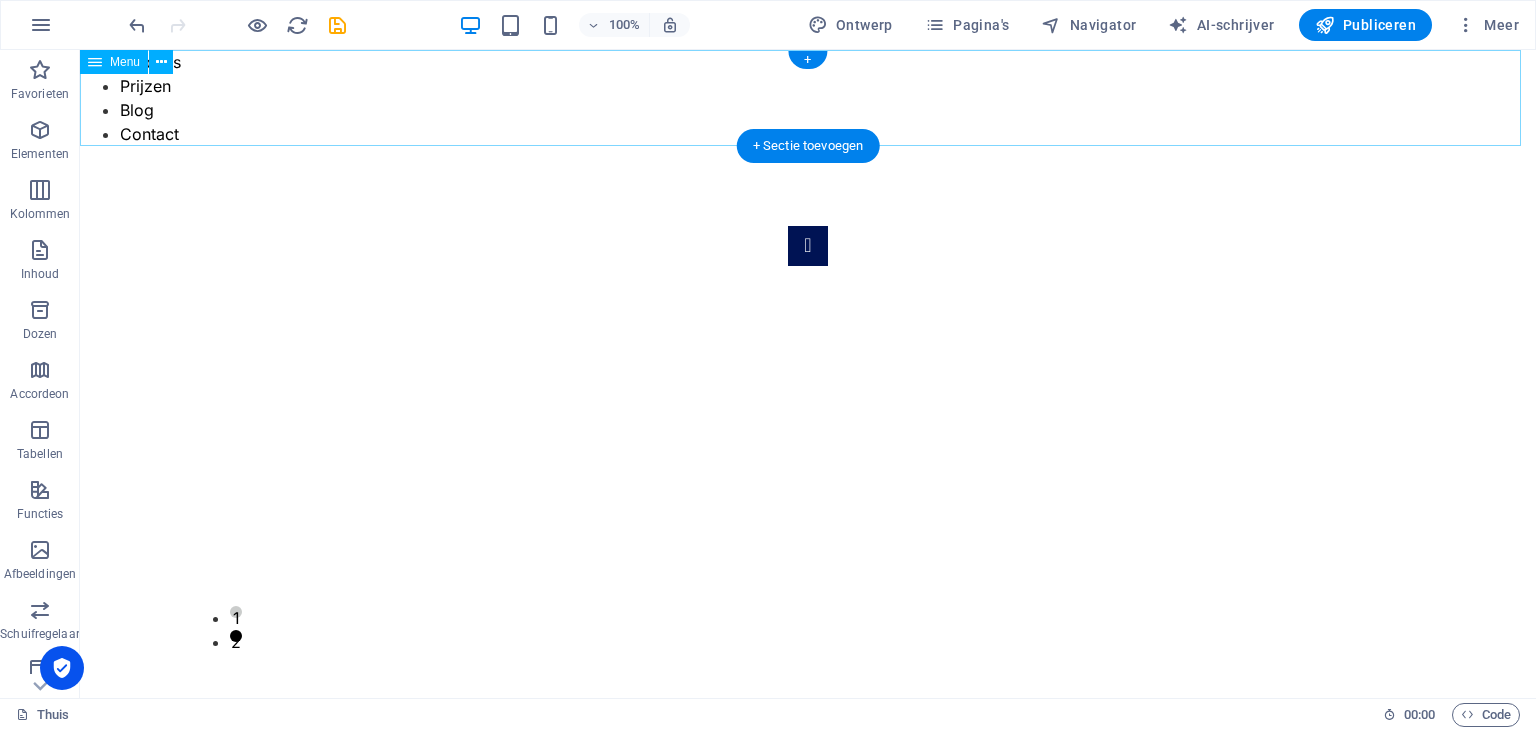 click on "Functies Prijzen Blog Contact" at bounding box center [808, 98] 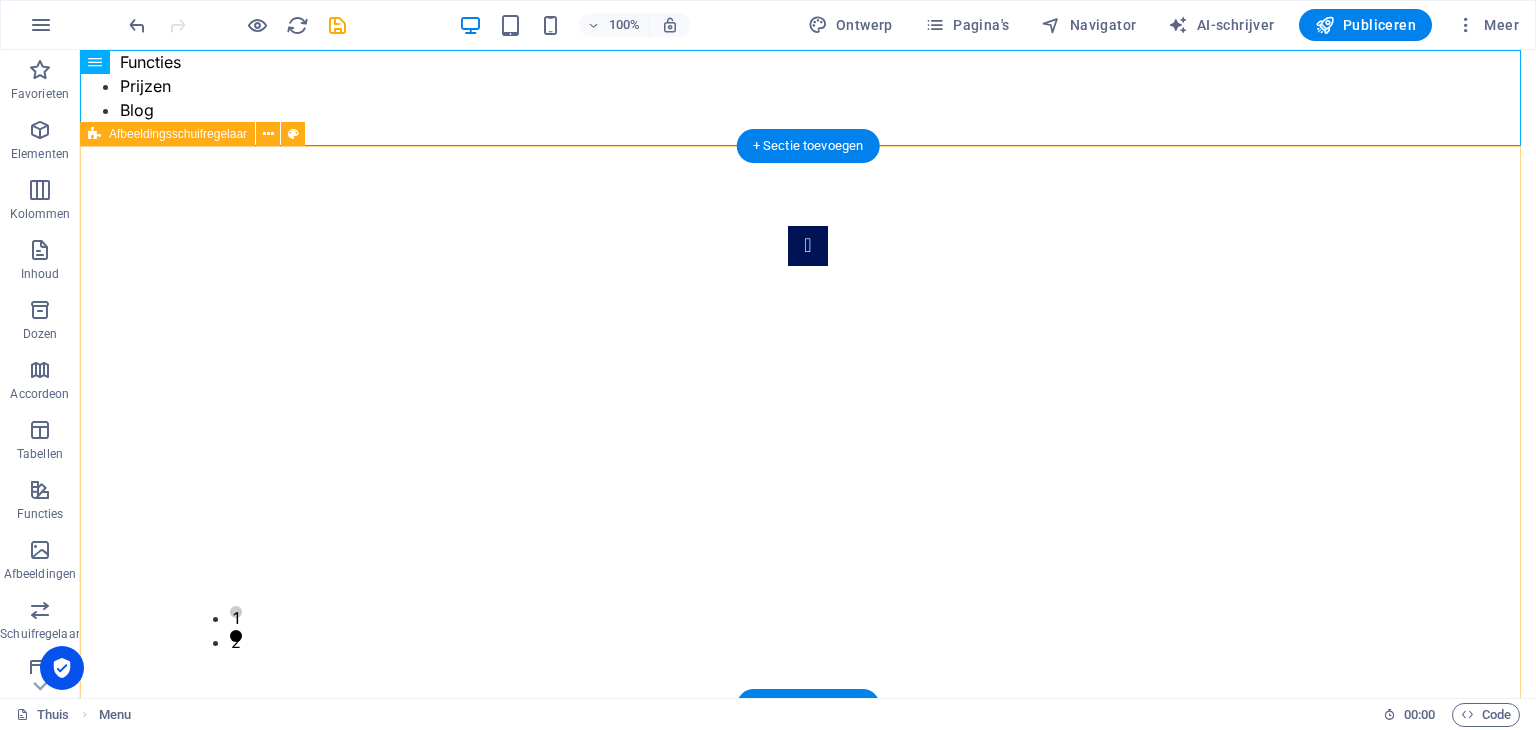 click on "1 2" at bounding box center [808, 426] 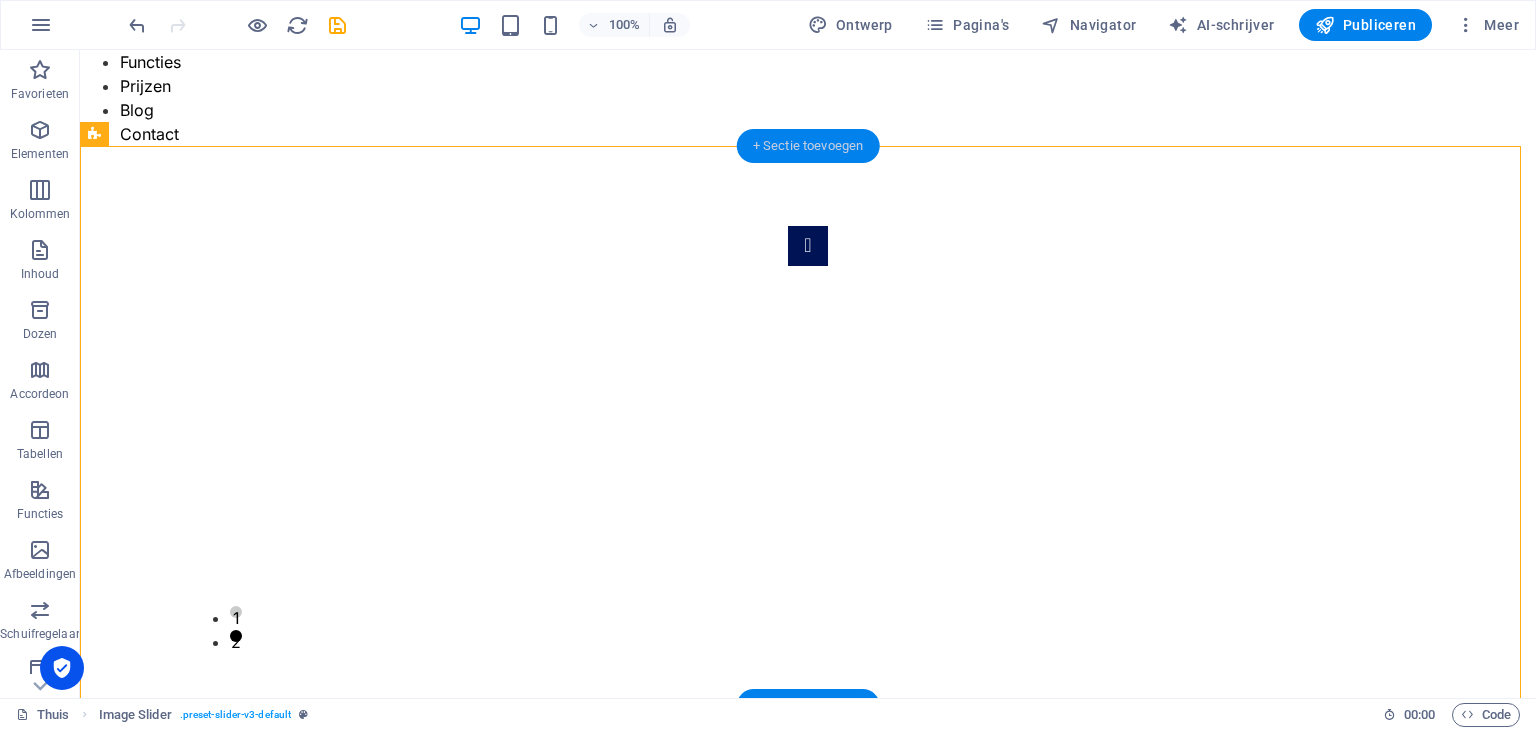 click on "+ Sectie toevoegen" at bounding box center [808, 145] 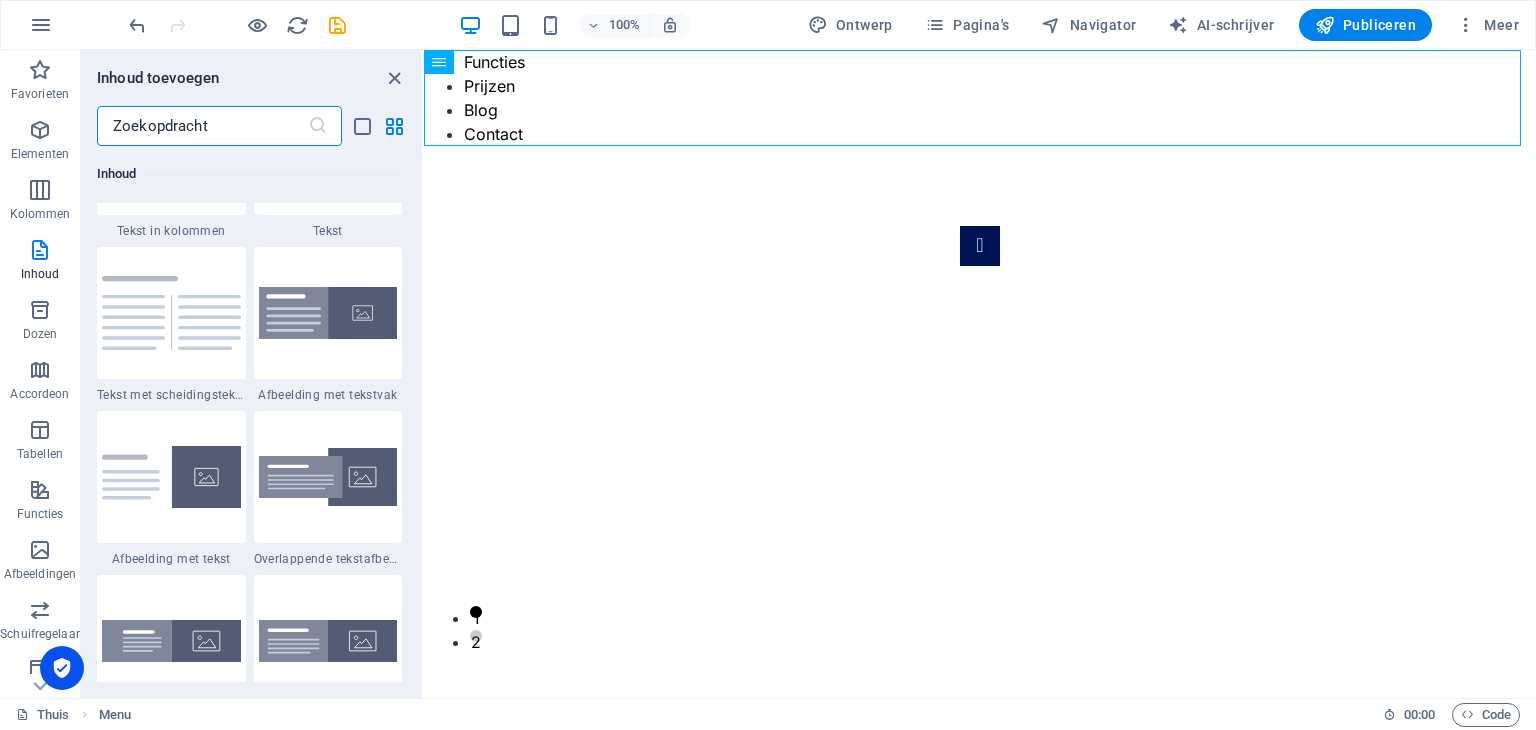 scroll, scrollTop: 3699, scrollLeft: 0, axis: vertical 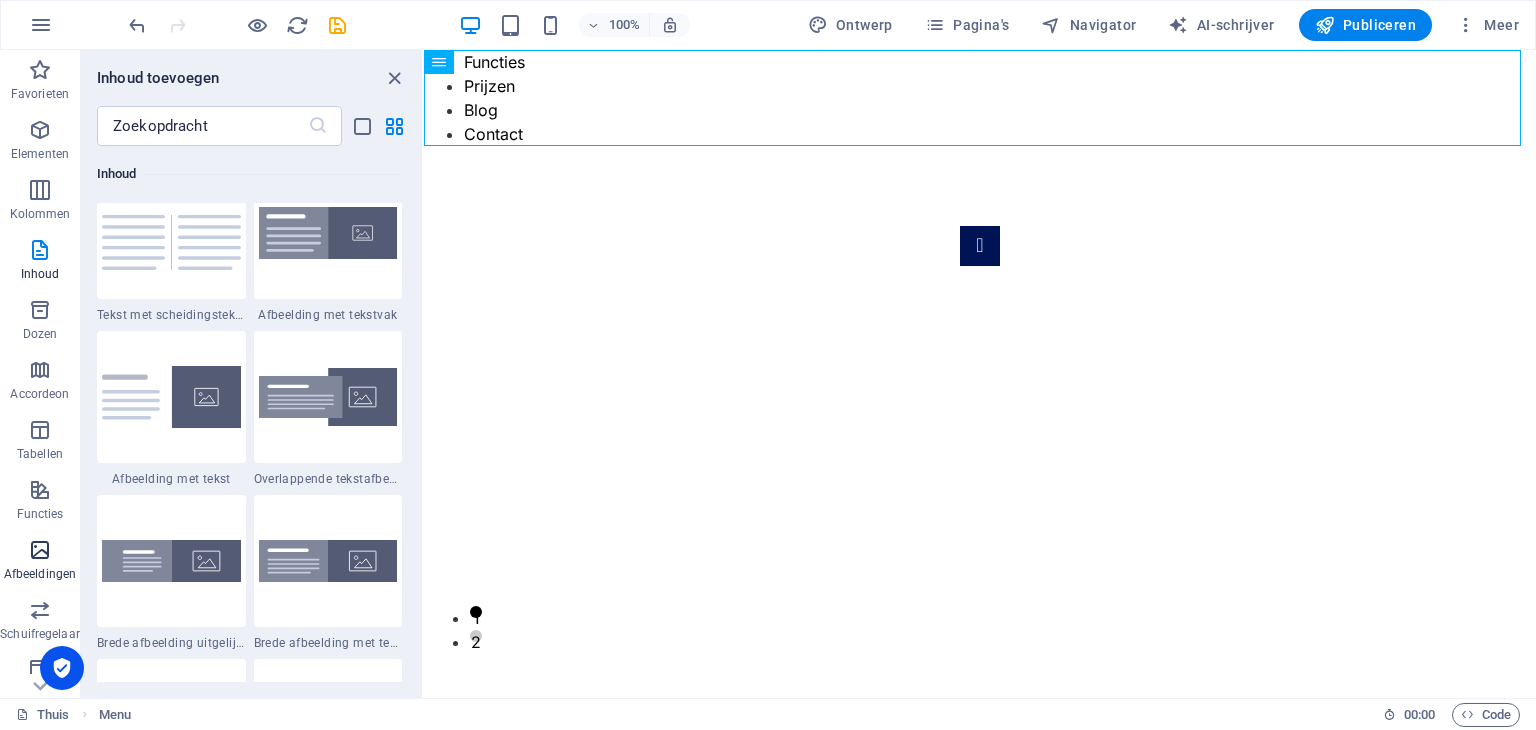 click on "Afbeeldingen" at bounding box center (40, 562) 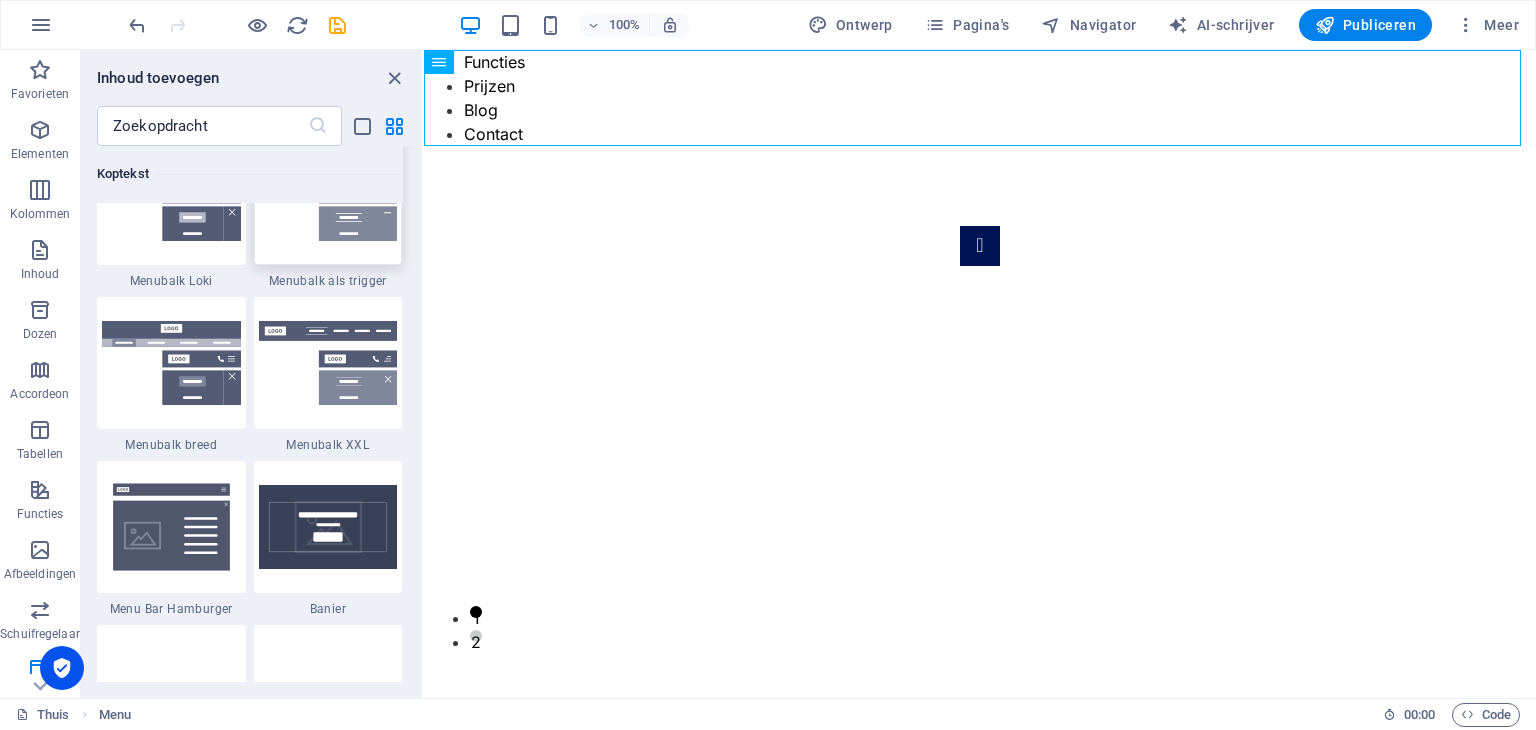 scroll, scrollTop: 12776, scrollLeft: 0, axis: vertical 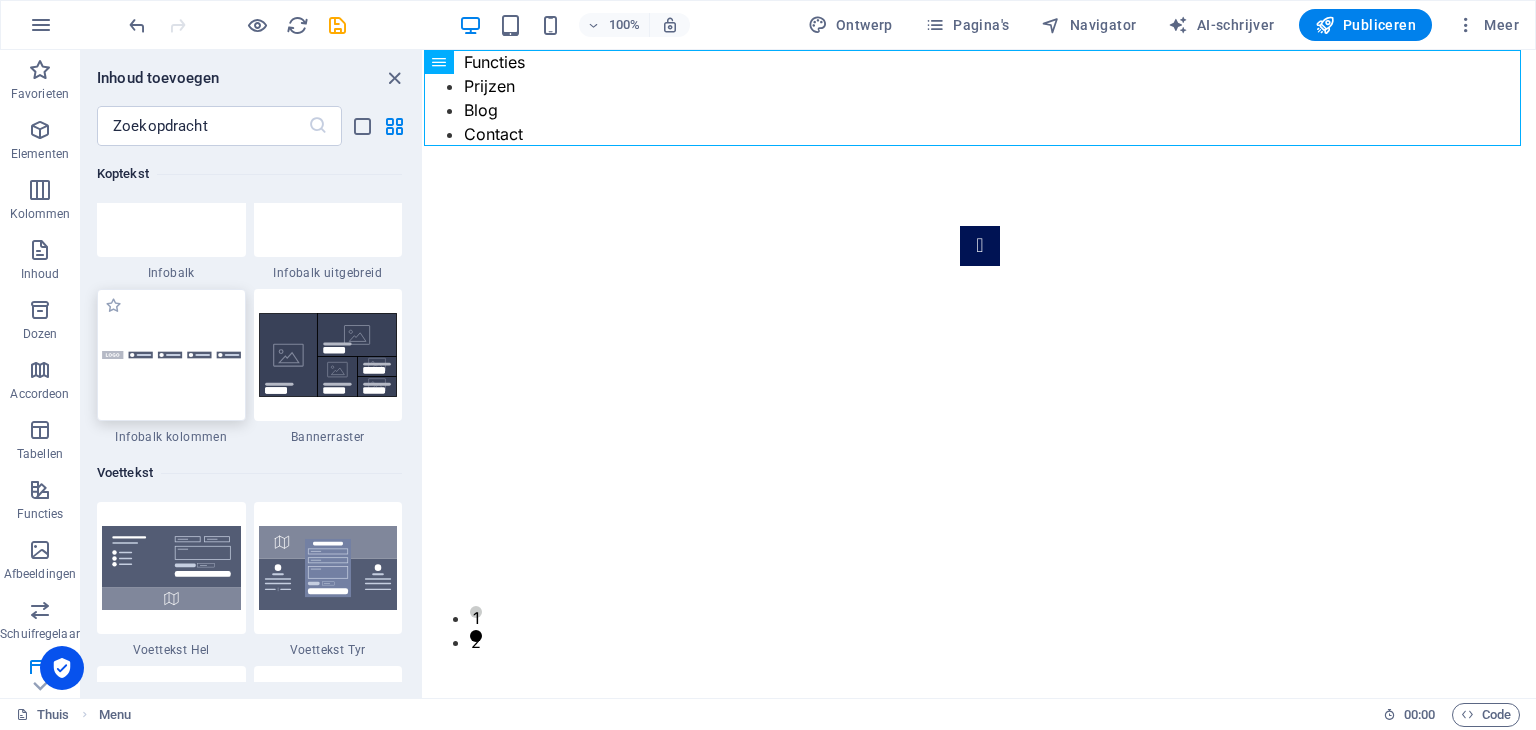 click at bounding box center (171, 355) 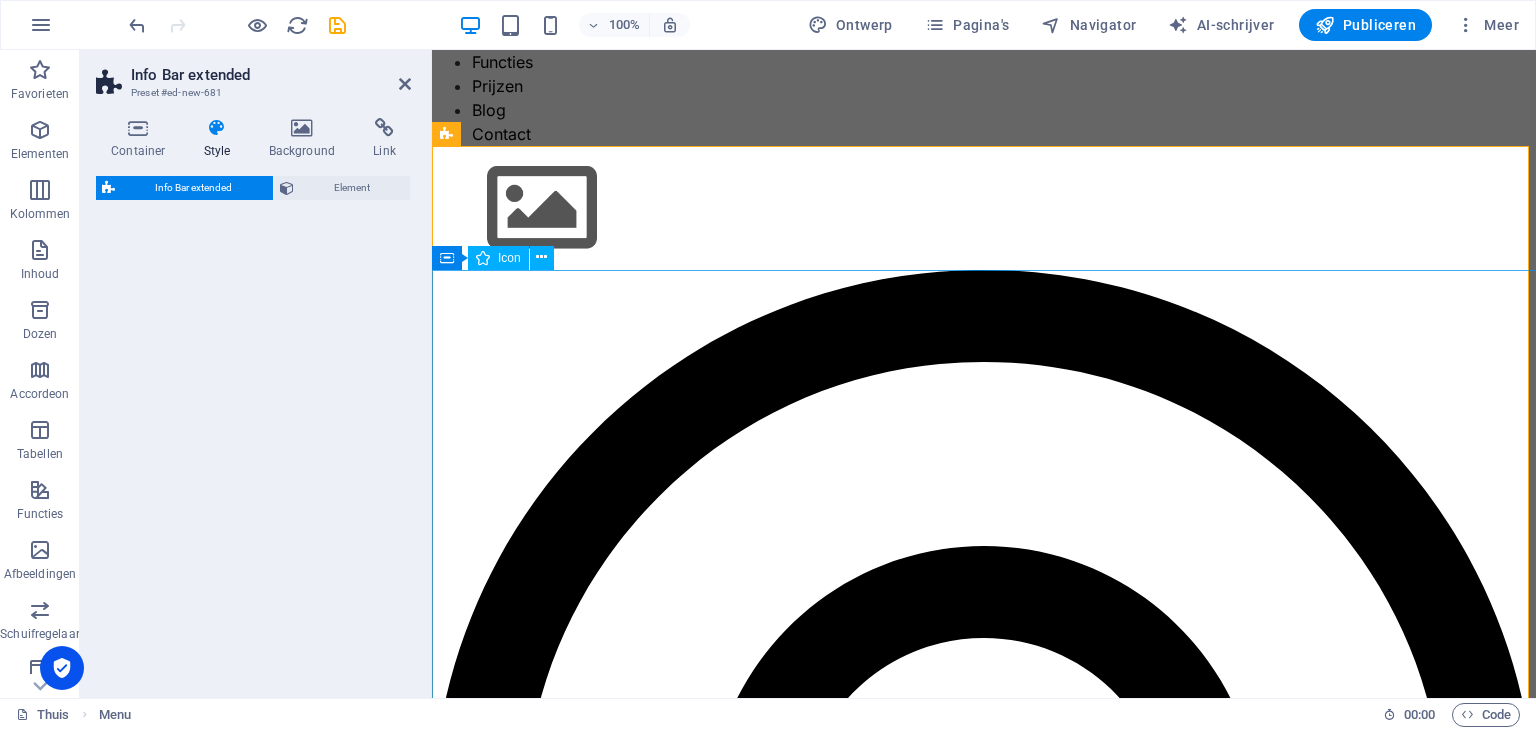 select on "rem" 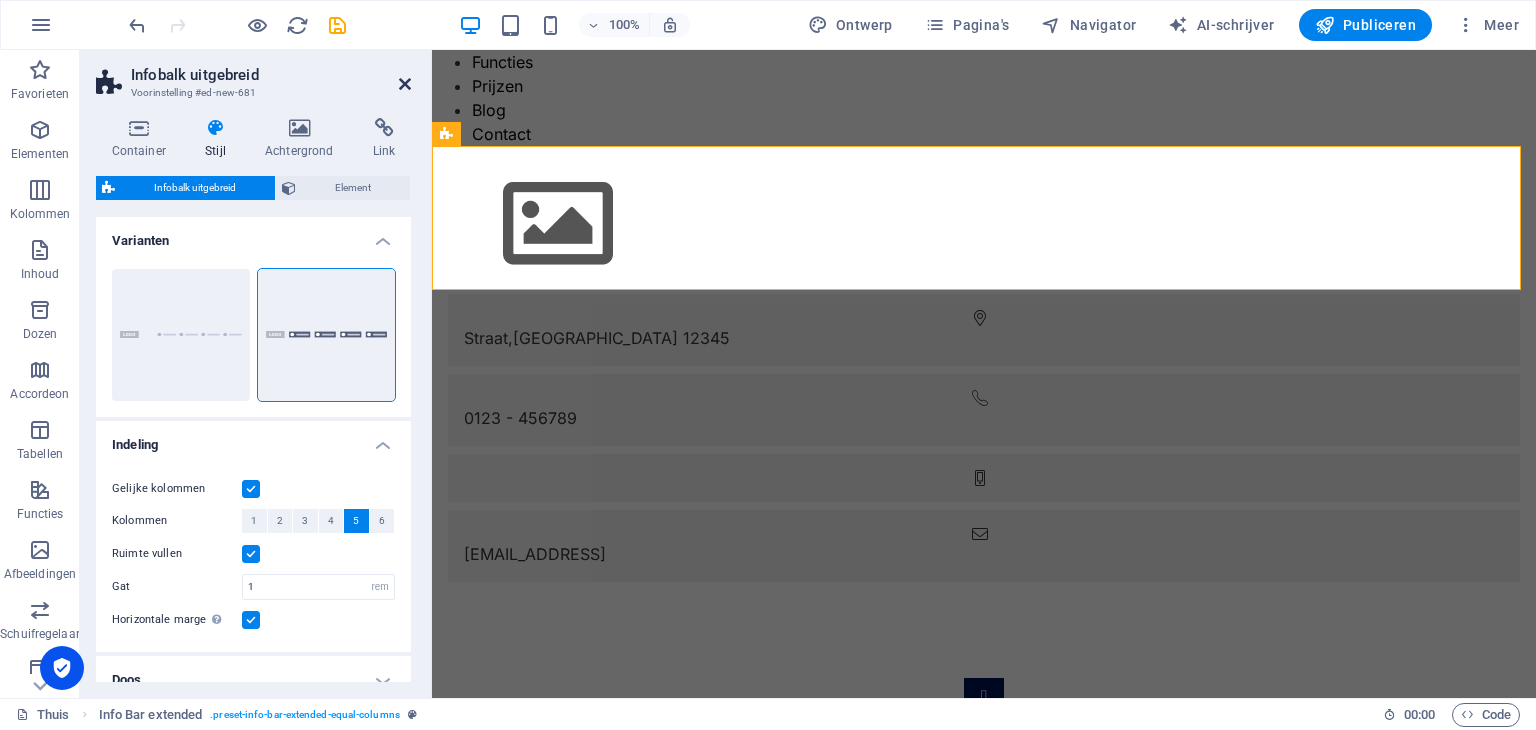click at bounding box center [405, 84] 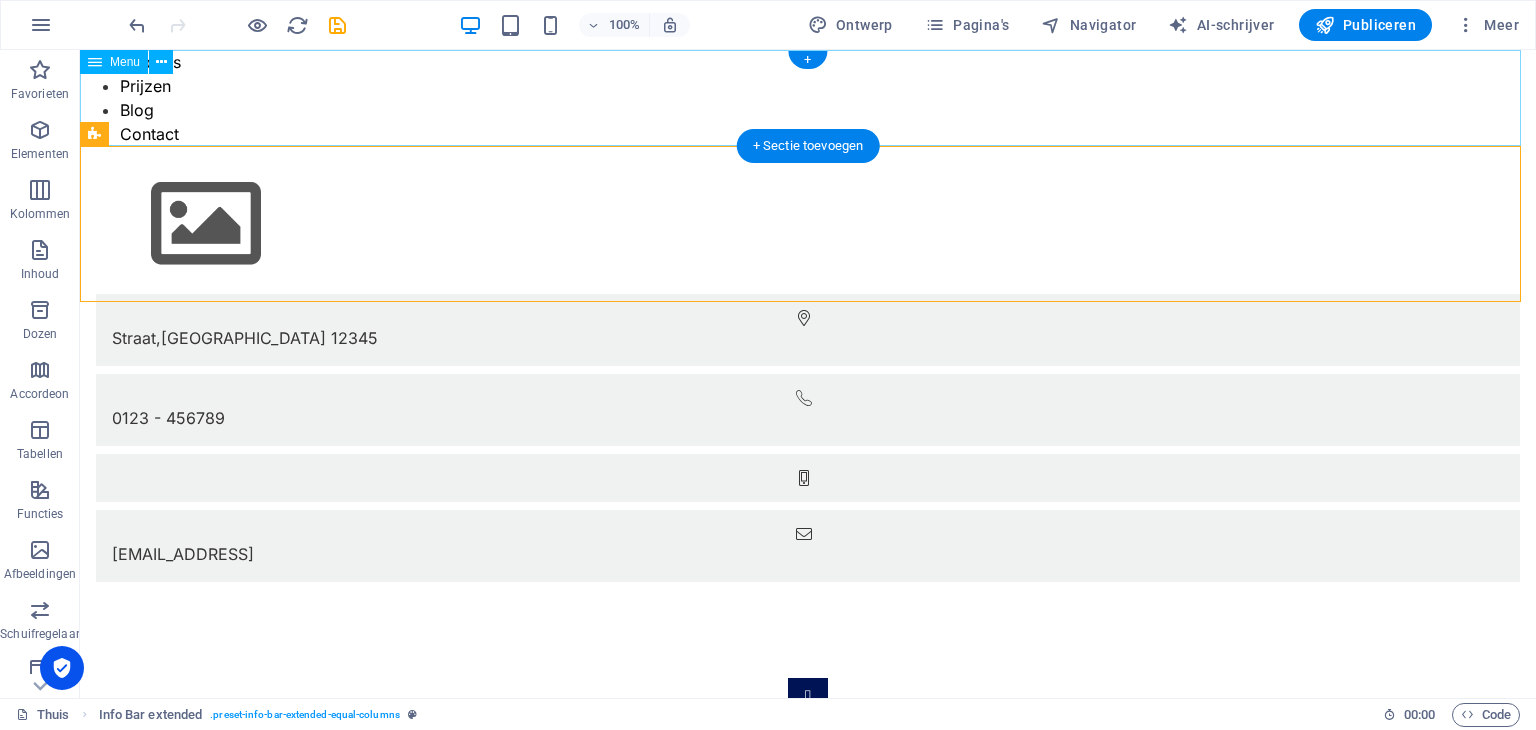 click on "Functies Prijzen Blog Contact" at bounding box center [808, 98] 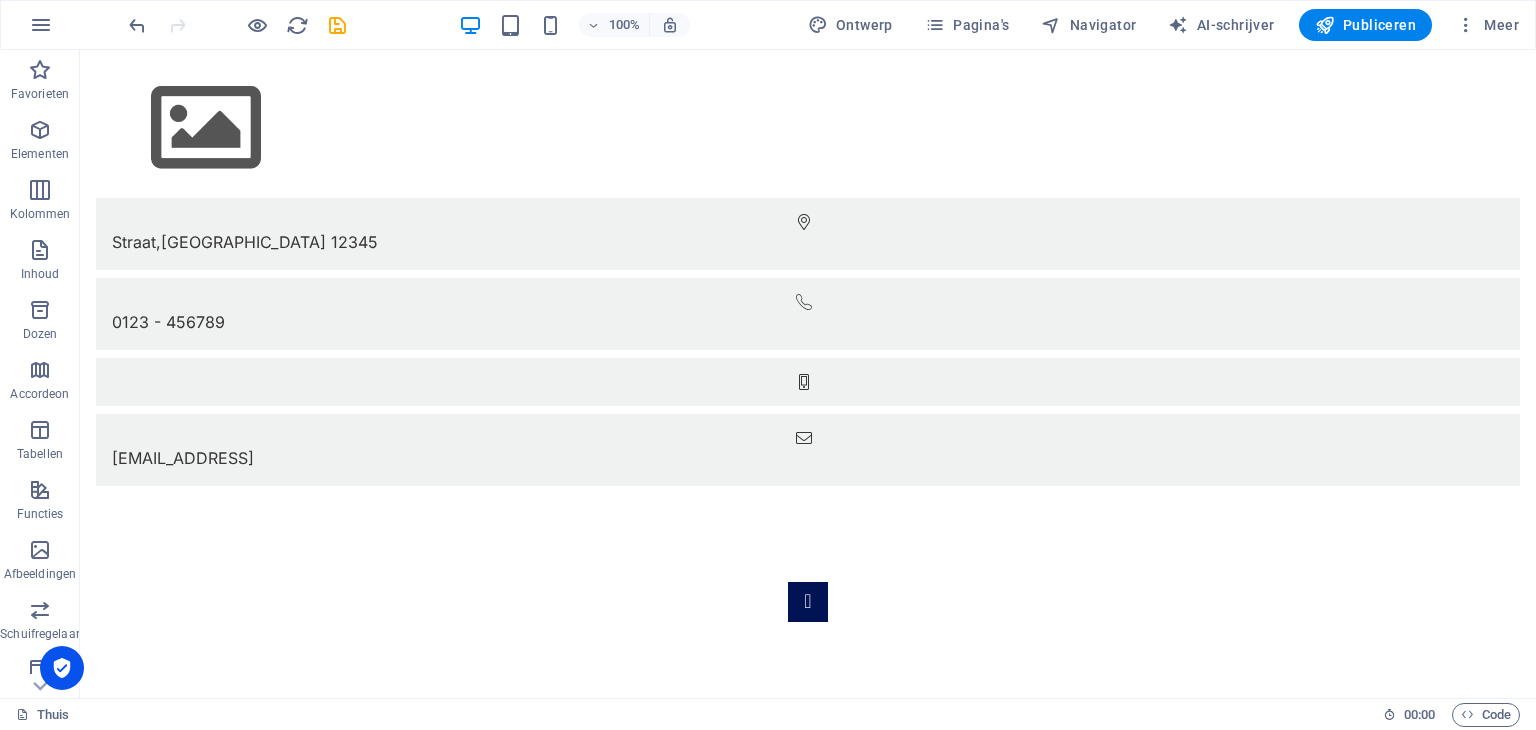 drag, startPoint x: 1521, startPoint y: 100, endPoint x: 1578, endPoint y: 90, distance: 57.870544 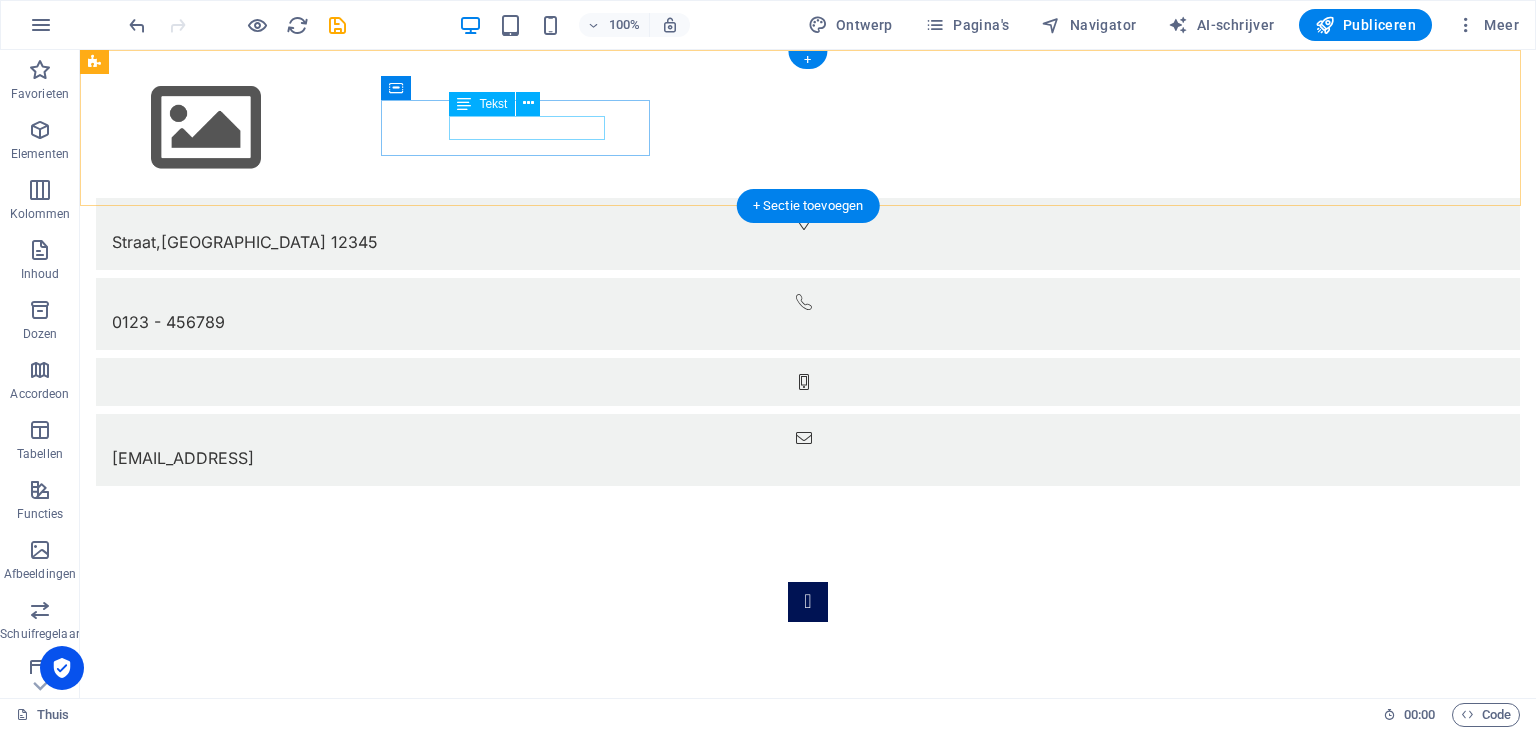 click on "12345" at bounding box center (354, 242) 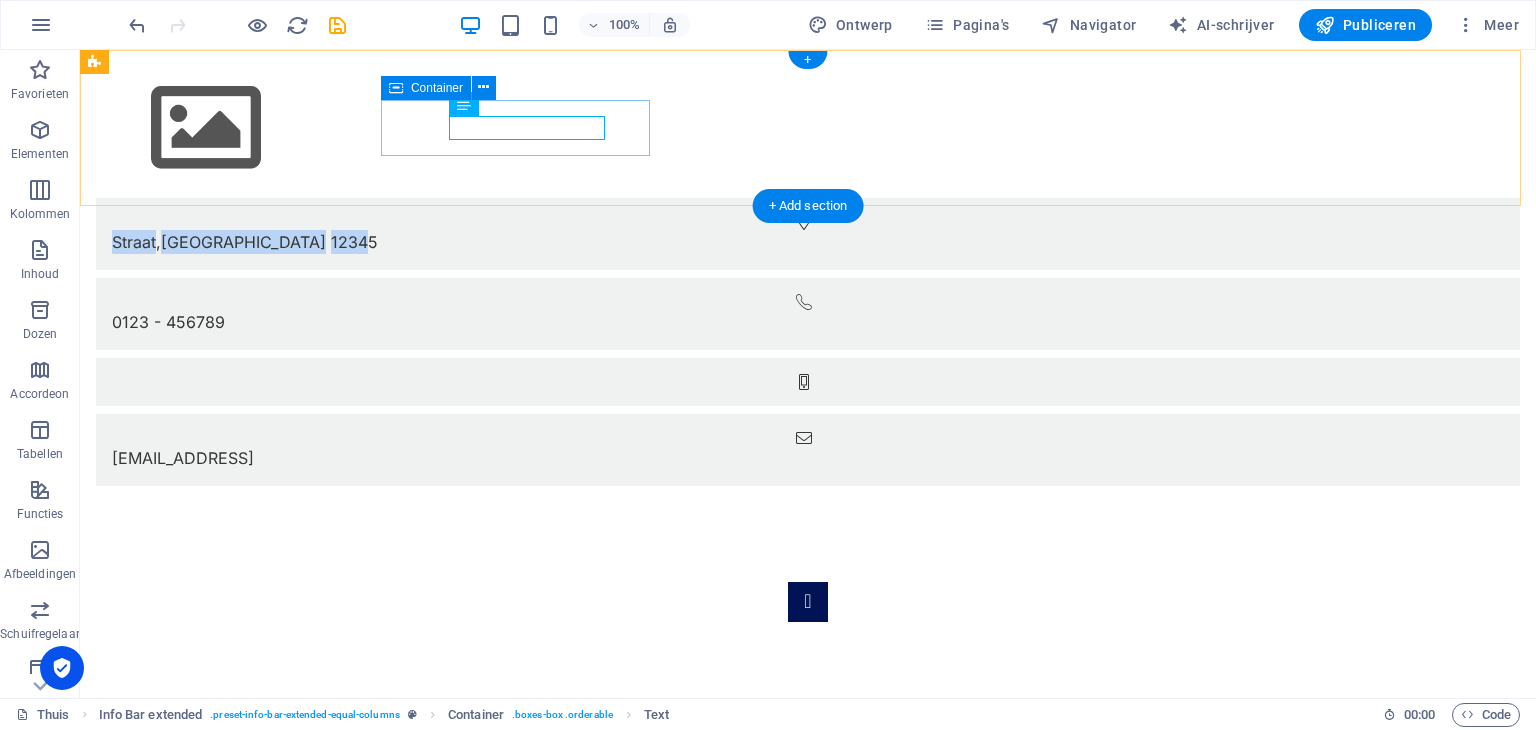 drag, startPoint x: 600, startPoint y: 127, endPoint x: 390, endPoint y: 121, distance: 210.0857 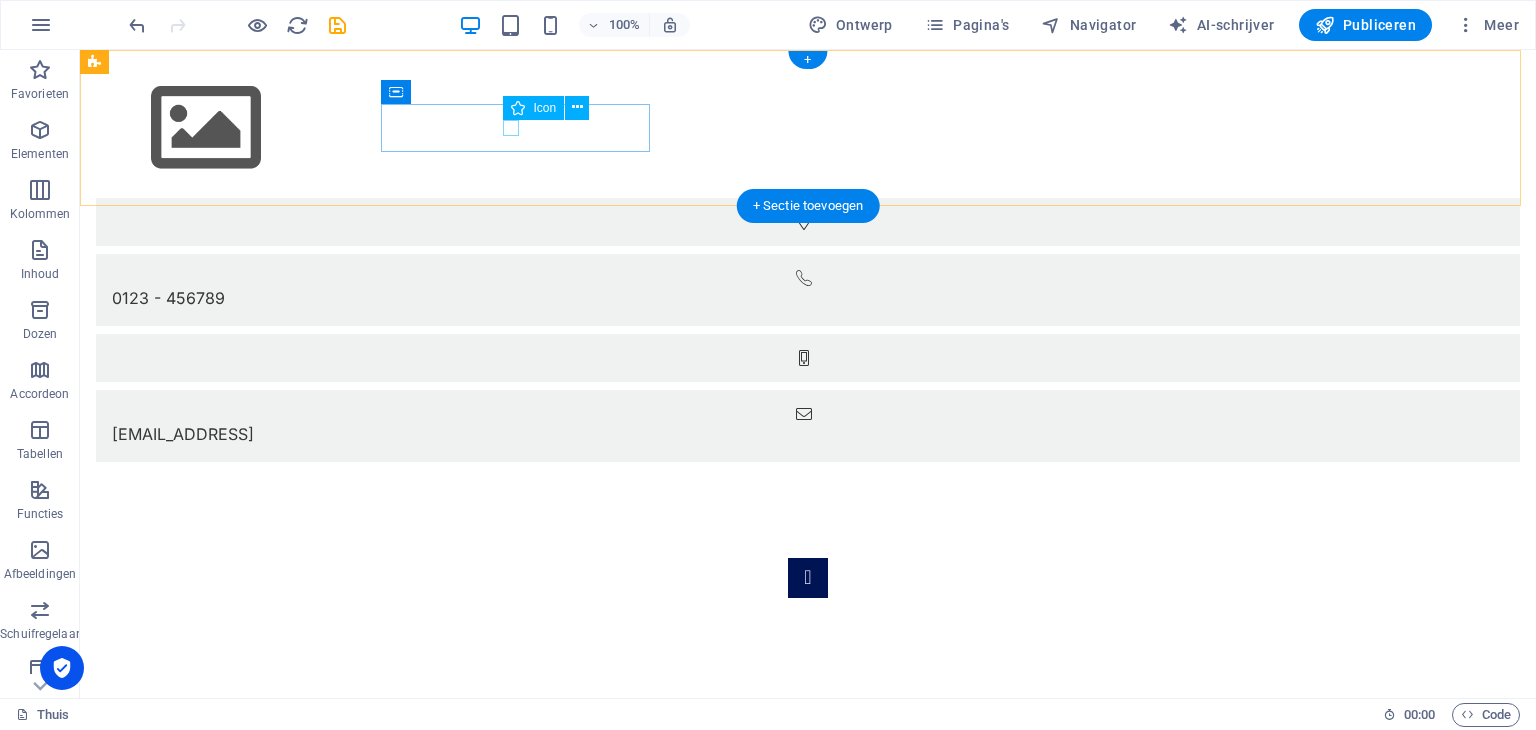 click at bounding box center [804, 222] 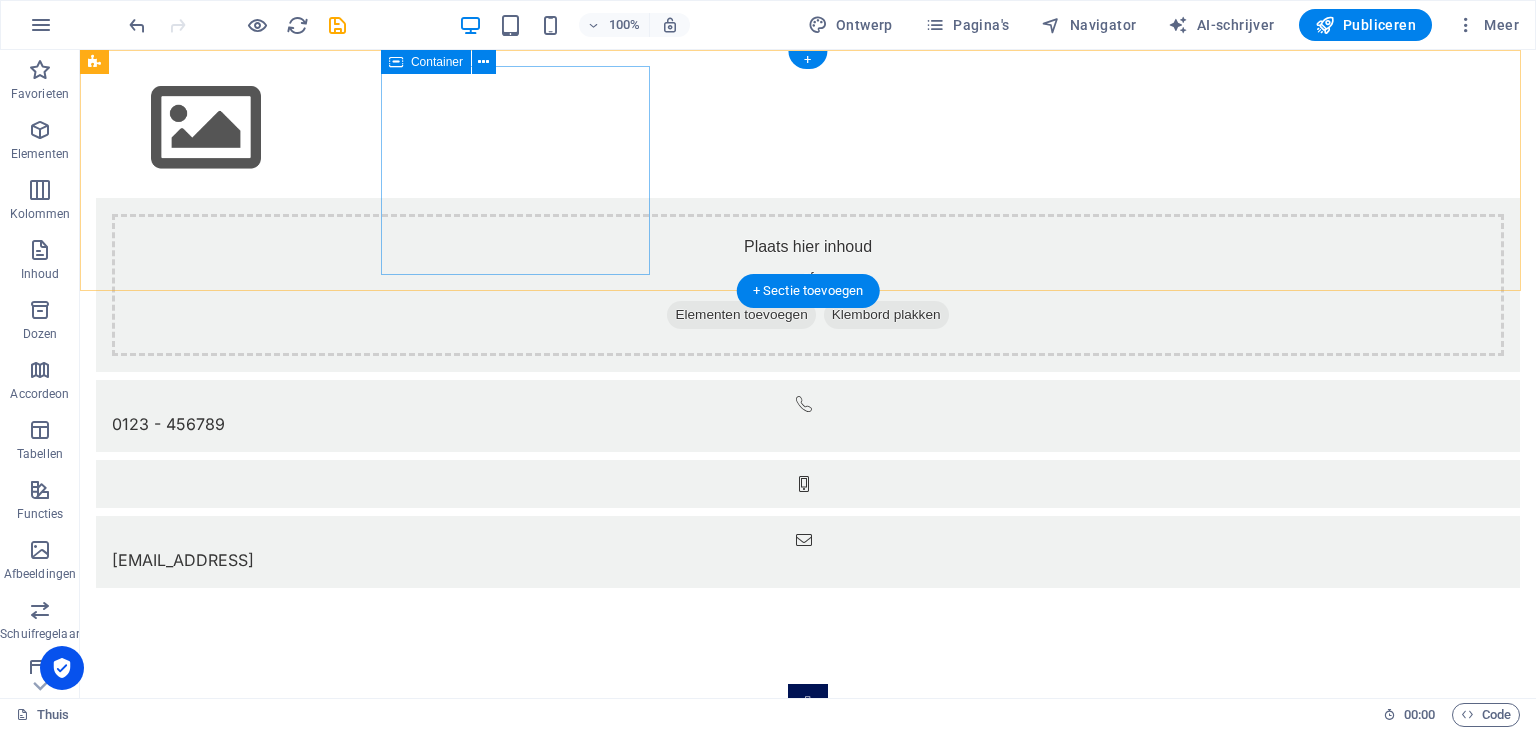 click on "Elementen toevoegen" at bounding box center (741, 314) 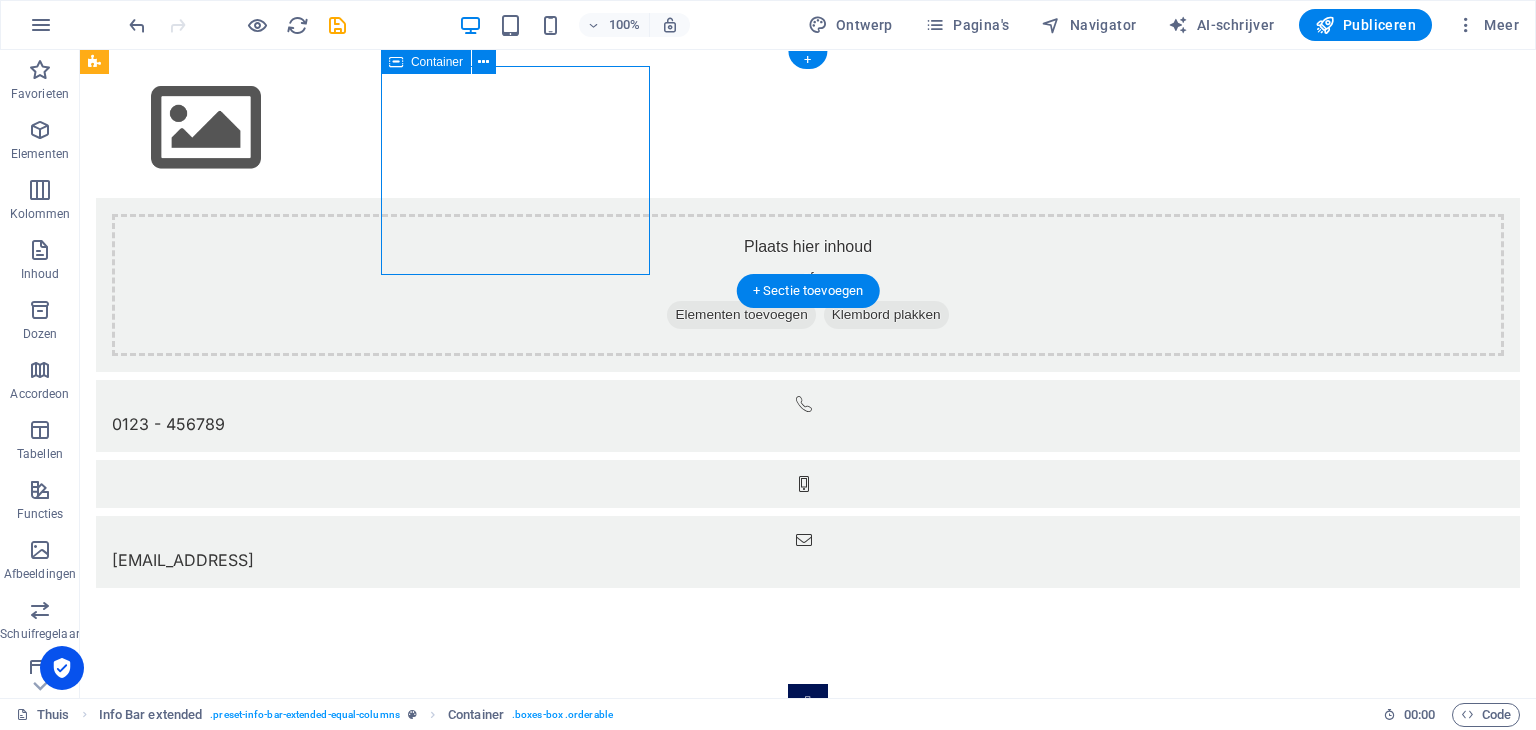 click on "Elementen toevoegen" at bounding box center (741, 315) 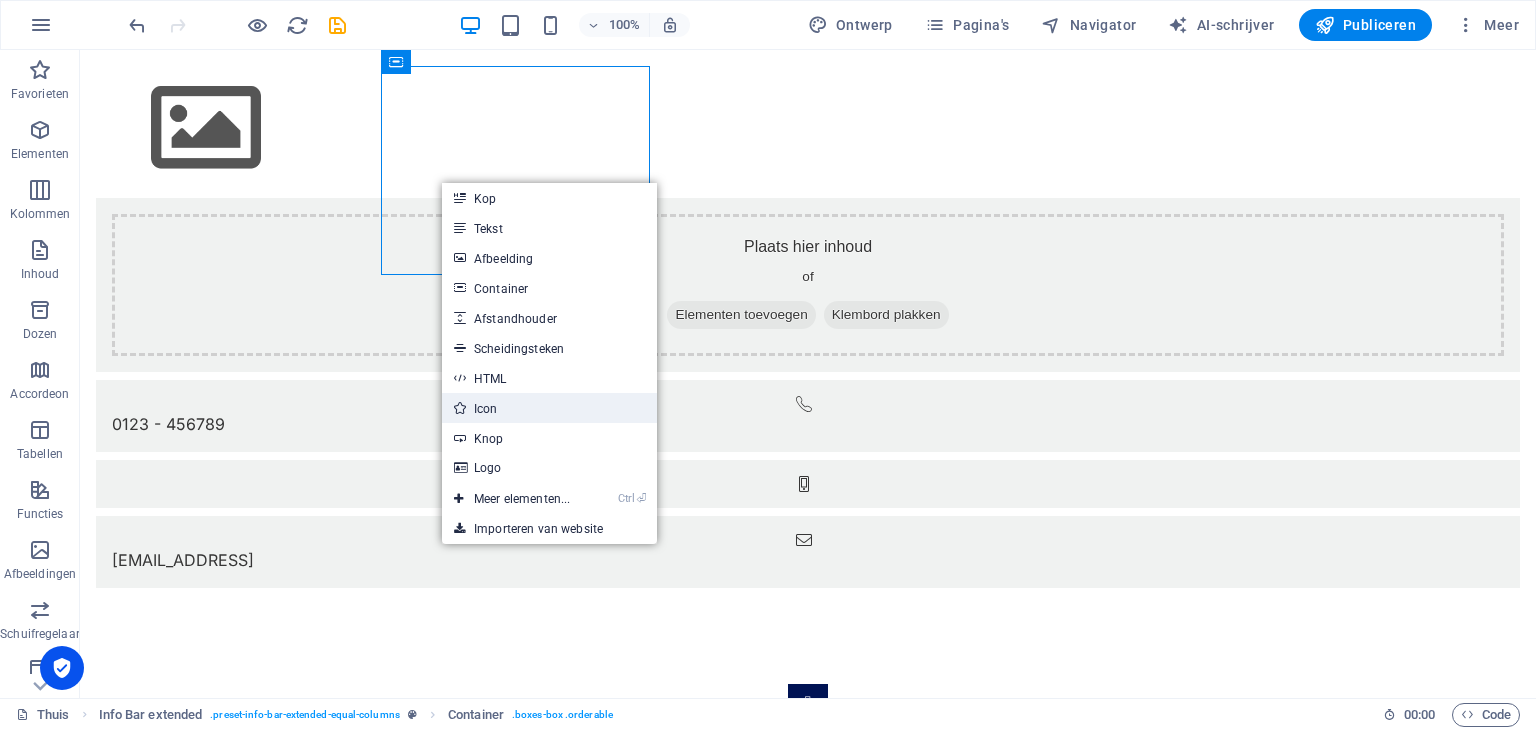 click on "Icon" at bounding box center (486, 409) 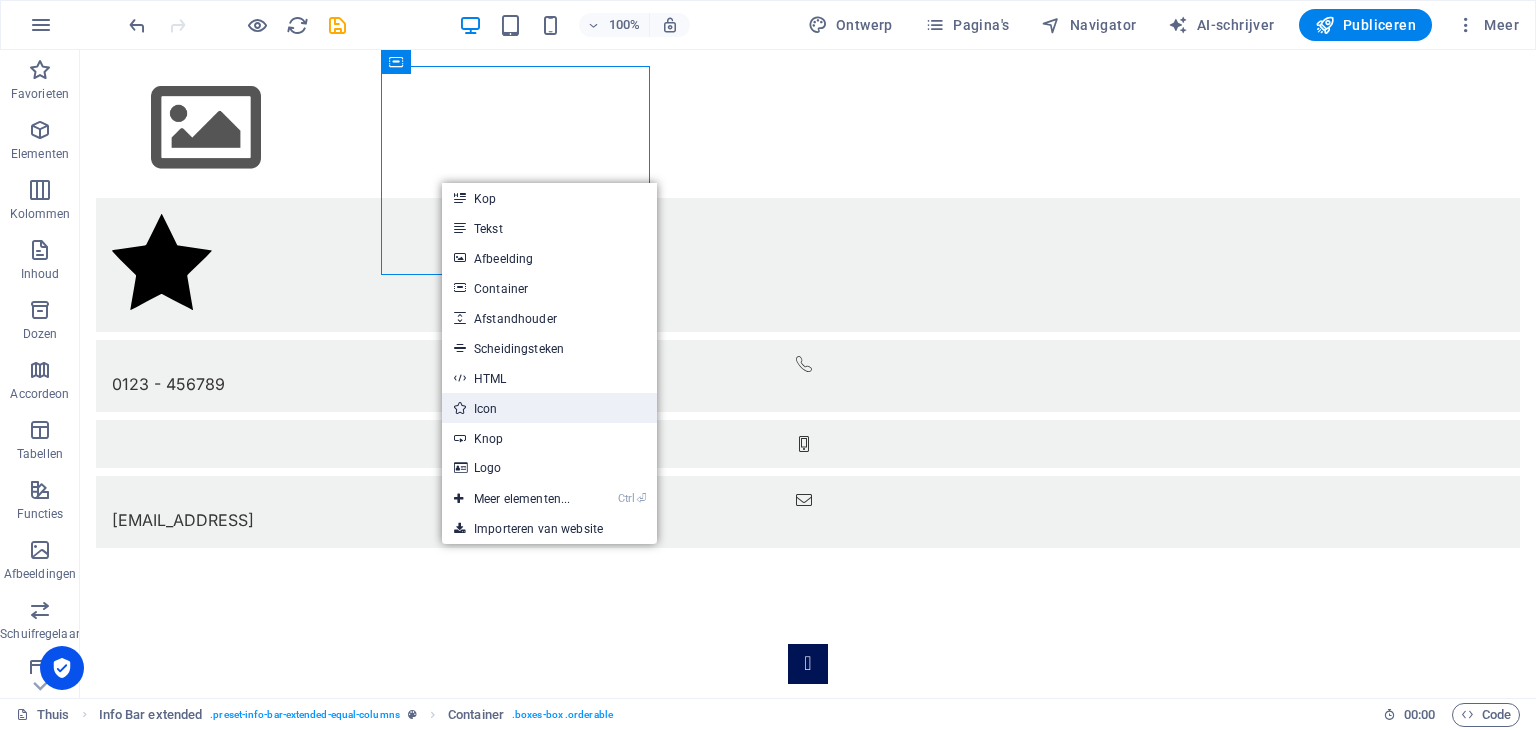 select on "xMidYMid" 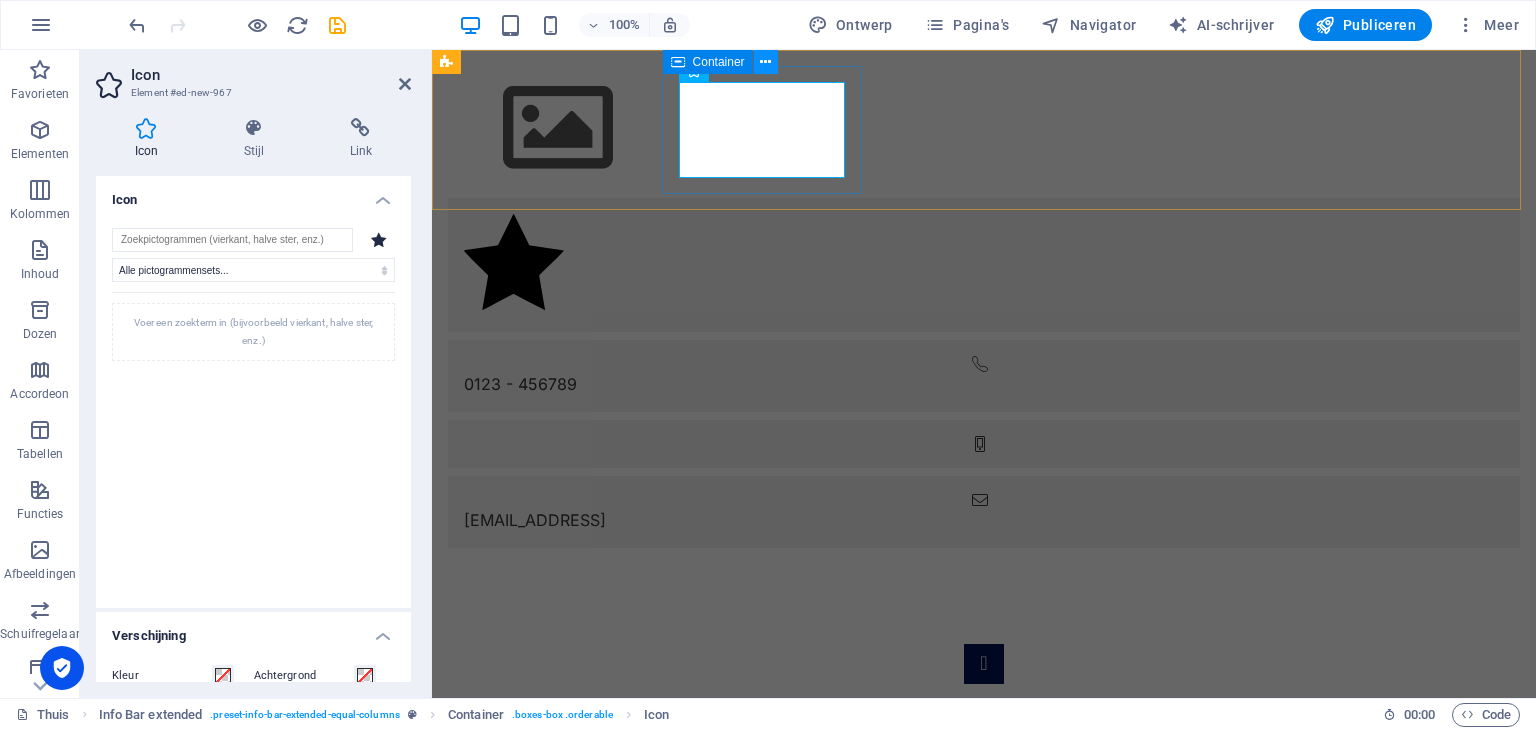 click at bounding box center [765, 62] 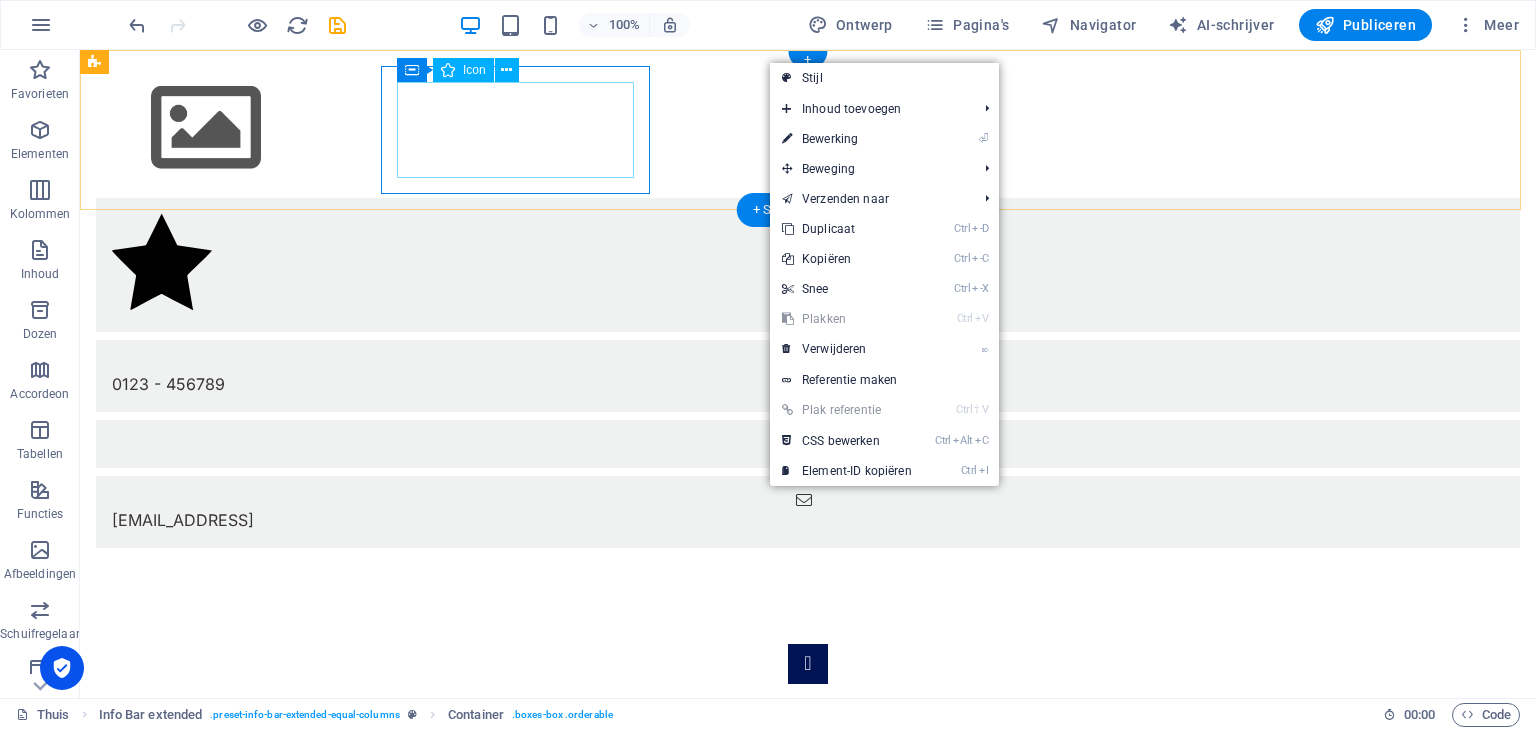 click at bounding box center [808, 265] 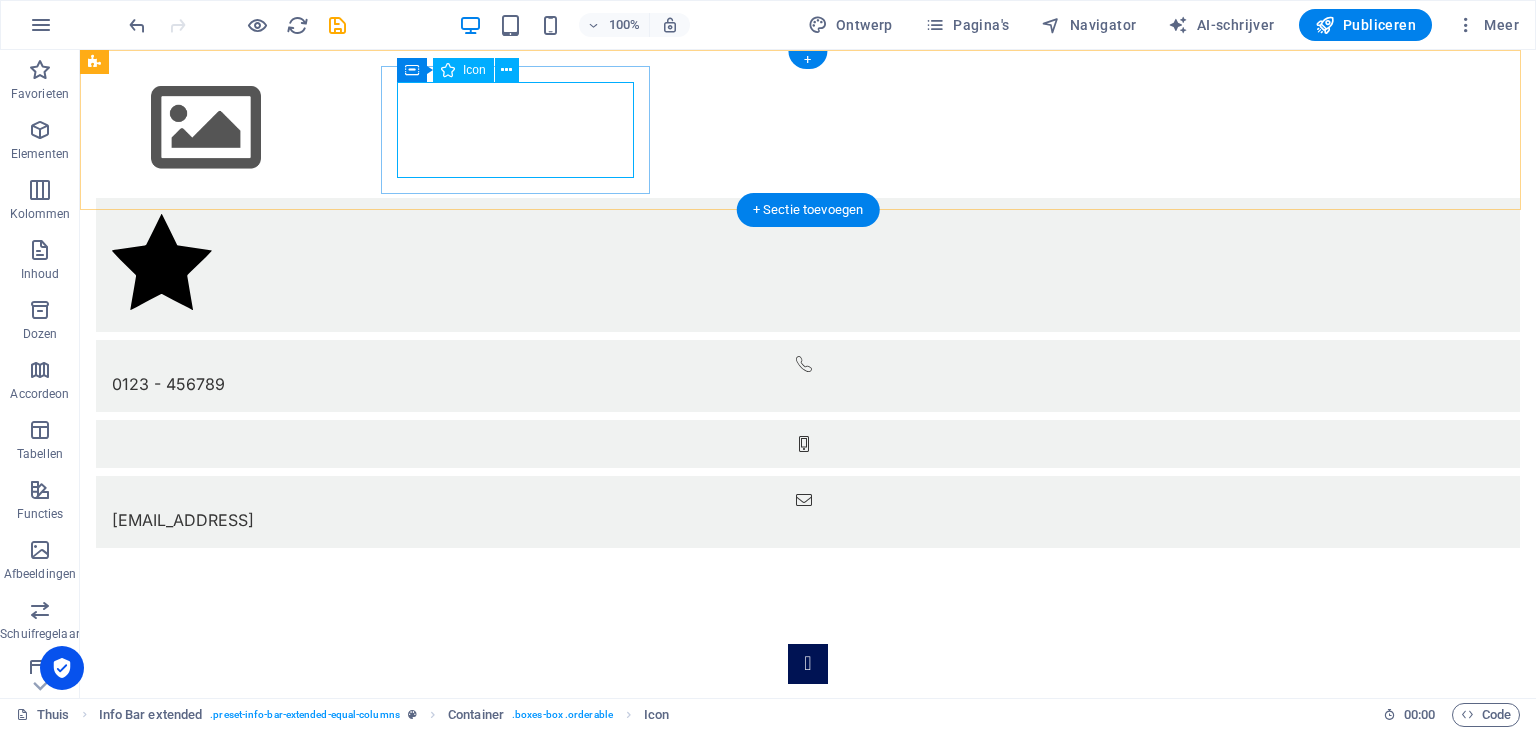 click at bounding box center [808, 265] 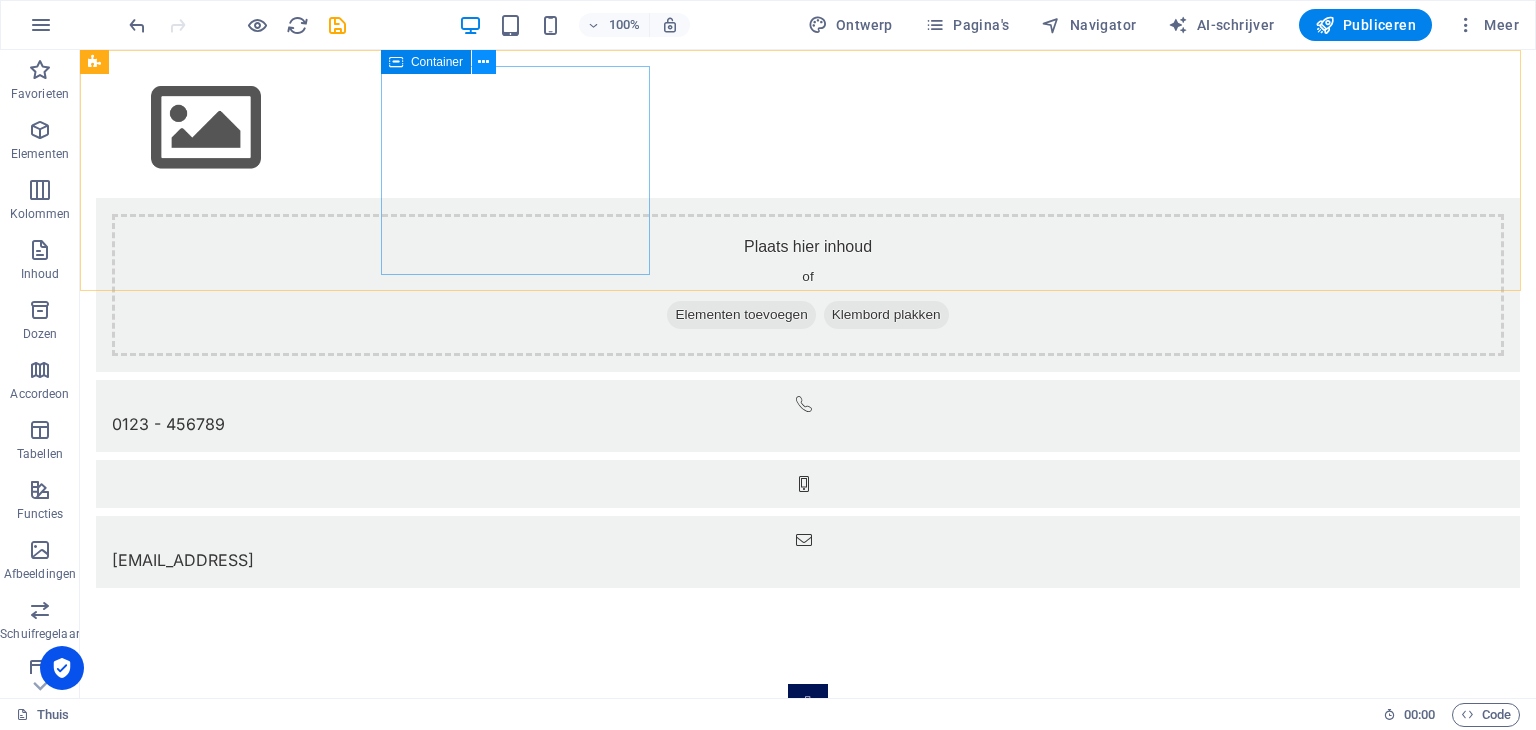 click at bounding box center (483, 62) 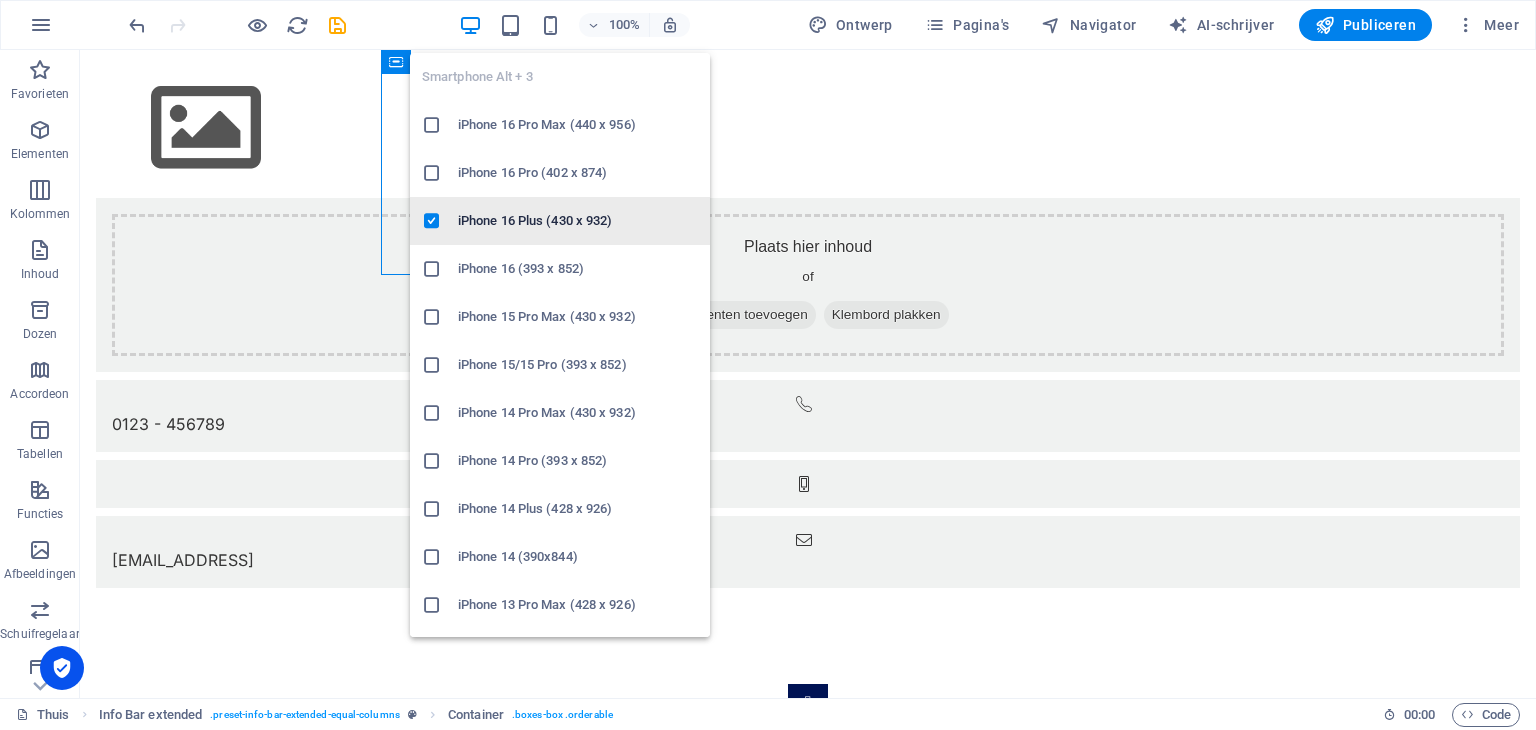 click at bounding box center (432, 221) 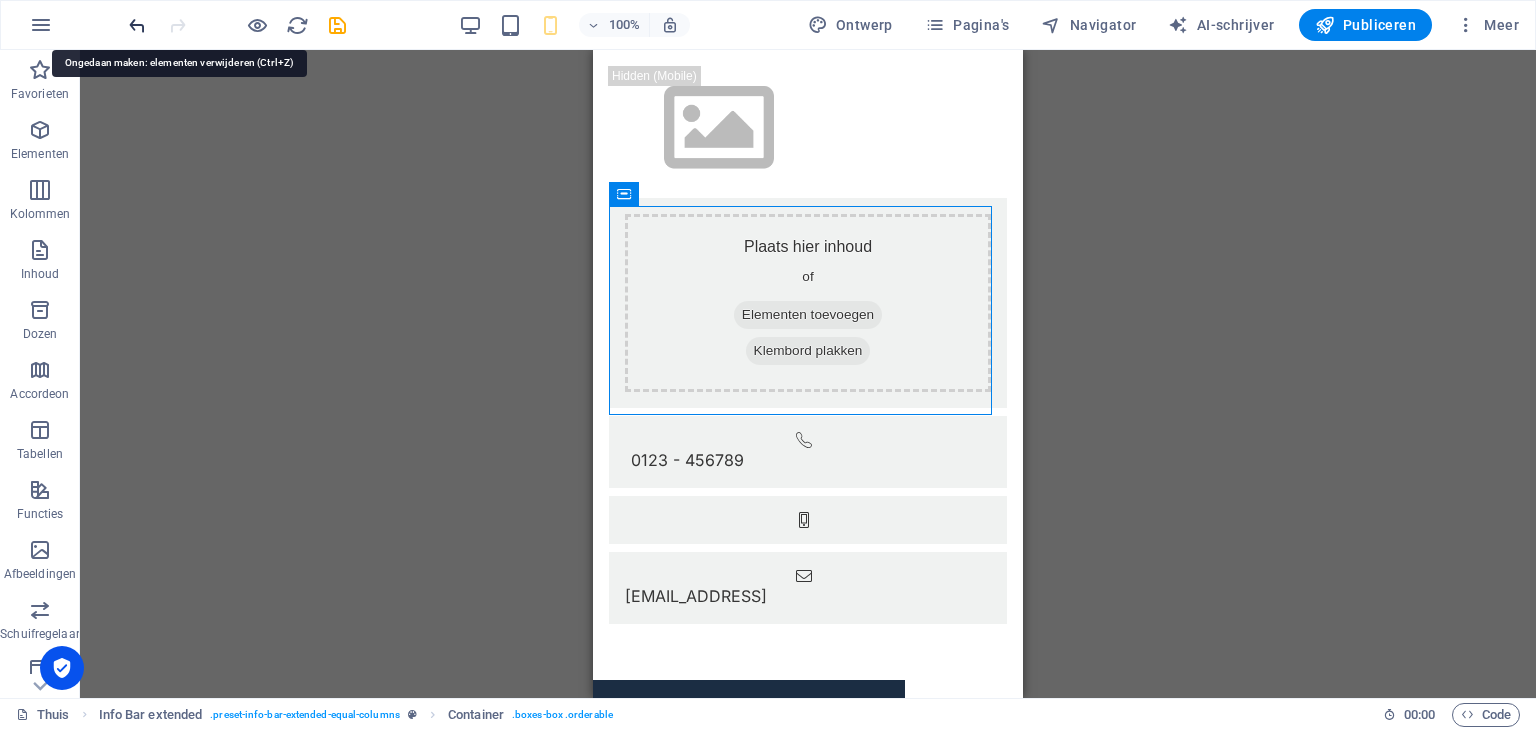 click at bounding box center (137, 25) 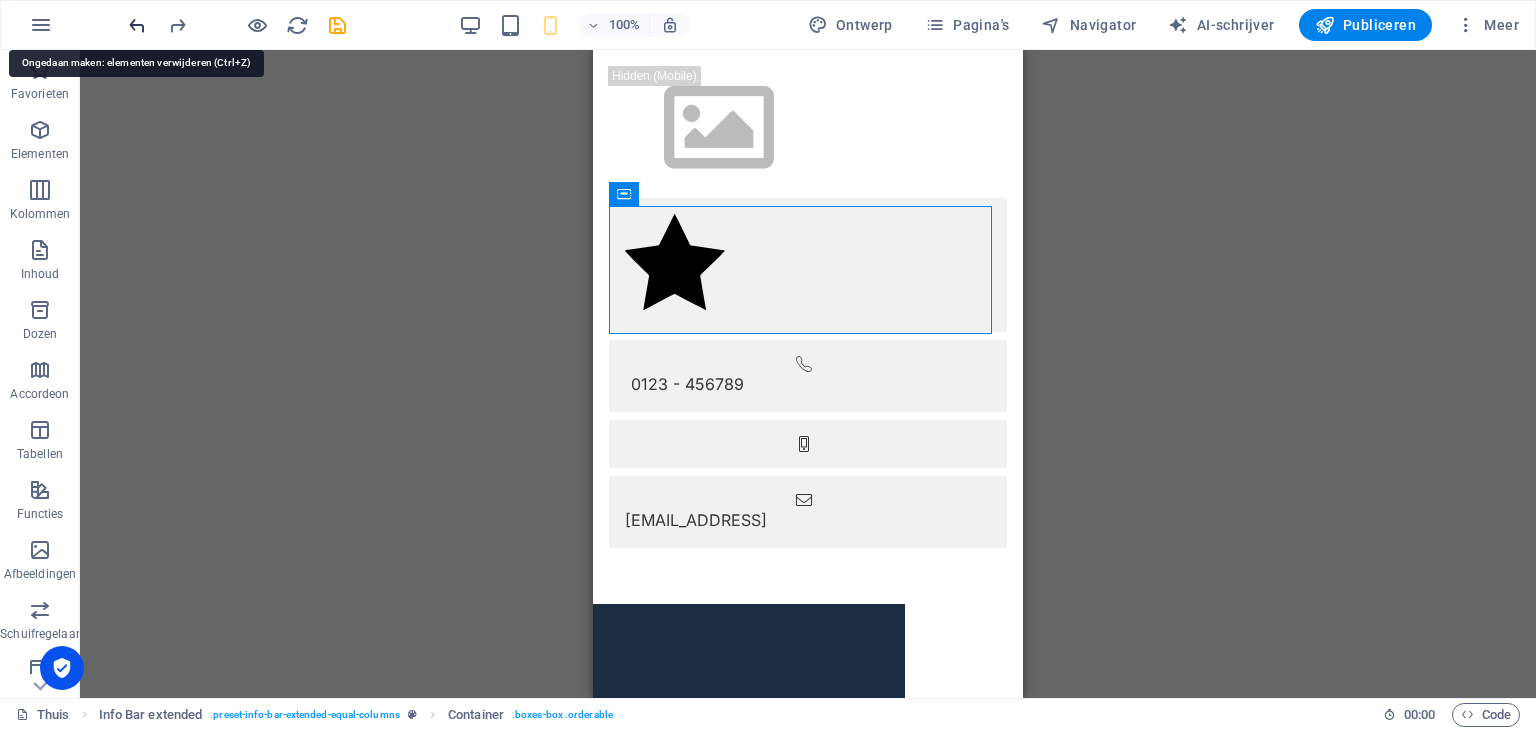 click at bounding box center [137, 25] 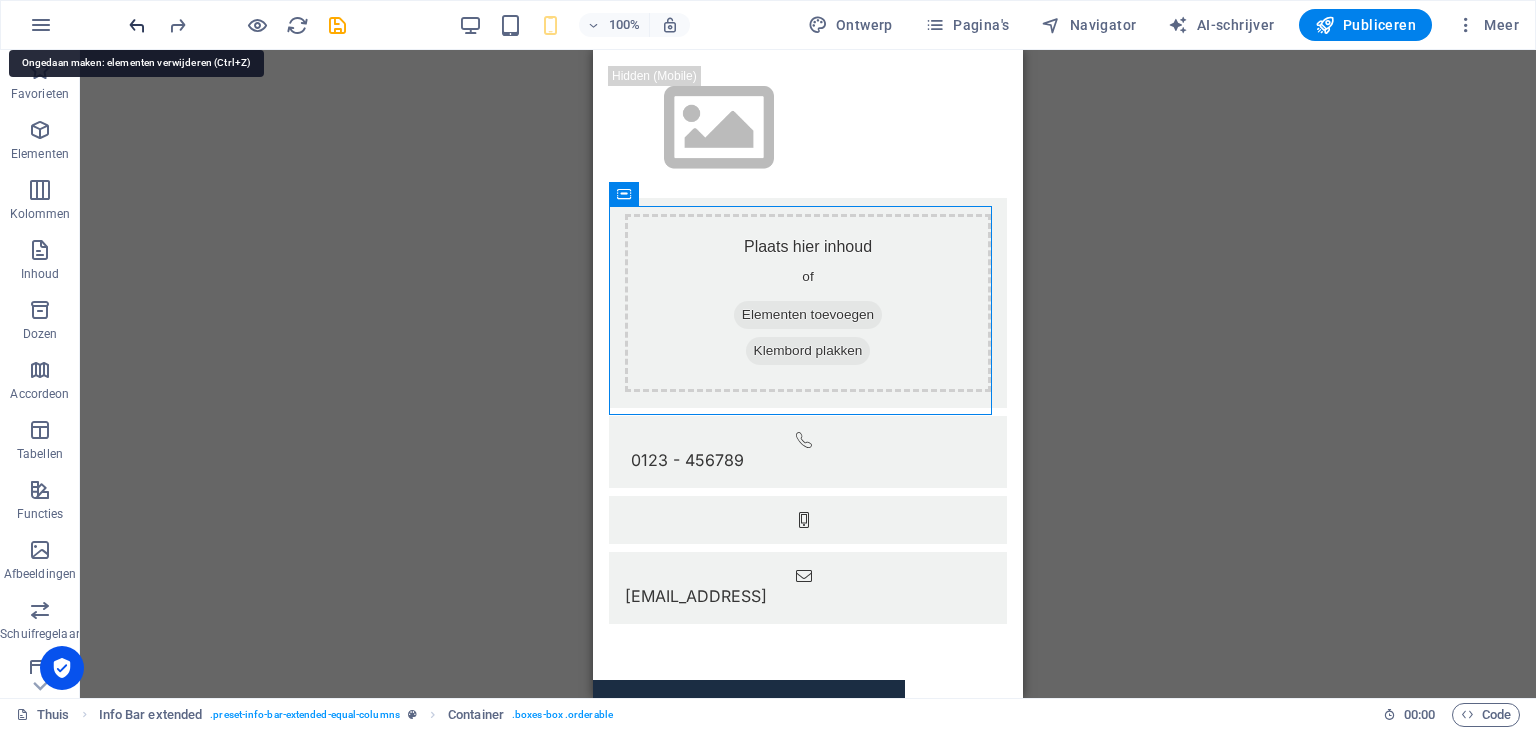 click at bounding box center [137, 25] 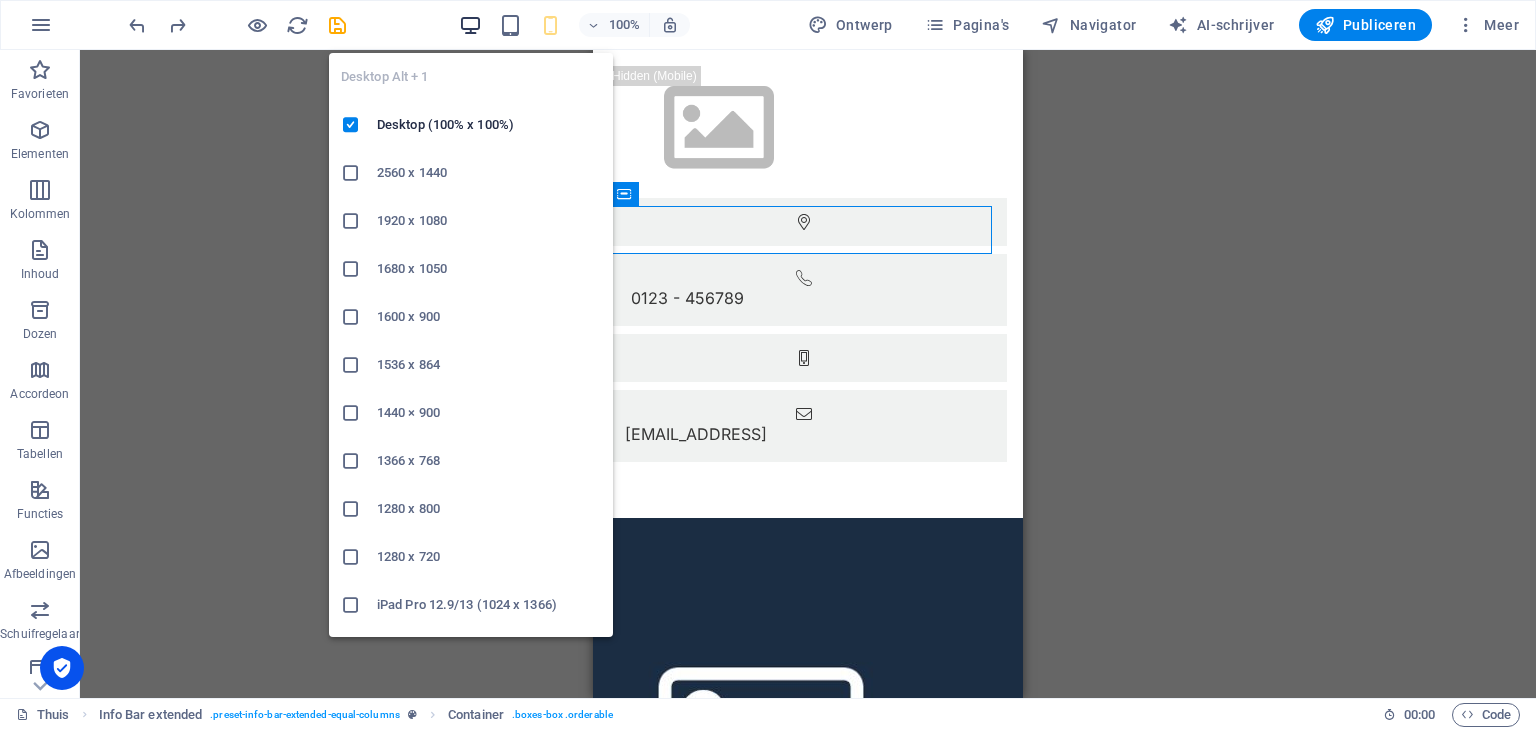 click at bounding box center [470, 25] 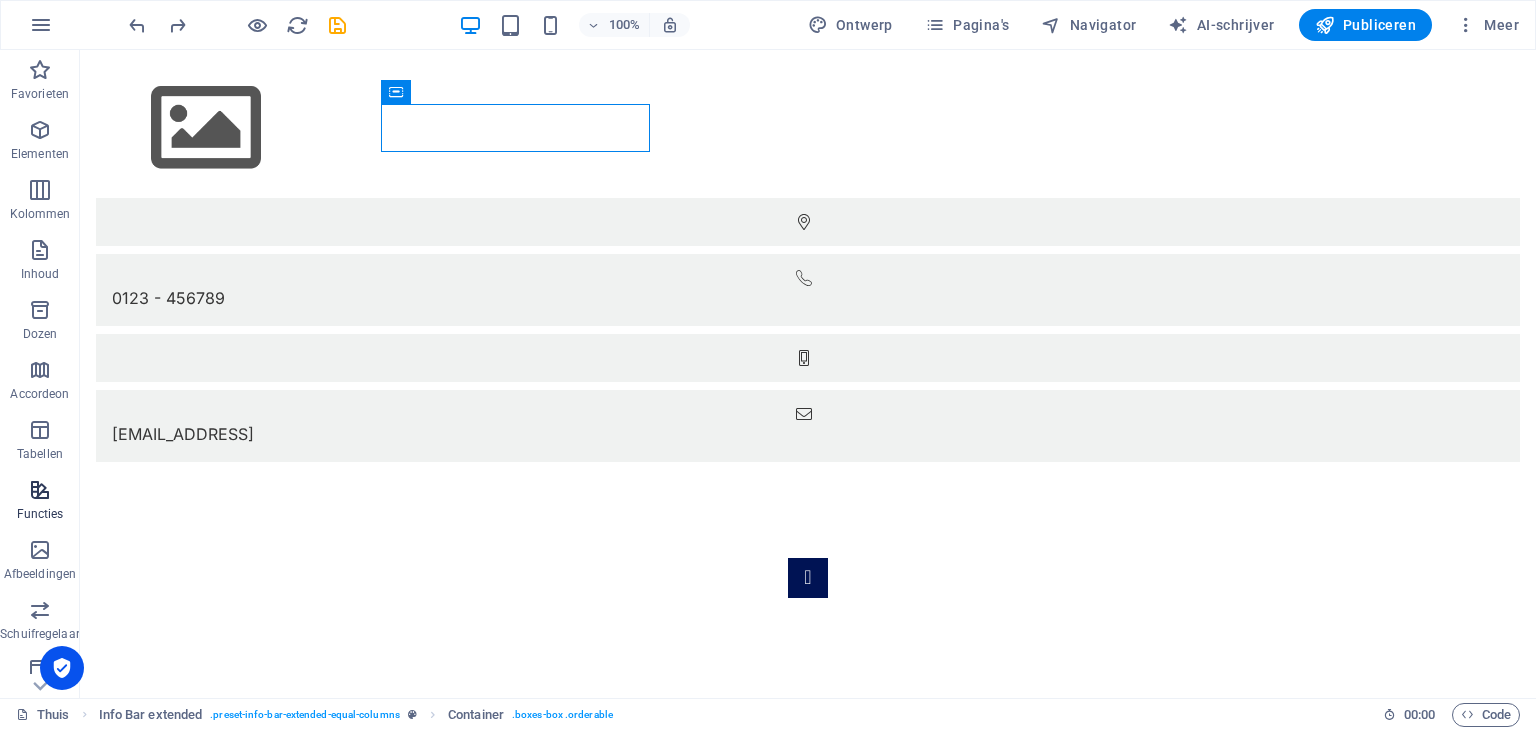 click at bounding box center [40, 490] 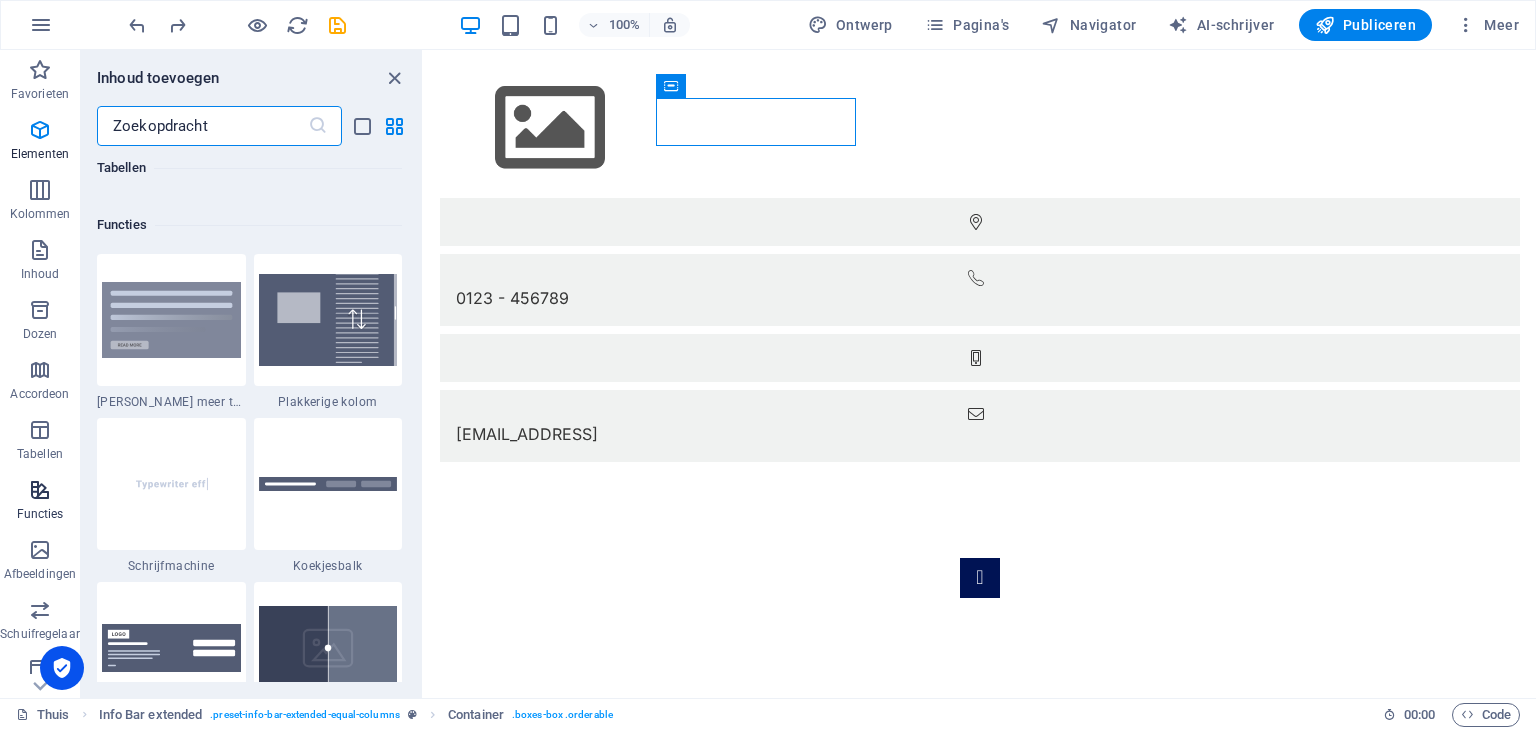 scroll, scrollTop: 7631, scrollLeft: 0, axis: vertical 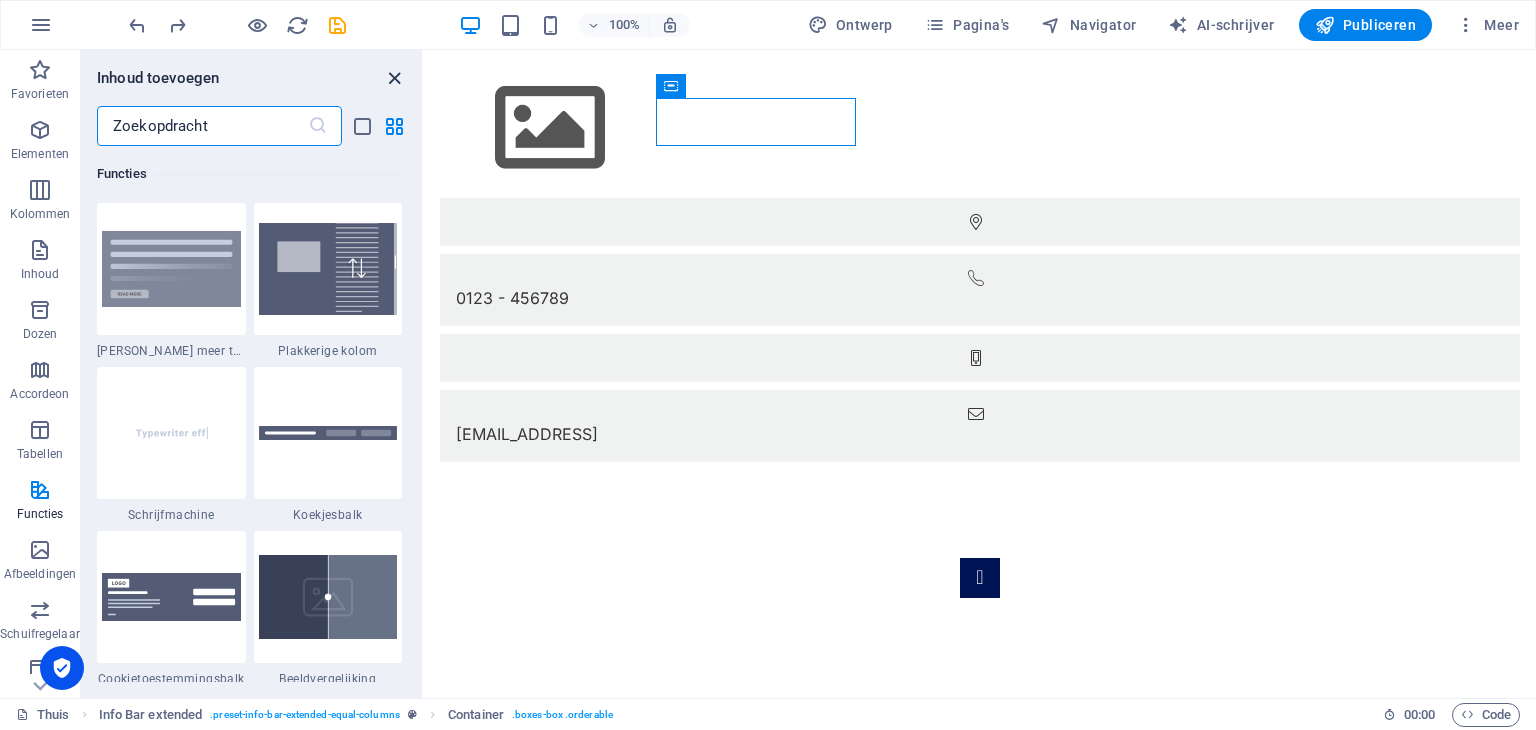 click at bounding box center (394, 78) 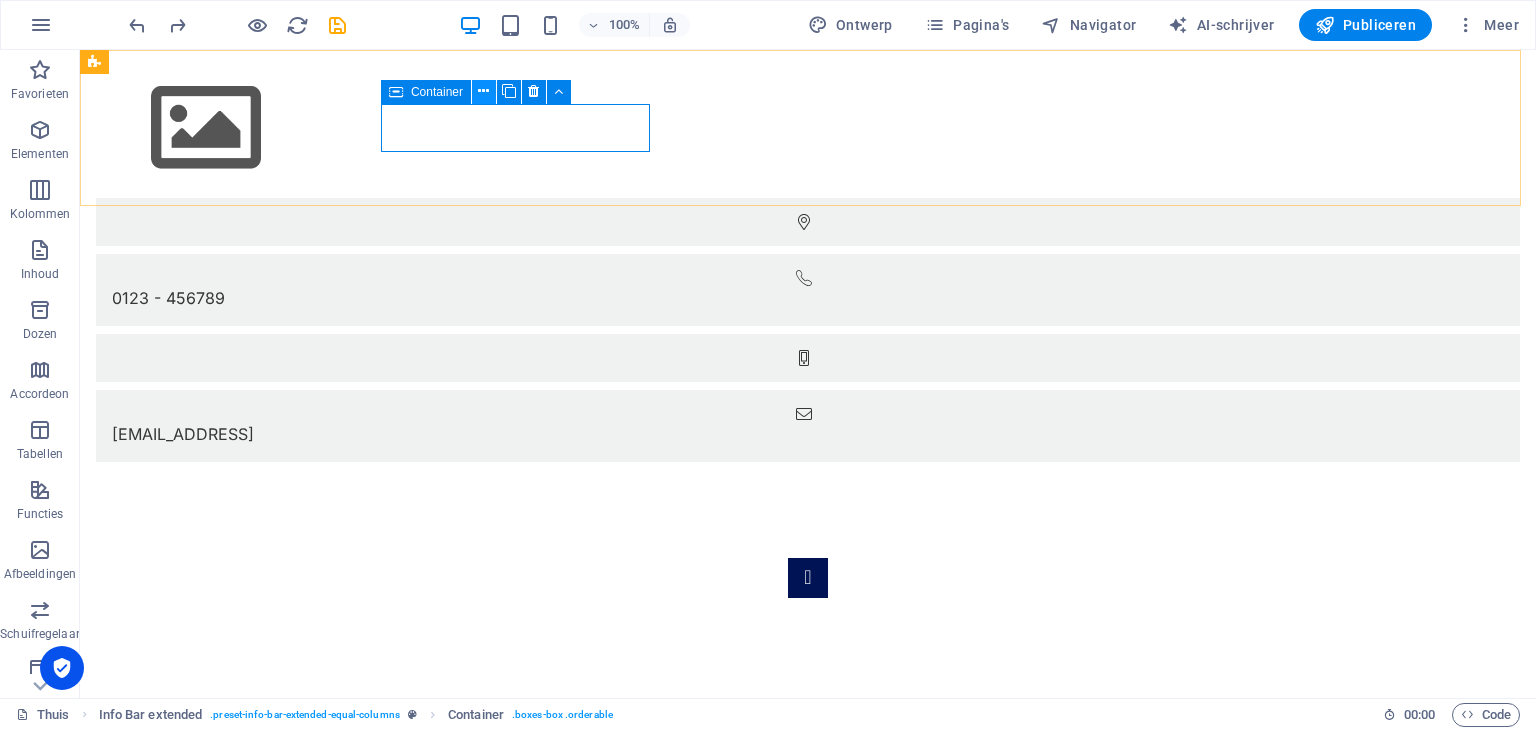 click at bounding box center (483, 91) 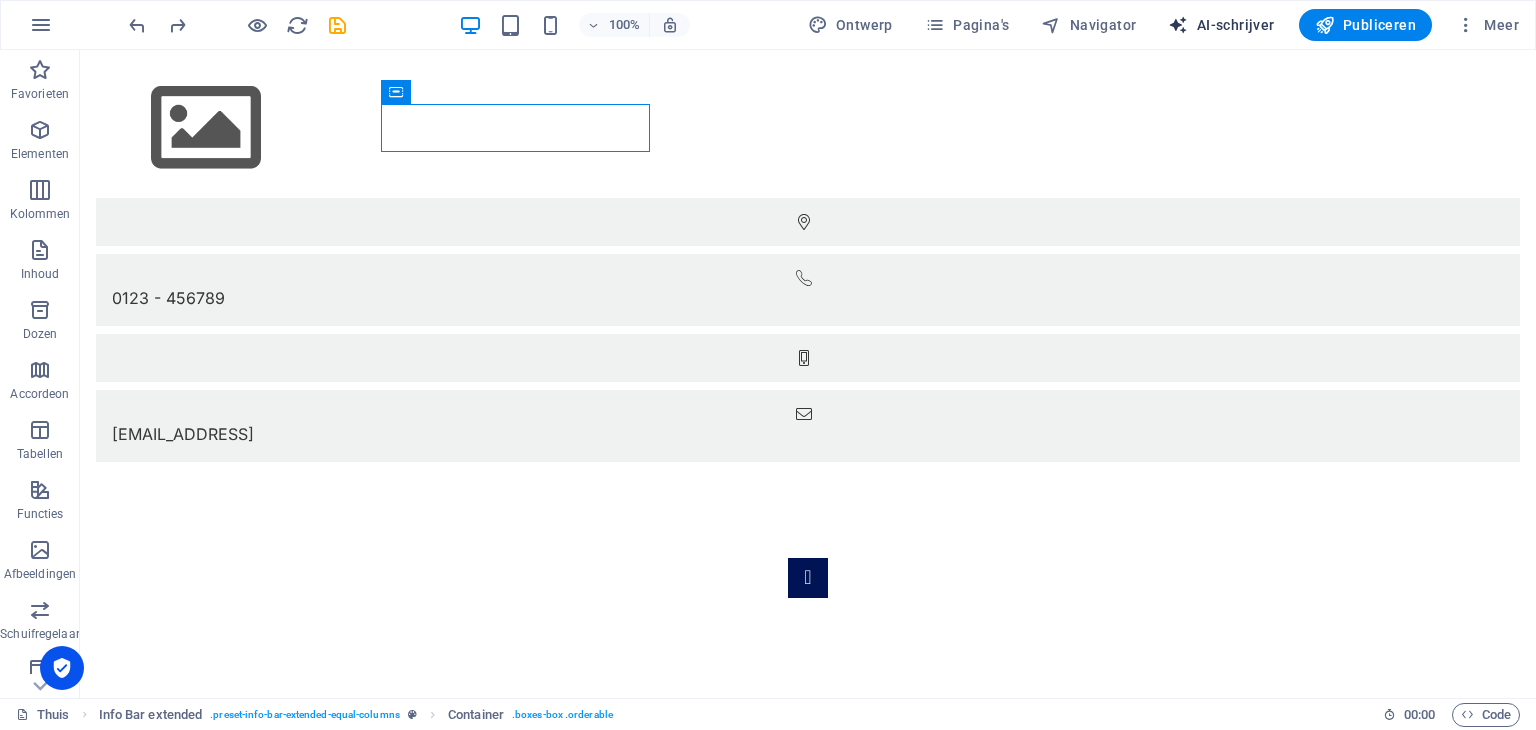 click on "AI-schrijver" at bounding box center (1236, 25) 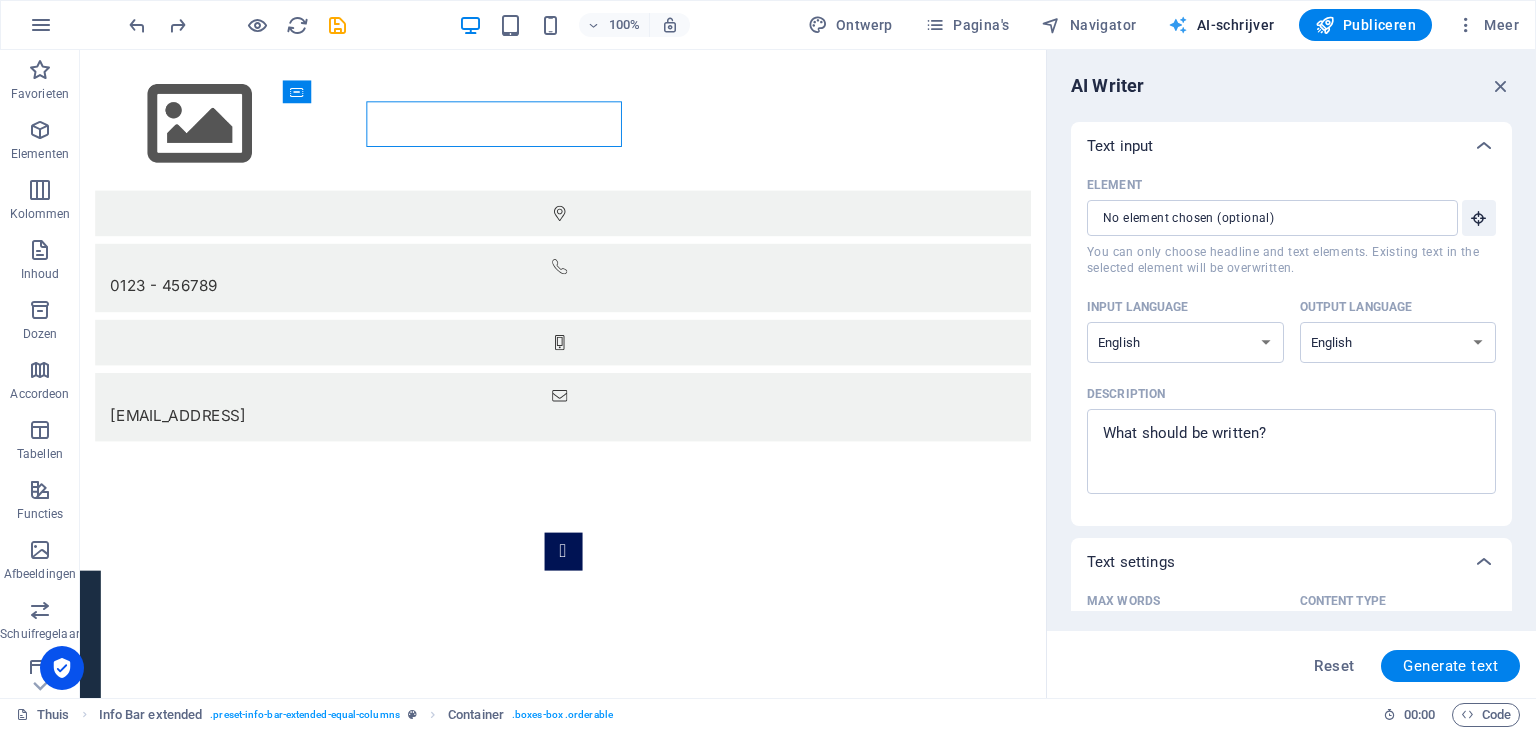 scroll, scrollTop: 0, scrollLeft: 0, axis: both 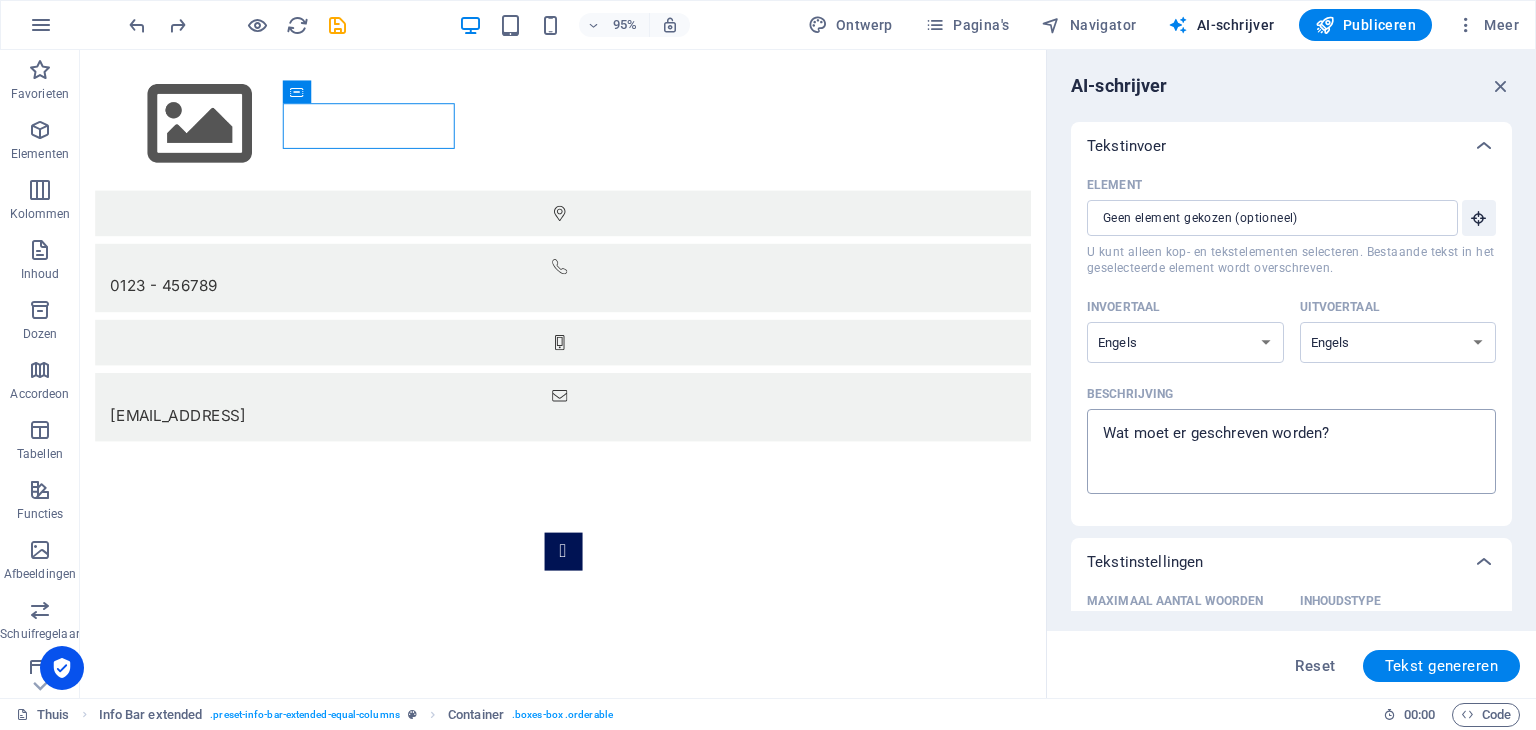 click on "Beschrijving x ​" at bounding box center [1291, 451] 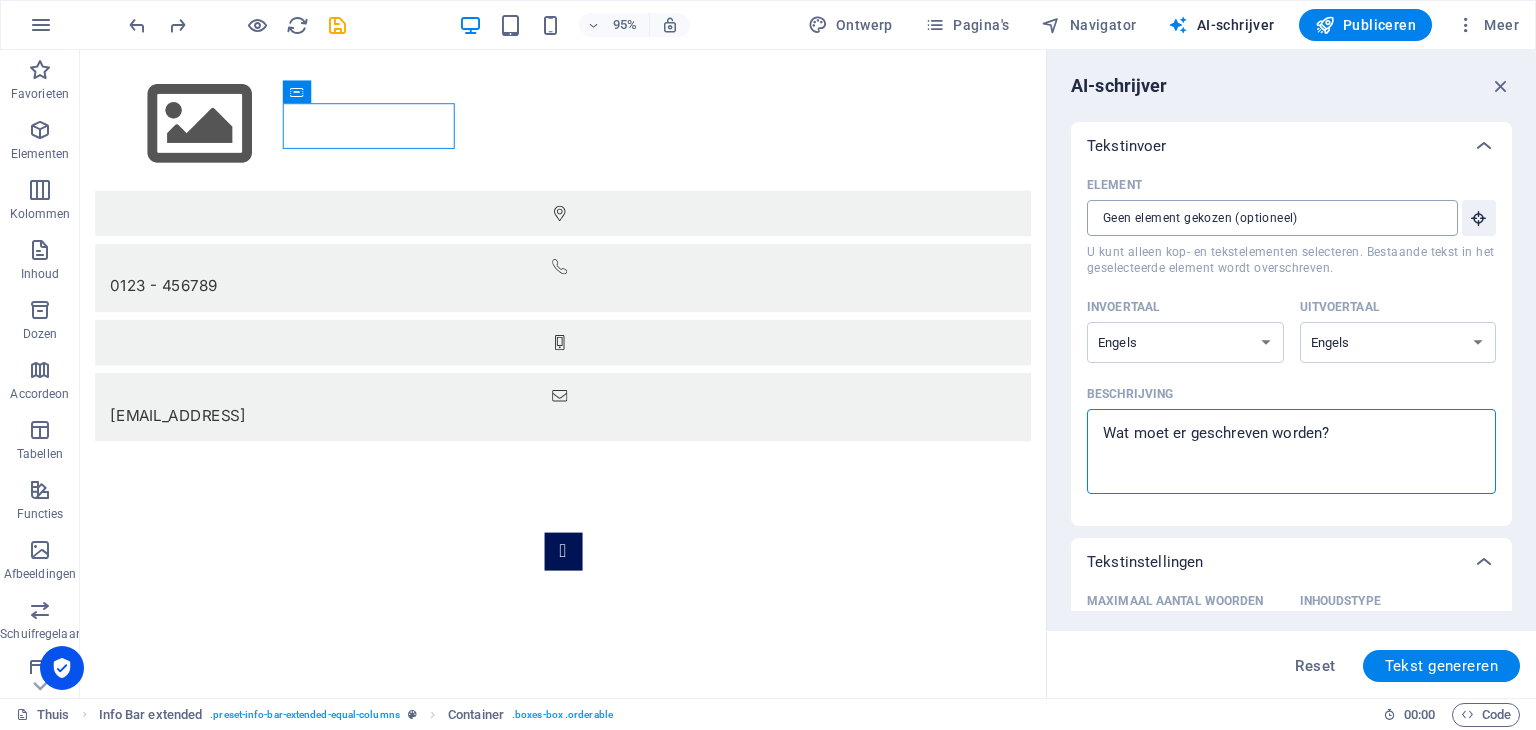 click on "Element ​ U kunt alleen kop- en tekstelementen selecteren. Bestaande tekst in het geselecteerde element wordt overschreven." at bounding box center [1265, 218] 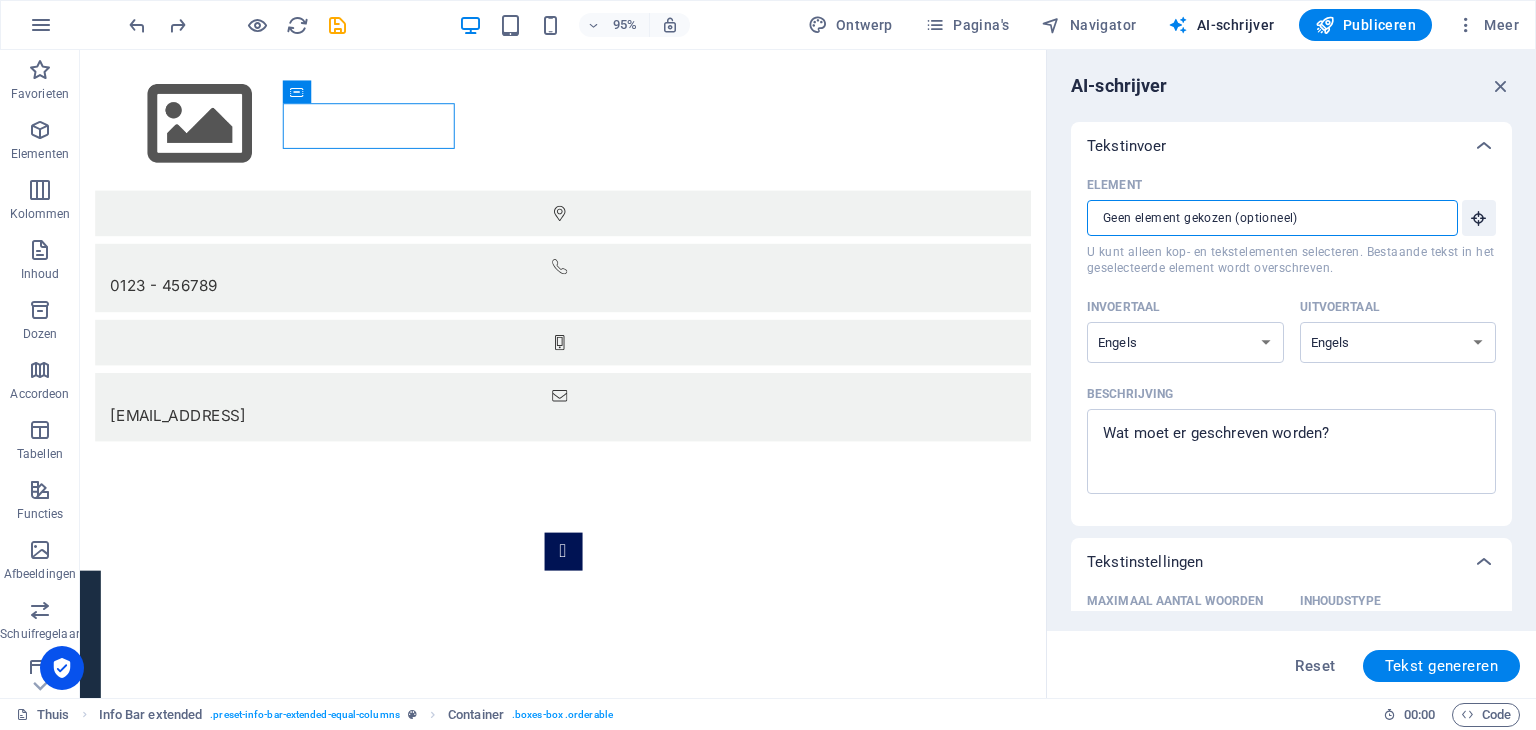 click on "Element ​ U kunt alleen kop- en tekstelementen selecteren. Bestaande tekst in het geselecteerde element wordt overschreven." at bounding box center [1265, 218] 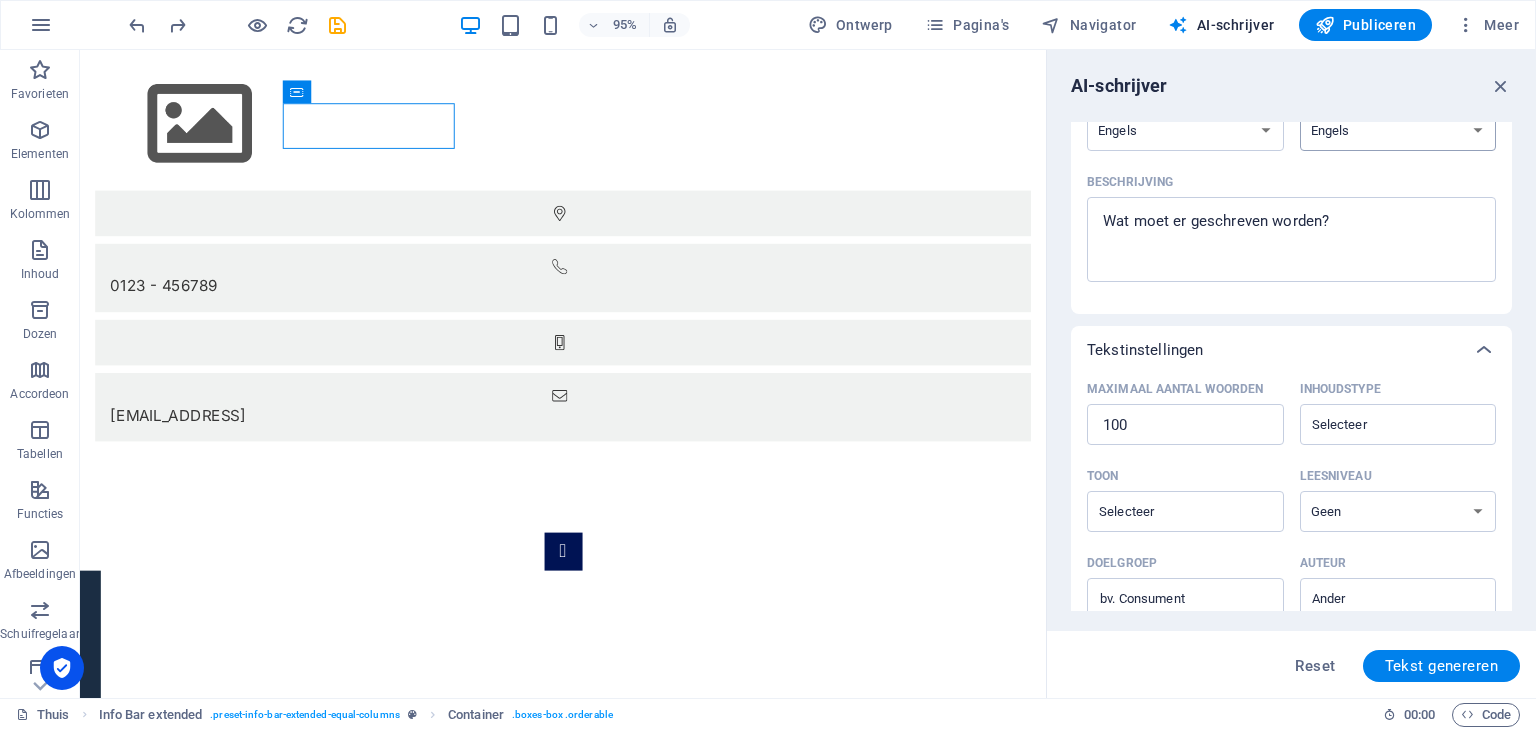 scroll, scrollTop: 100, scrollLeft: 0, axis: vertical 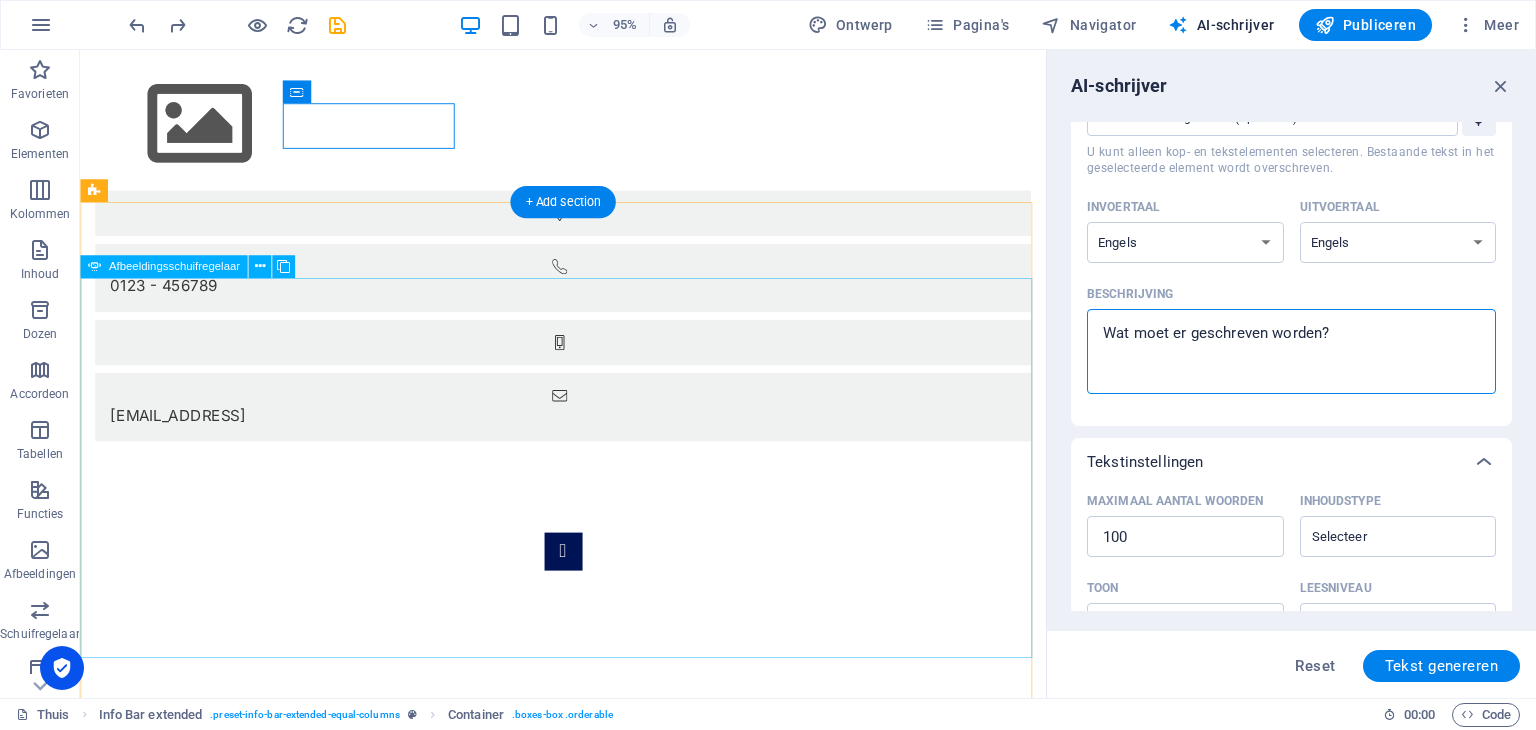drag, startPoint x: 1221, startPoint y: 375, endPoint x: 975, endPoint y: 336, distance: 249.07228 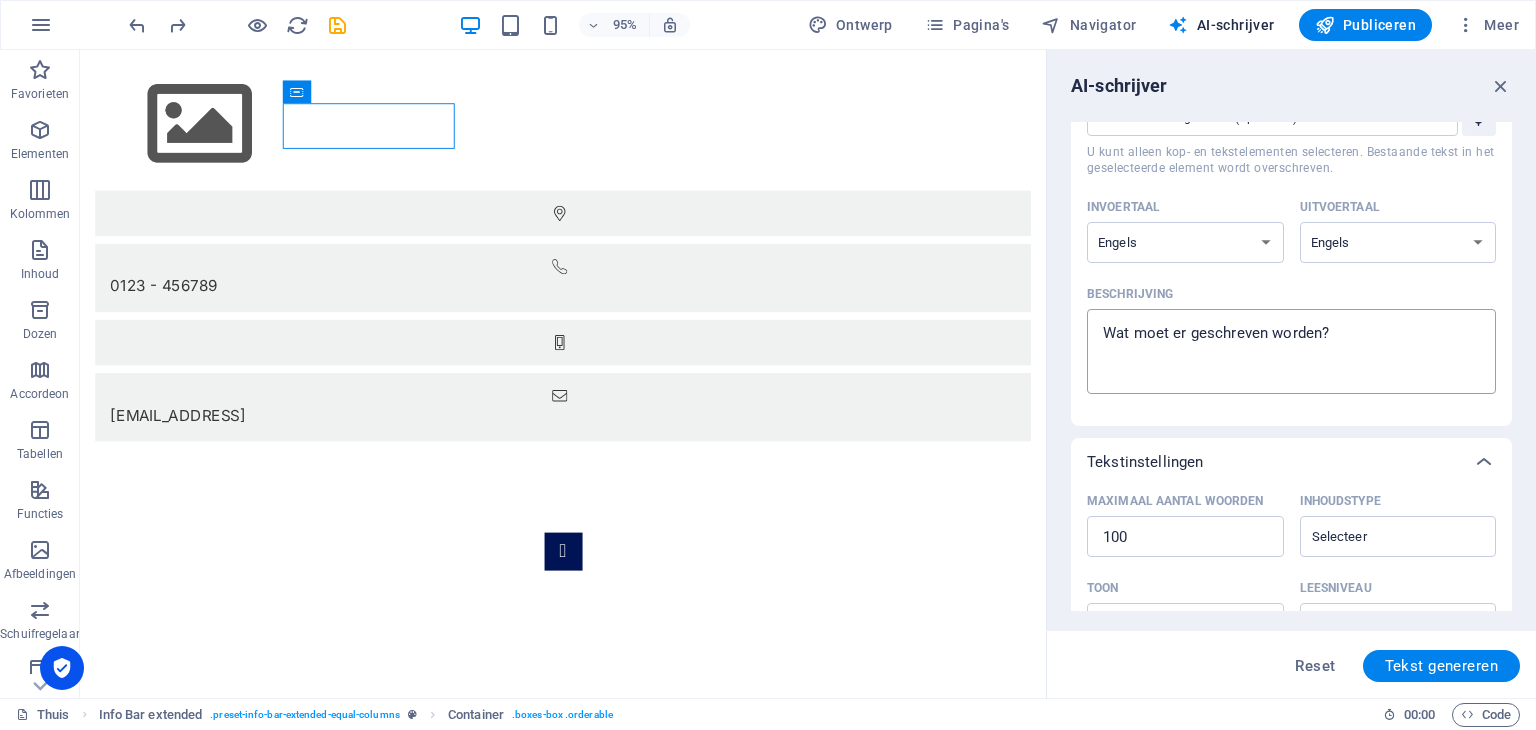 type on "x" 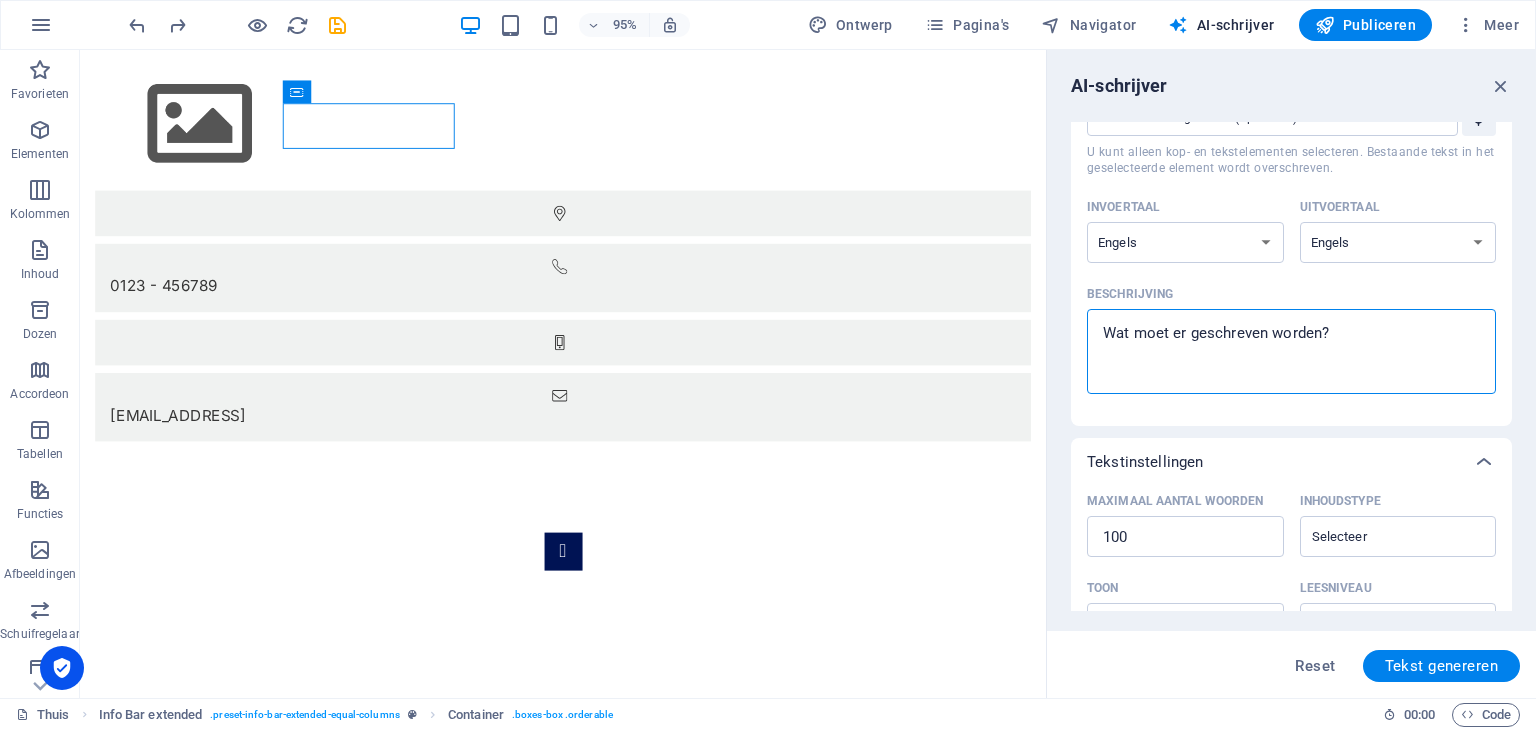 click on "Beschrijving x ​" at bounding box center (1291, 351) 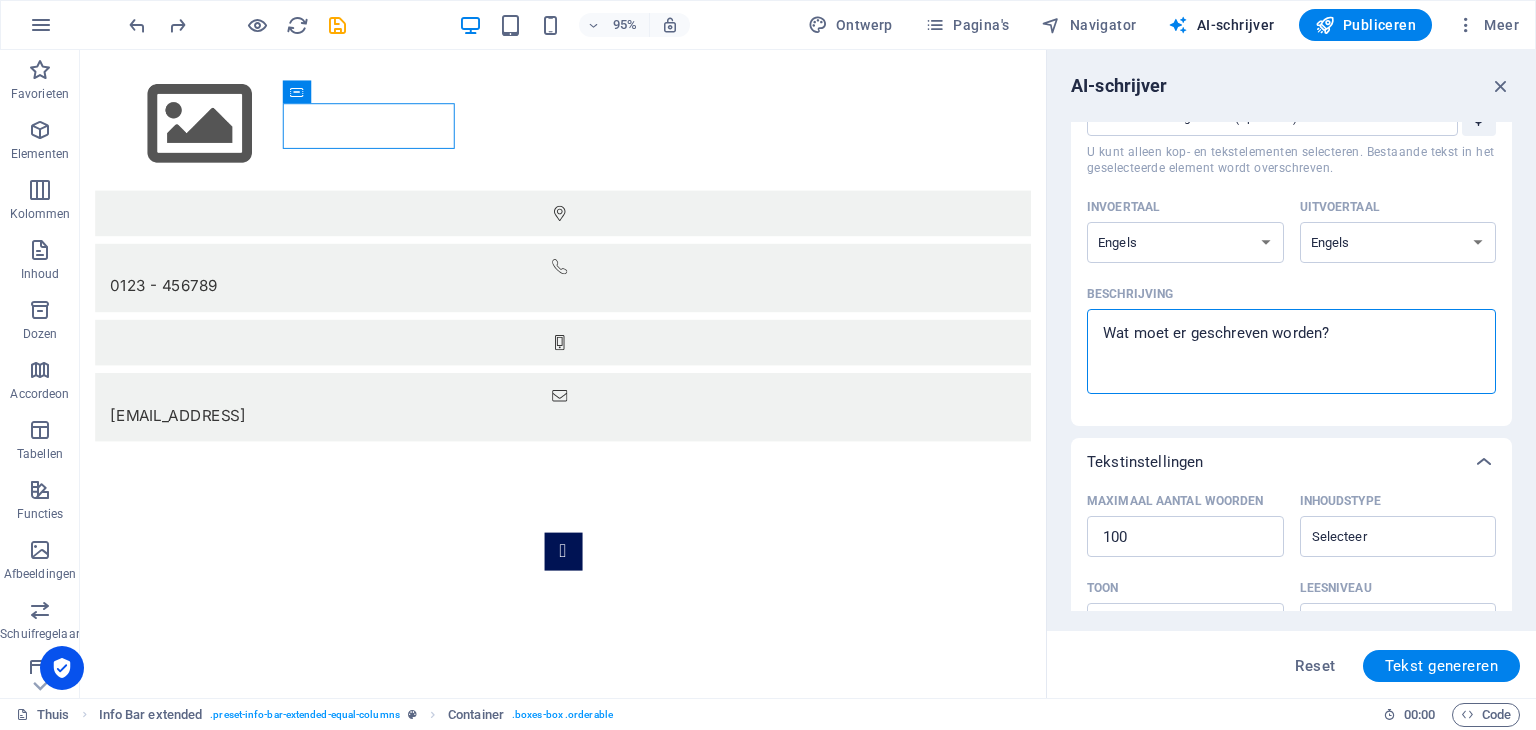 type on "a" 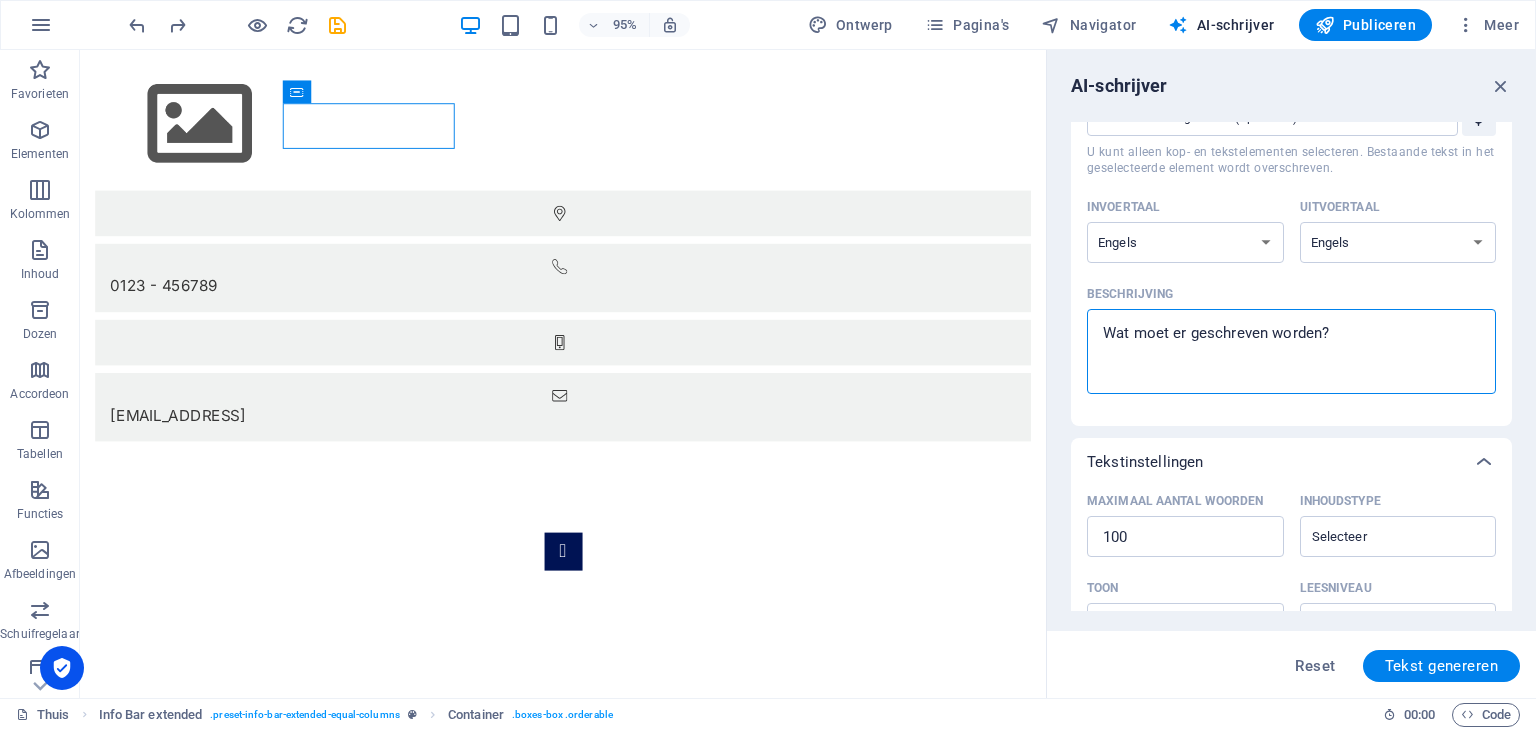 type on "x" 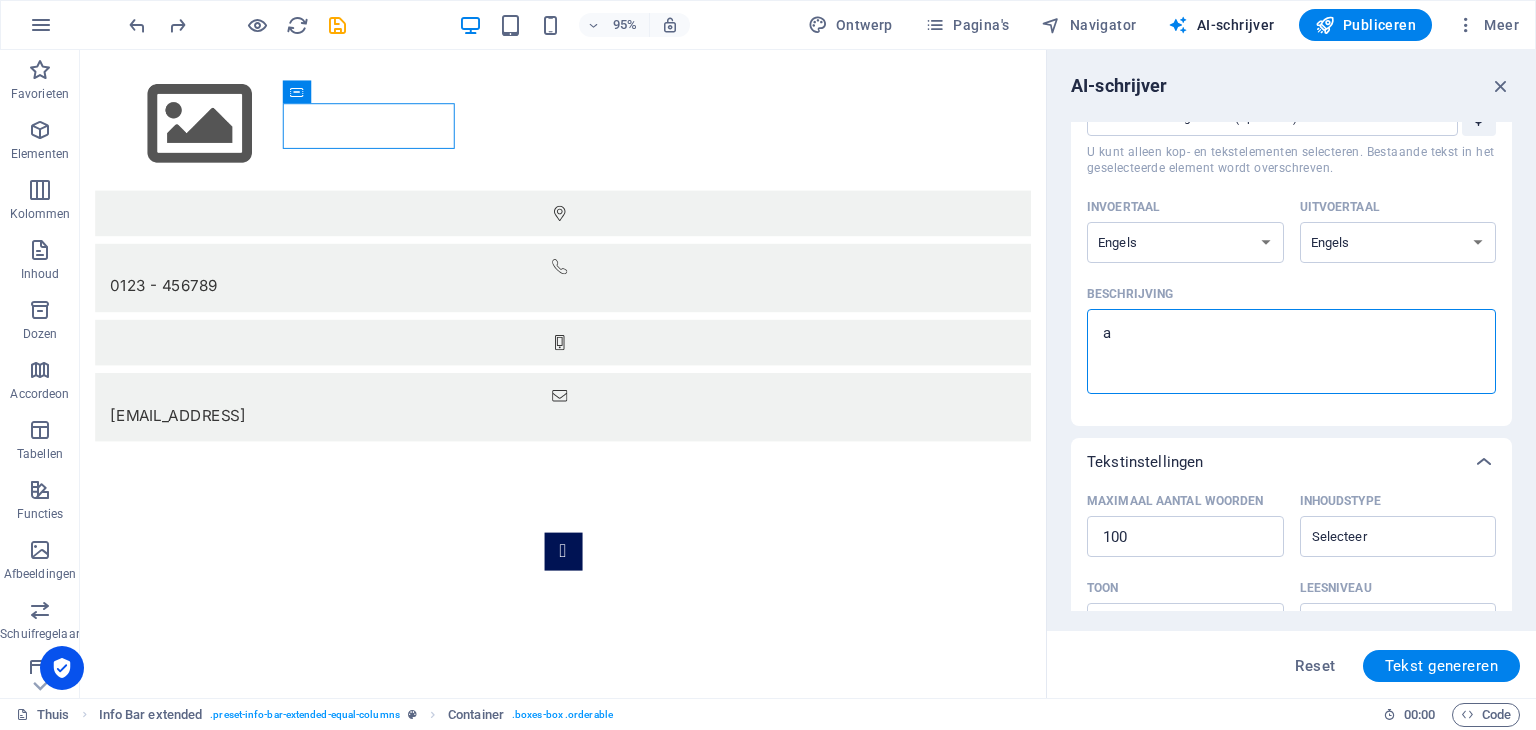 type on "af" 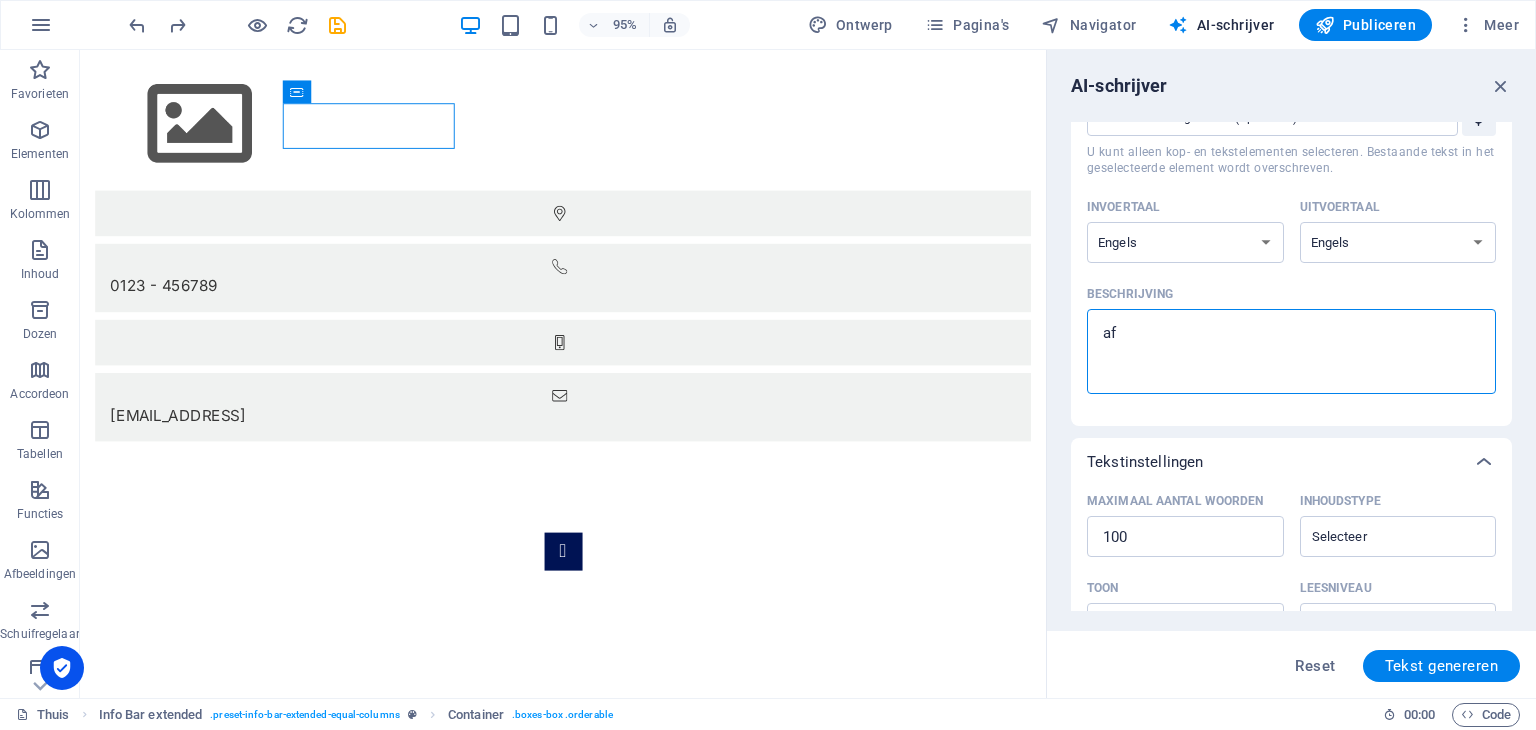 type on "afb" 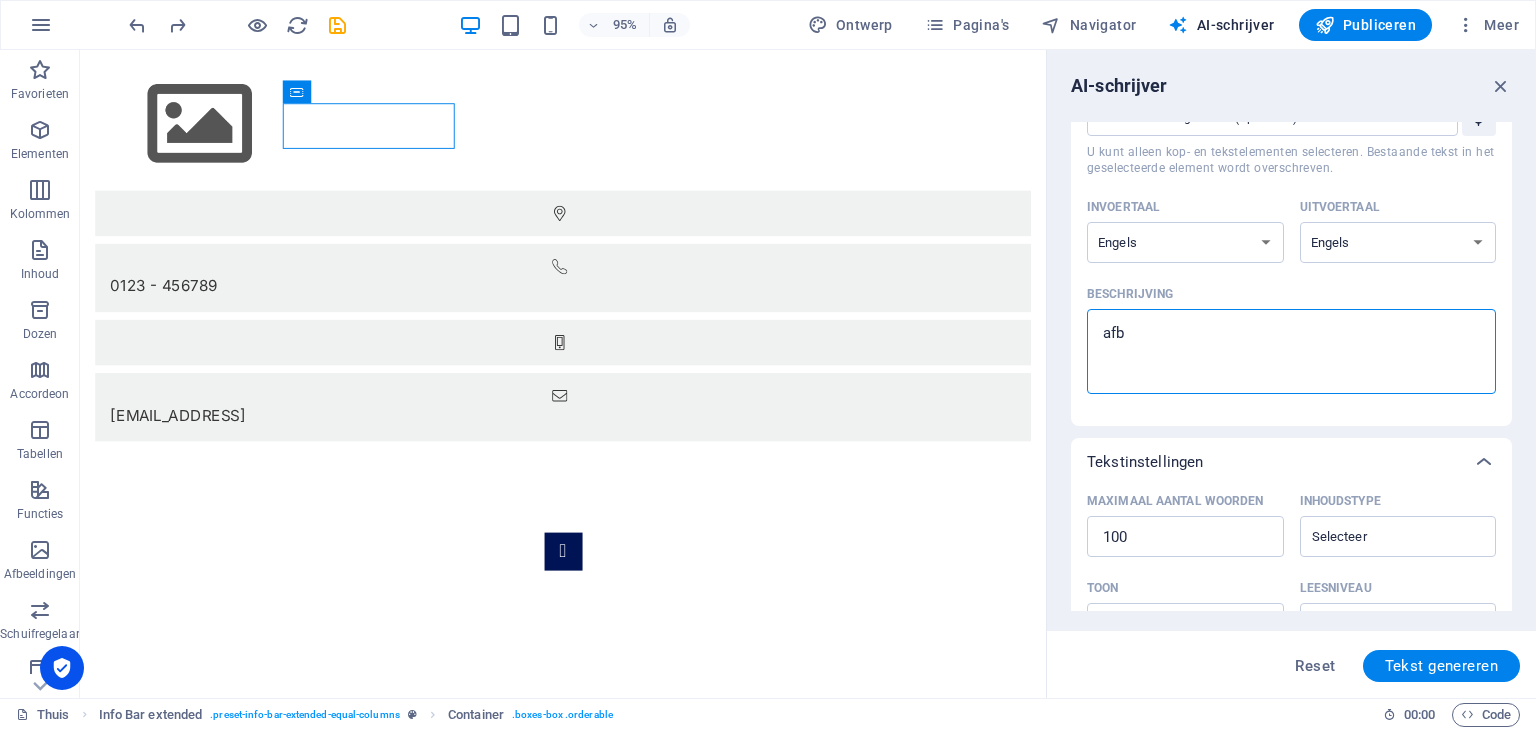 type on "afbe" 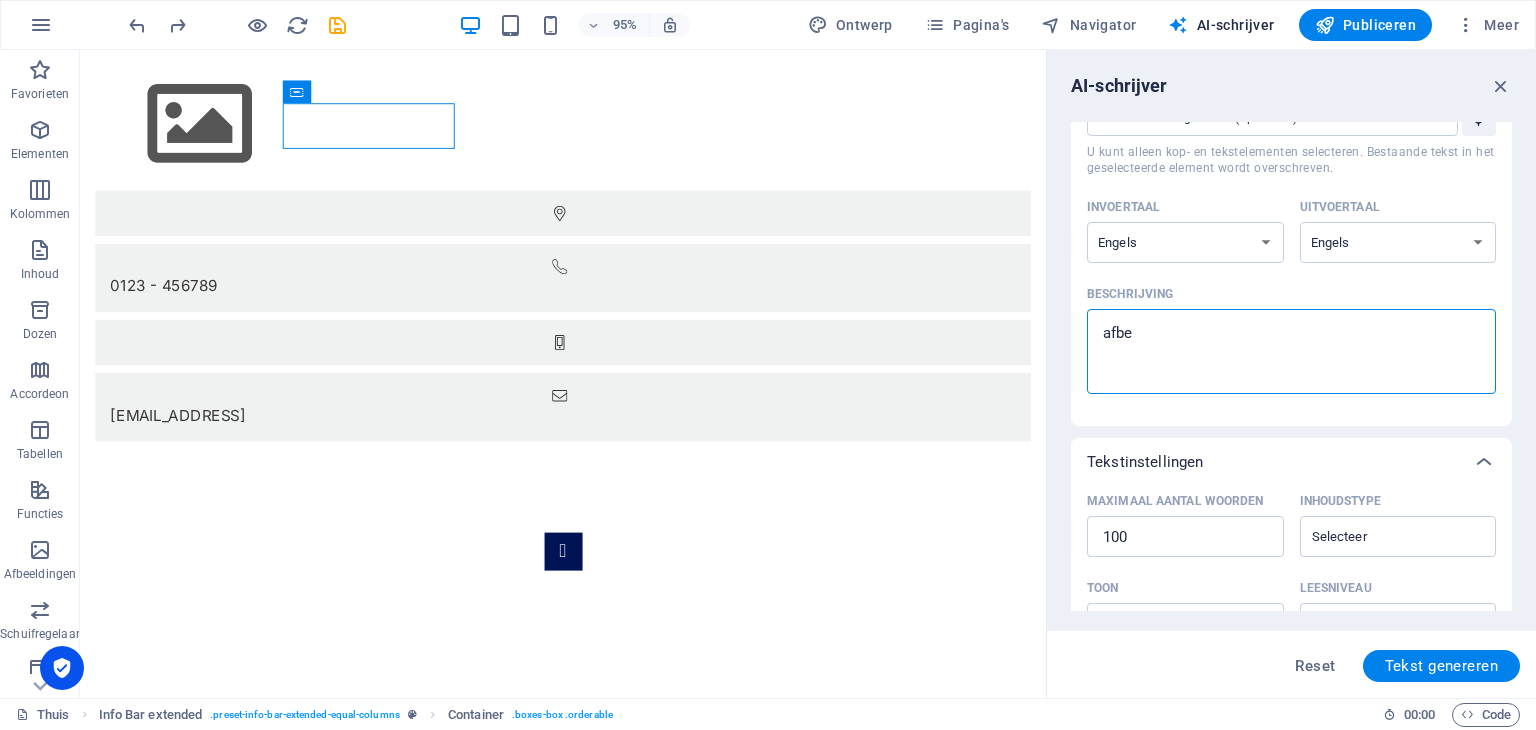 type on "afbee" 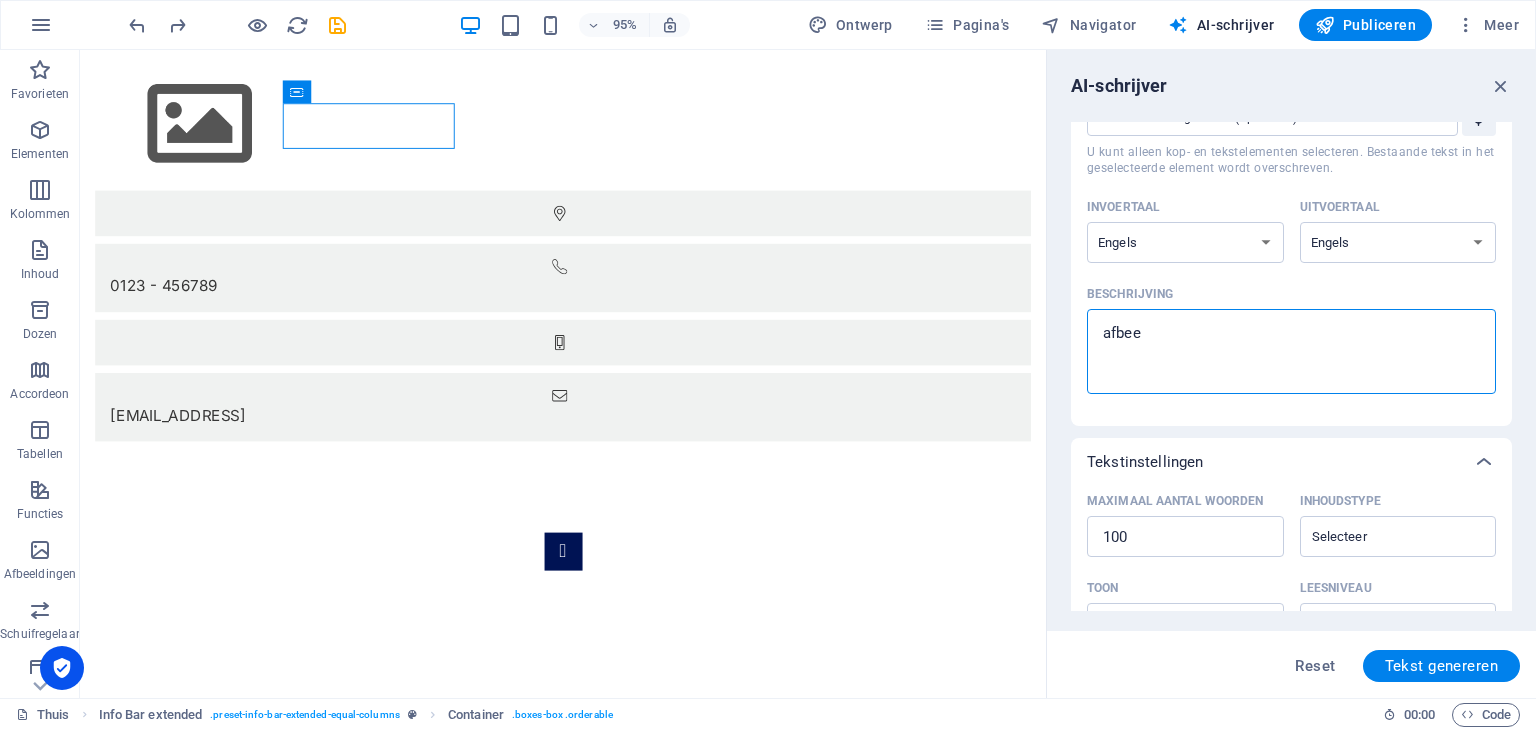 type on "afbeel" 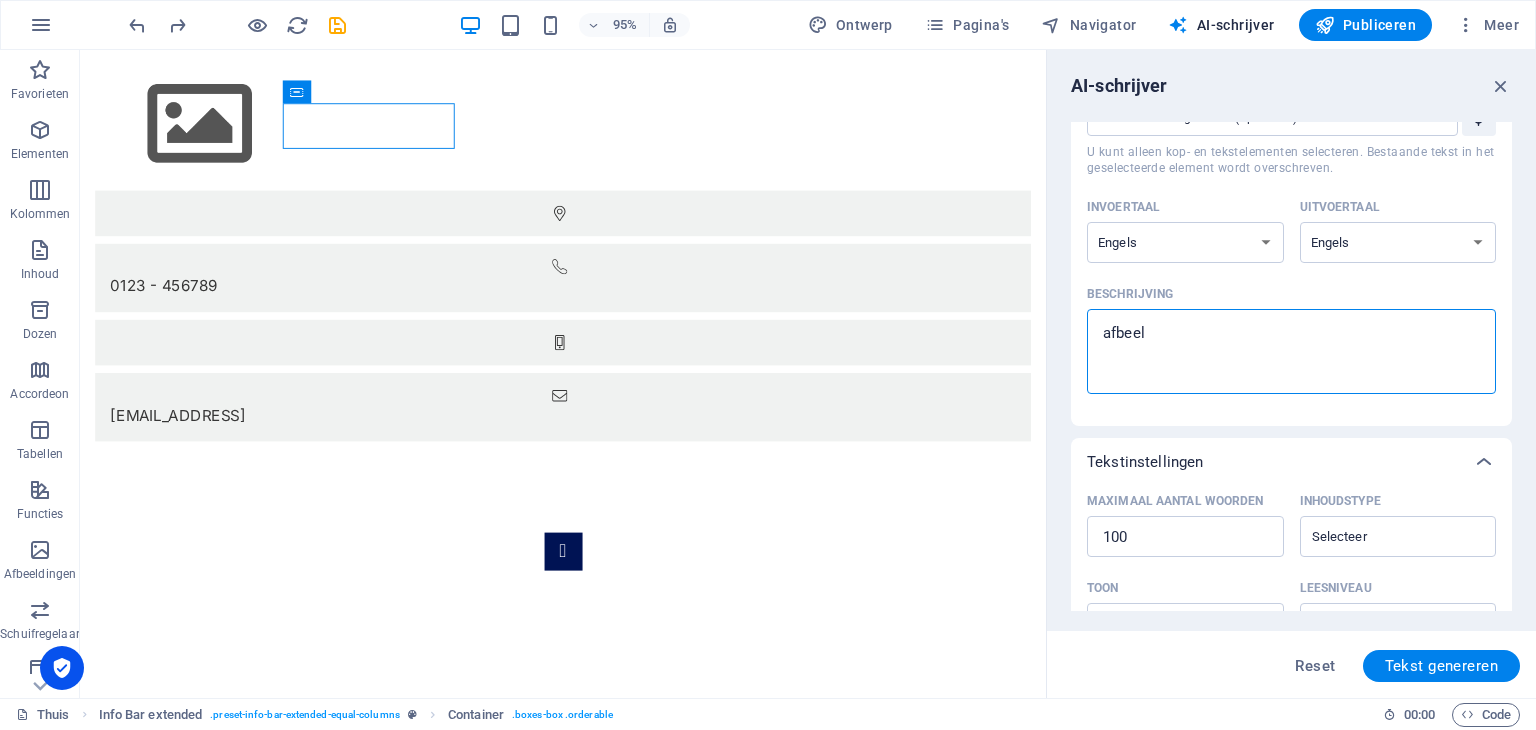 type on "afbeeld" 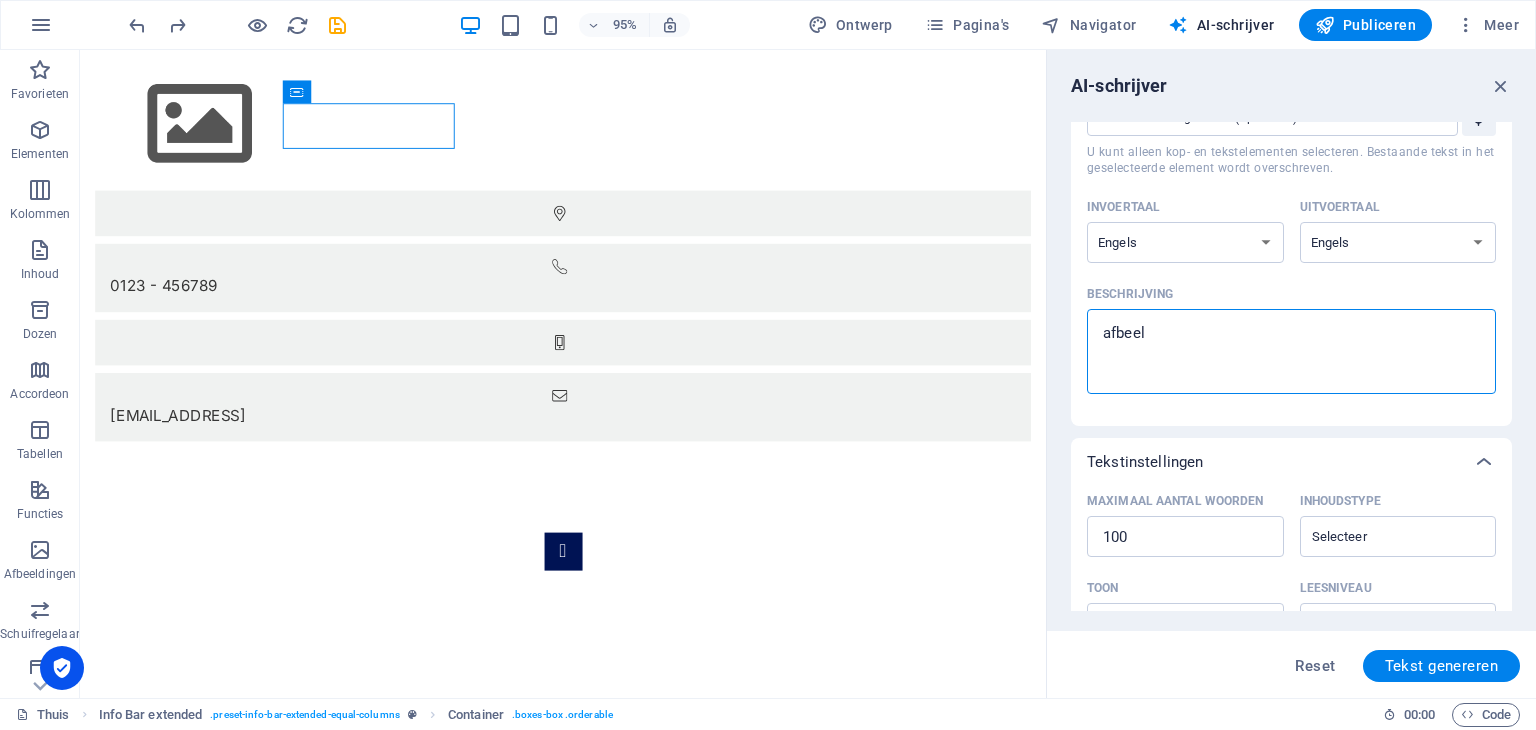type on "x" 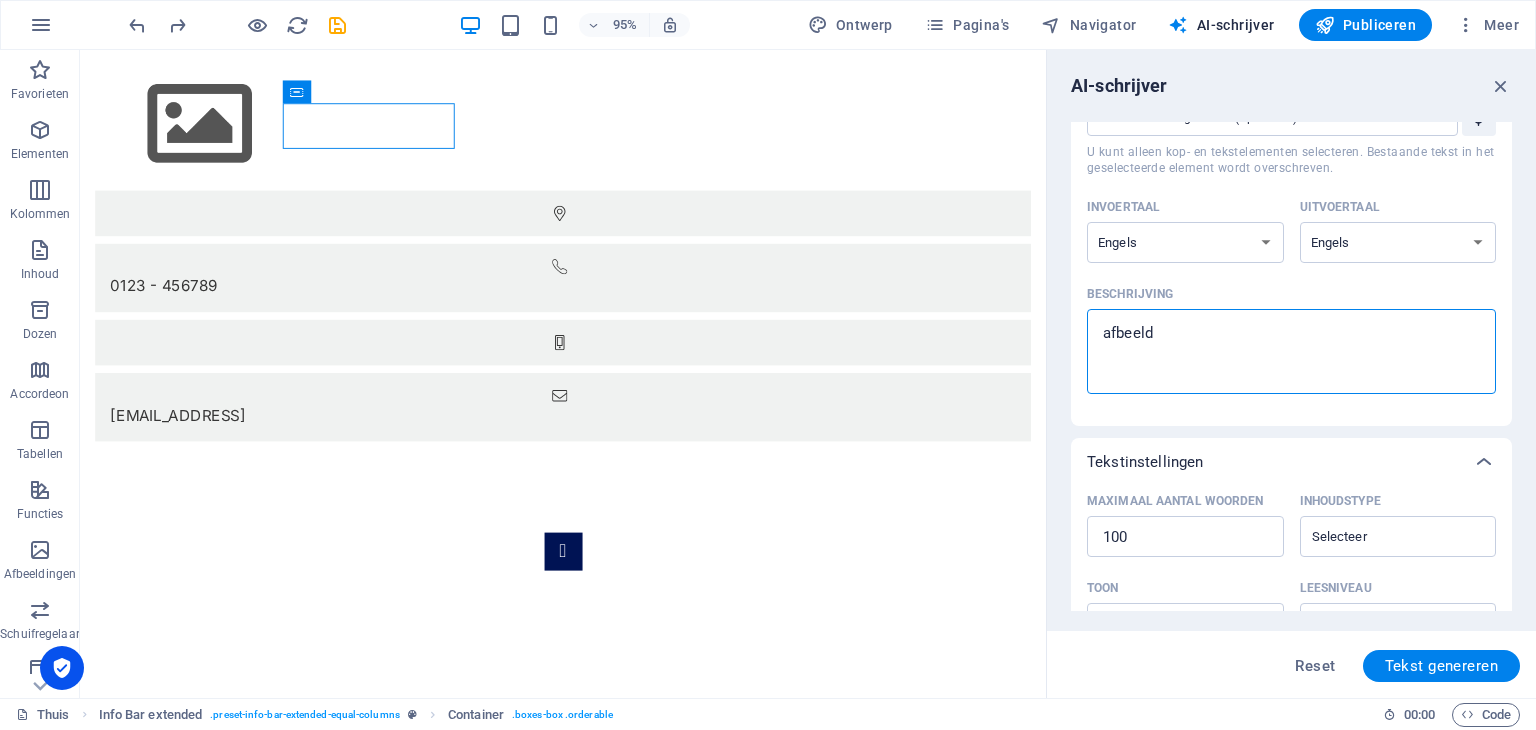 type on "afbeeldi" 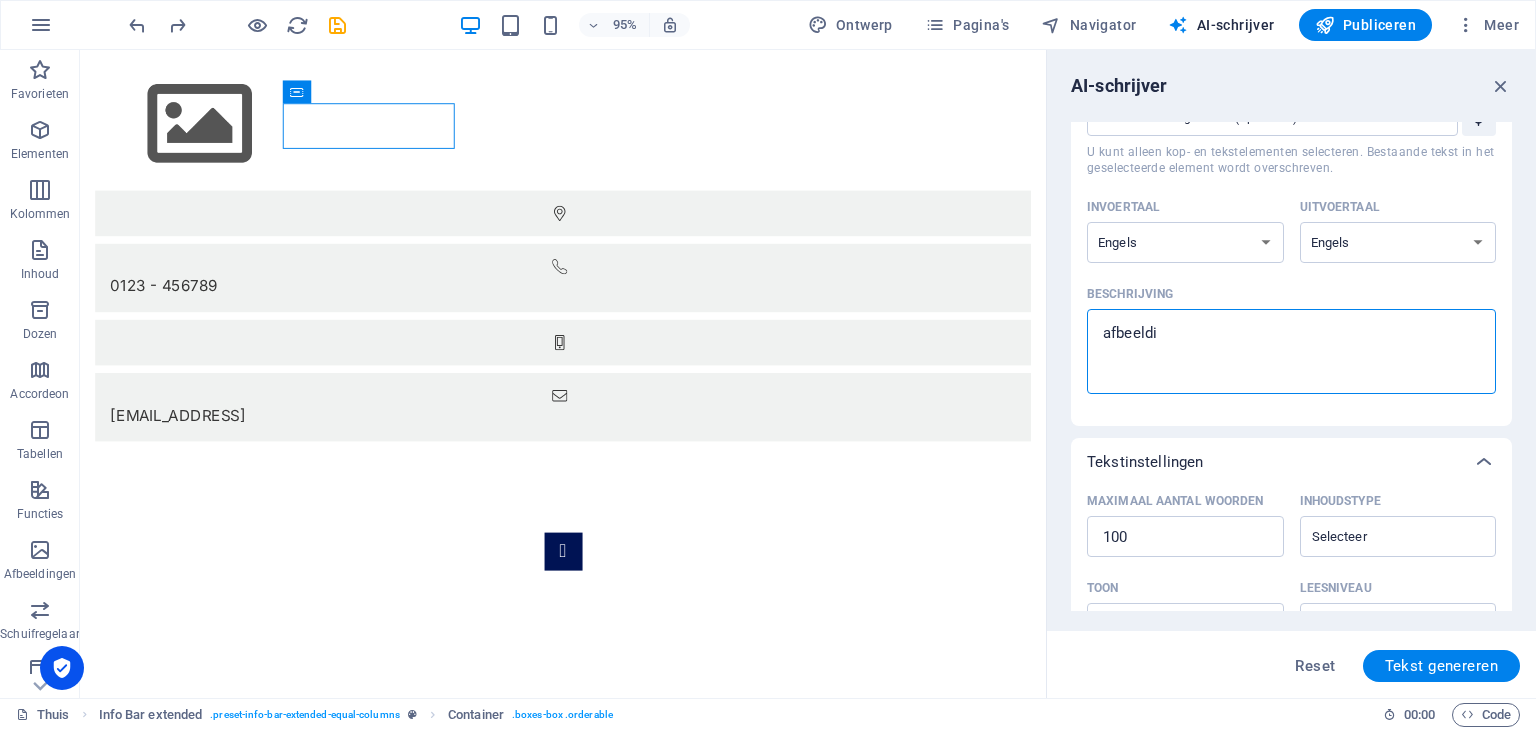 type on "afbeeldin" 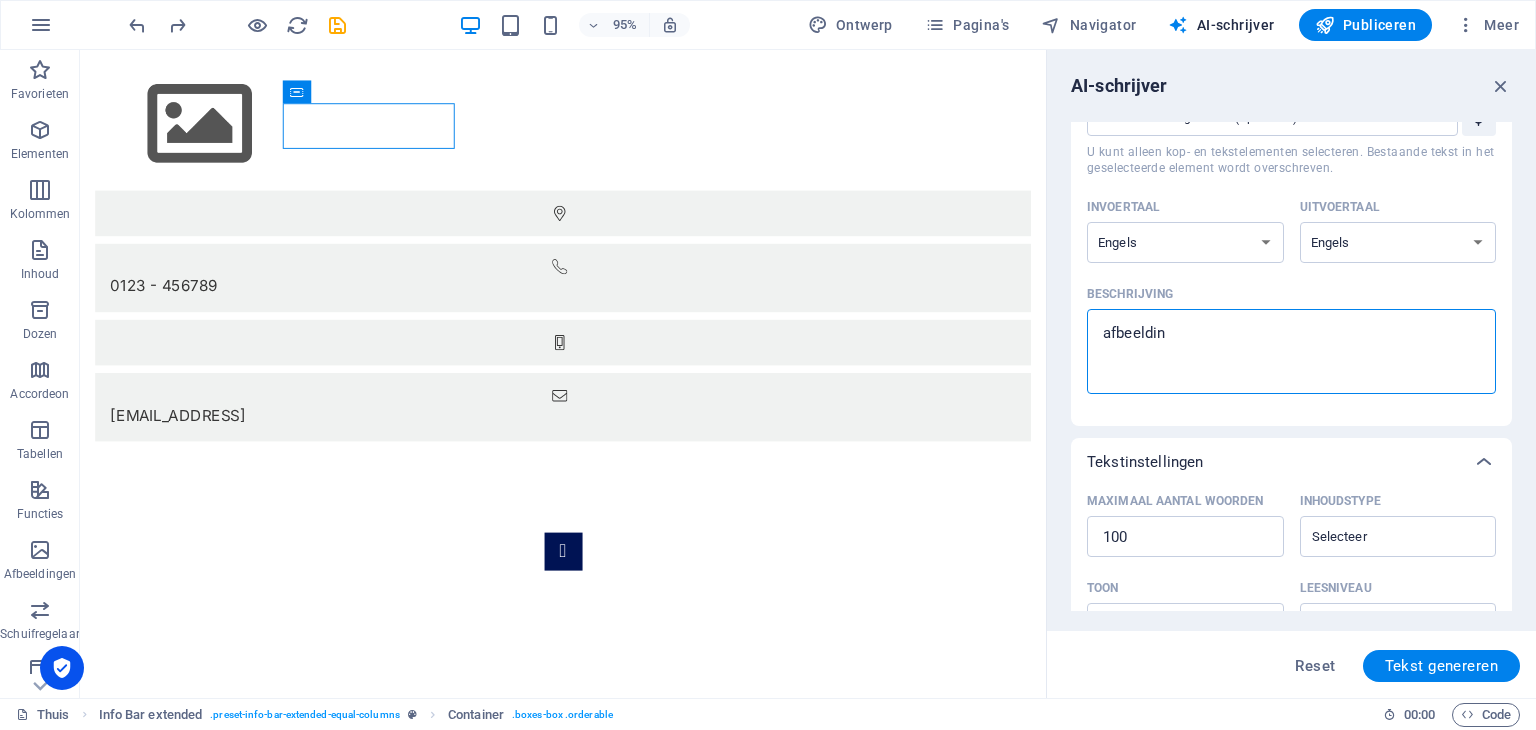 type on "afbeelding" 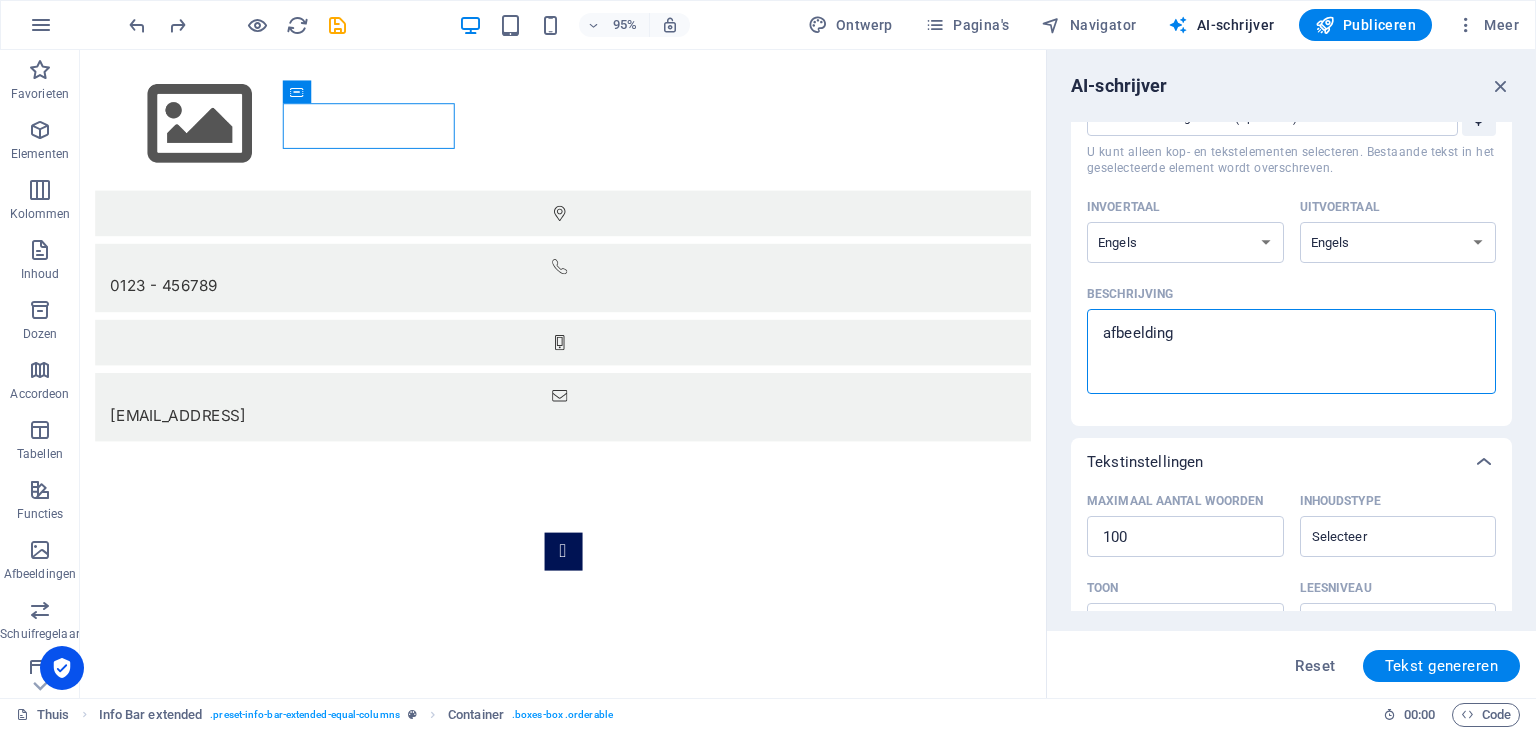 type on "afbeelding" 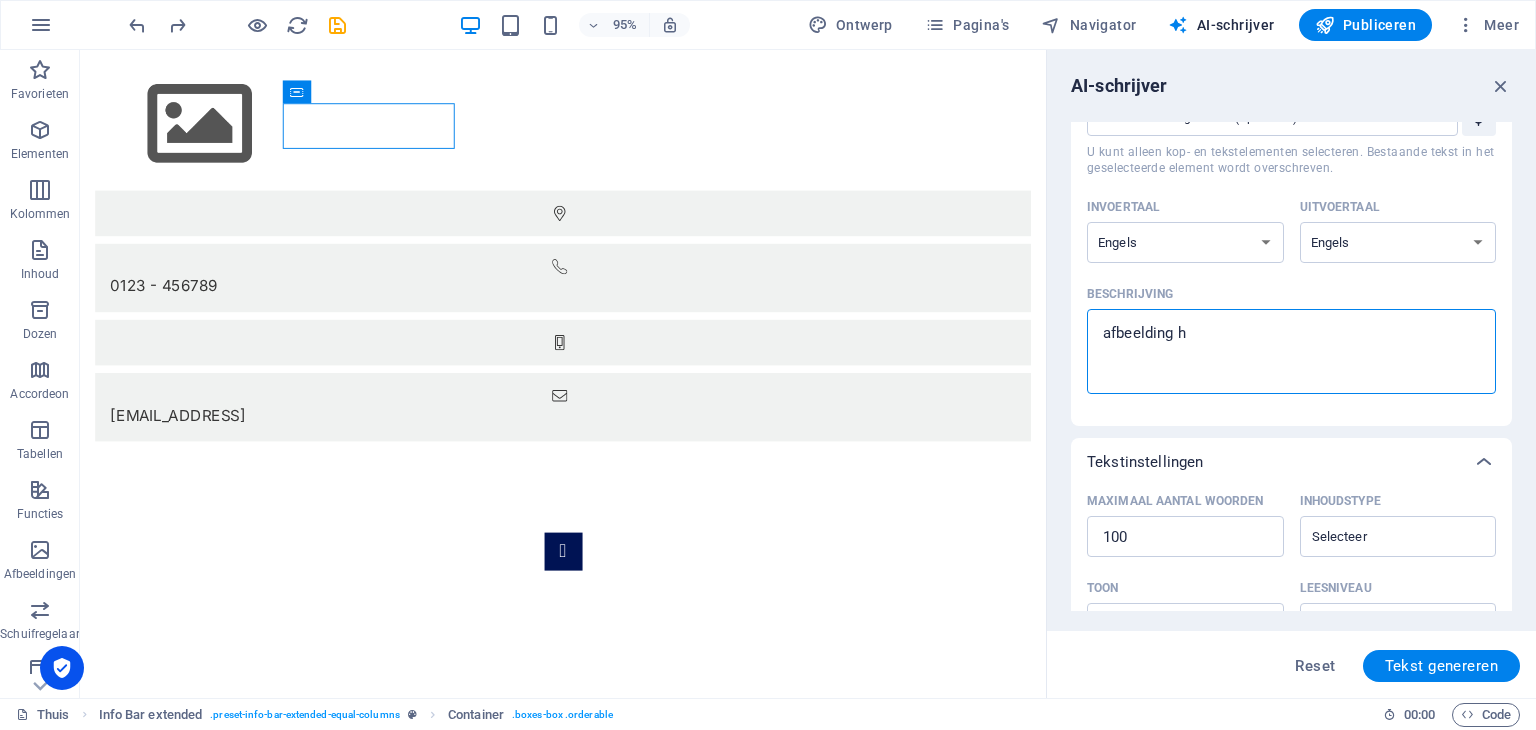 type on "afbeelding ho" 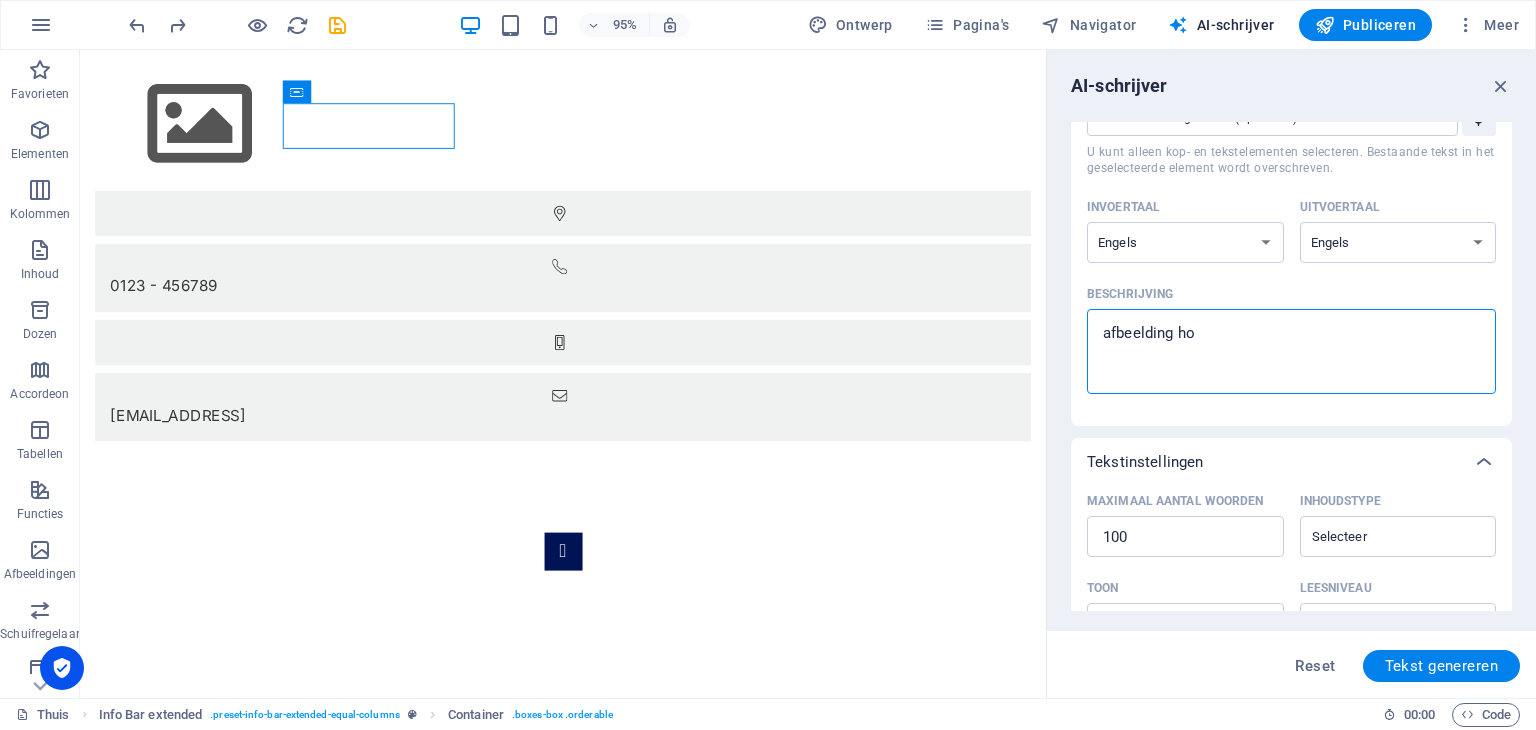type on "afbeelding hon" 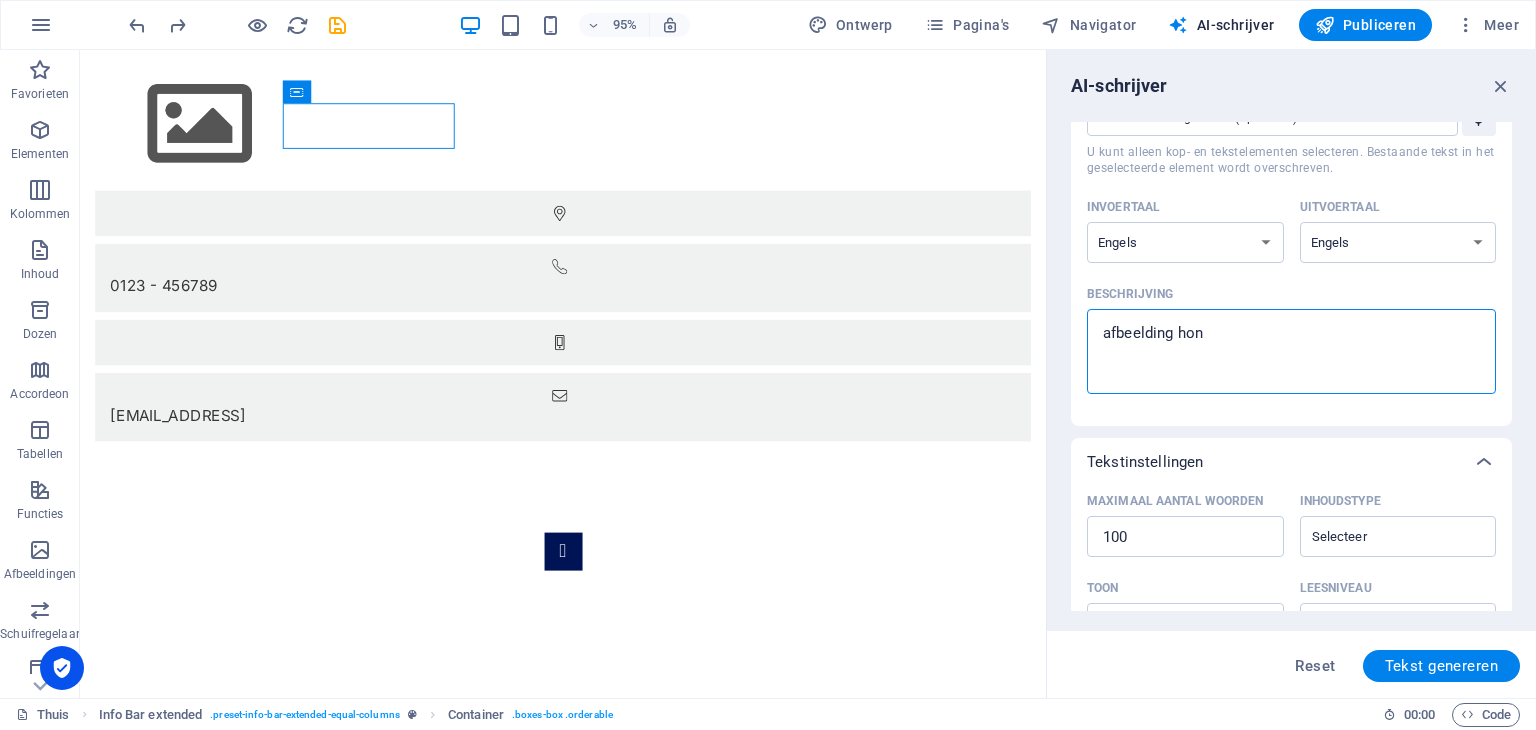 type on "afbeelding hond" 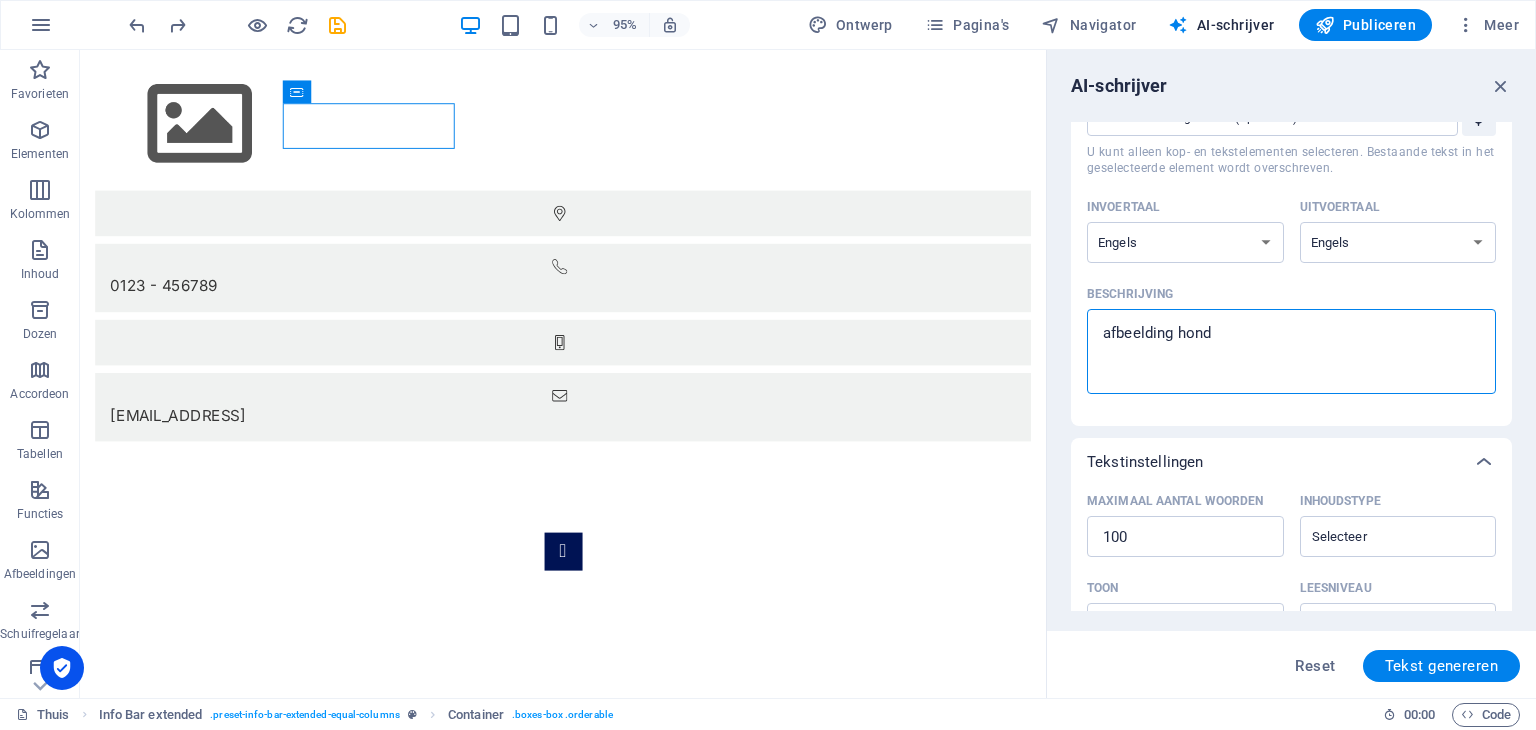 type on "afbeelding honde" 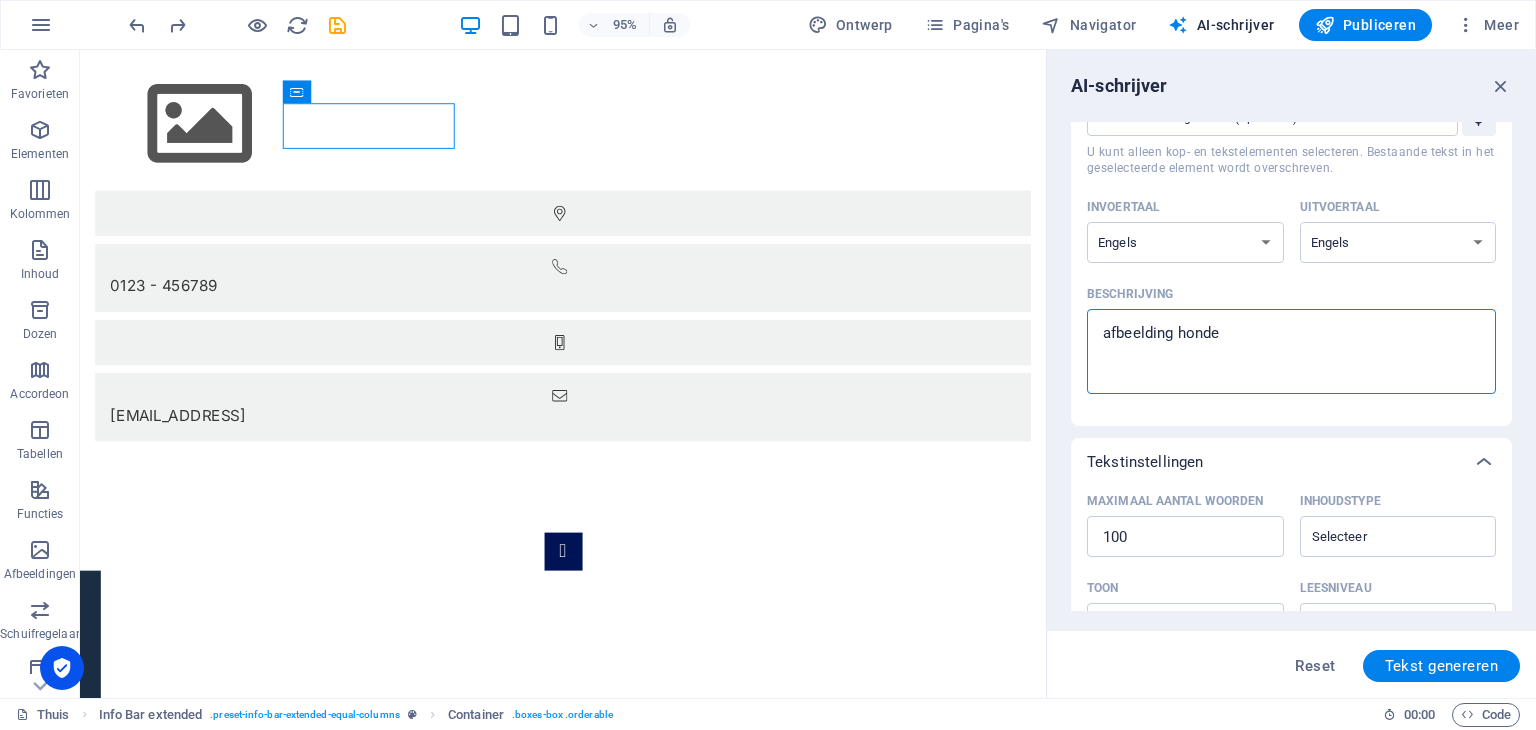 type on "afbeelding honden" 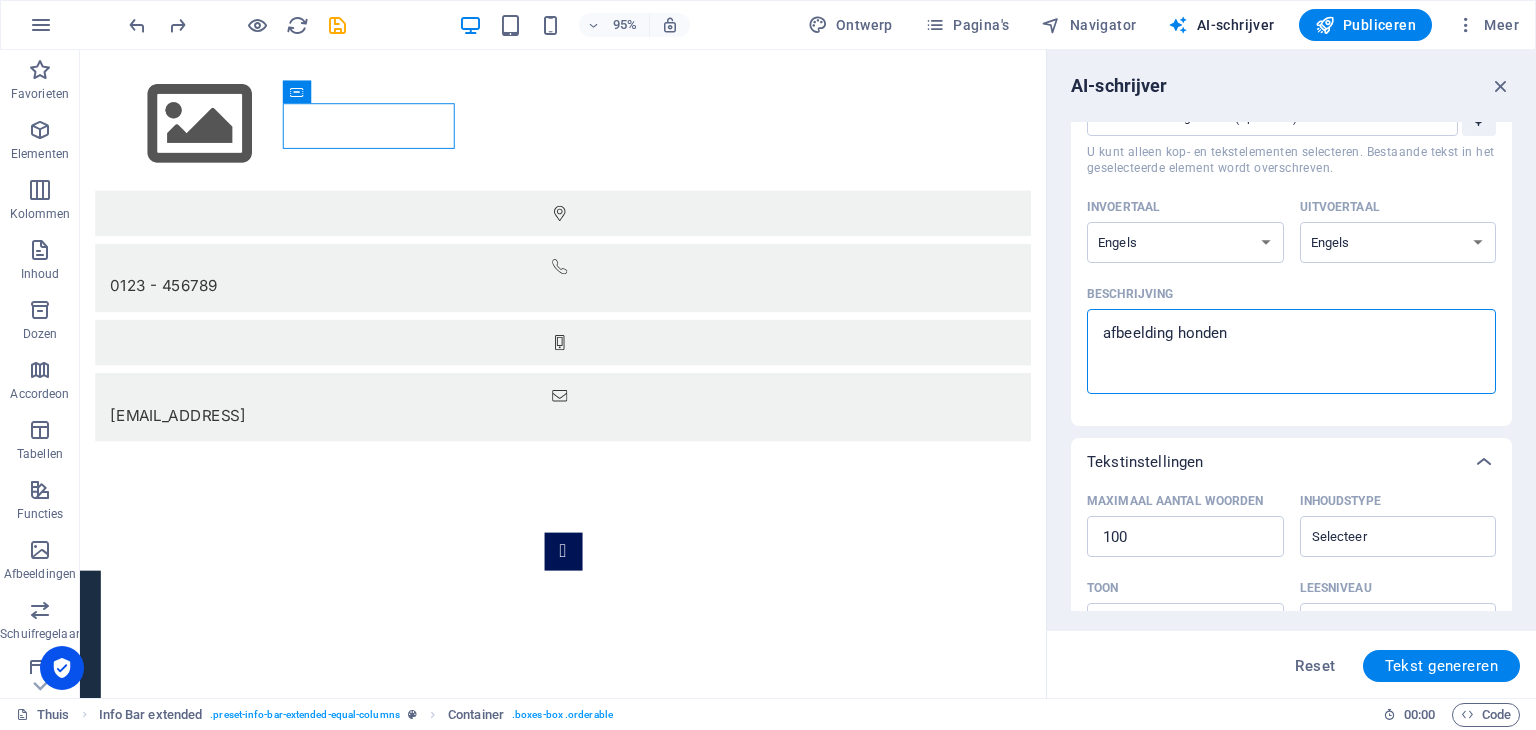type on "afbeelding hondenp" 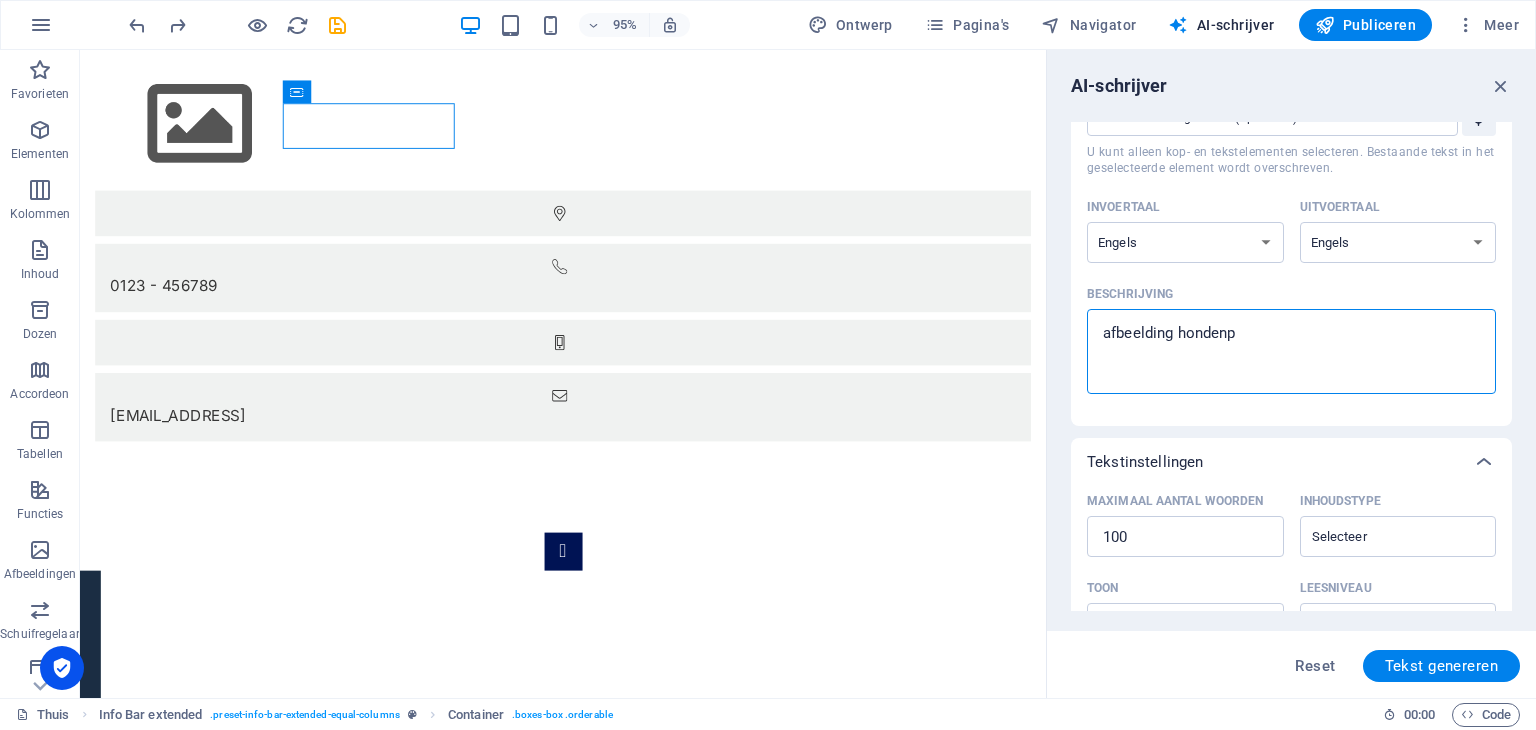 type on "afbeelding hondenpo" 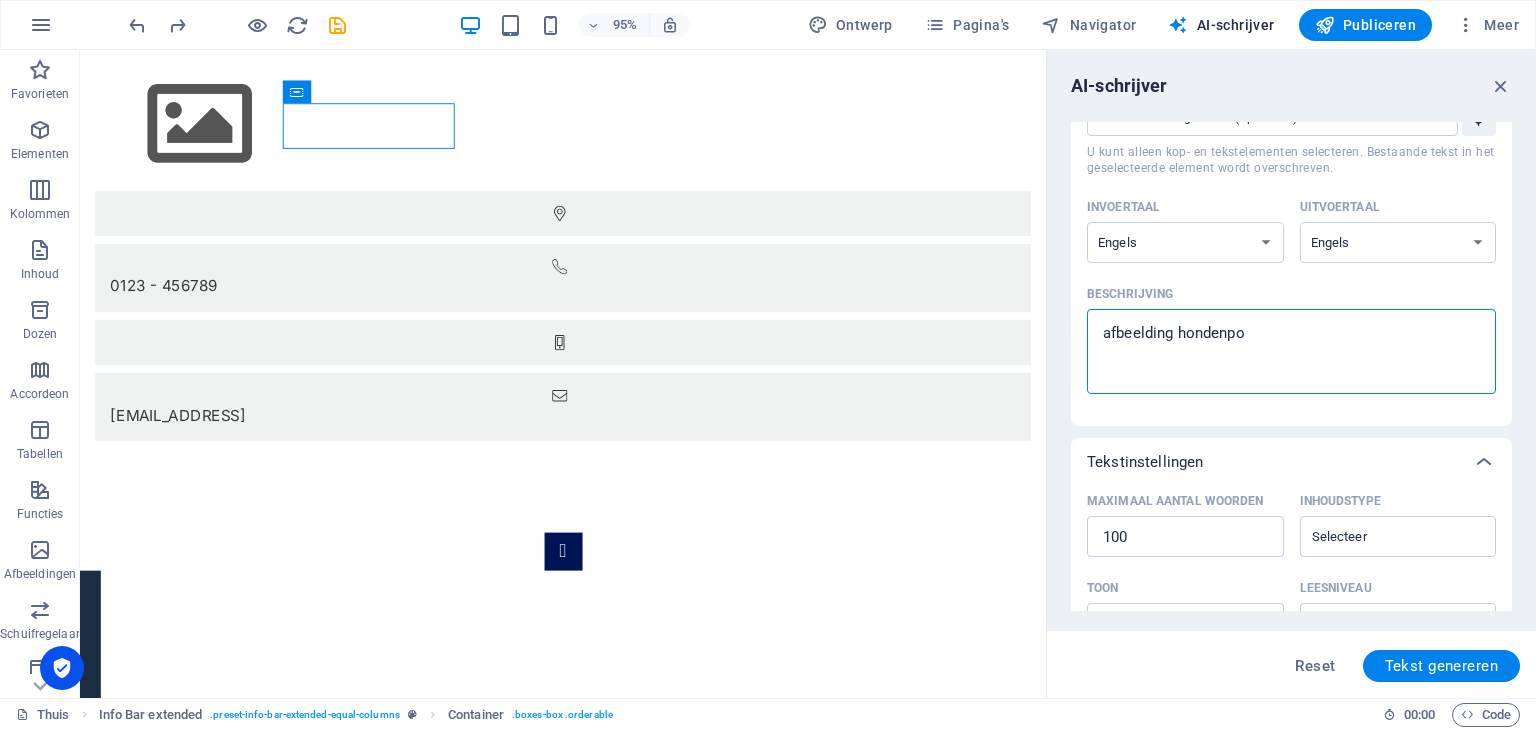 type on "x" 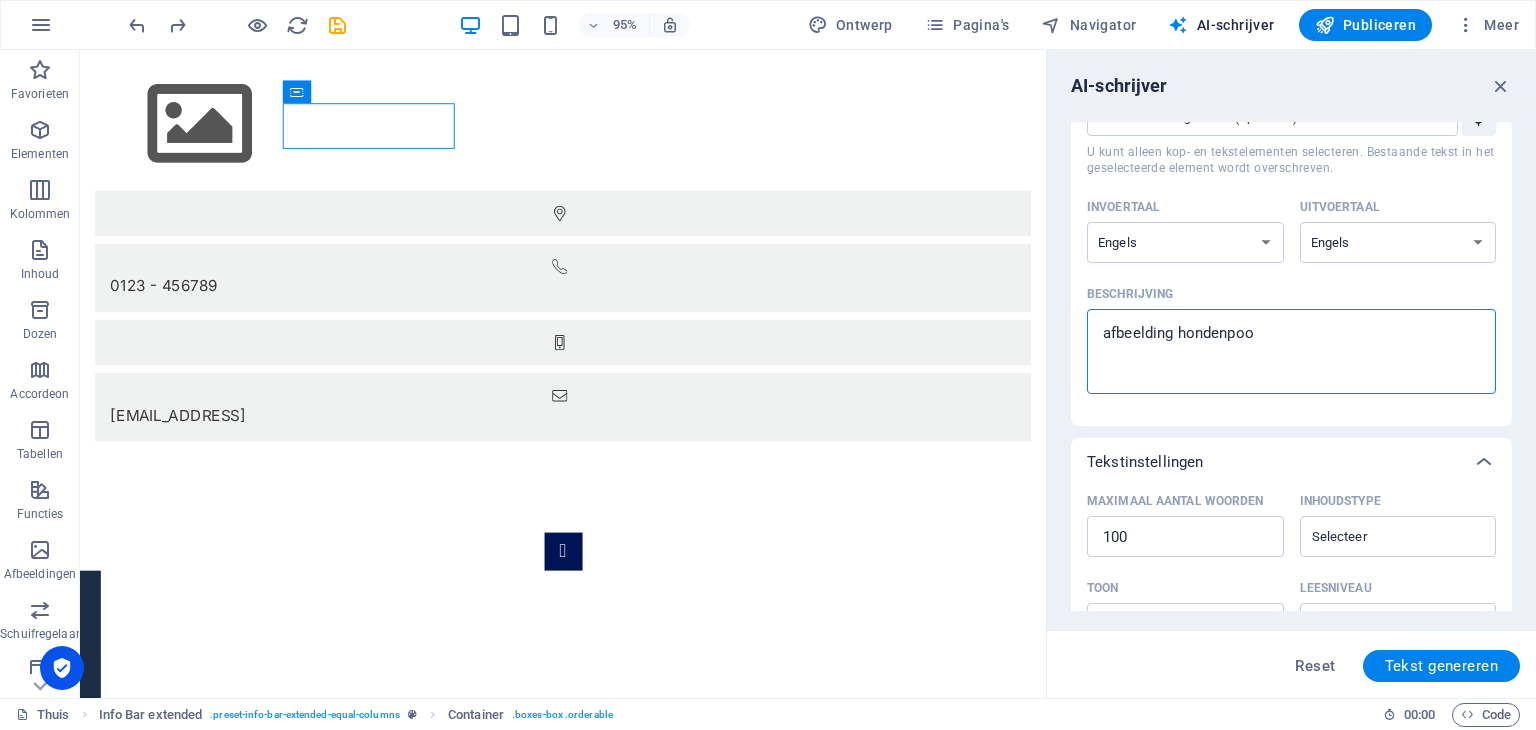 type on "afbeelding hondenpoot" 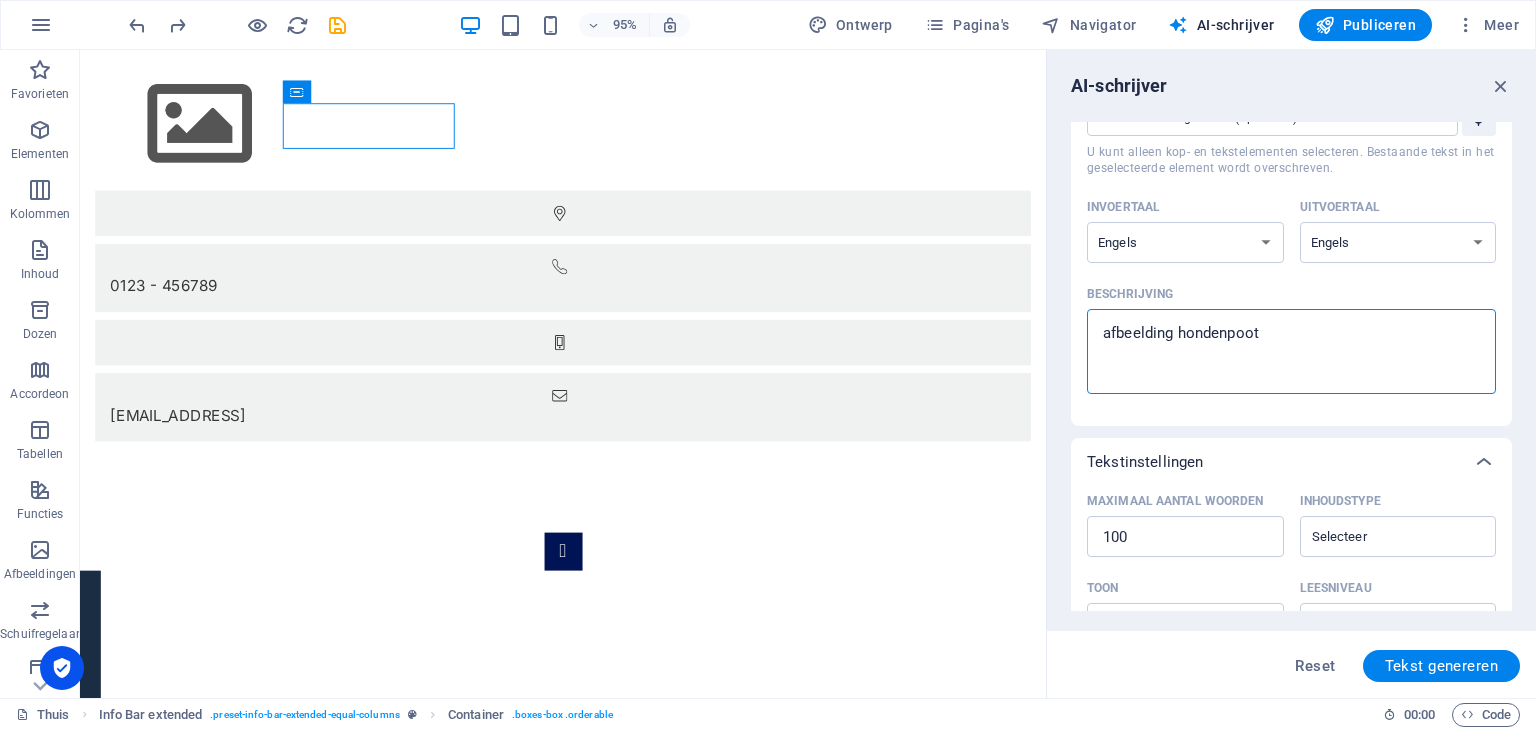 type on "x" 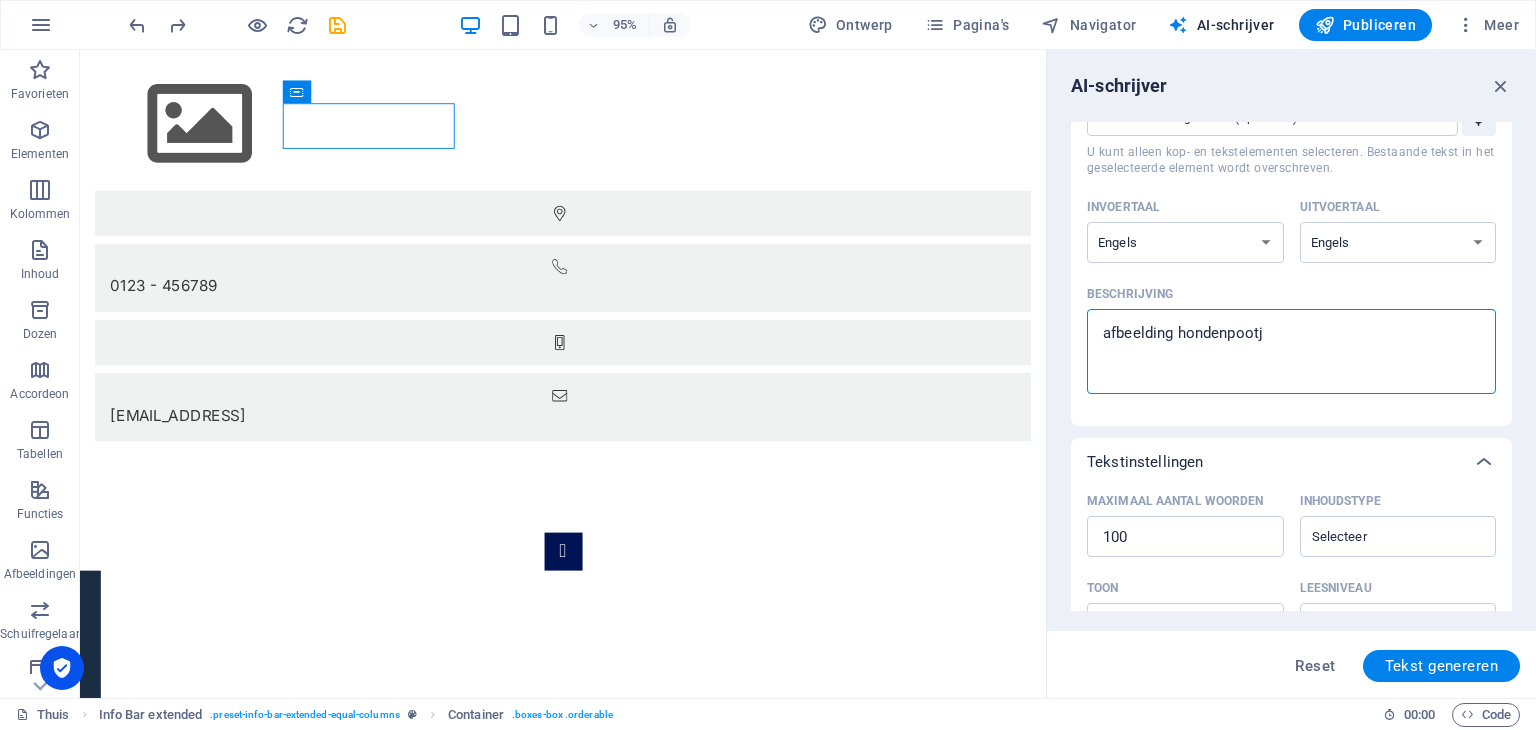 type on "afbeelding hondenpootje" 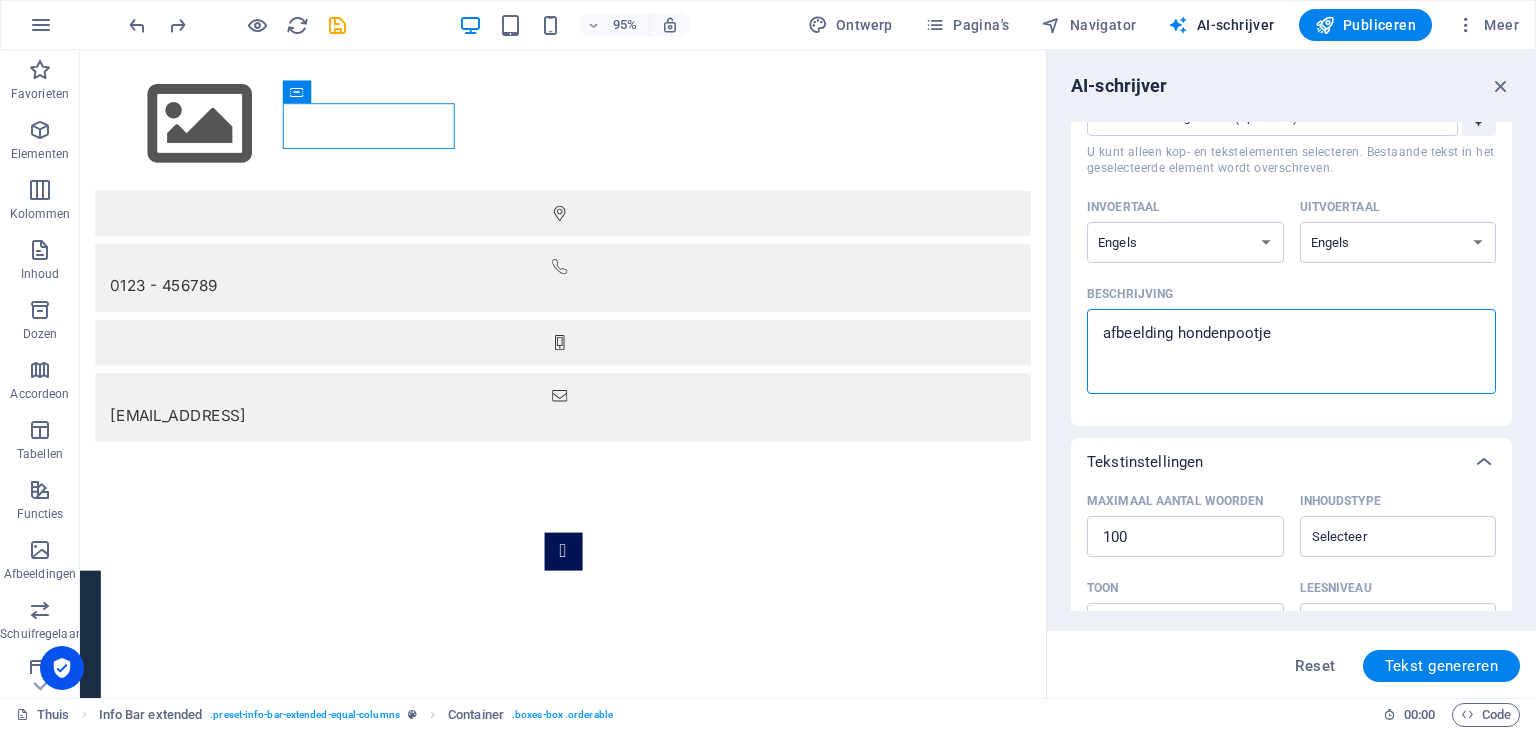 type on "x" 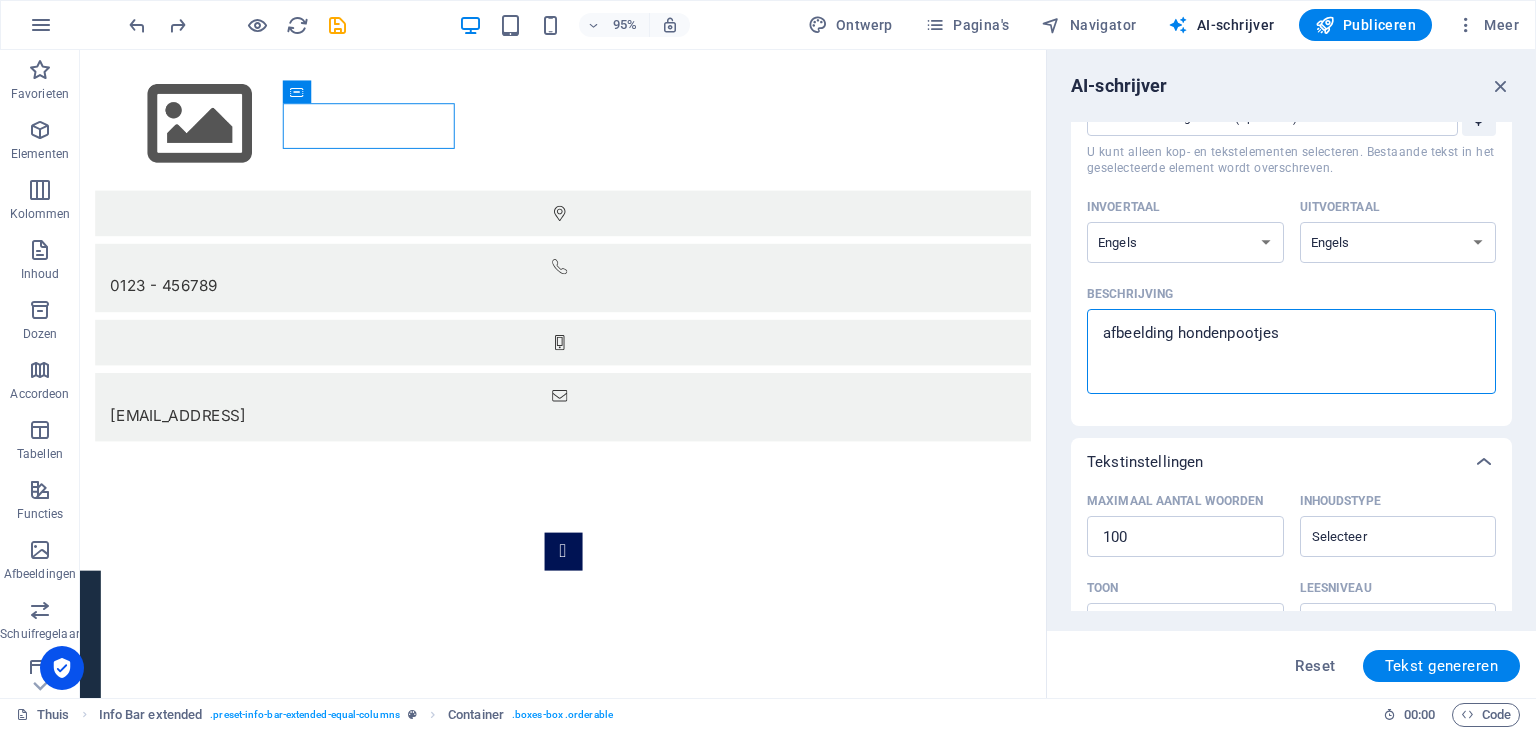 type on "afbeelding hondenpootjes" 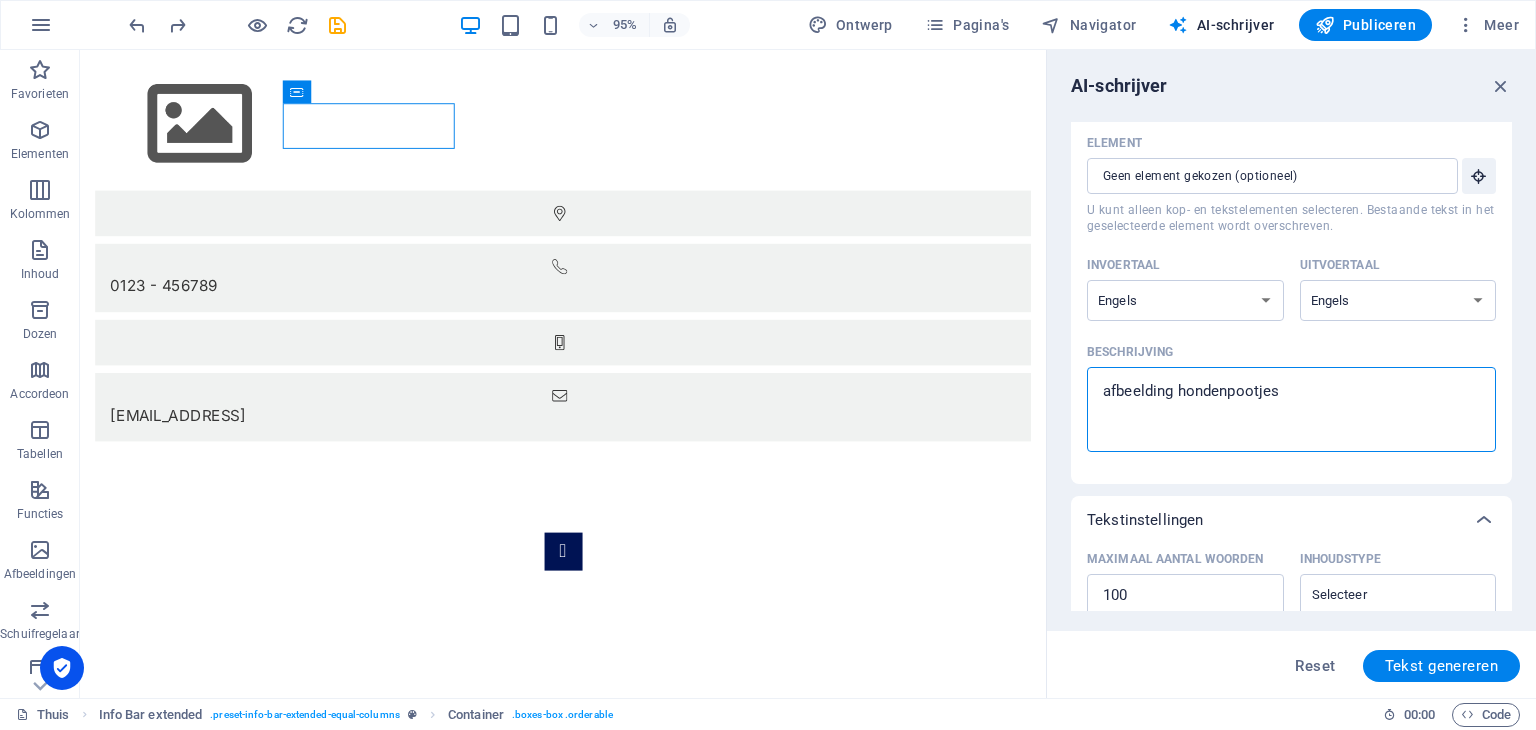 scroll, scrollTop: 0, scrollLeft: 0, axis: both 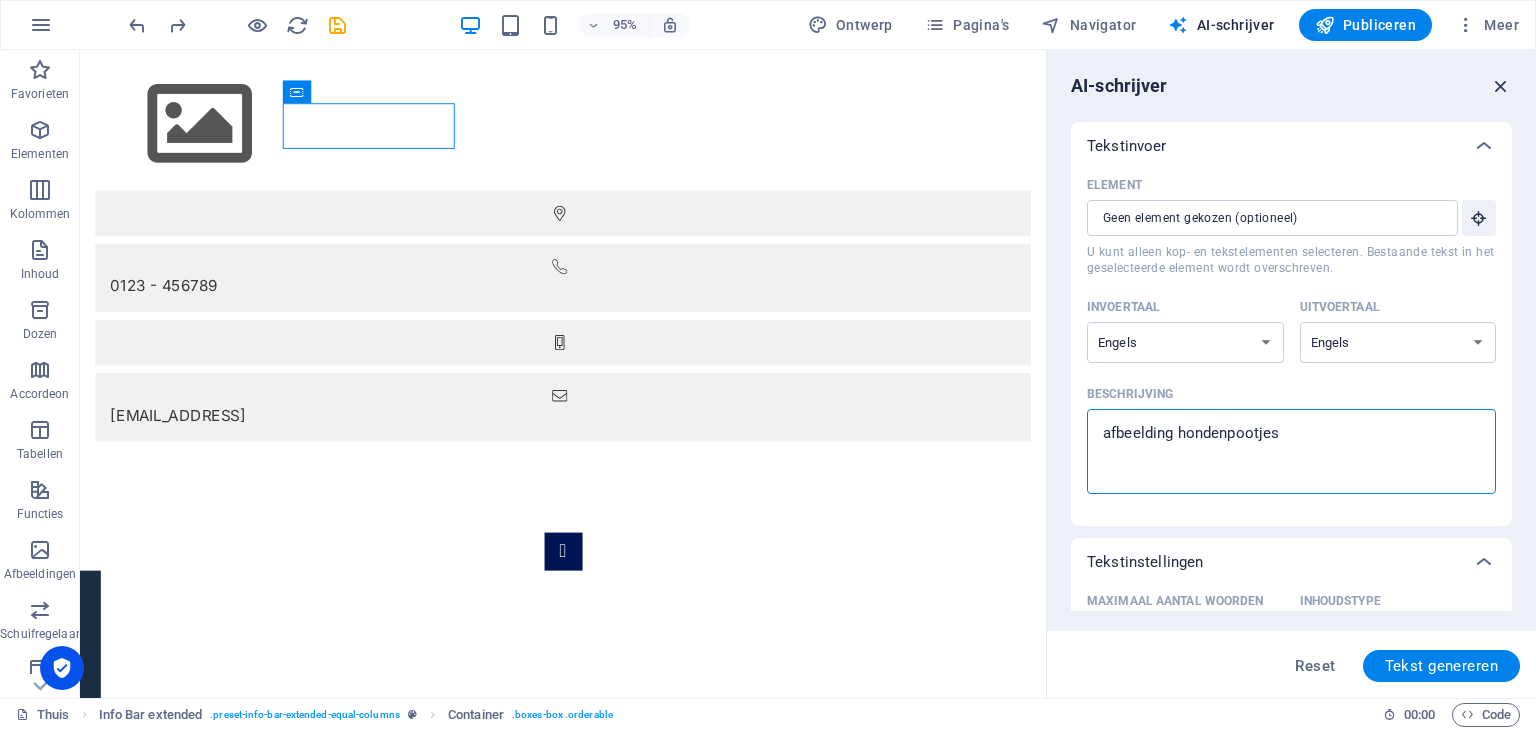 click at bounding box center [1501, 86] 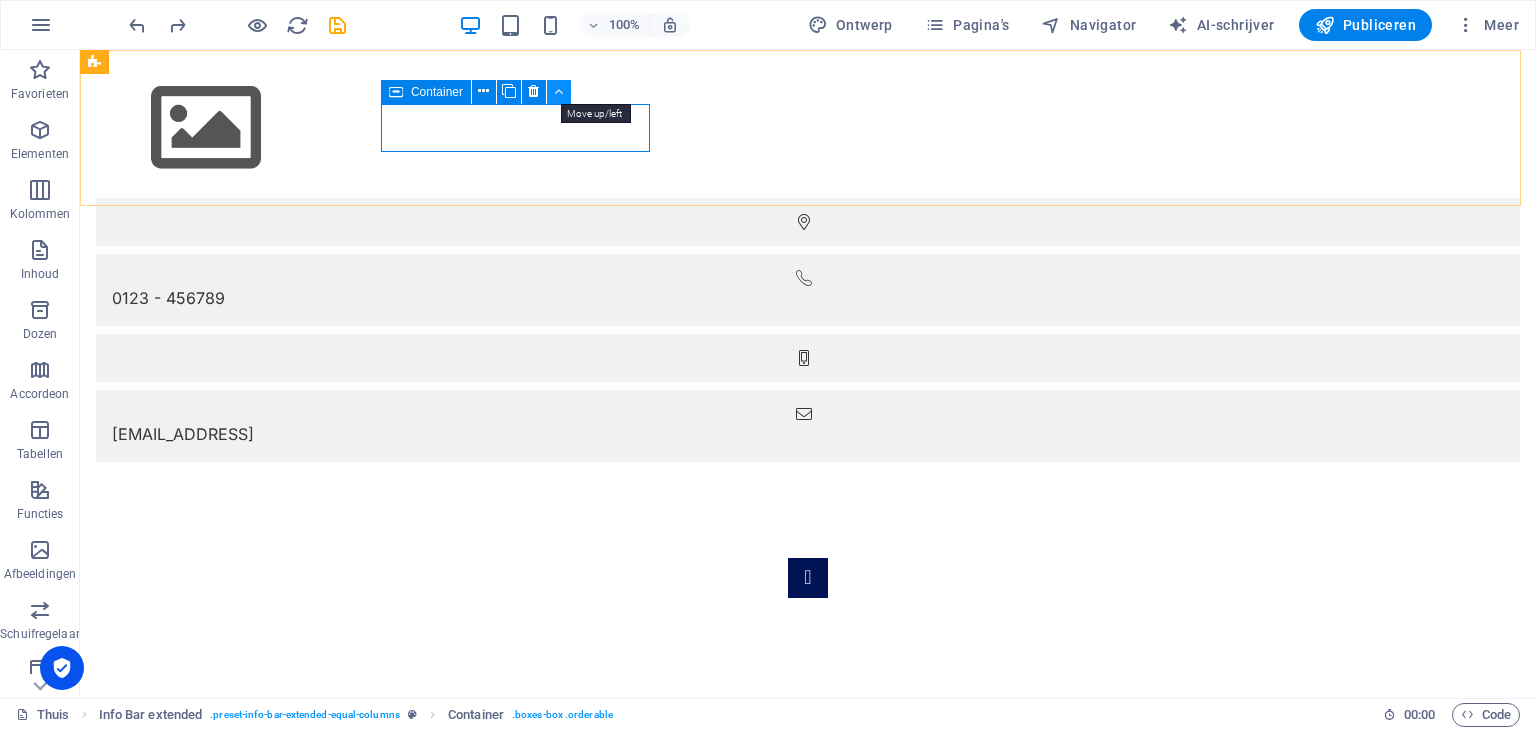 click at bounding box center [559, 92] 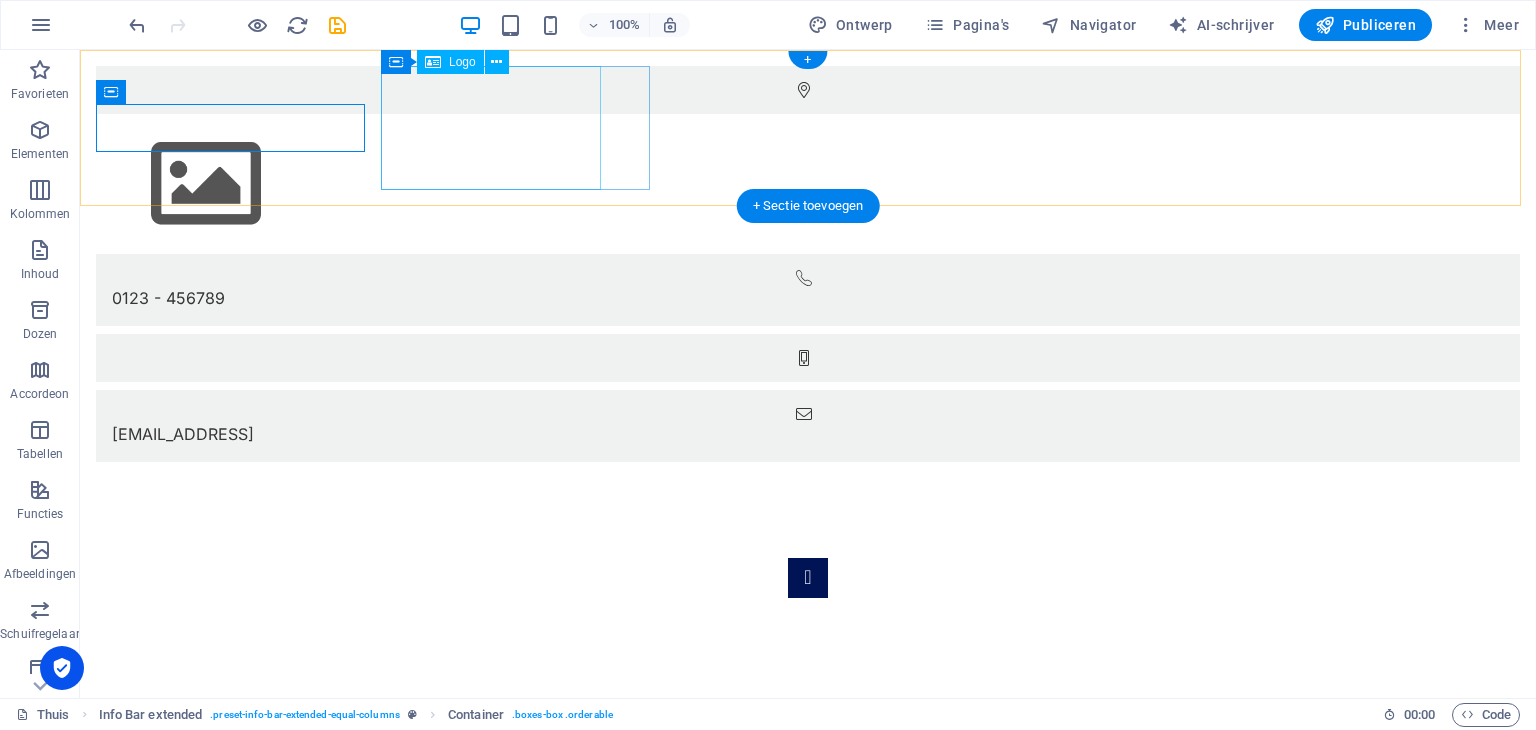 click at bounding box center [808, 184] 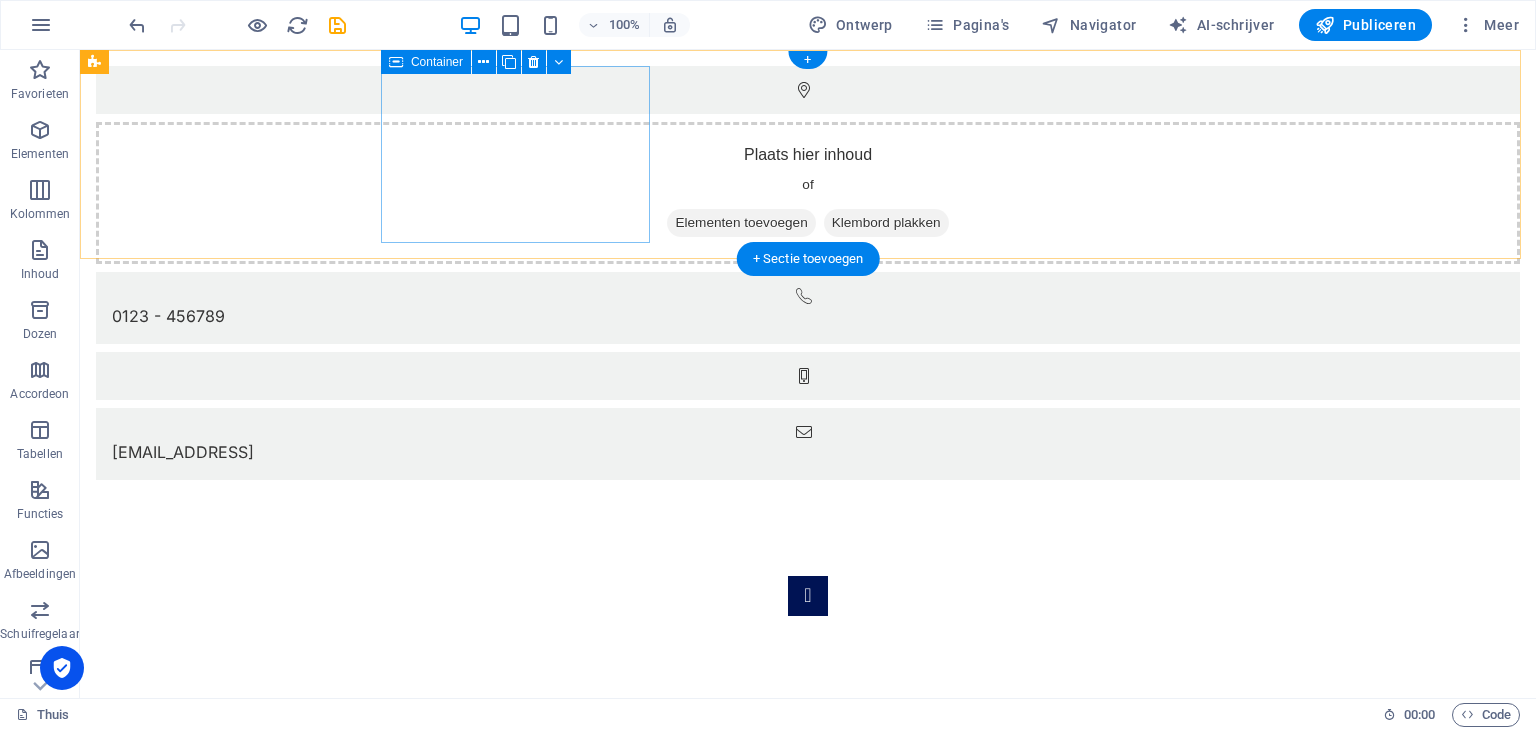 click on "Plaats hier inhoud of  Elementen toevoegen  Klembord plakken" at bounding box center [808, 193] 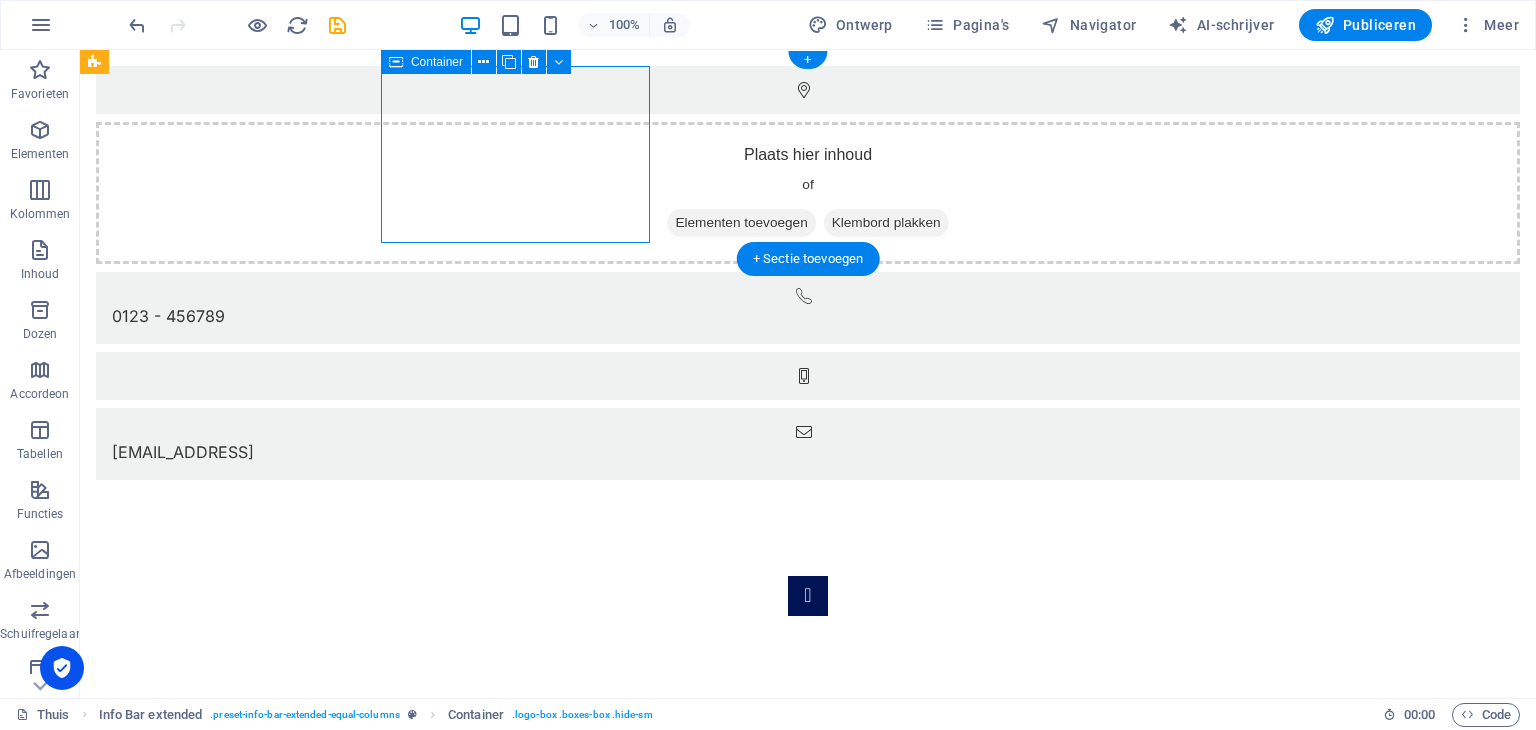 click on "Plaats hier inhoud of  Elementen toevoegen  Klembord plakken" at bounding box center [808, 193] 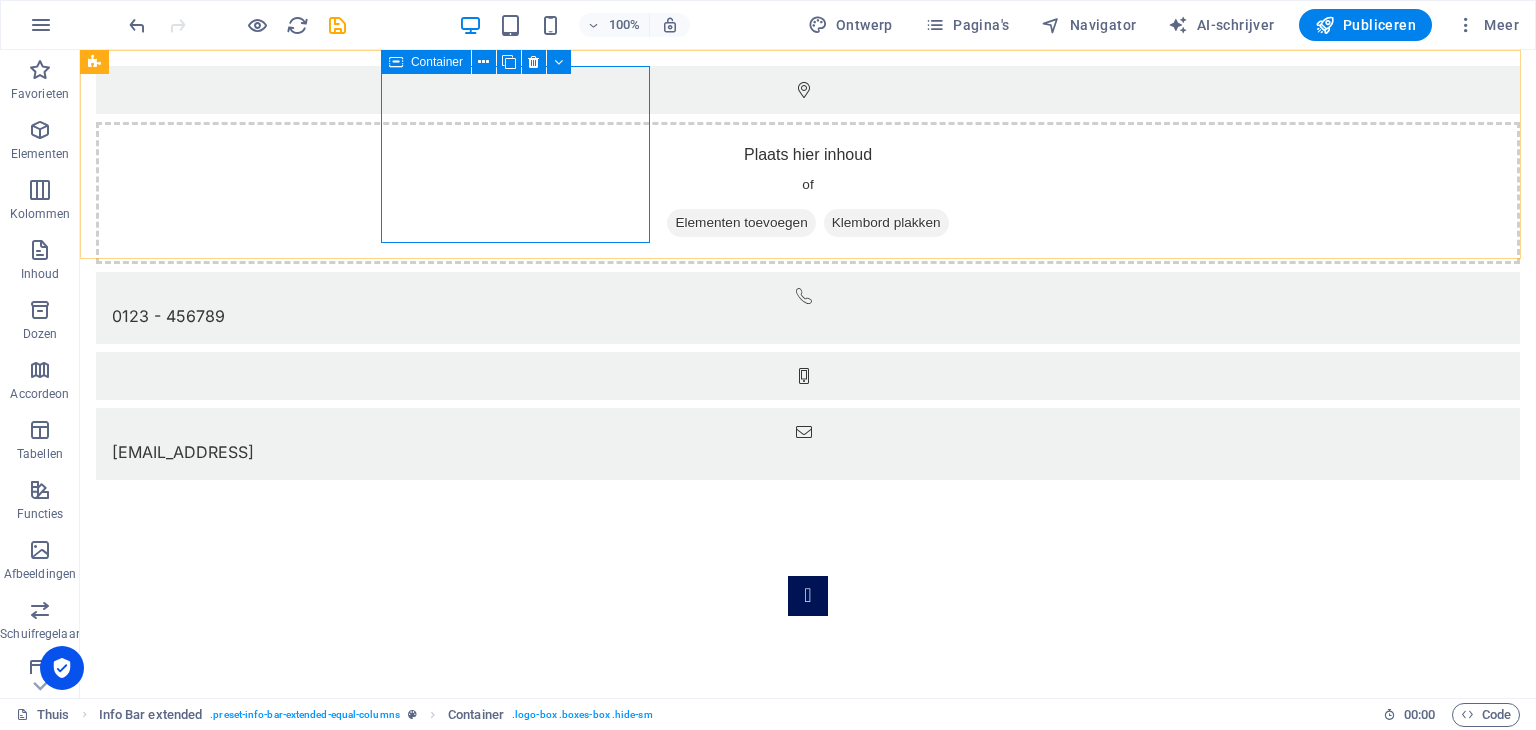 click on "Container" at bounding box center (437, 62) 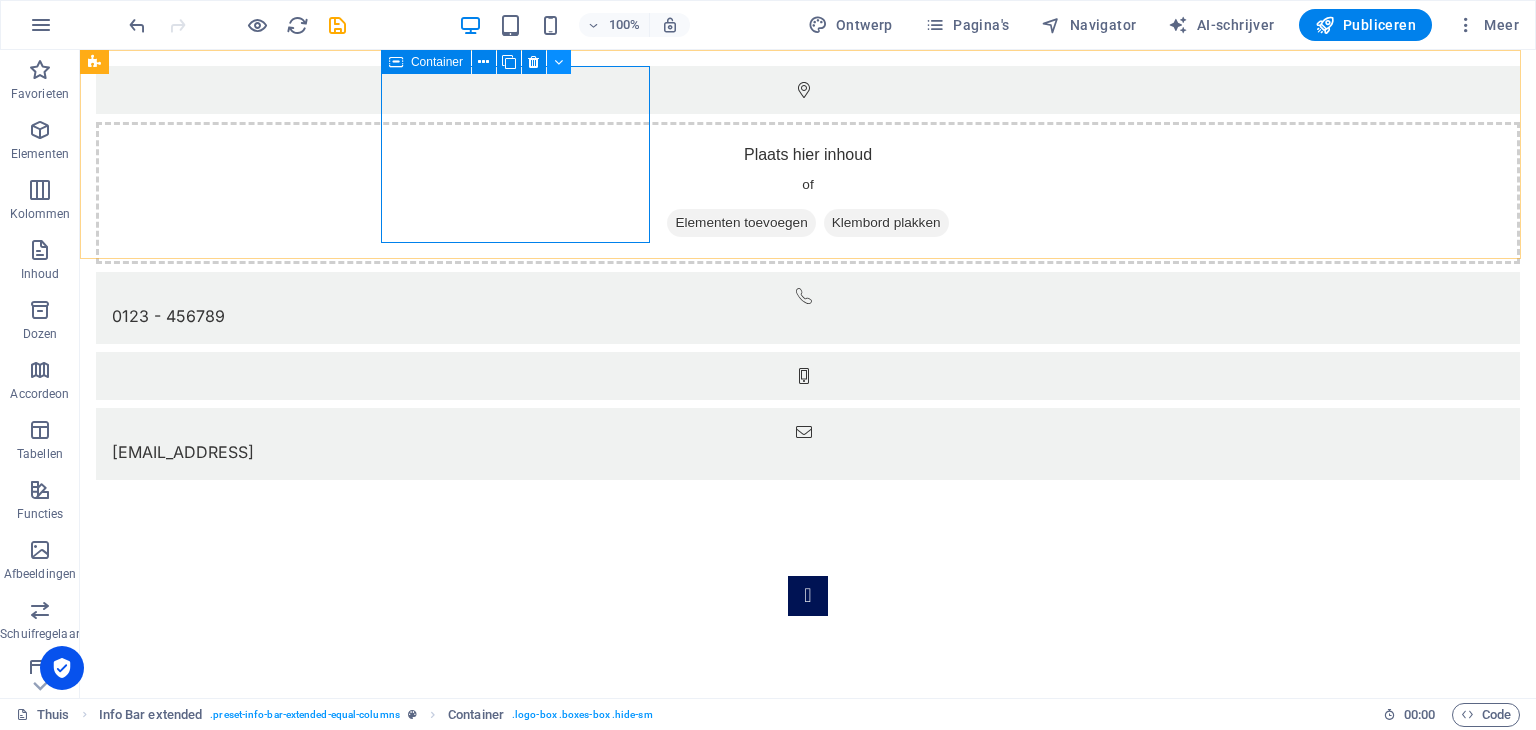 click at bounding box center (558, 62) 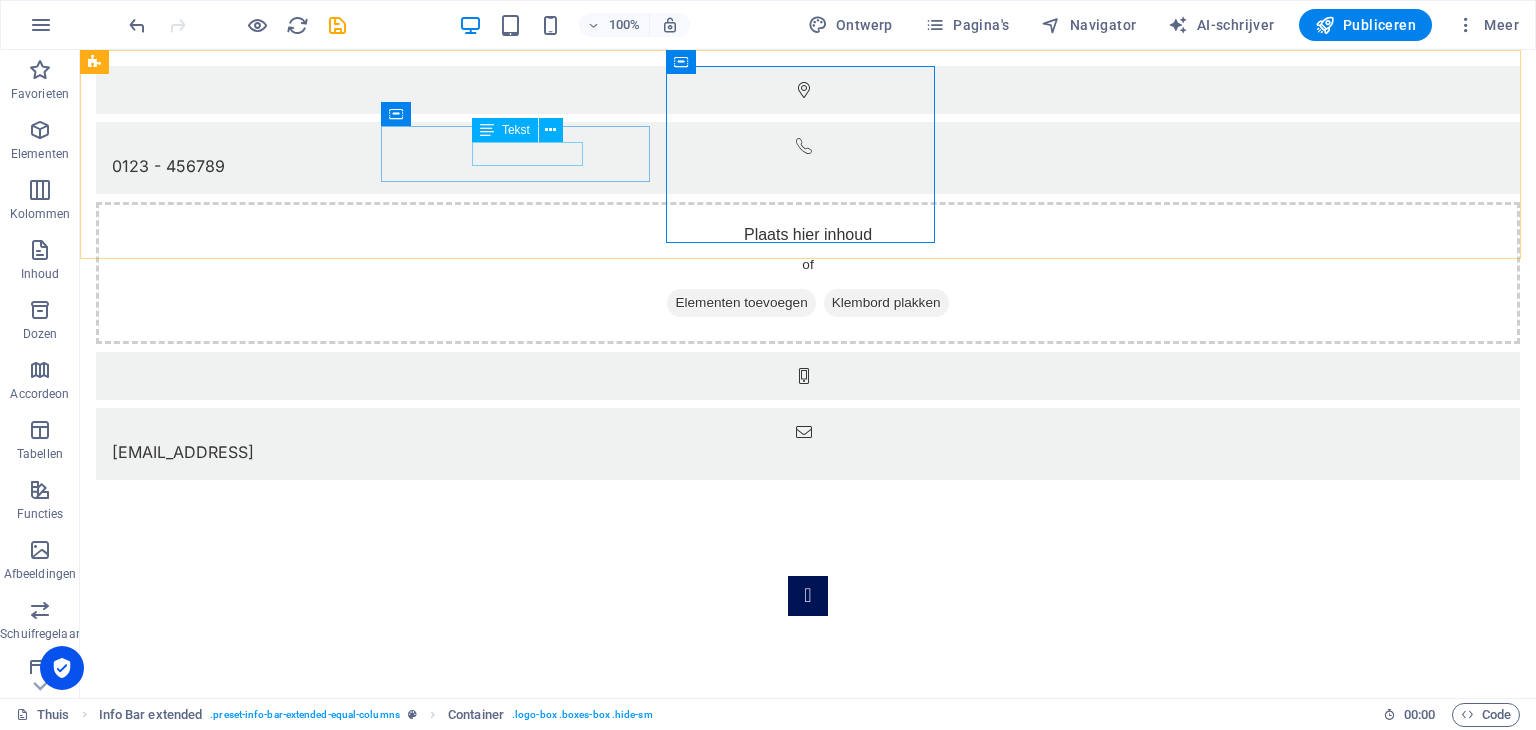 click on "Tekst" at bounding box center (505, 130) 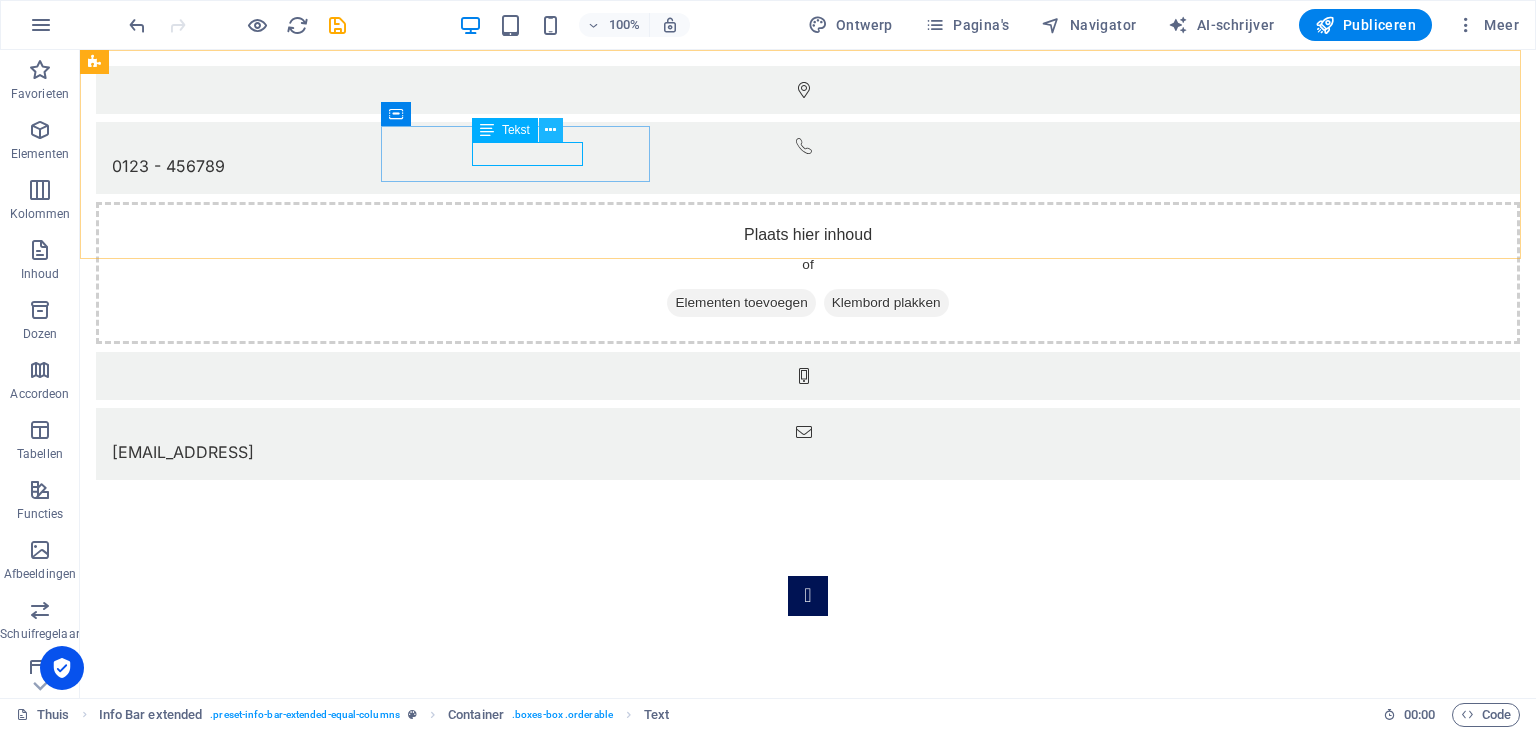 click at bounding box center (551, 130) 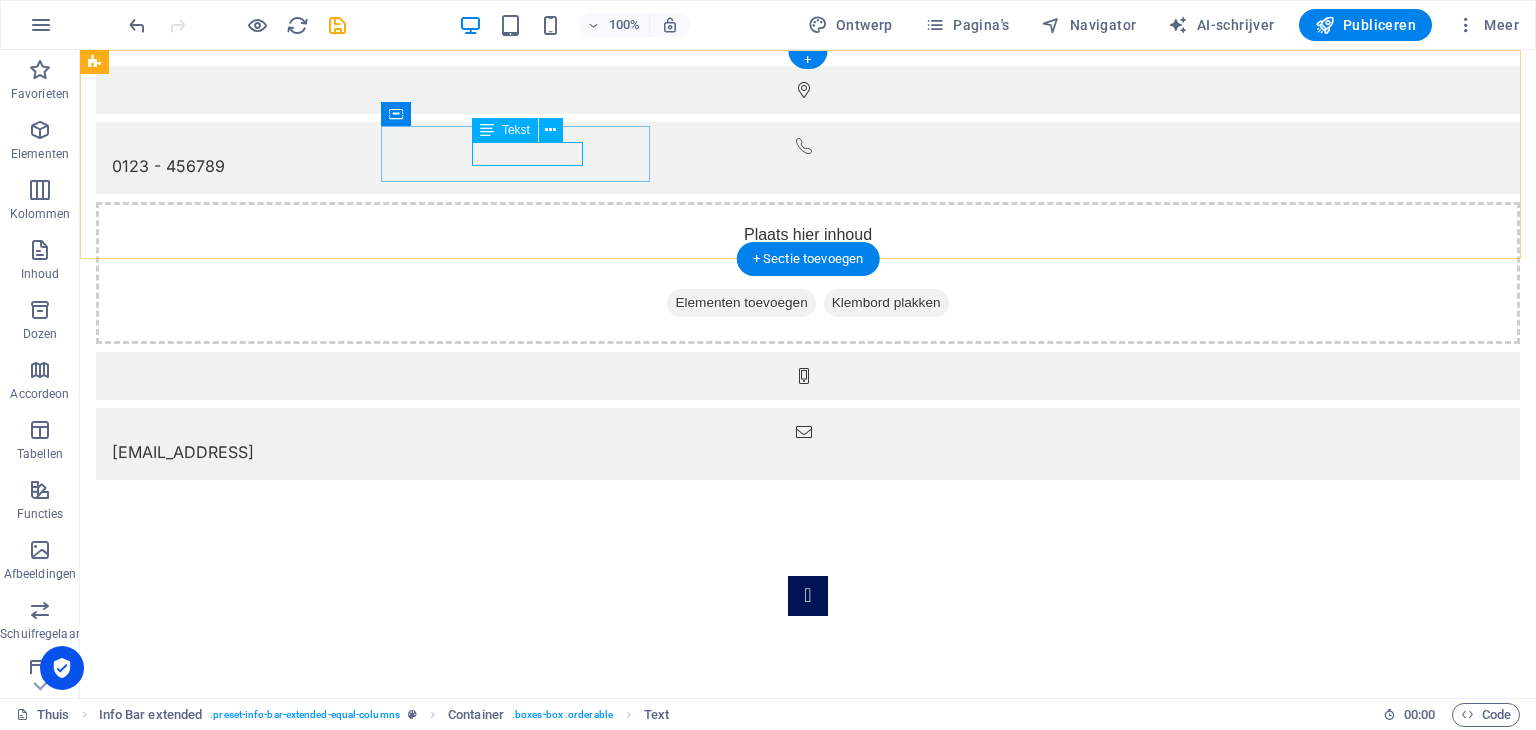 click on "0123 - 456789" at bounding box center [168, 166] 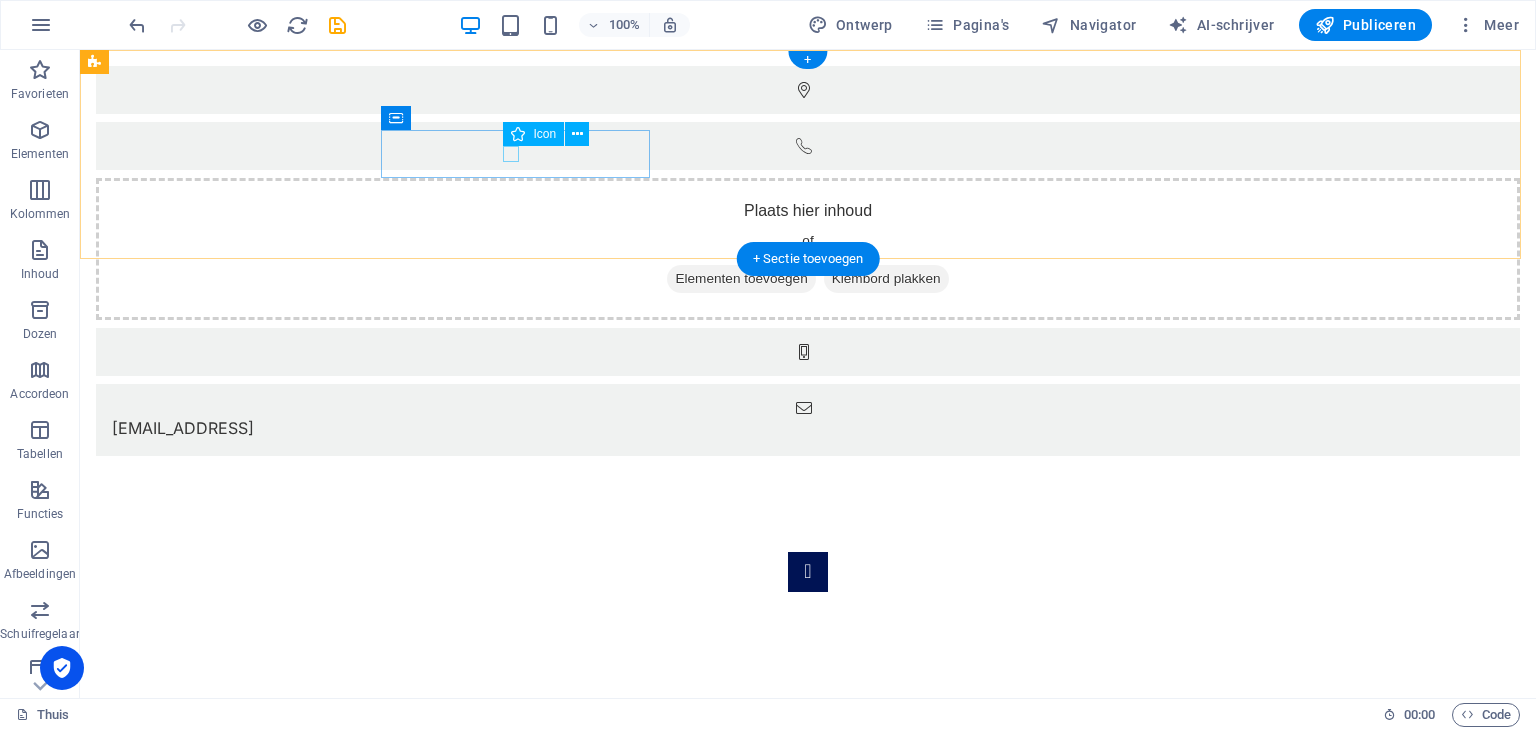 click at bounding box center [804, 146] 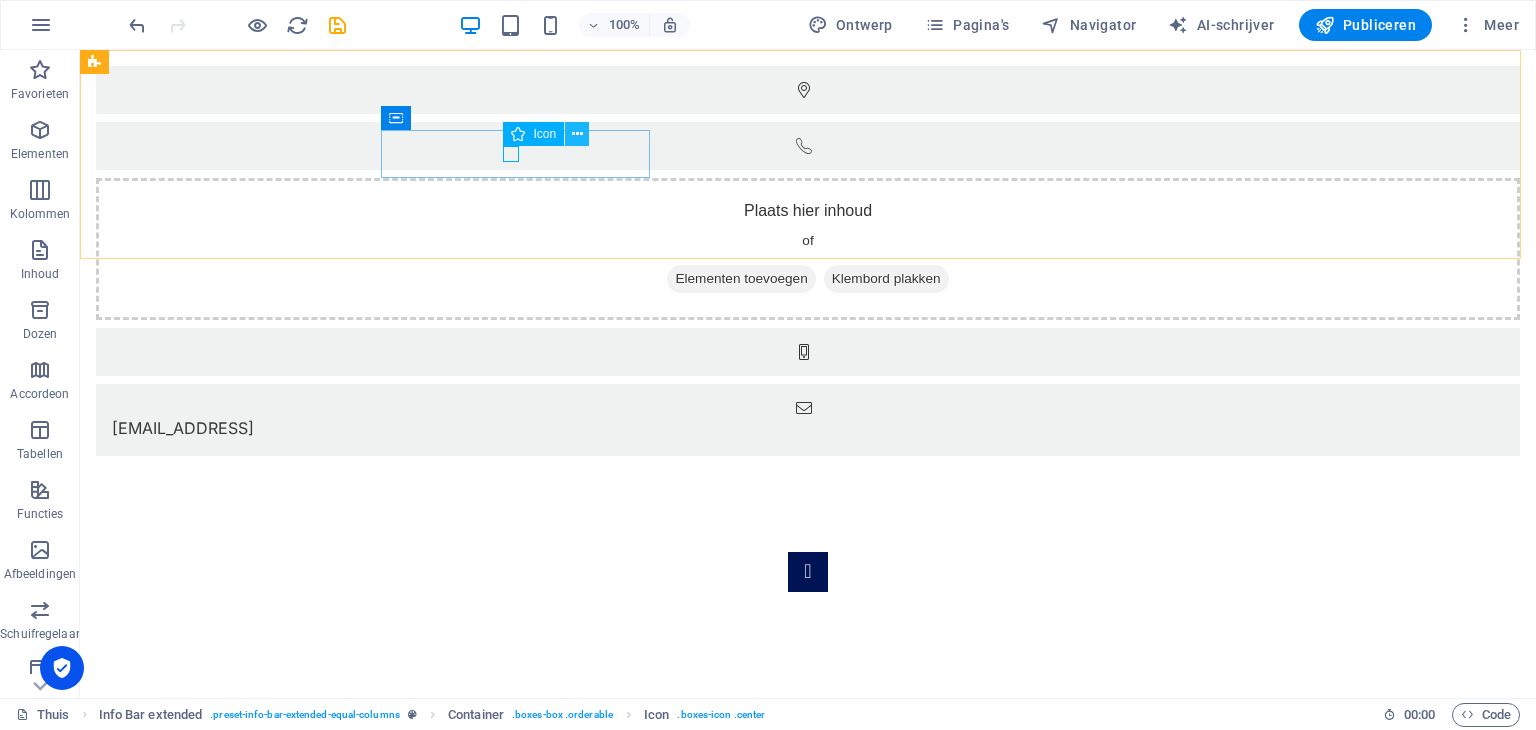click at bounding box center [577, 134] 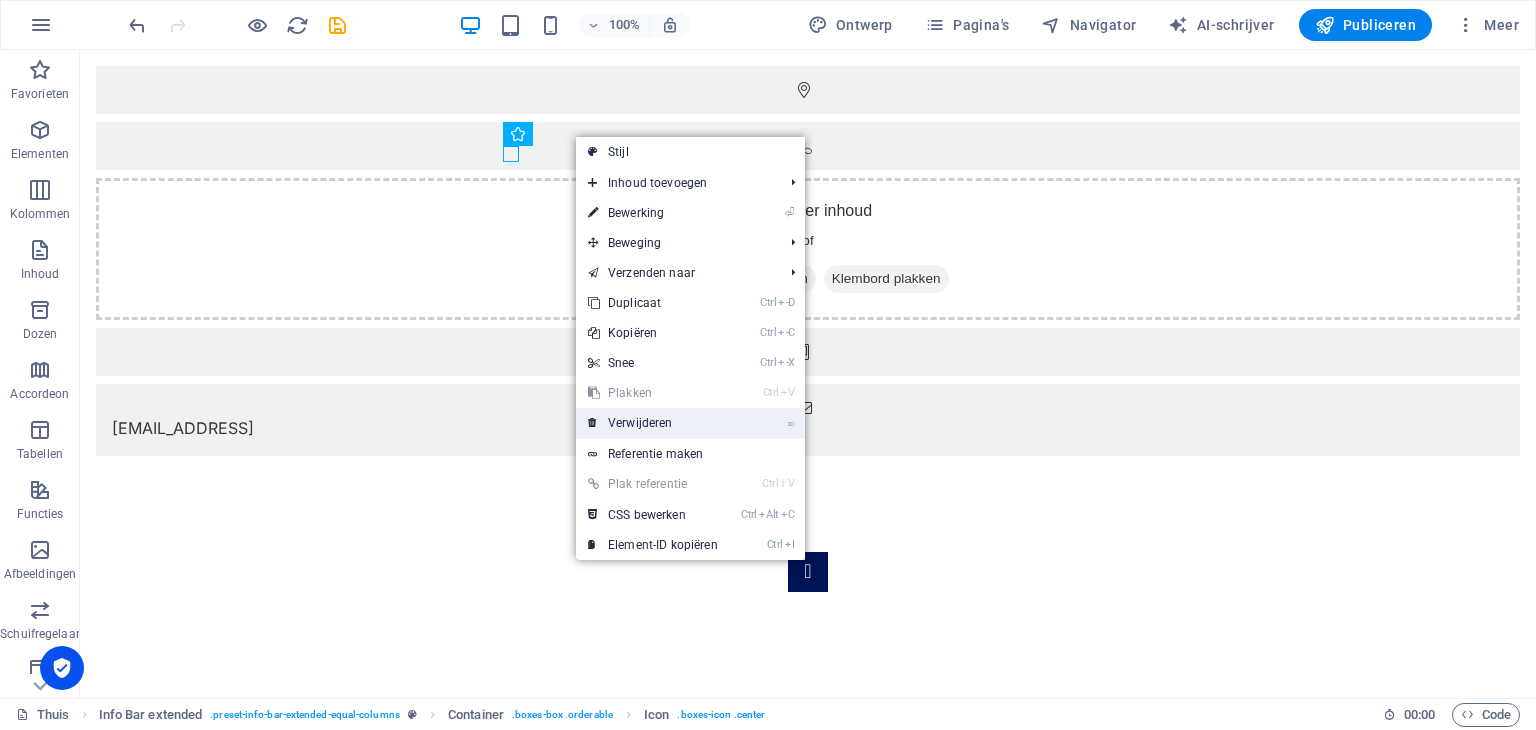 click on "⌦ Verwijderen" at bounding box center [653, 423] 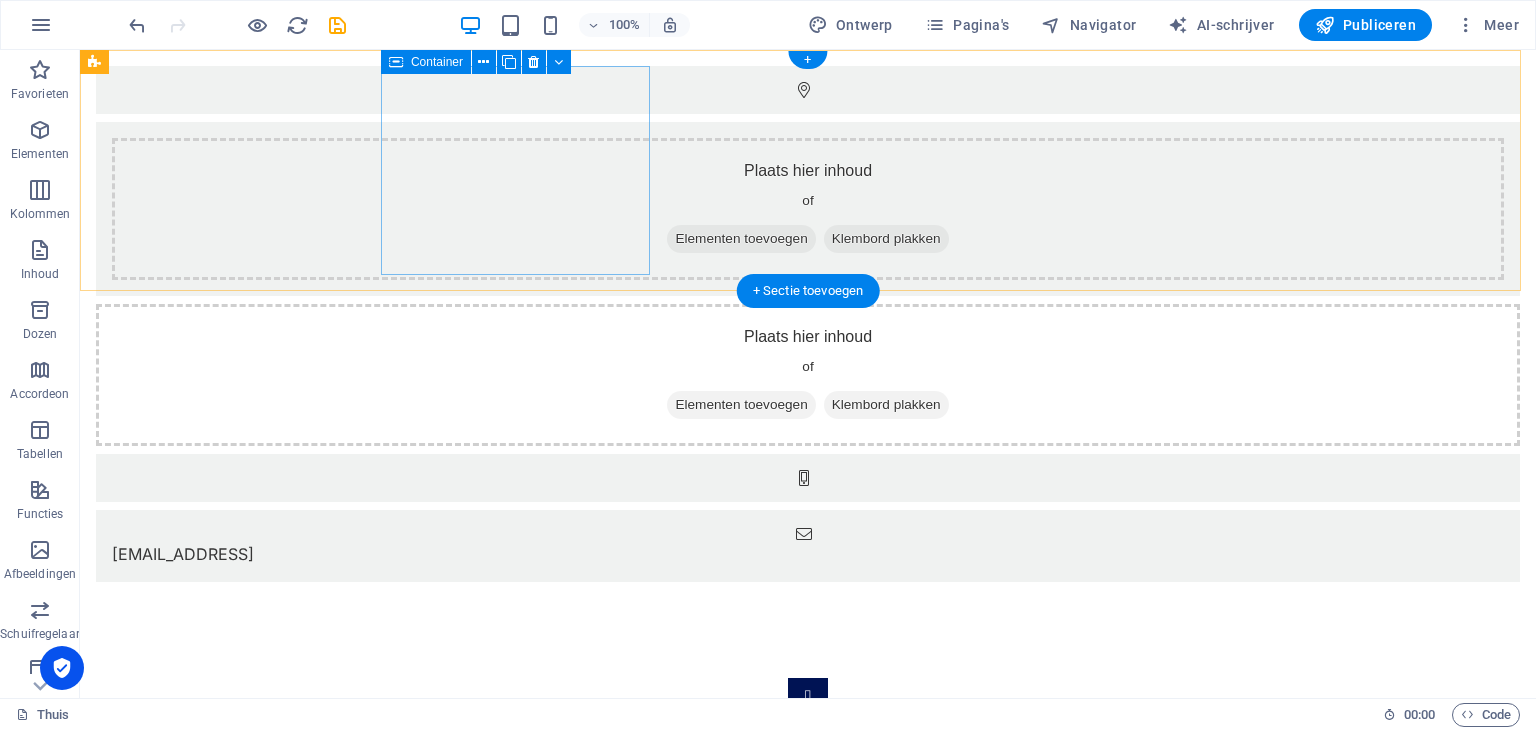 click on "Plaats hier inhoud of  Elementen toevoegen  Klembord plakken" at bounding box center [808, 209] 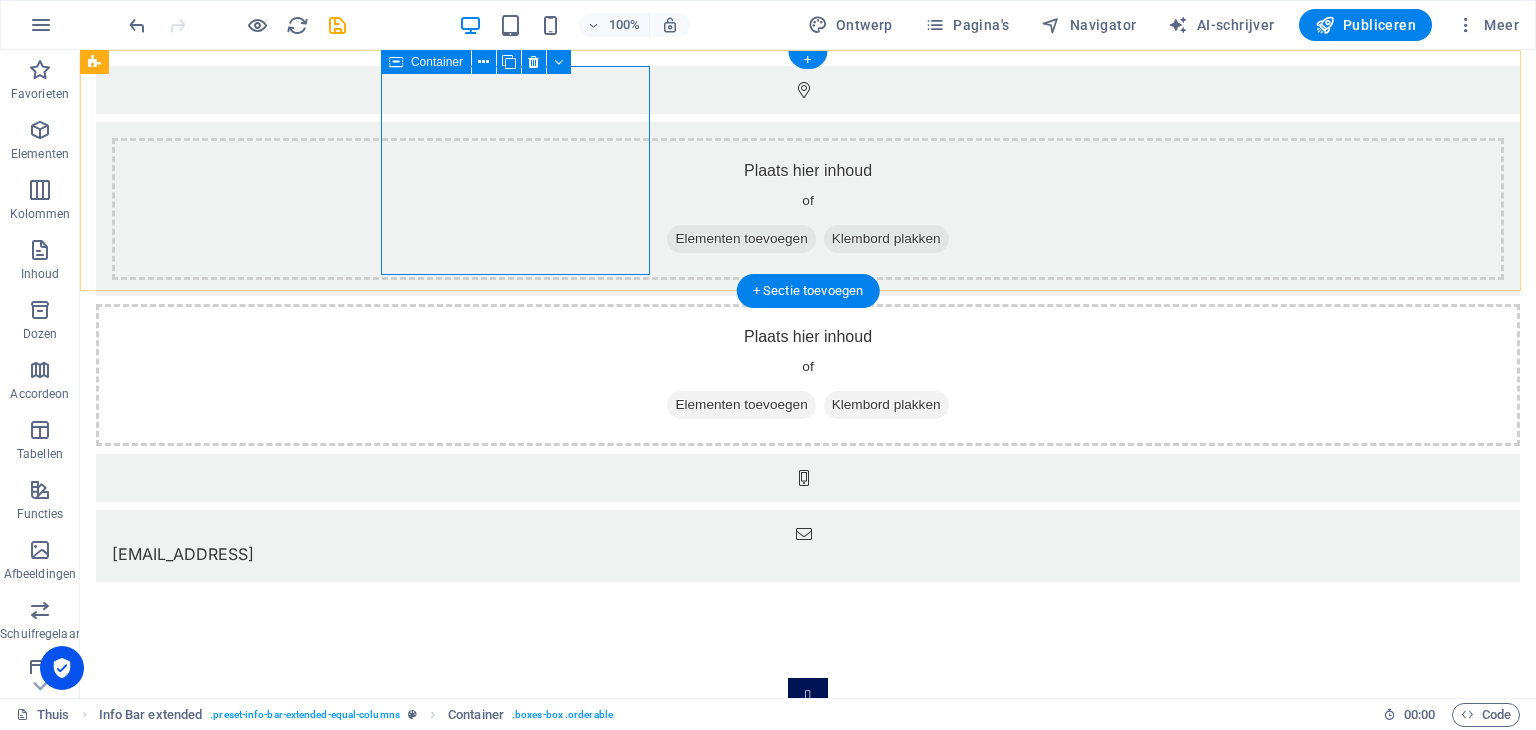 click on "Plaats hier inhoud of  Elementen toevoegen  Klembord plakken" at bounding box center (808, 209) 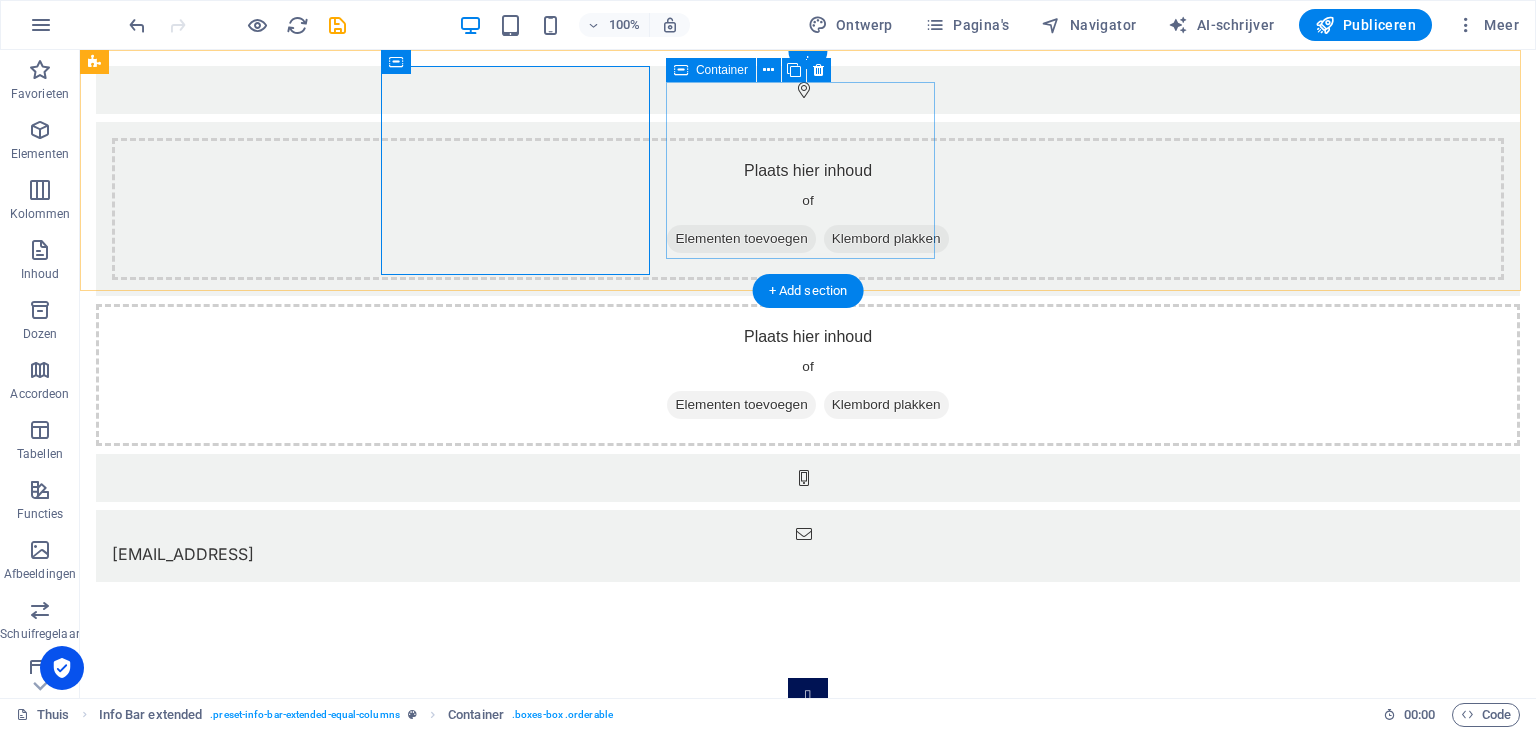 click on "Plaats hier inhoud of  Elementen toevoegen  Klembord plakken" at bounding box center (808, 375) 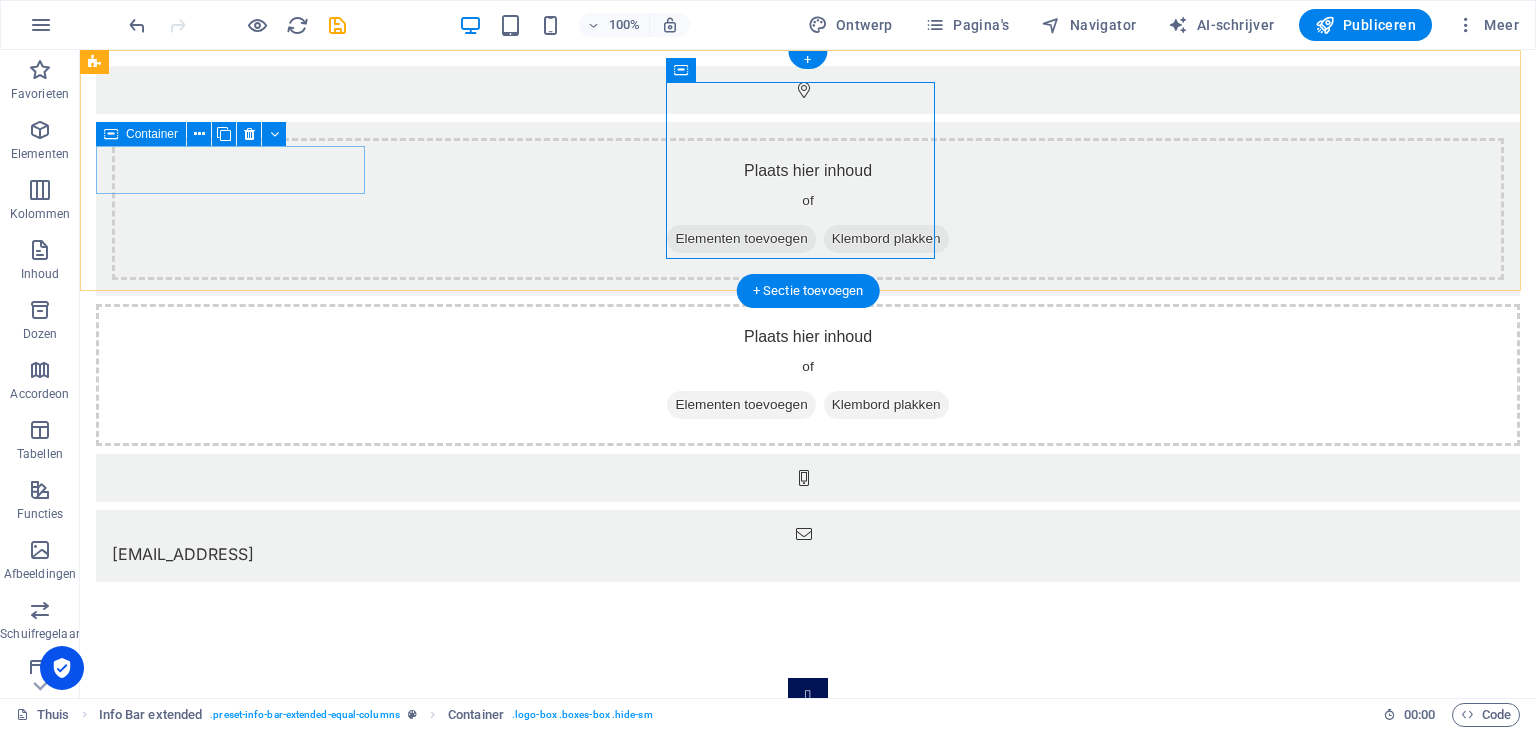 click at bounding box center [808, 90] 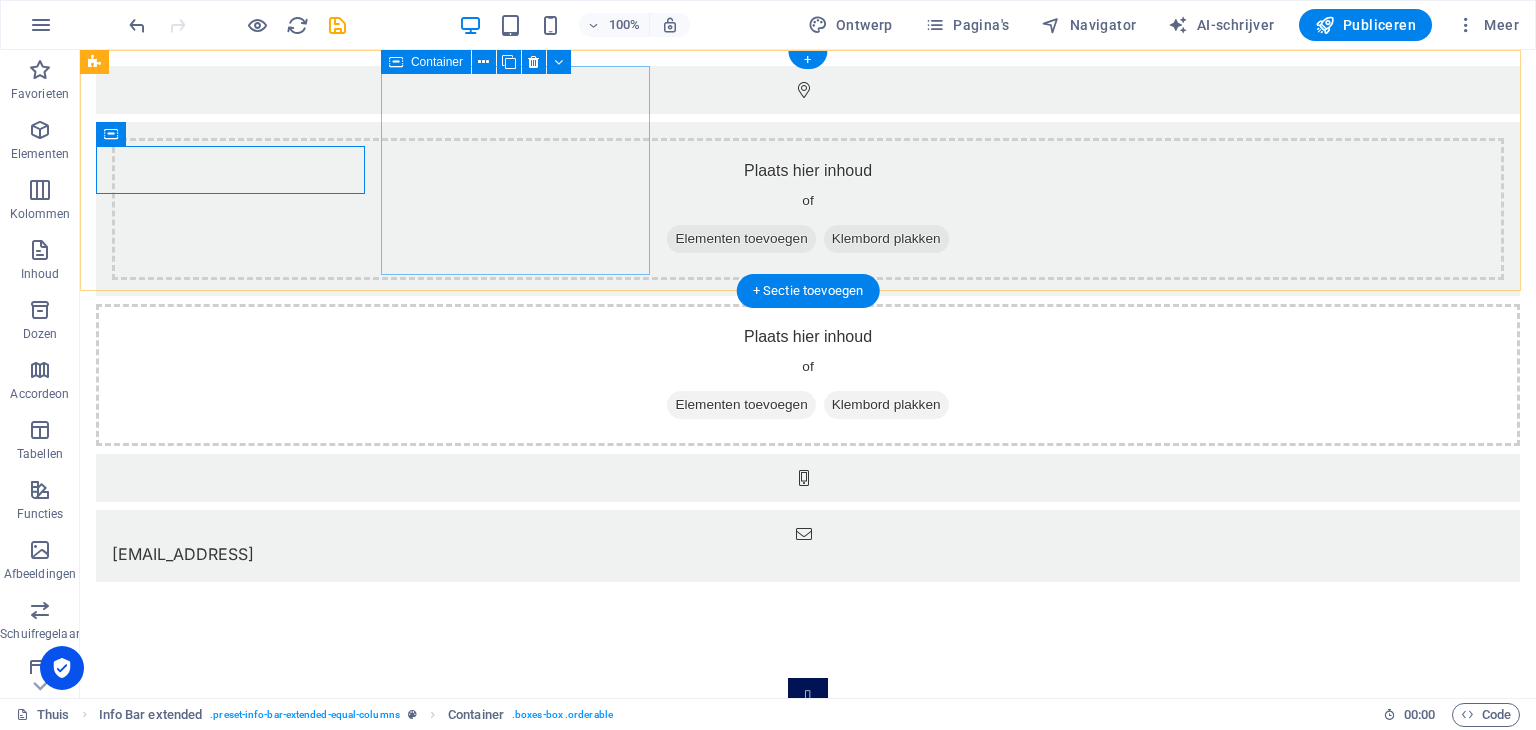 click on "Plaats hier inhoud of  Elementen toevoegen  Klembord plakken" at bounding box center (808, 209) 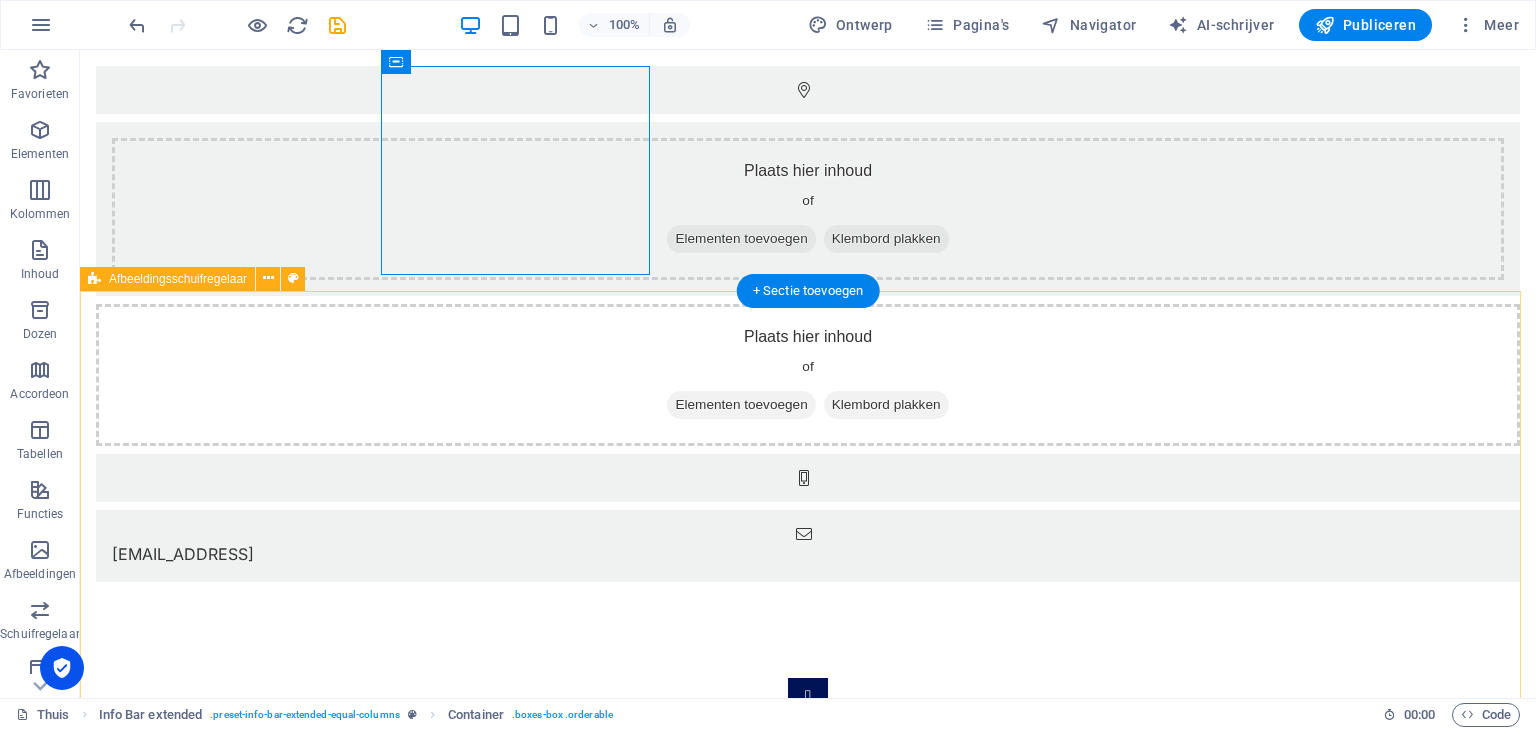 click on "1 2" at bounding box center (808, 878) 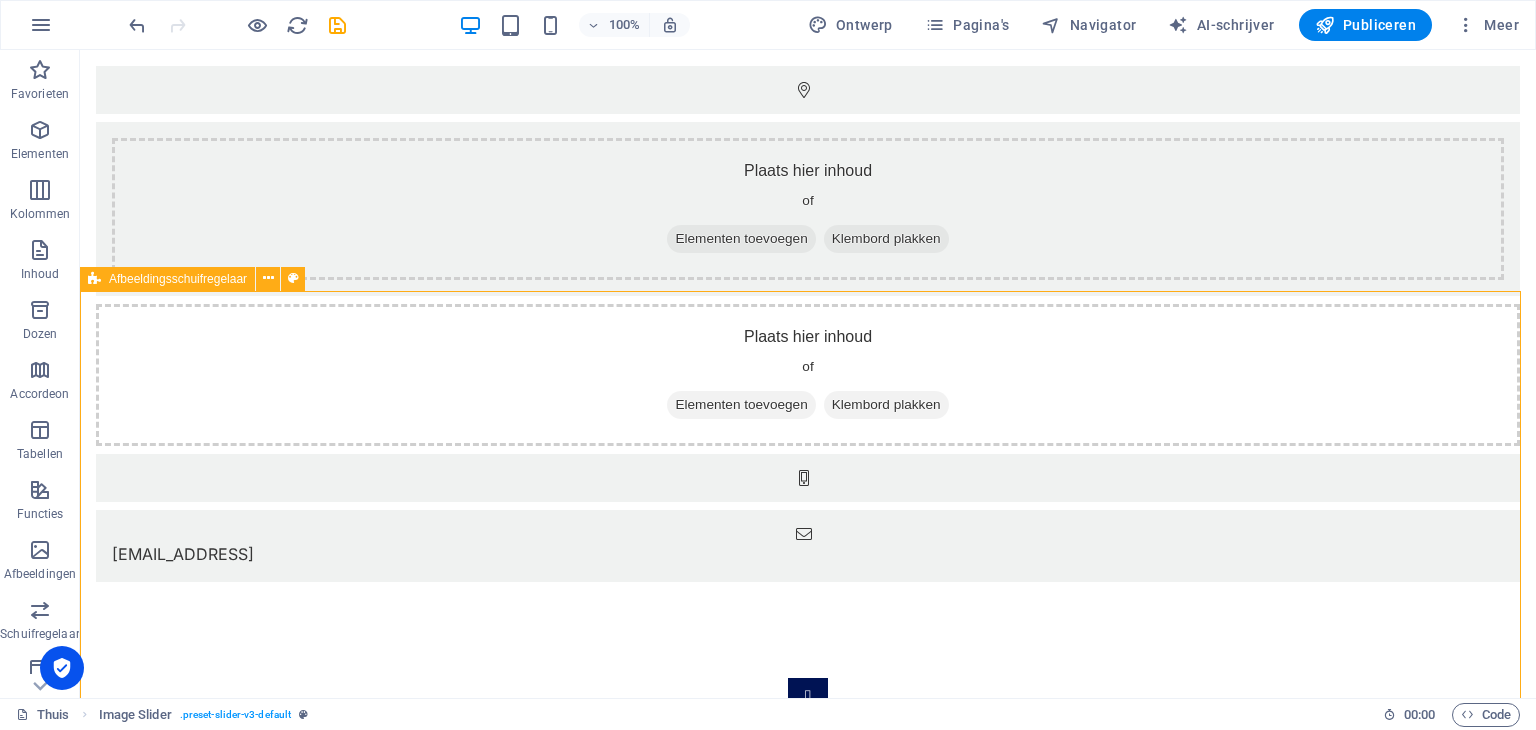 click at bounding box center [94, 279] 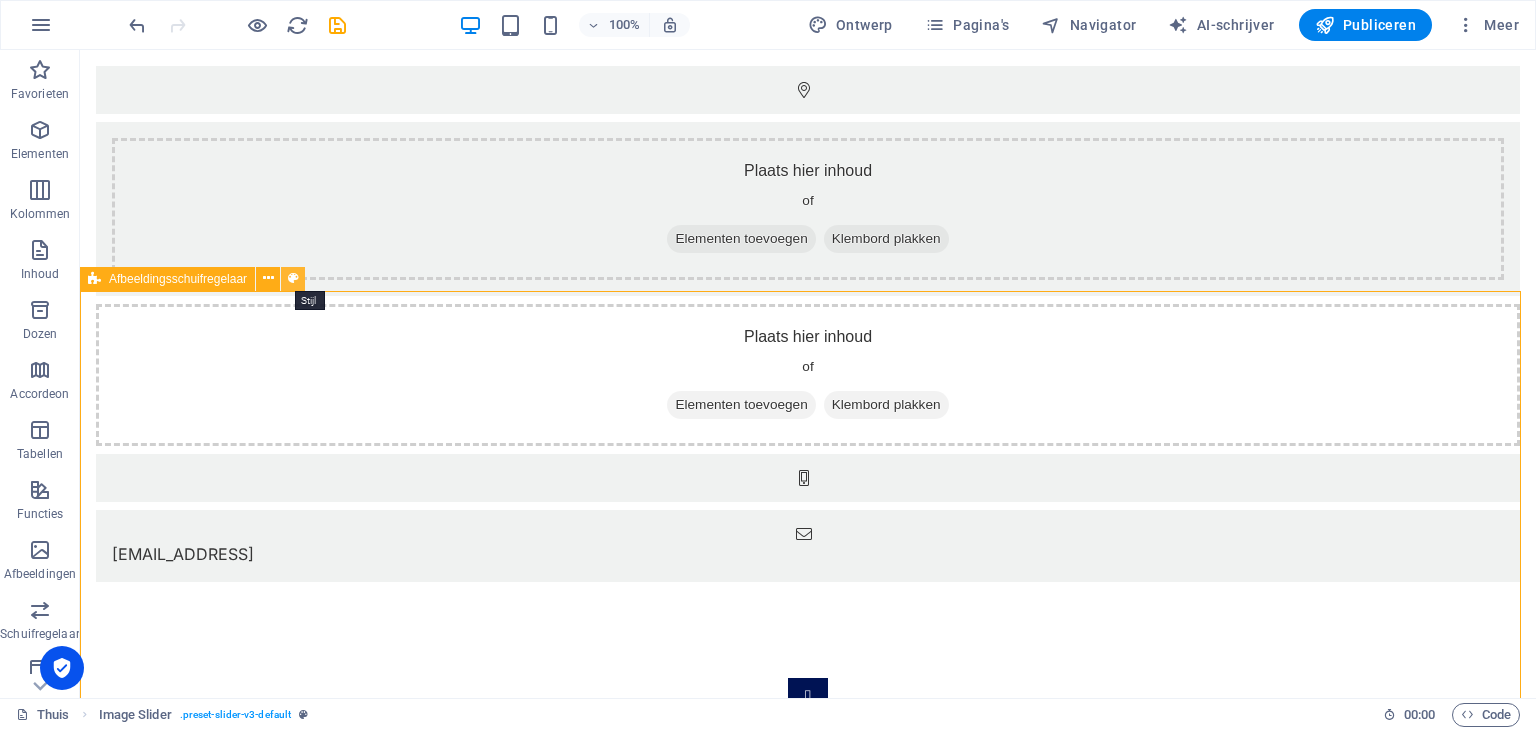 click at bounding box center [293, 279] 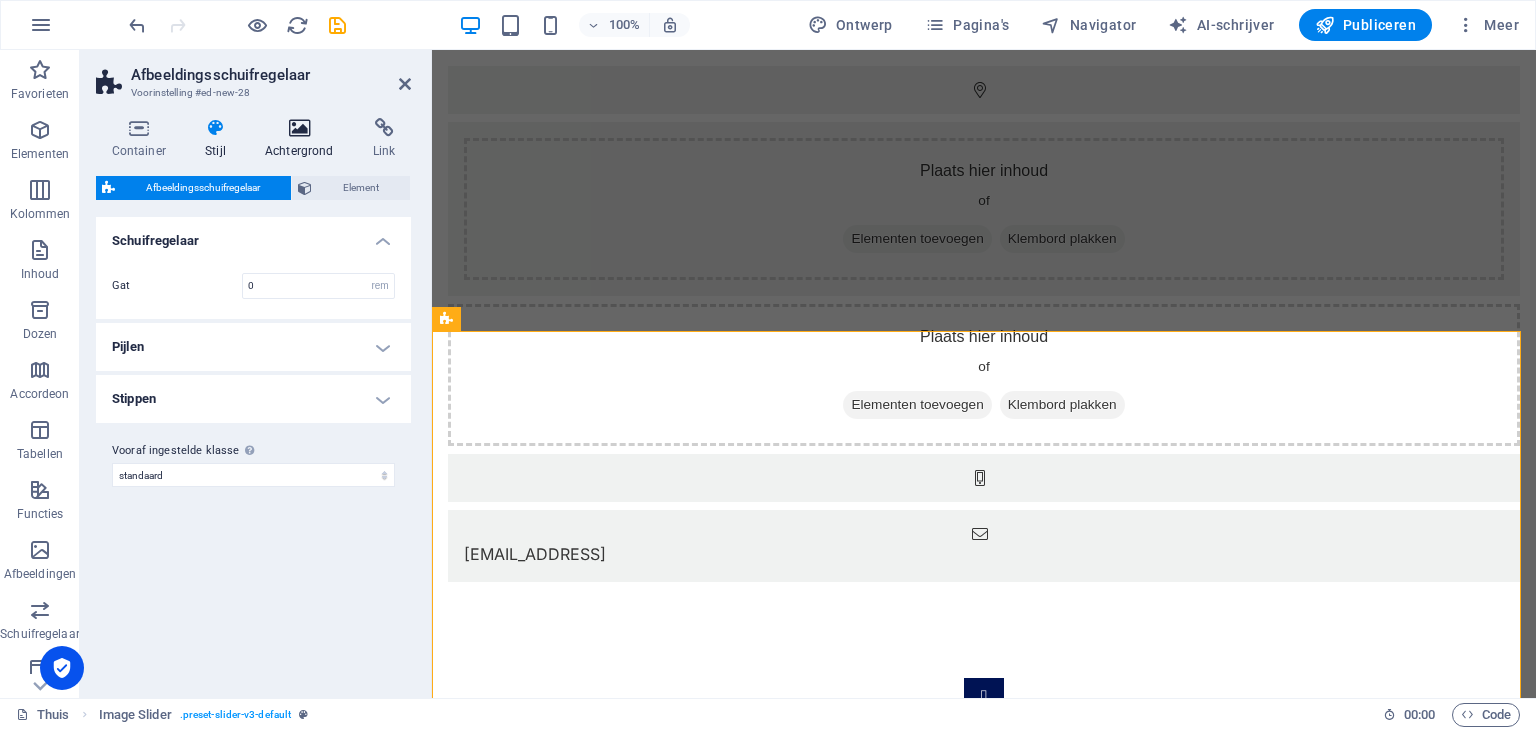 click on "Achtergrond" at bounding box center [299, 151] 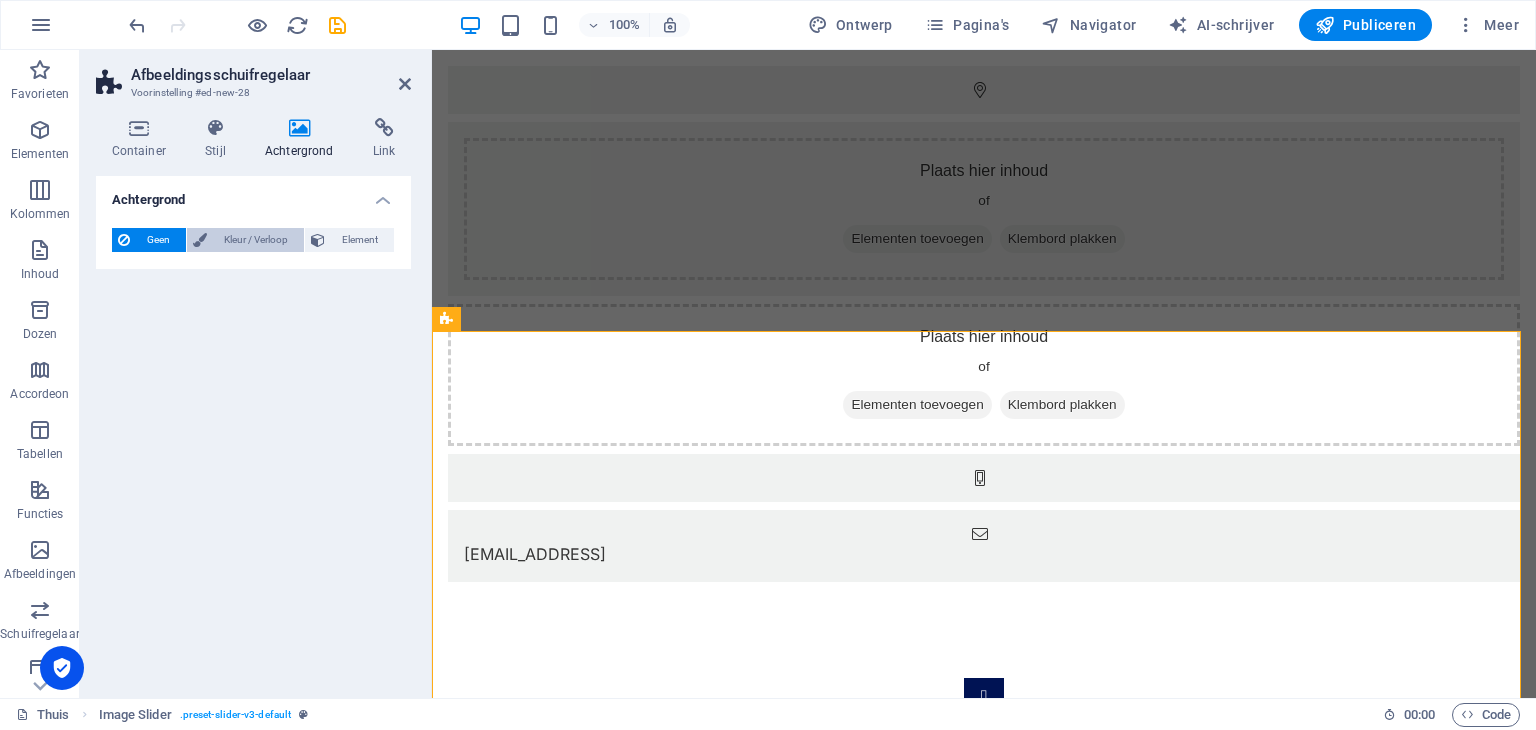 click on "Kleur / Verloop" at bounding box center [255, 240] 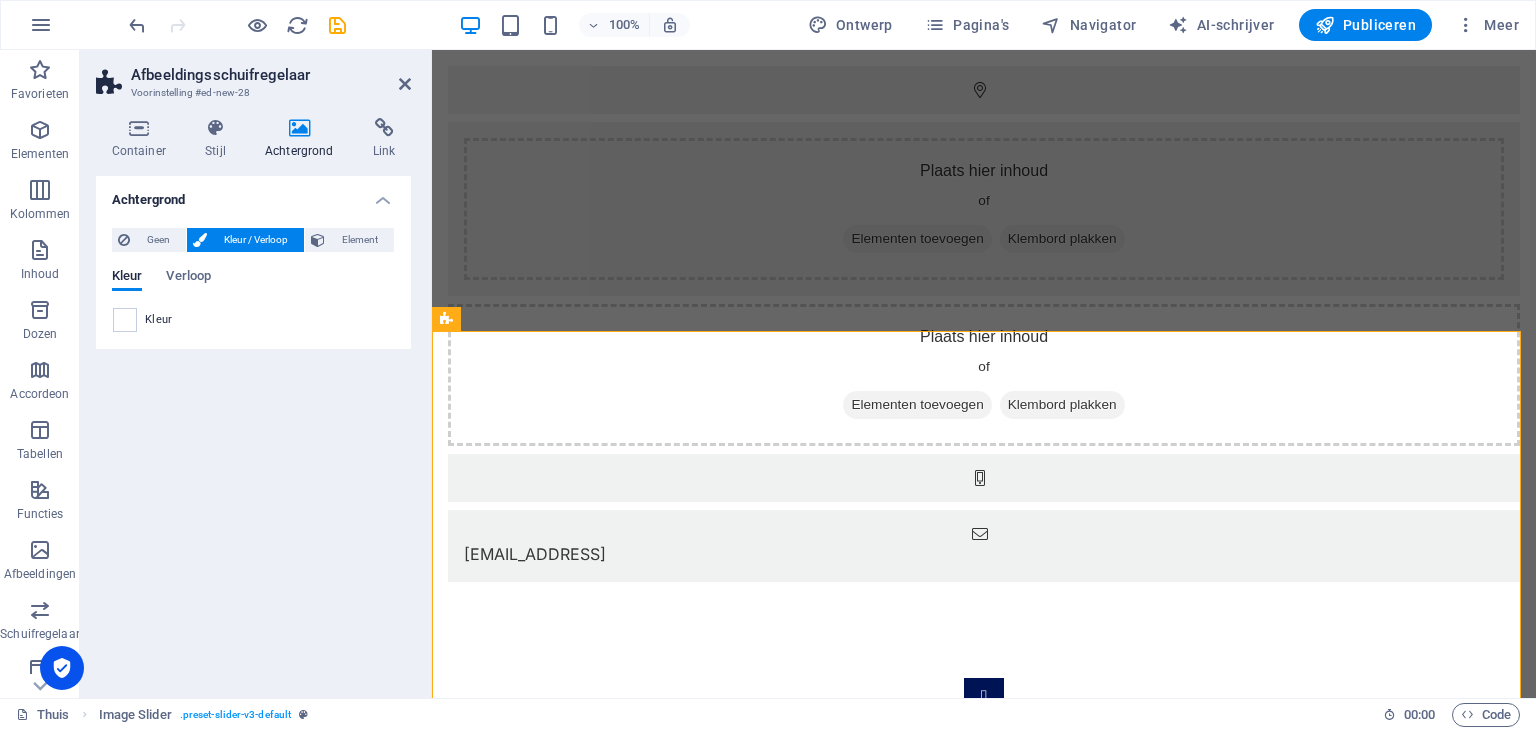 click on "Kleur" at bounding box center (159, 319) 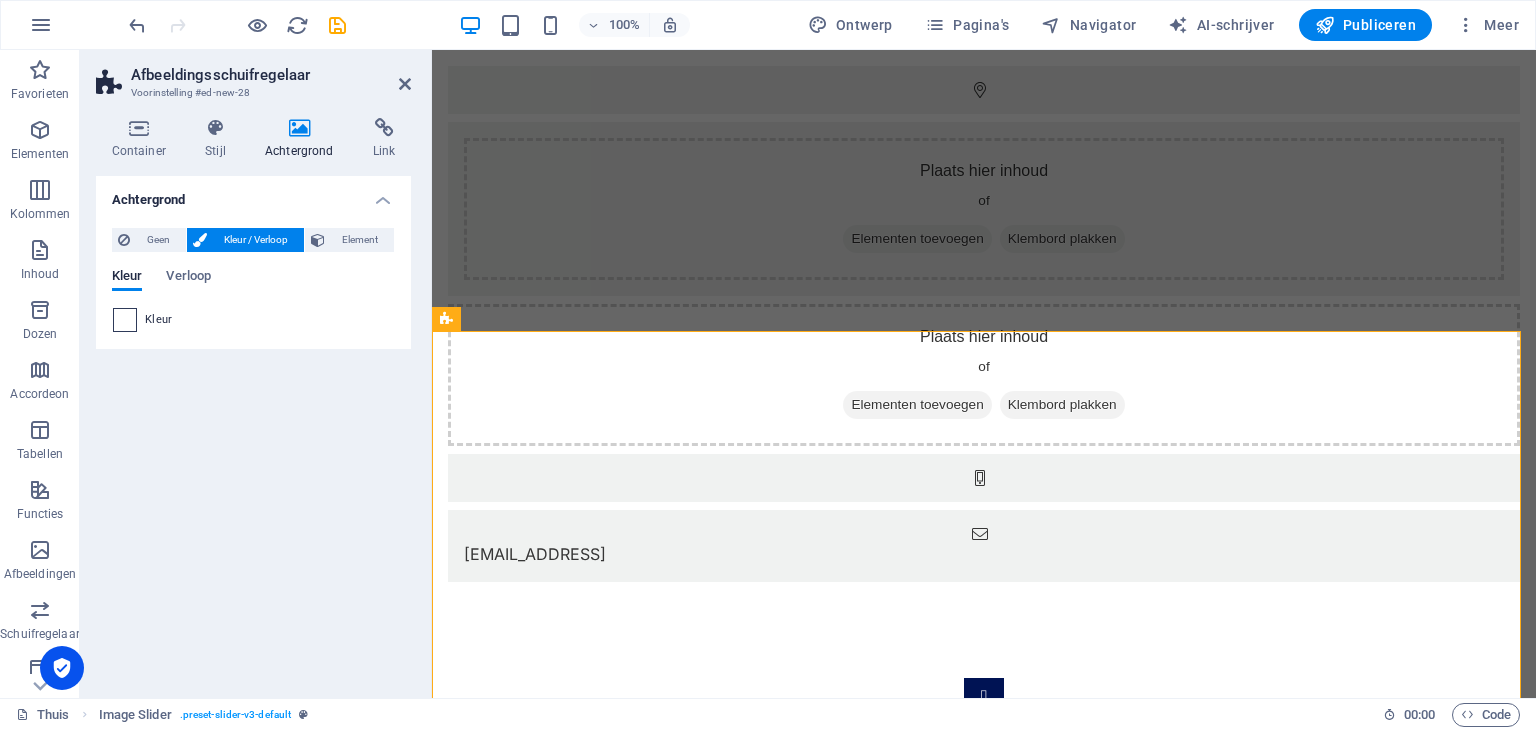 click at bounding box center (125, 320) 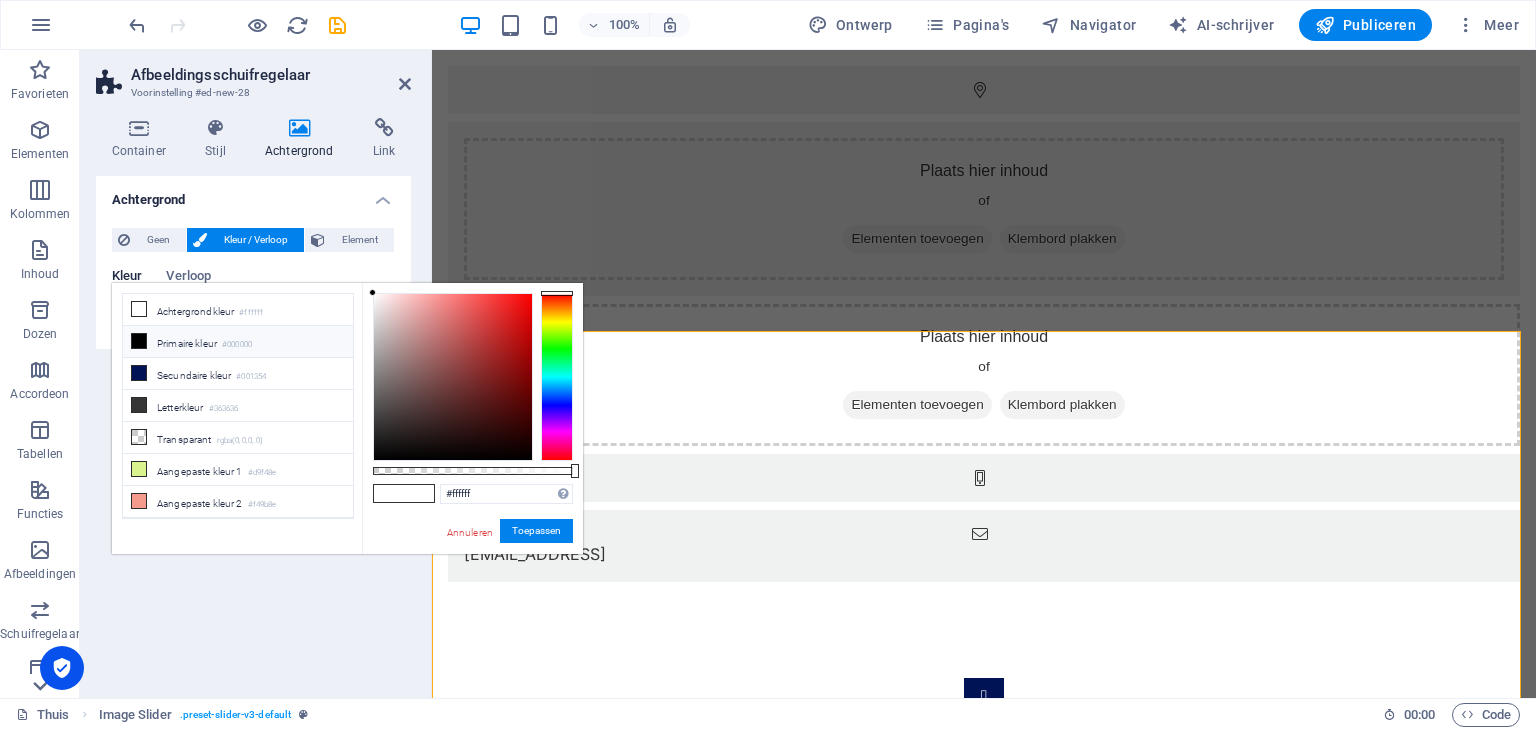click 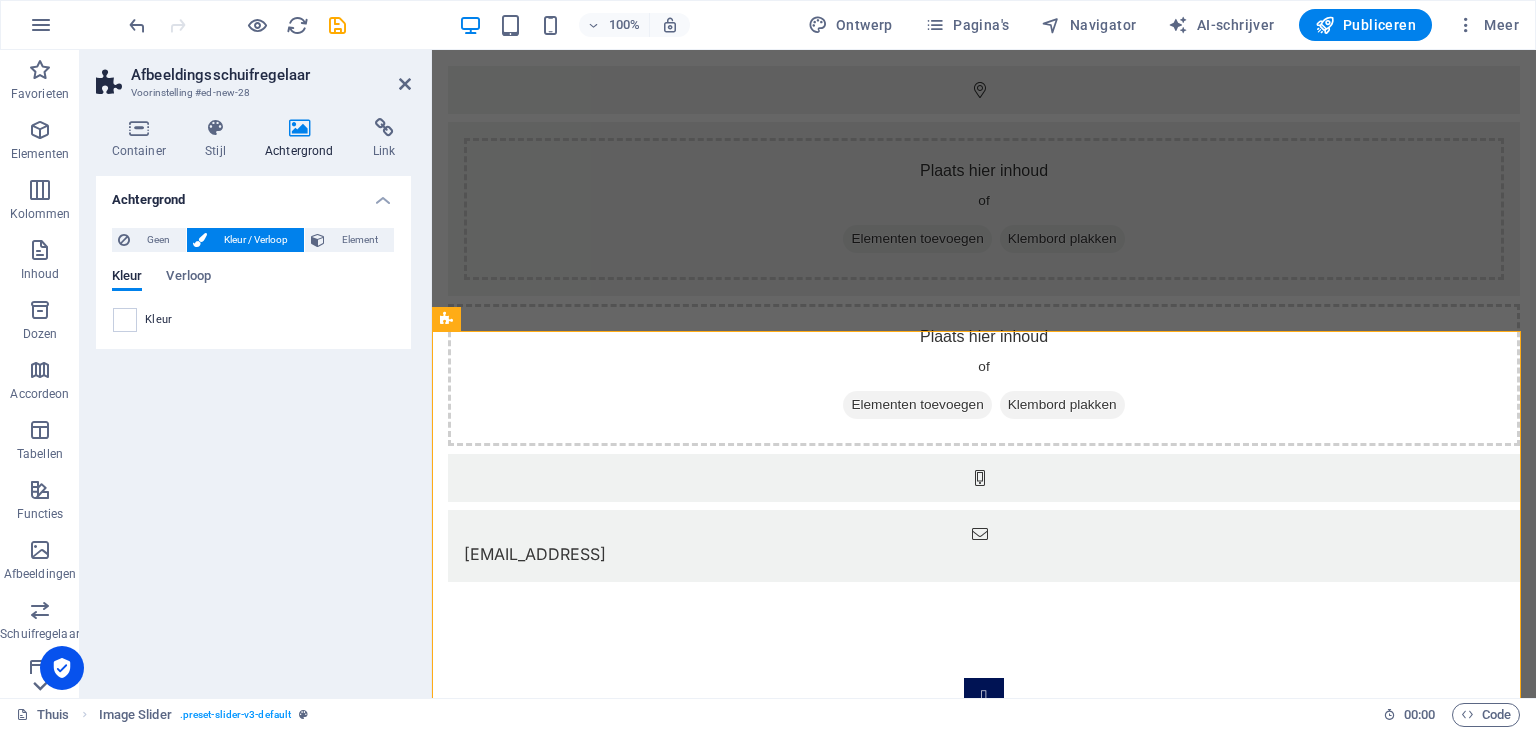 scroll, scrollTop: 252, scrollLeft: 0, axis: vertical 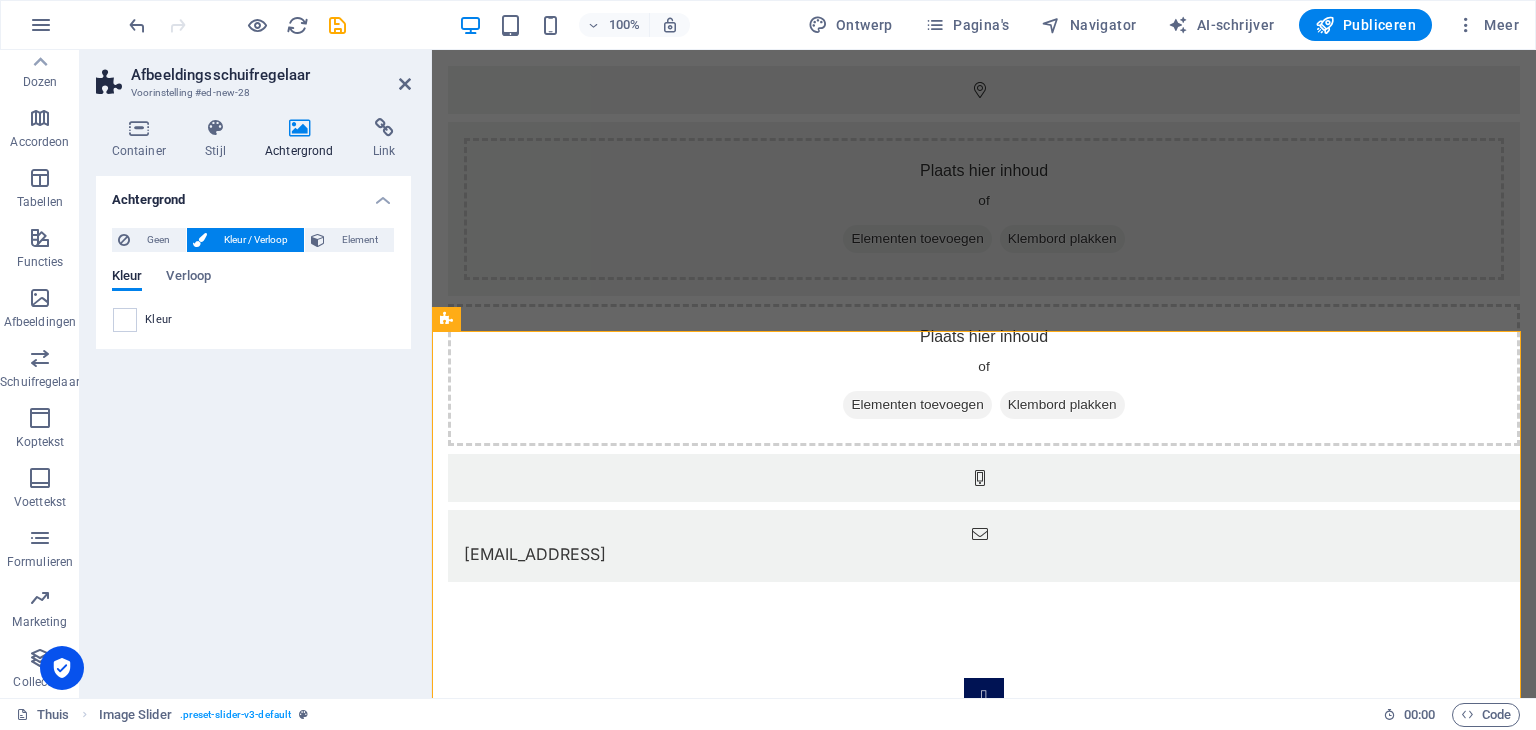 click on "Collecties" at bounding box center (40, 670) 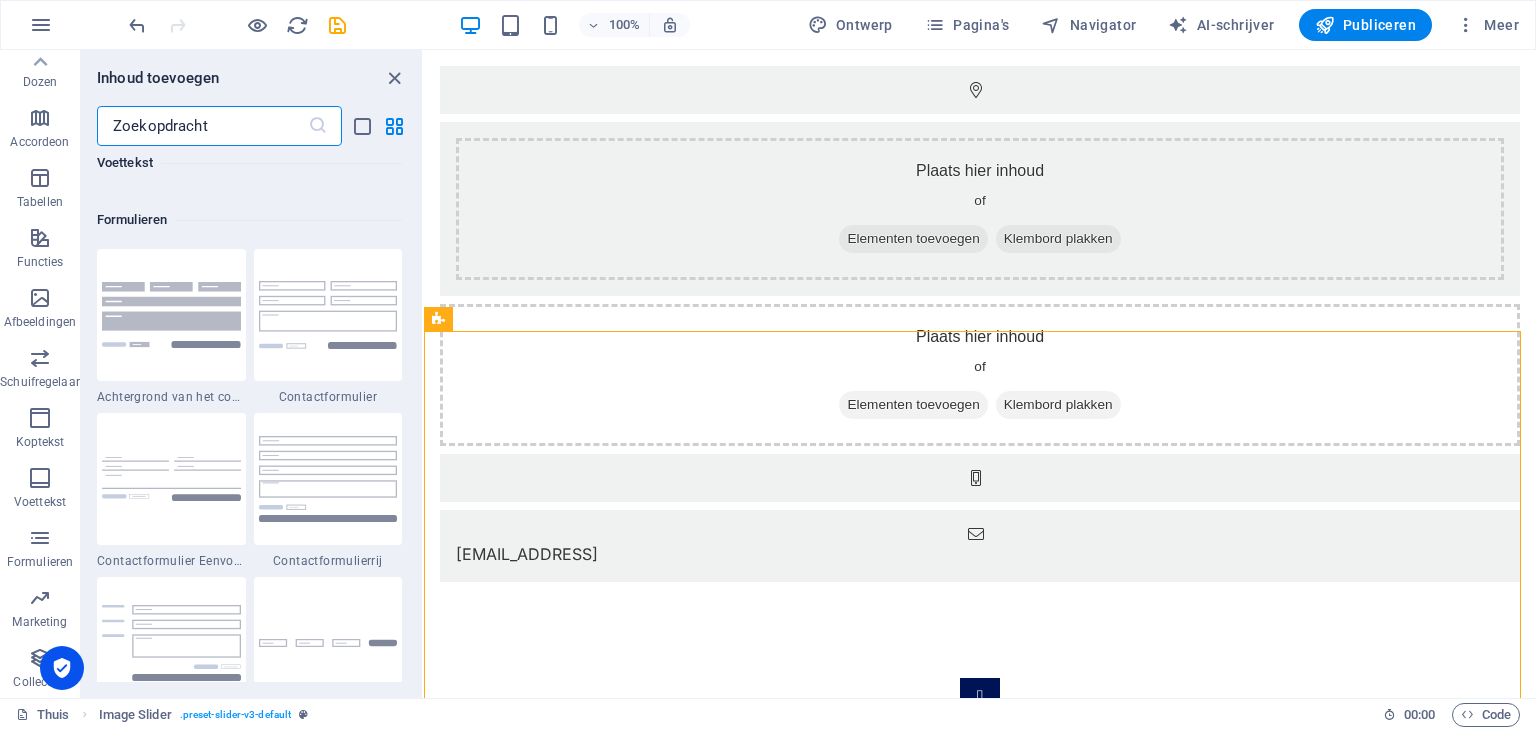 scroll, scrollTop: 18142, scrollLeft: 0, axis: vertical 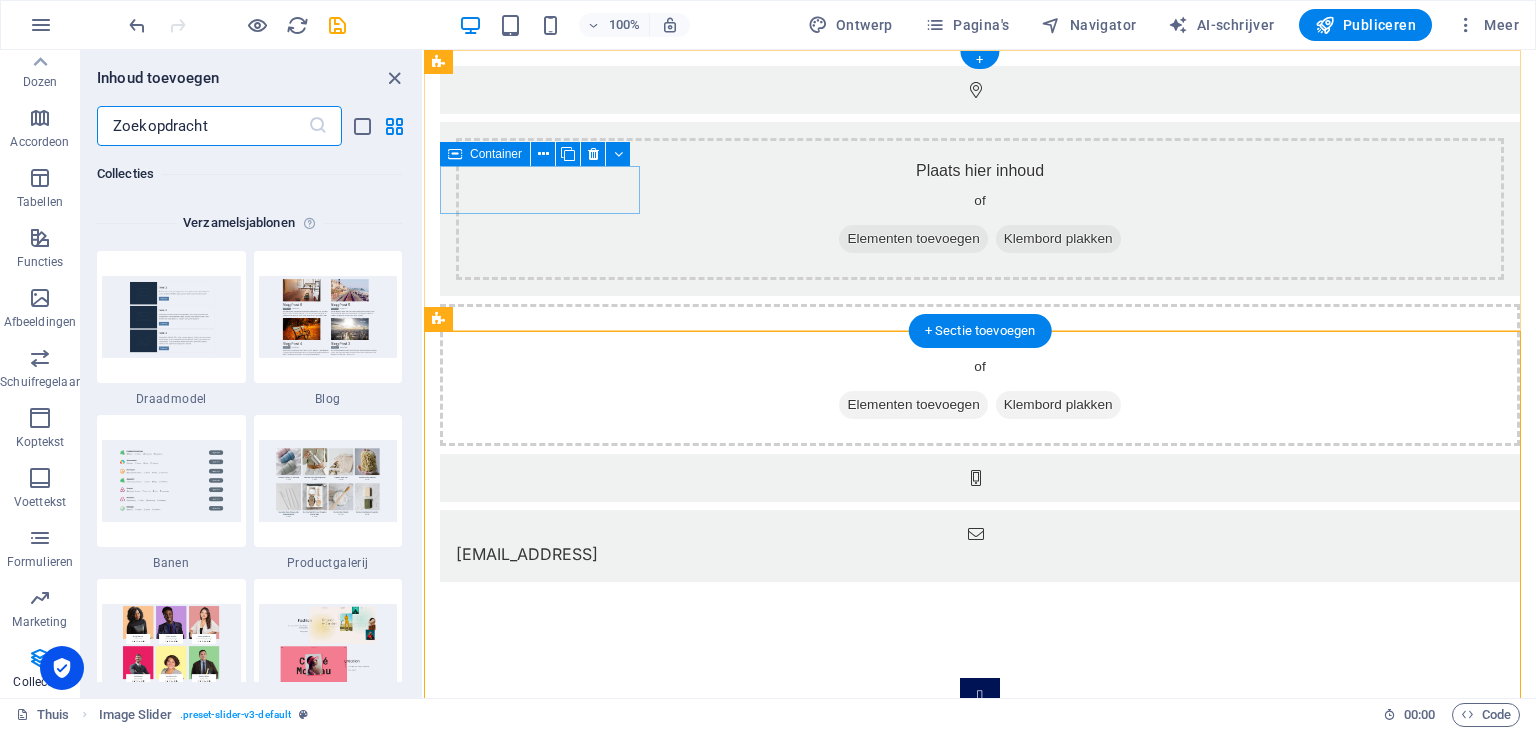 click at bounding box center (980, 90) 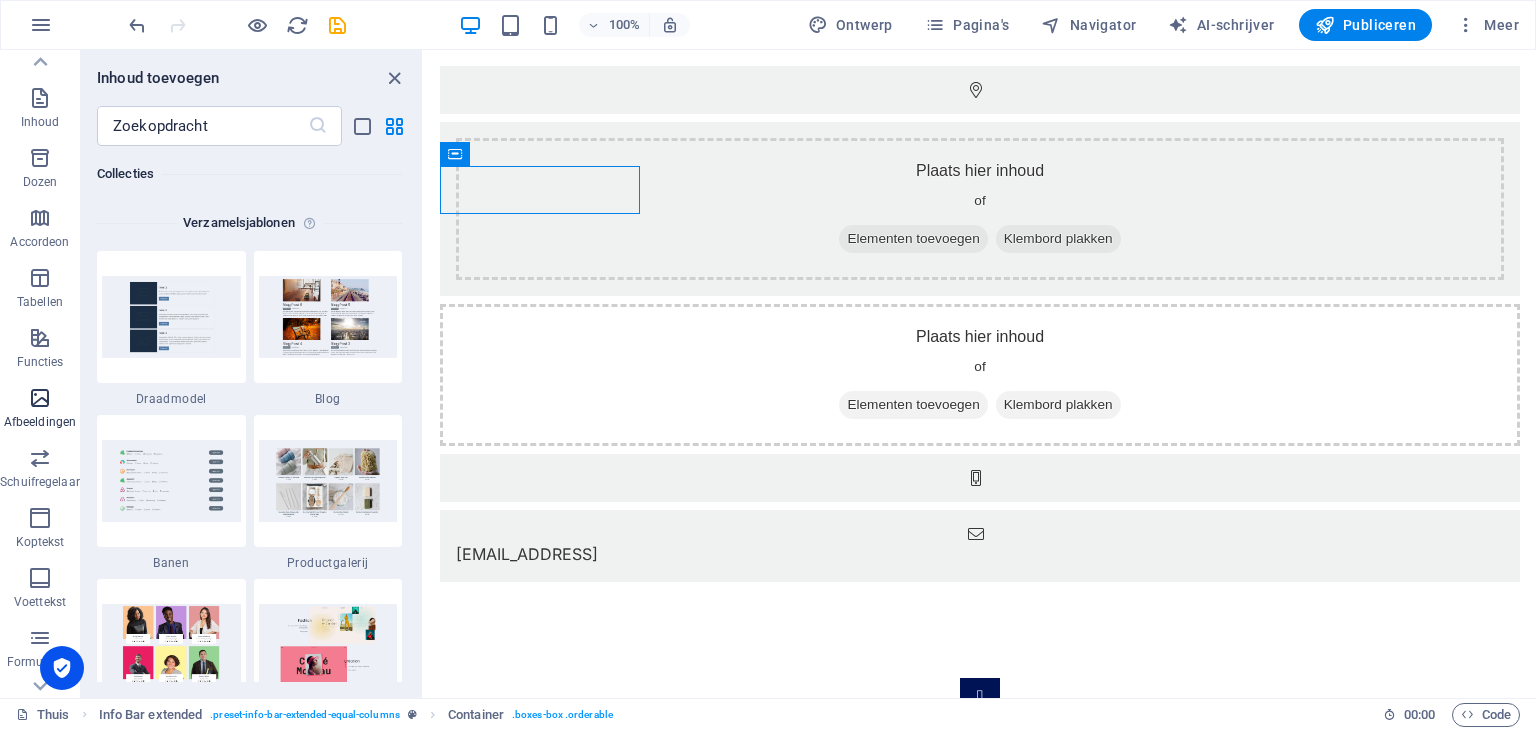 scroll, scrollTop: 0, scrollLeft: 0, axis: both 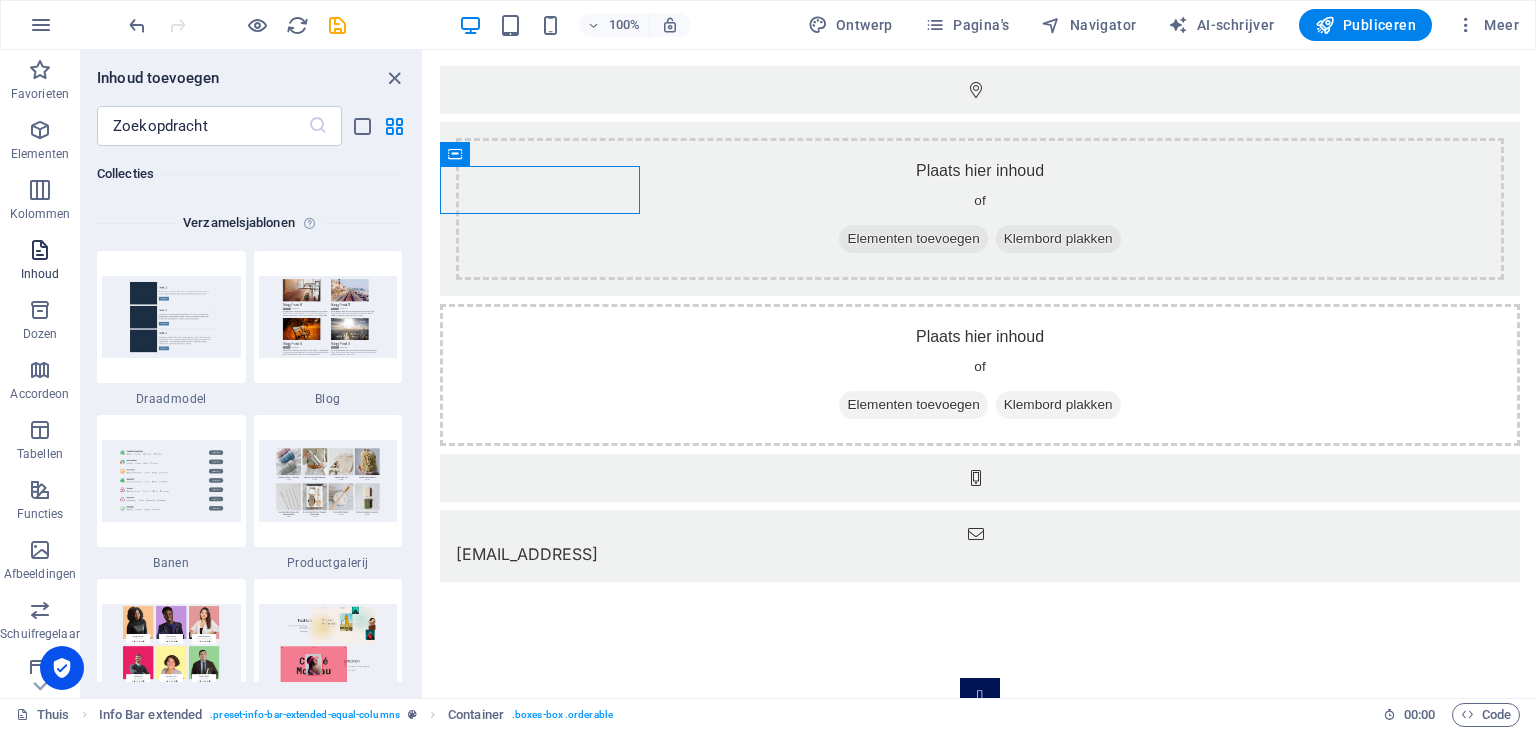 click at bounding box center [40, 250] 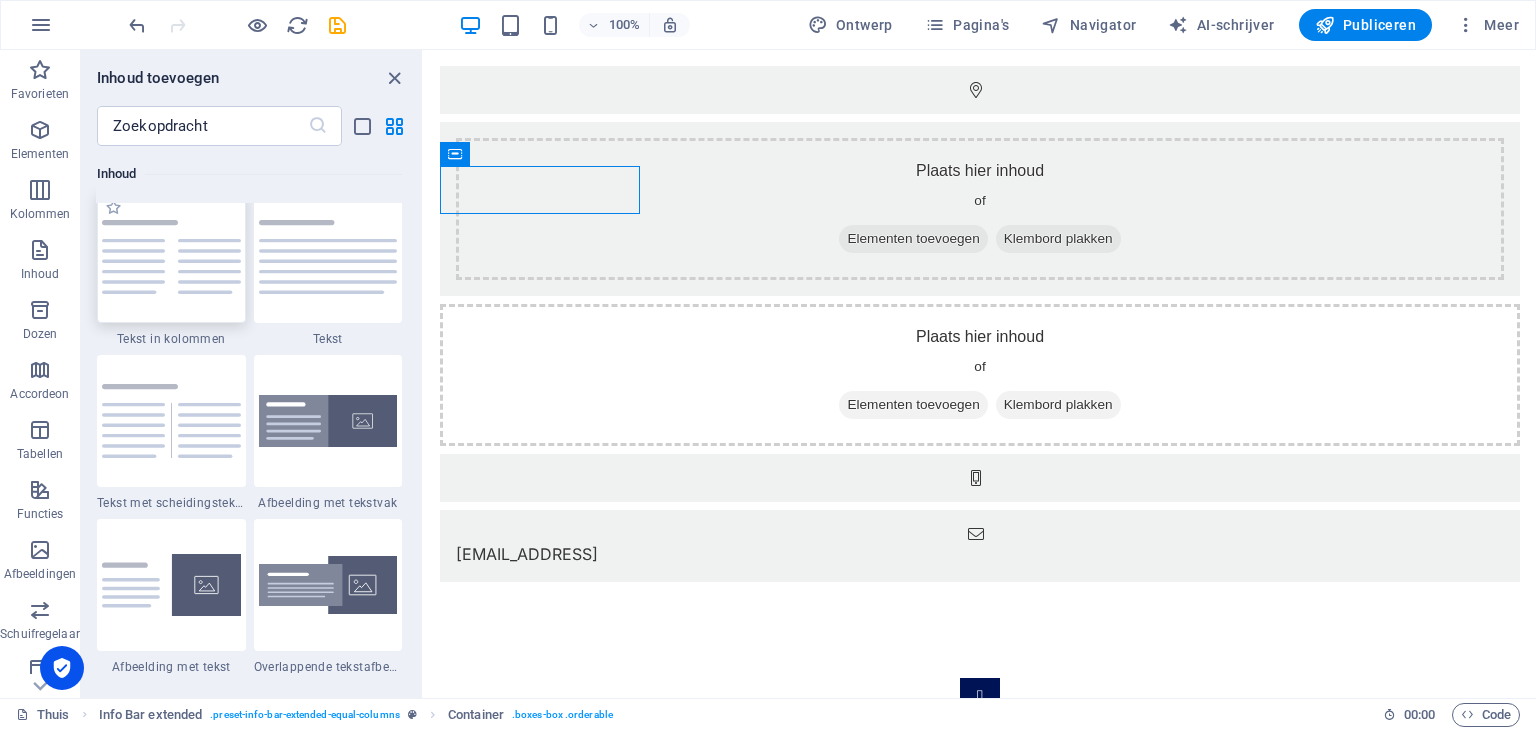 scroll, scrollTop: 3499, scrollLeft: 0, axis: vertical 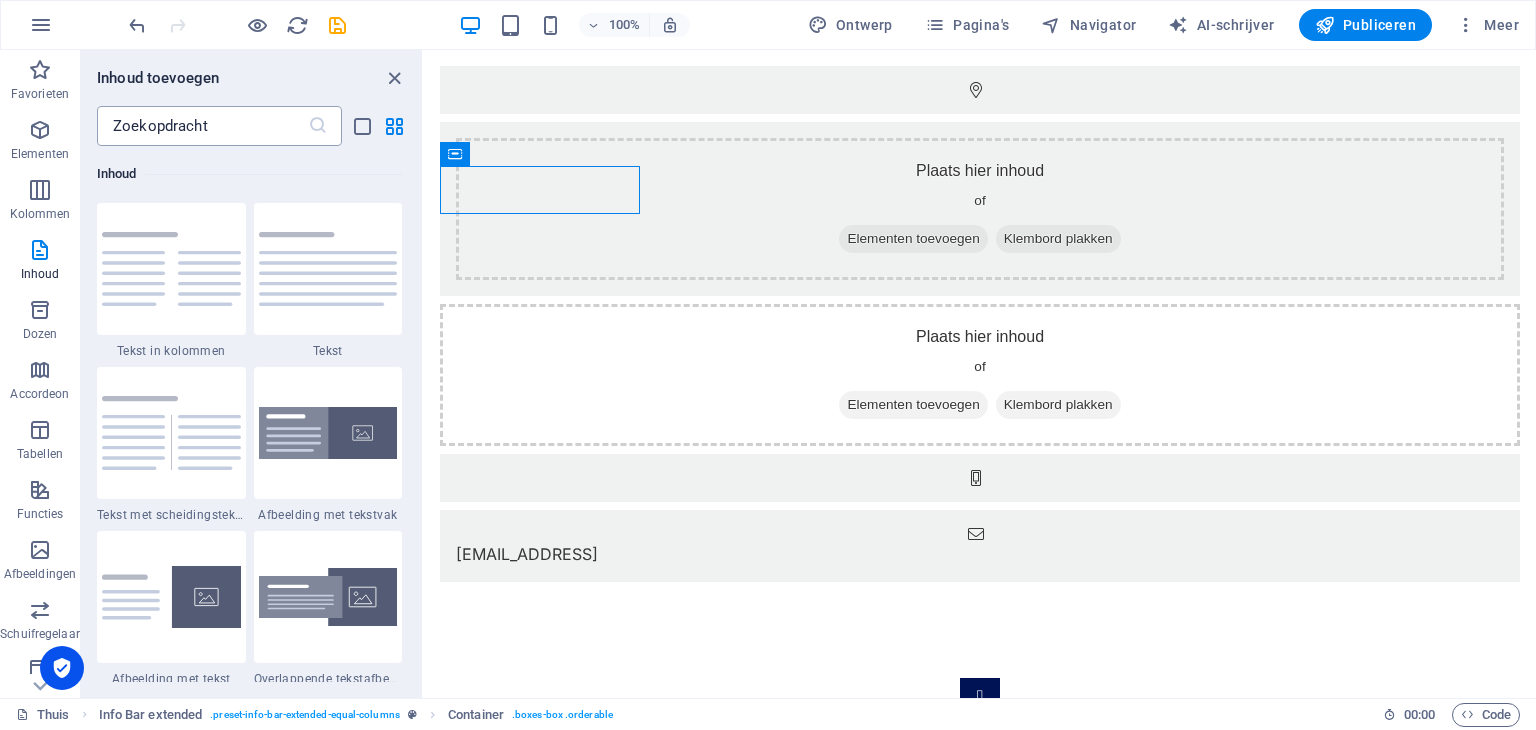 click at bounding box center (202, 126) 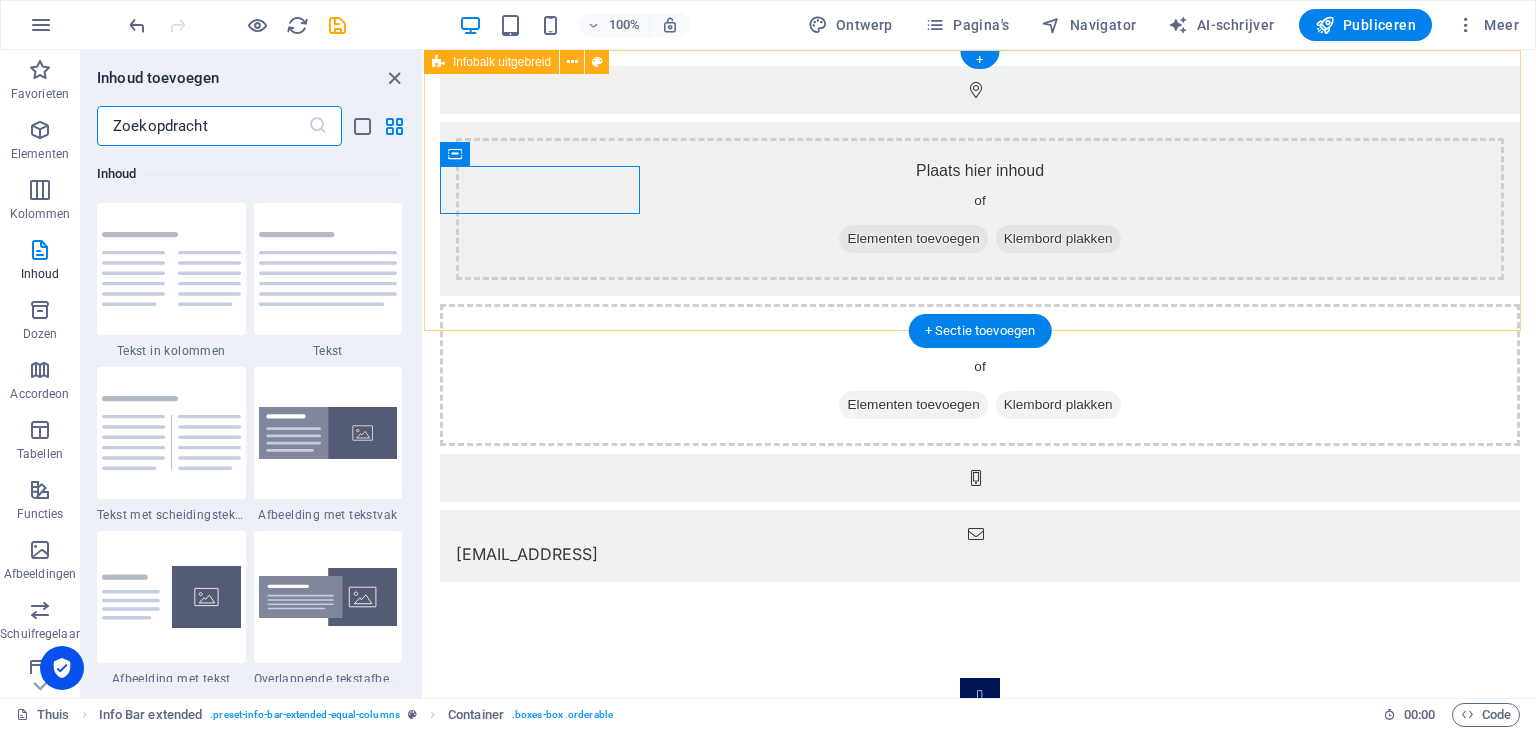 click on "Plaats hier inhoud of  Elementen toevoegen  Klembord plakken Plaats hier inhoud of  Elementen toevoegen  Klembord plakken [EMAIL_ADDRESS]" at bounding box center (980, 324) 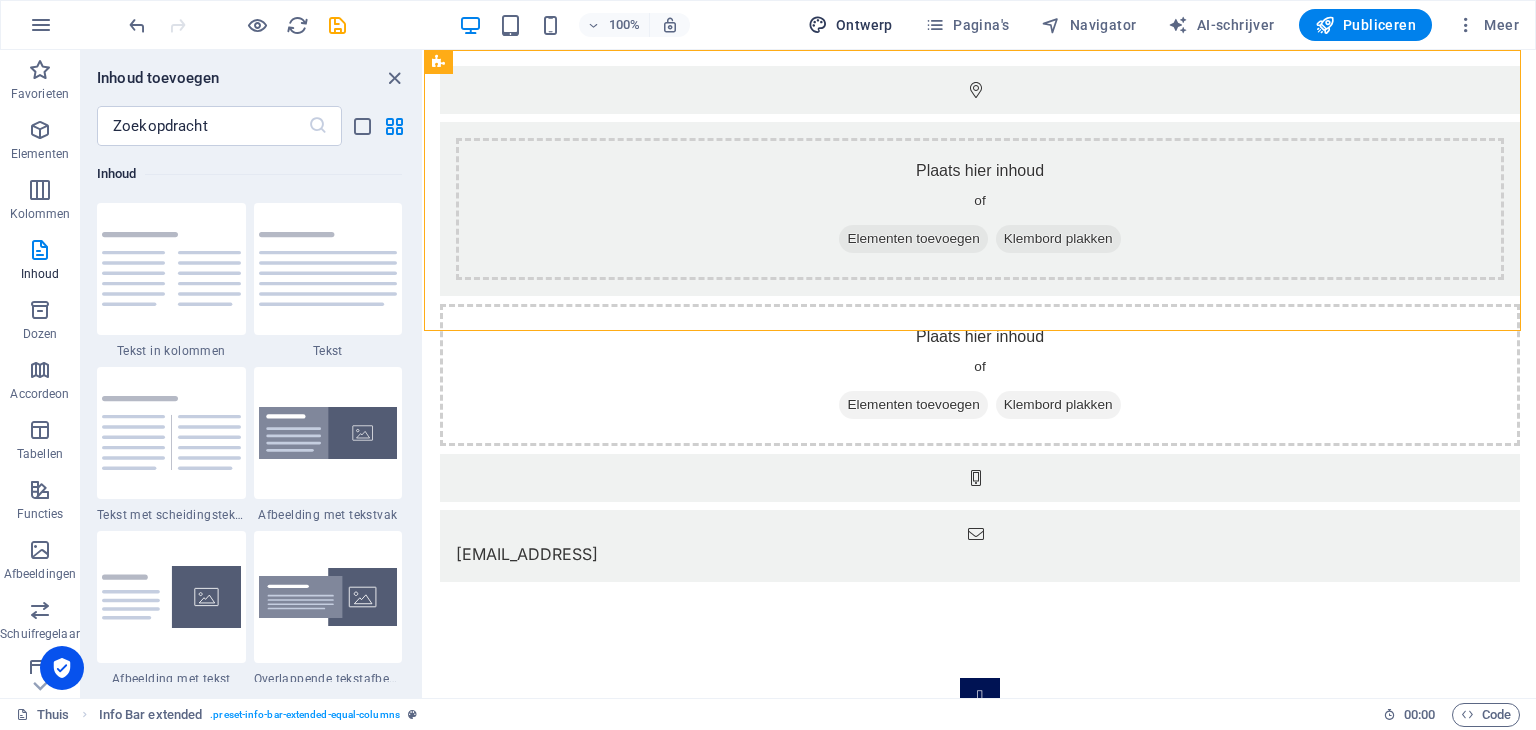 click on "Ontwerp" at bounding box center [850, 25] 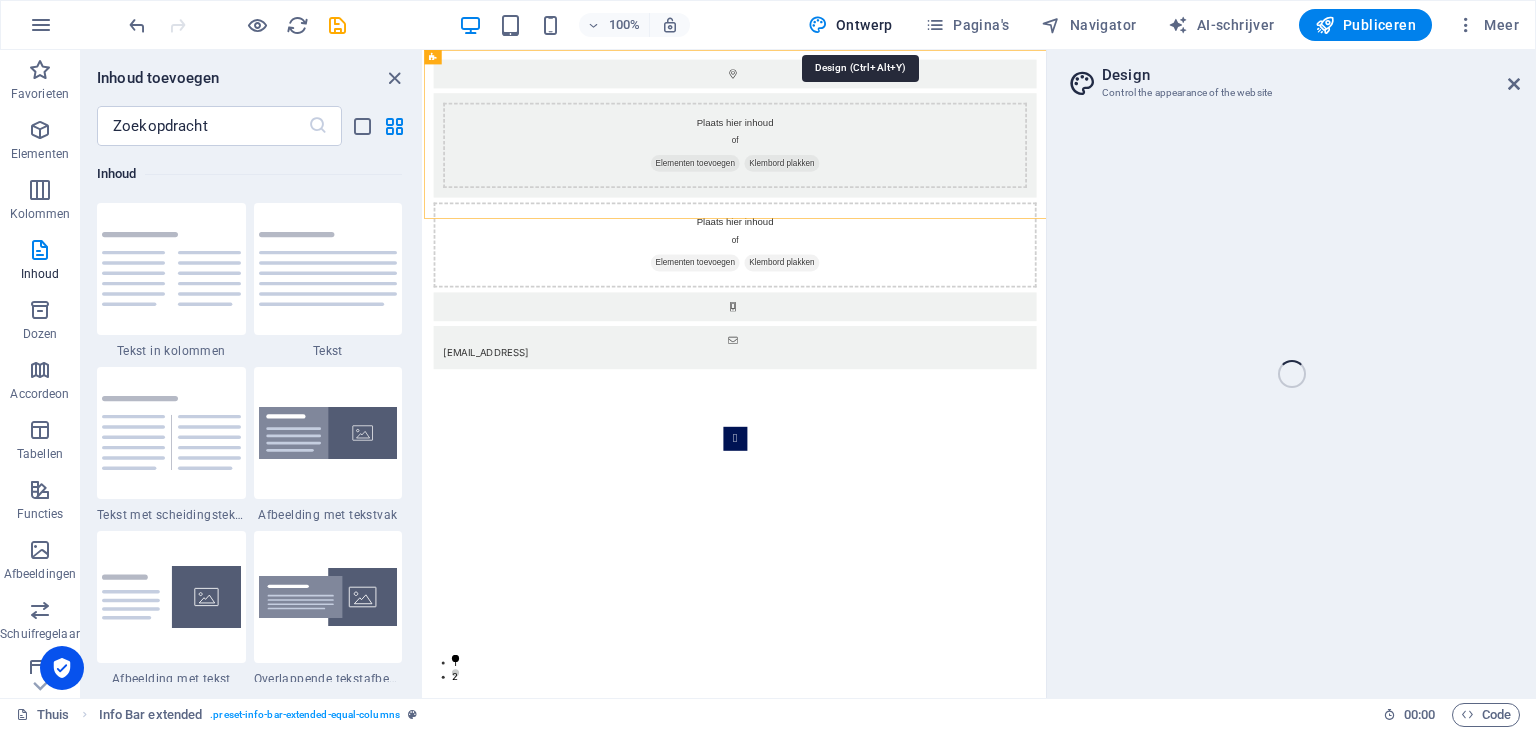 select on "600" 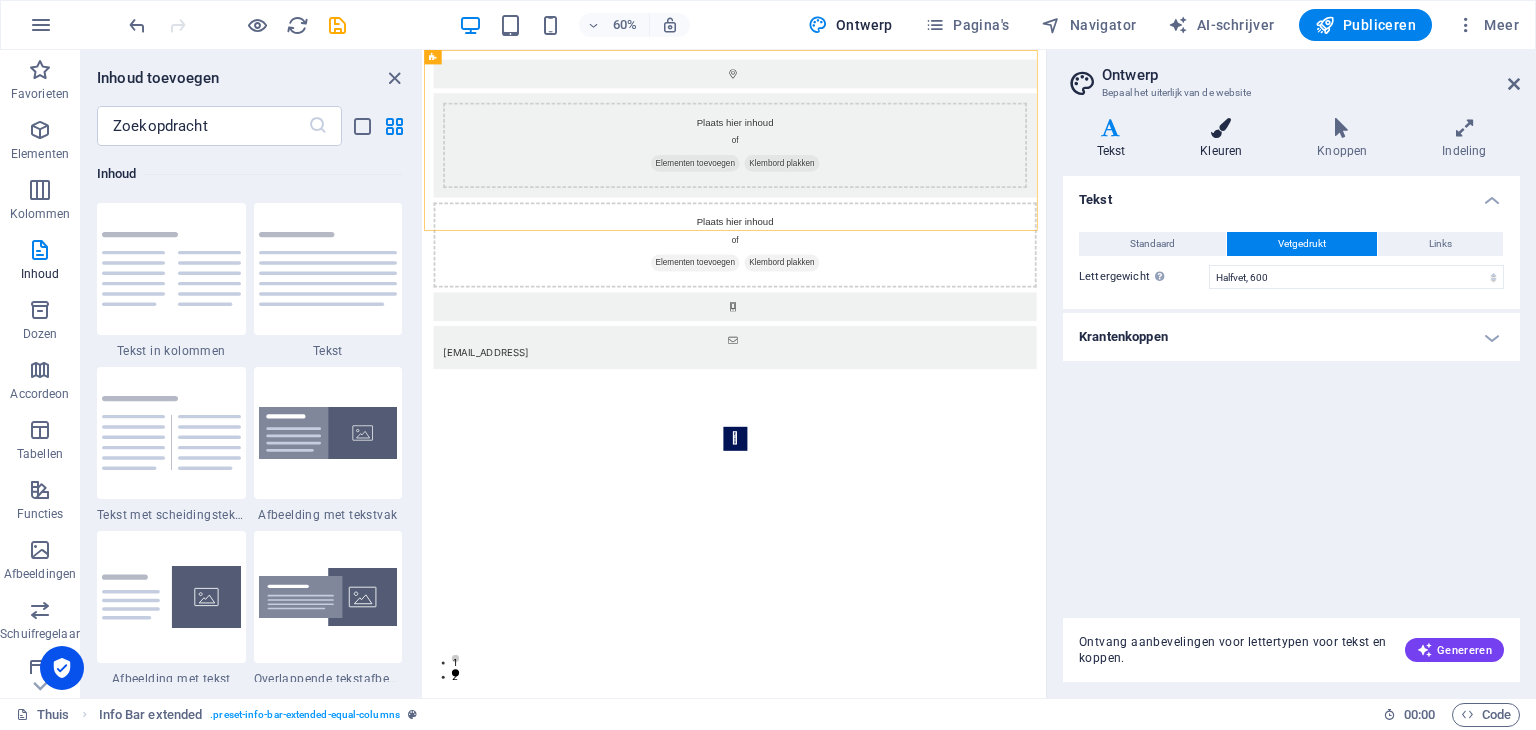 click at bounding box center (1221, 128) 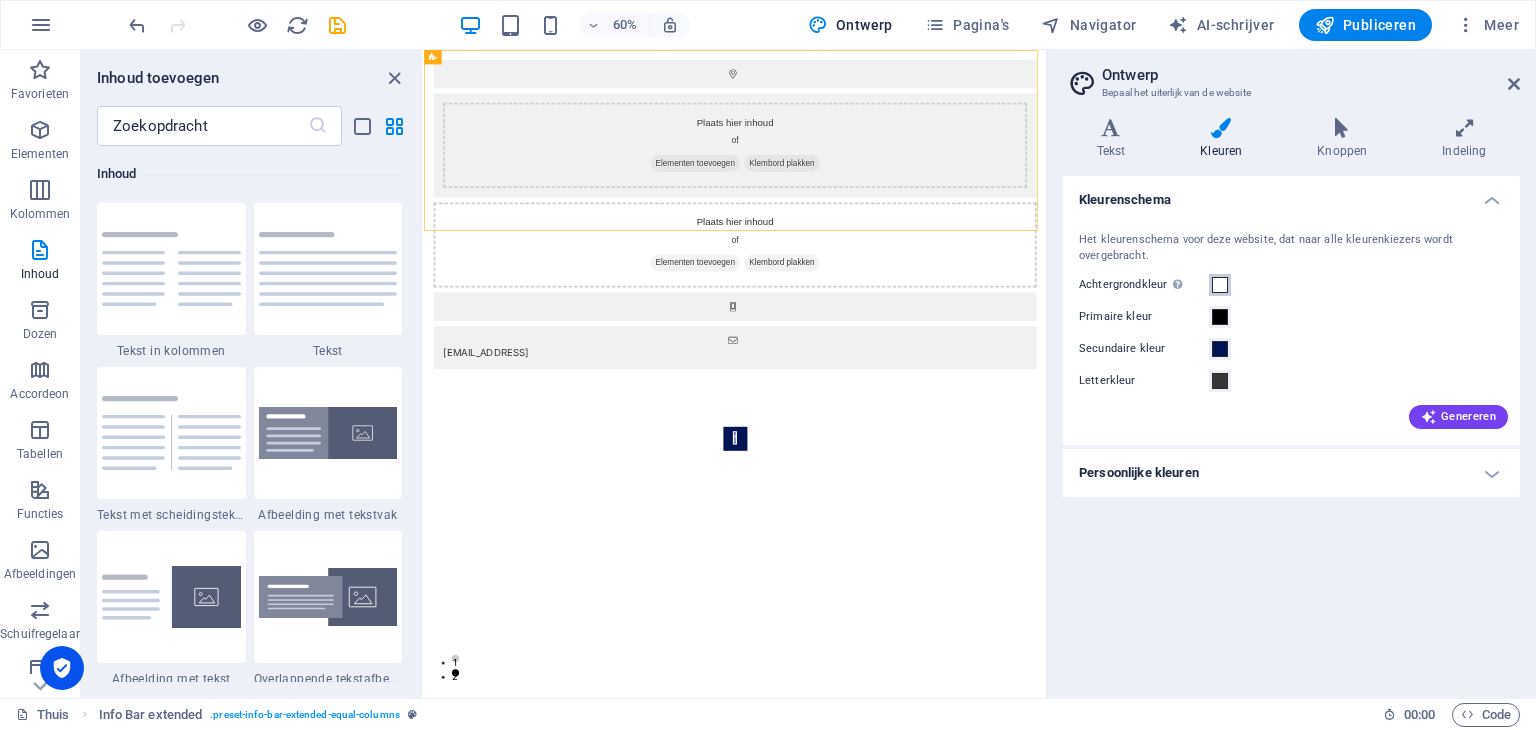 click at bounding box center [1220, 285] 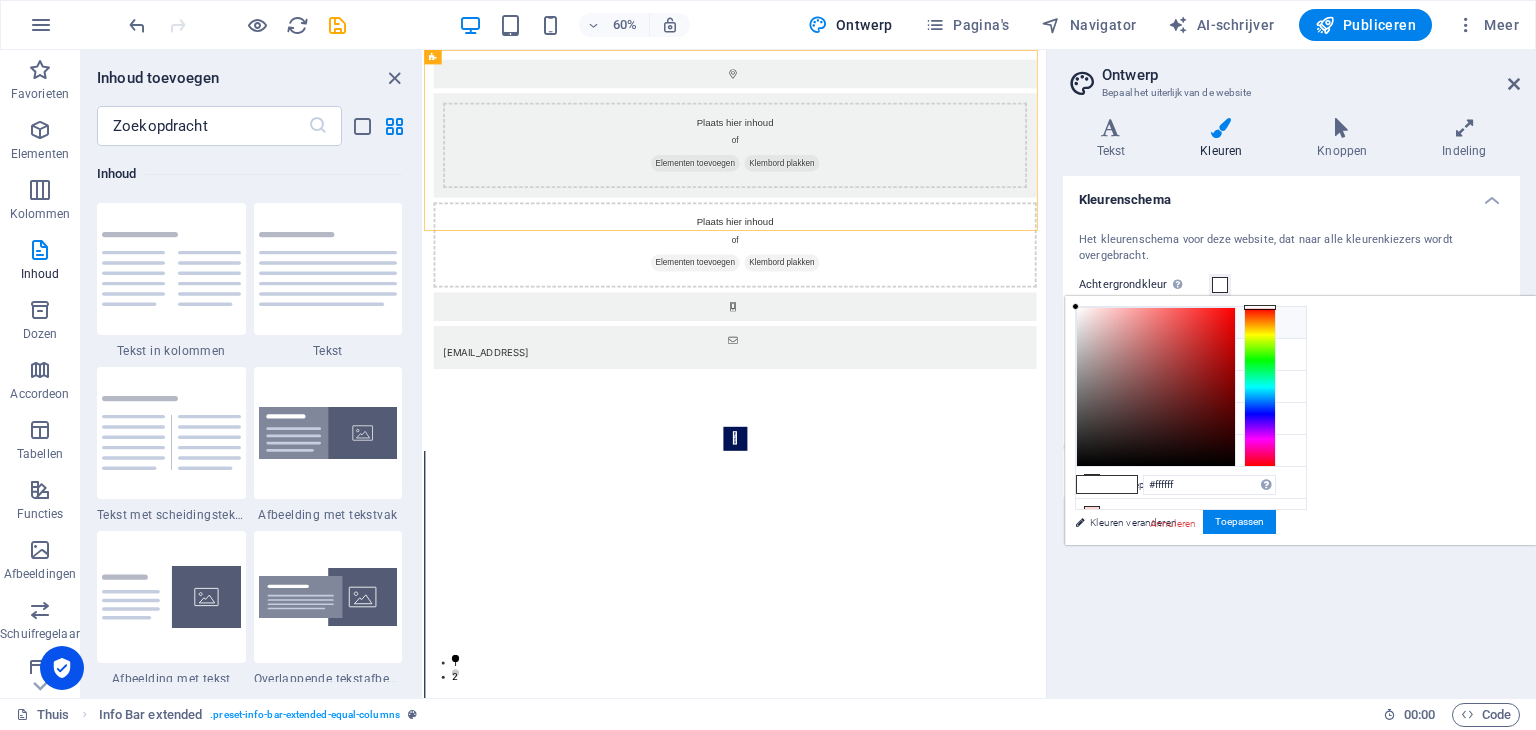 click on "Achtergrondkleur" at bounding box center (1148, 324) 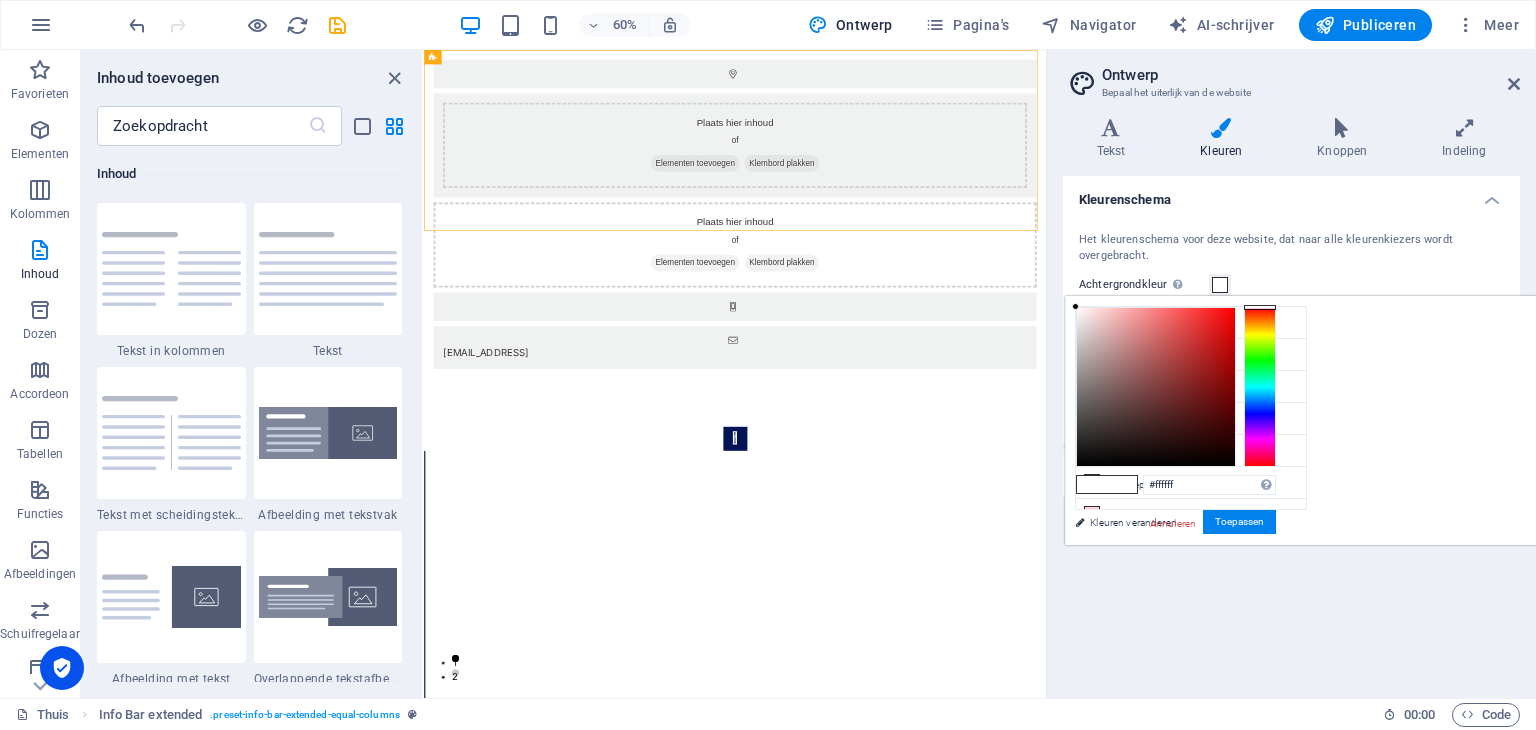 click at bounding box center [1260, 387] 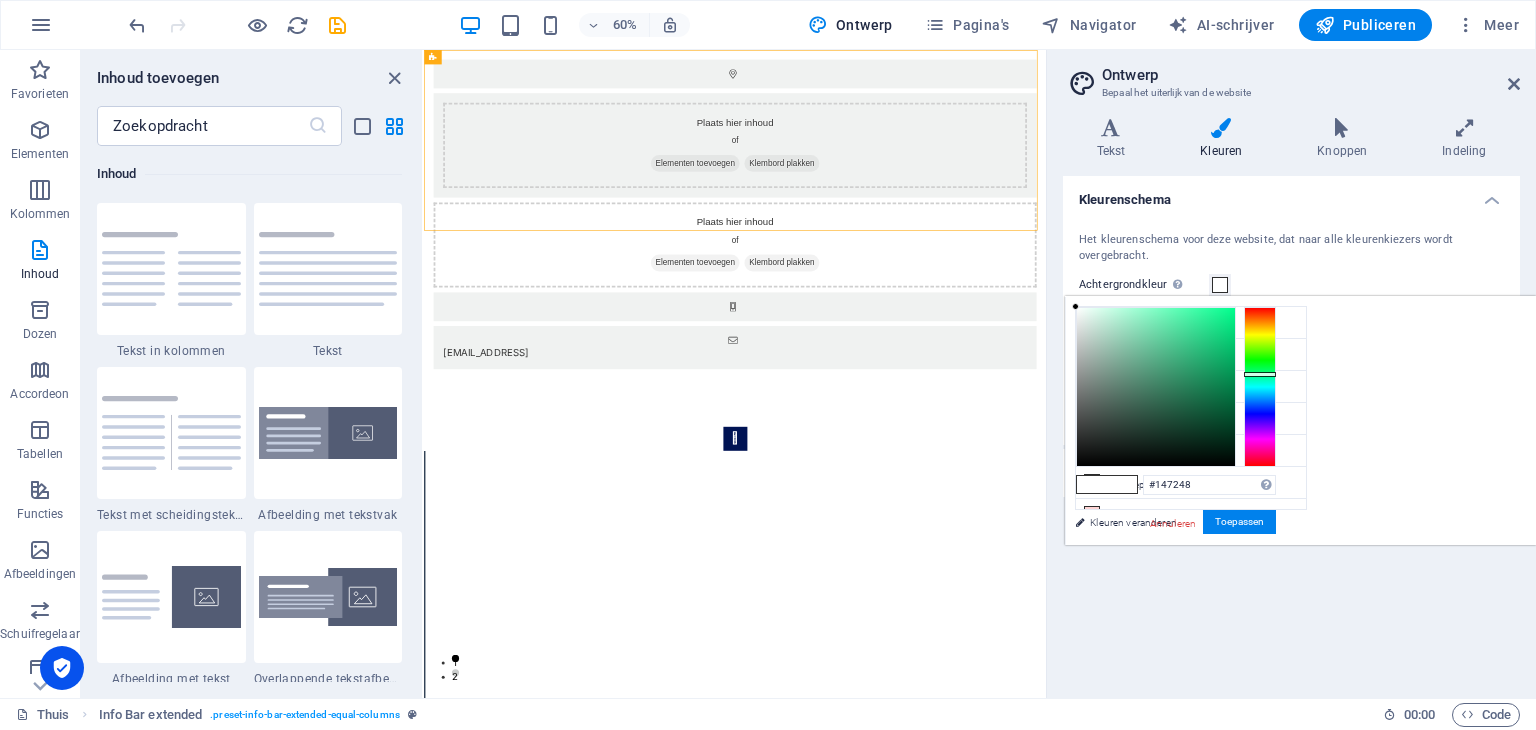 click at bounding box center (1156, 387) 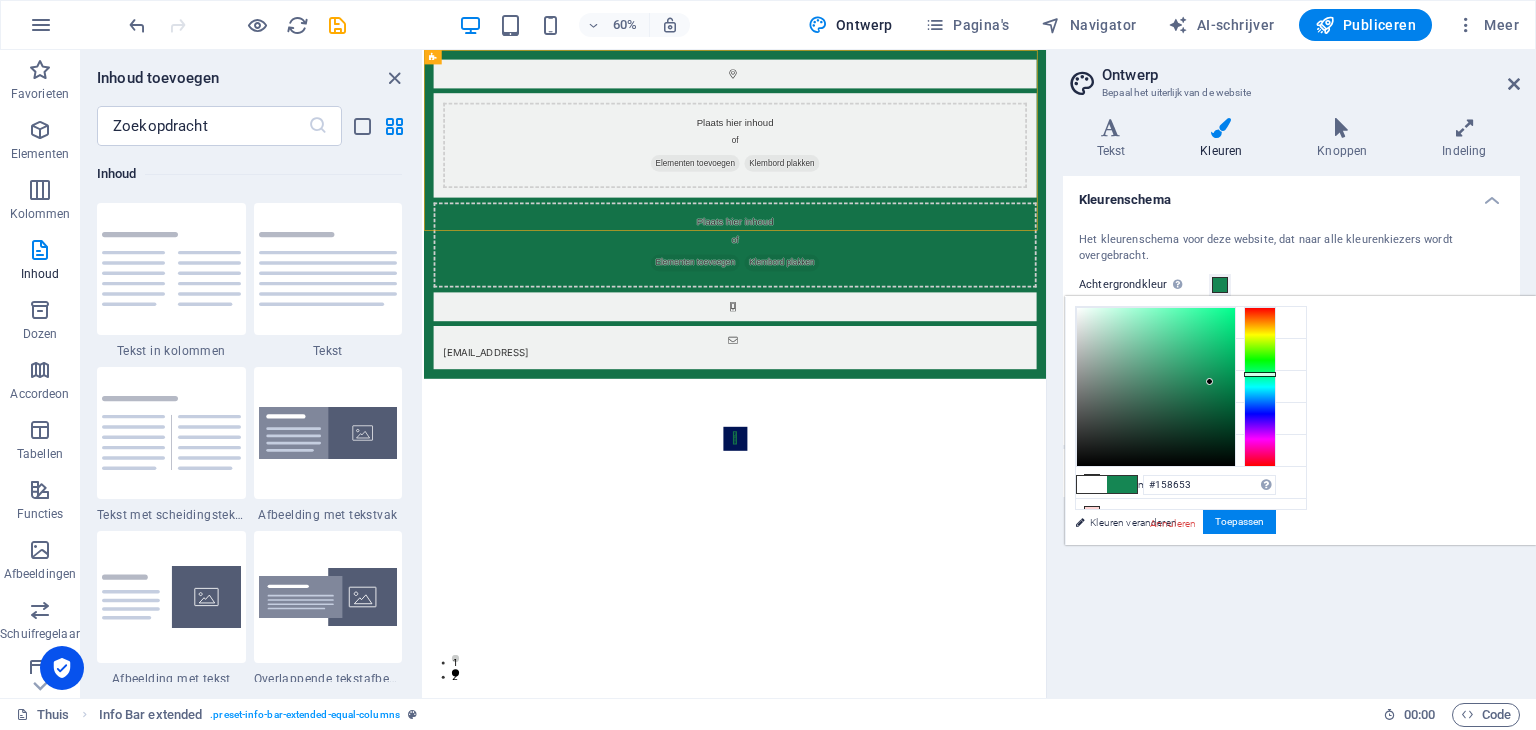 click at bounding box center (1156, 387) 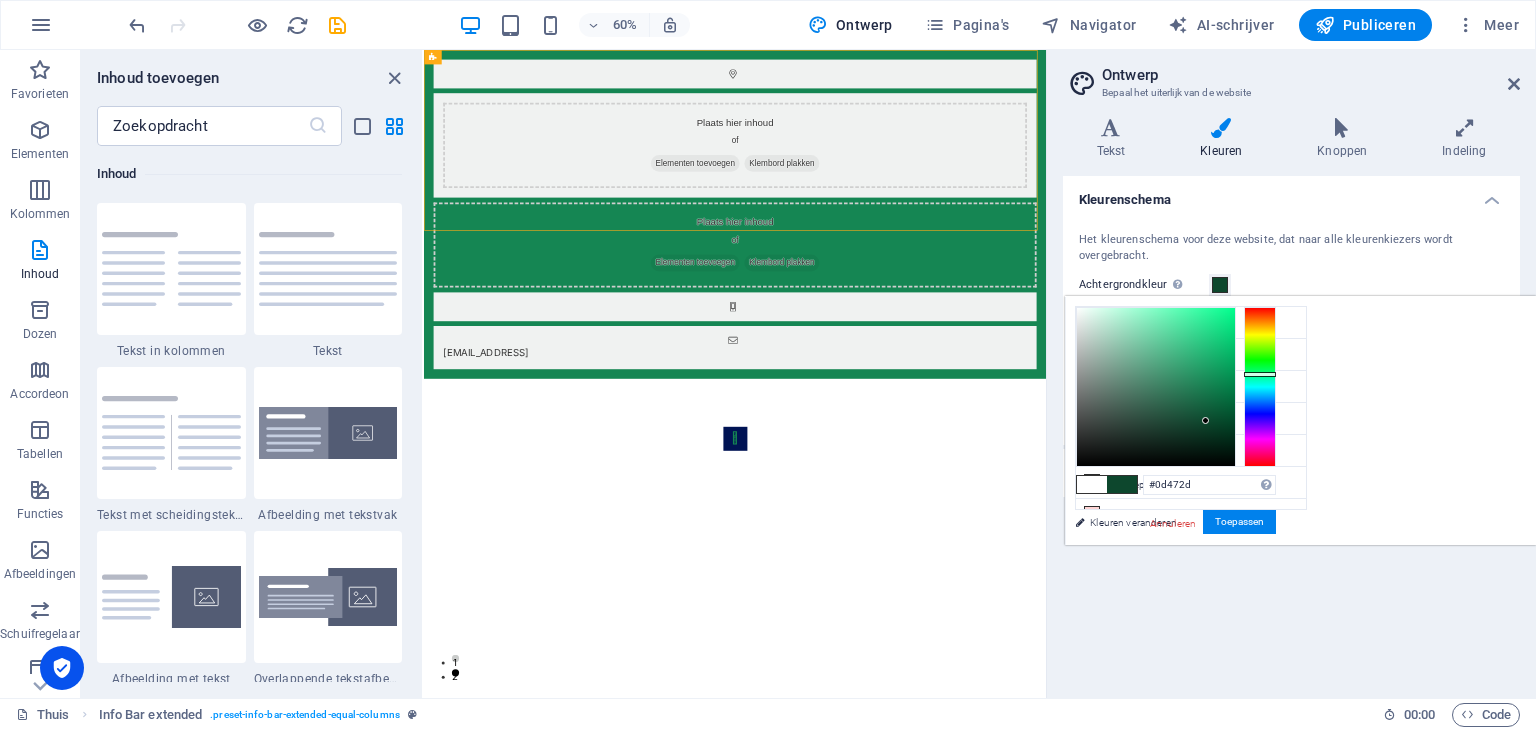 click at bounding box center (1156, 387) 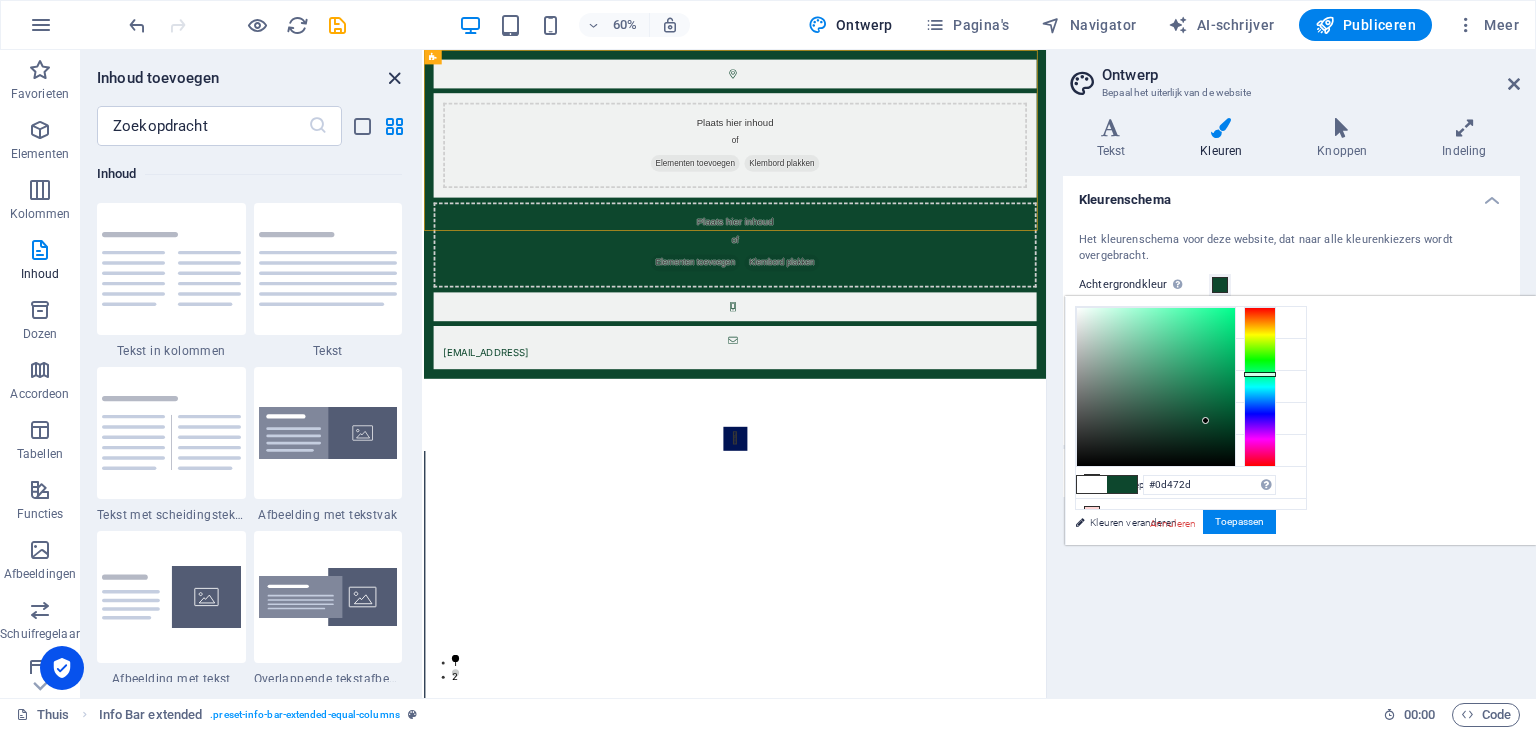click at bounding box center [394, 78] 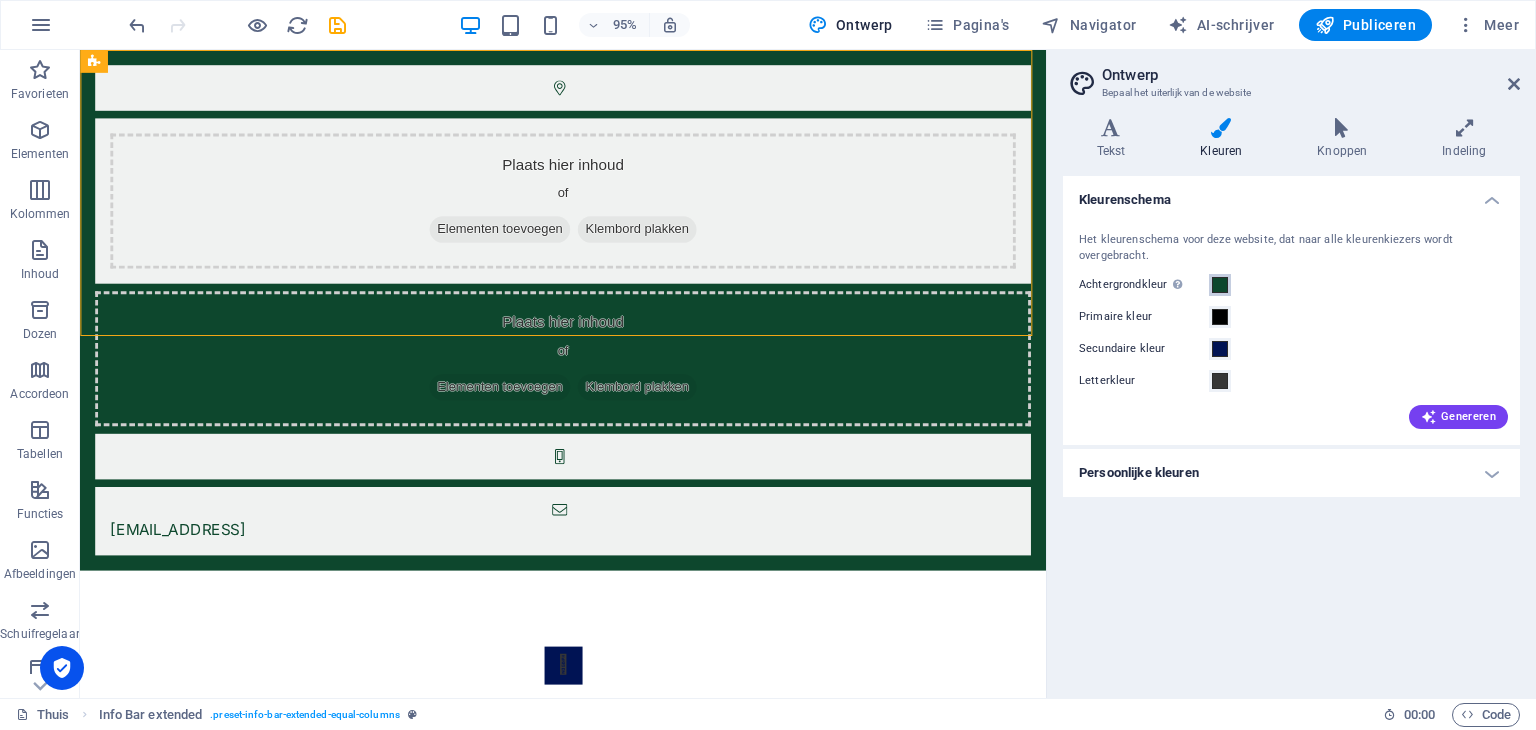 click at bounding box center (1220, 285) 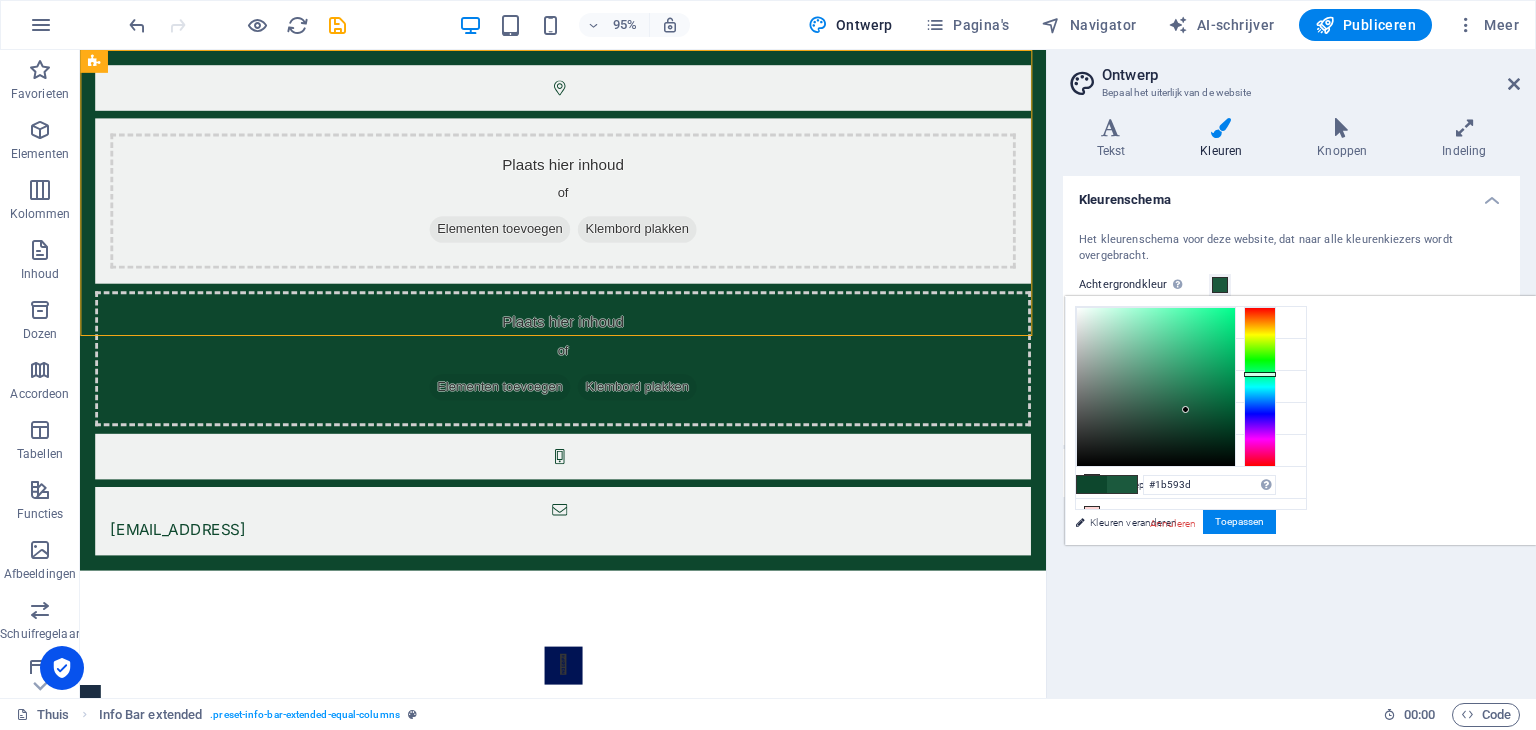 click at bounding box center [1156, 387] 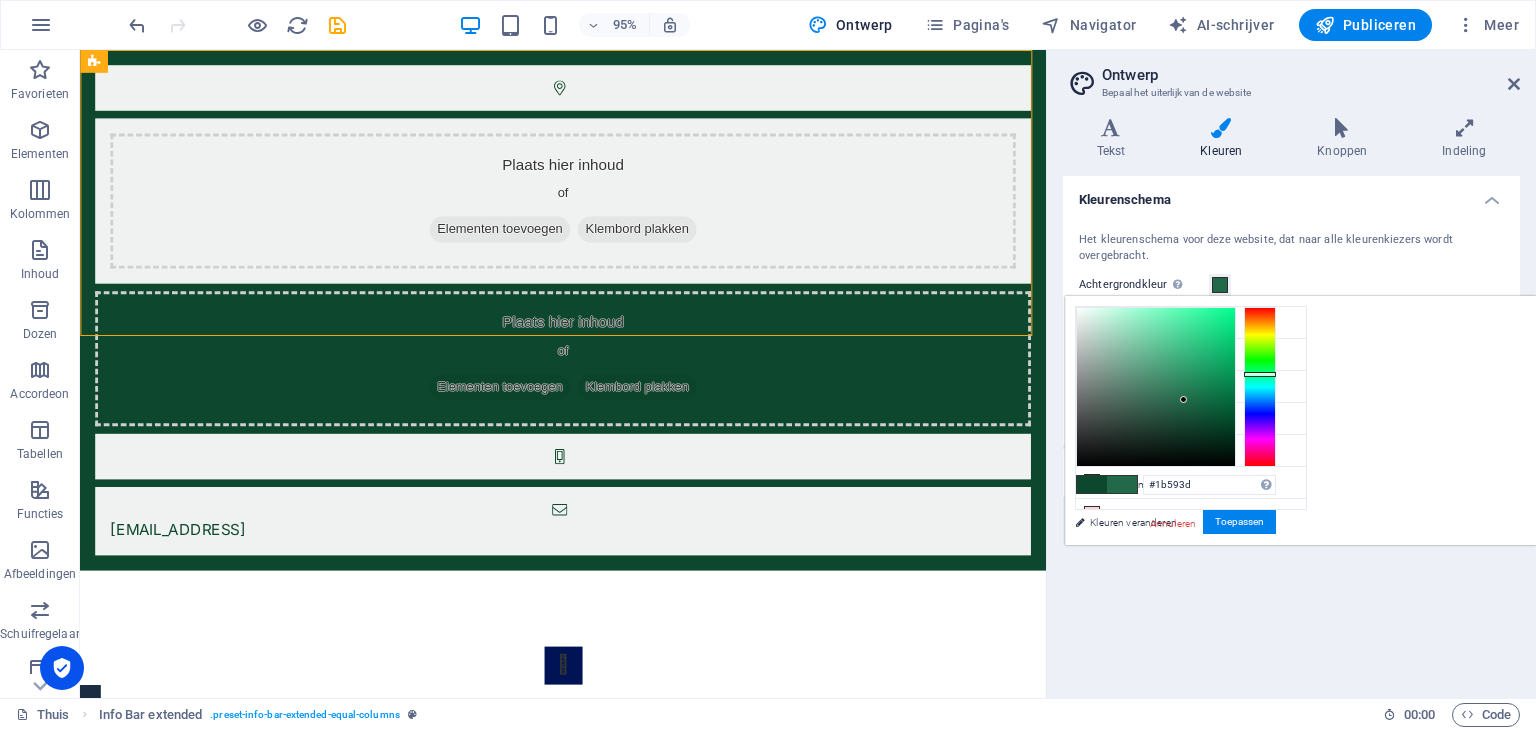 click at bounding box center [1156, 387] 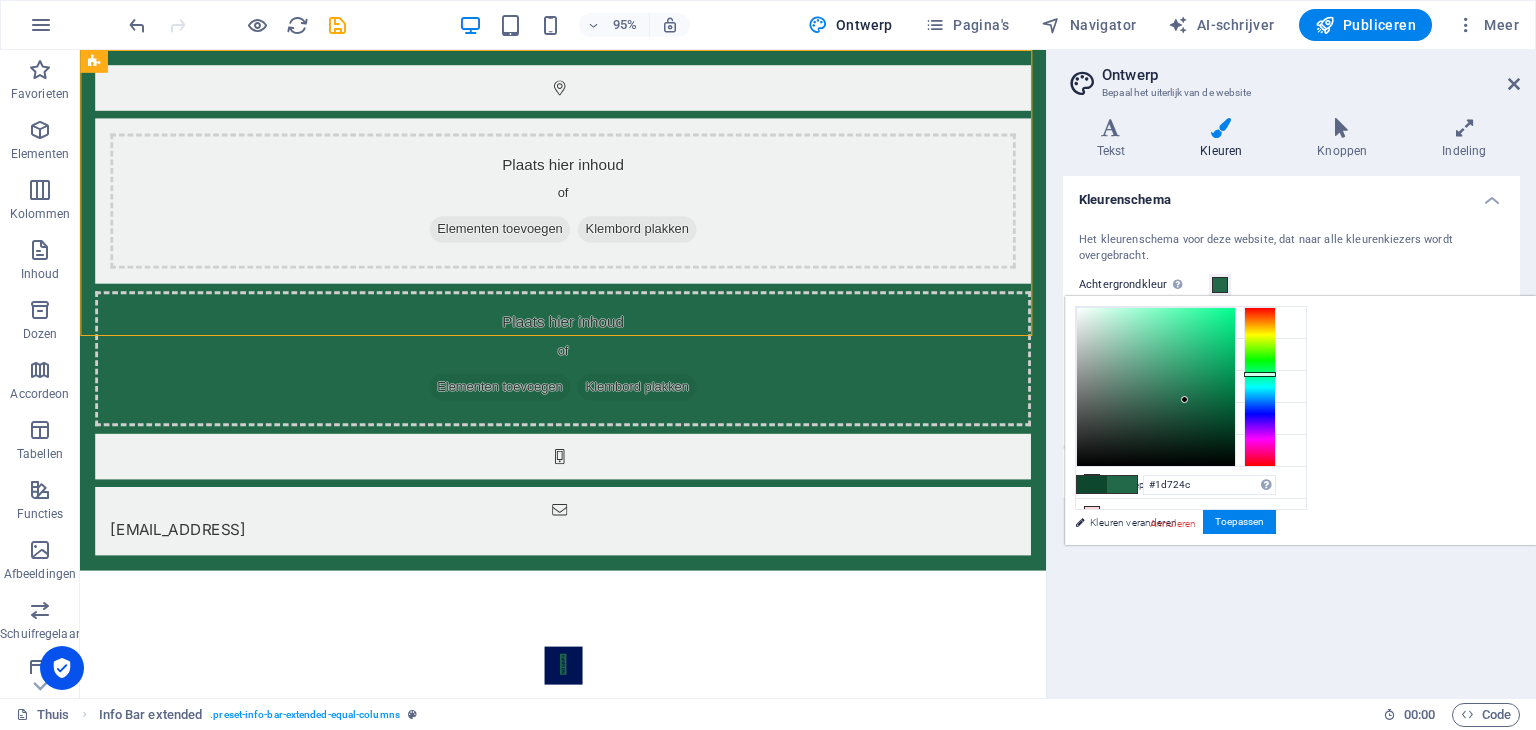 click at bounding box center [1156, 387] 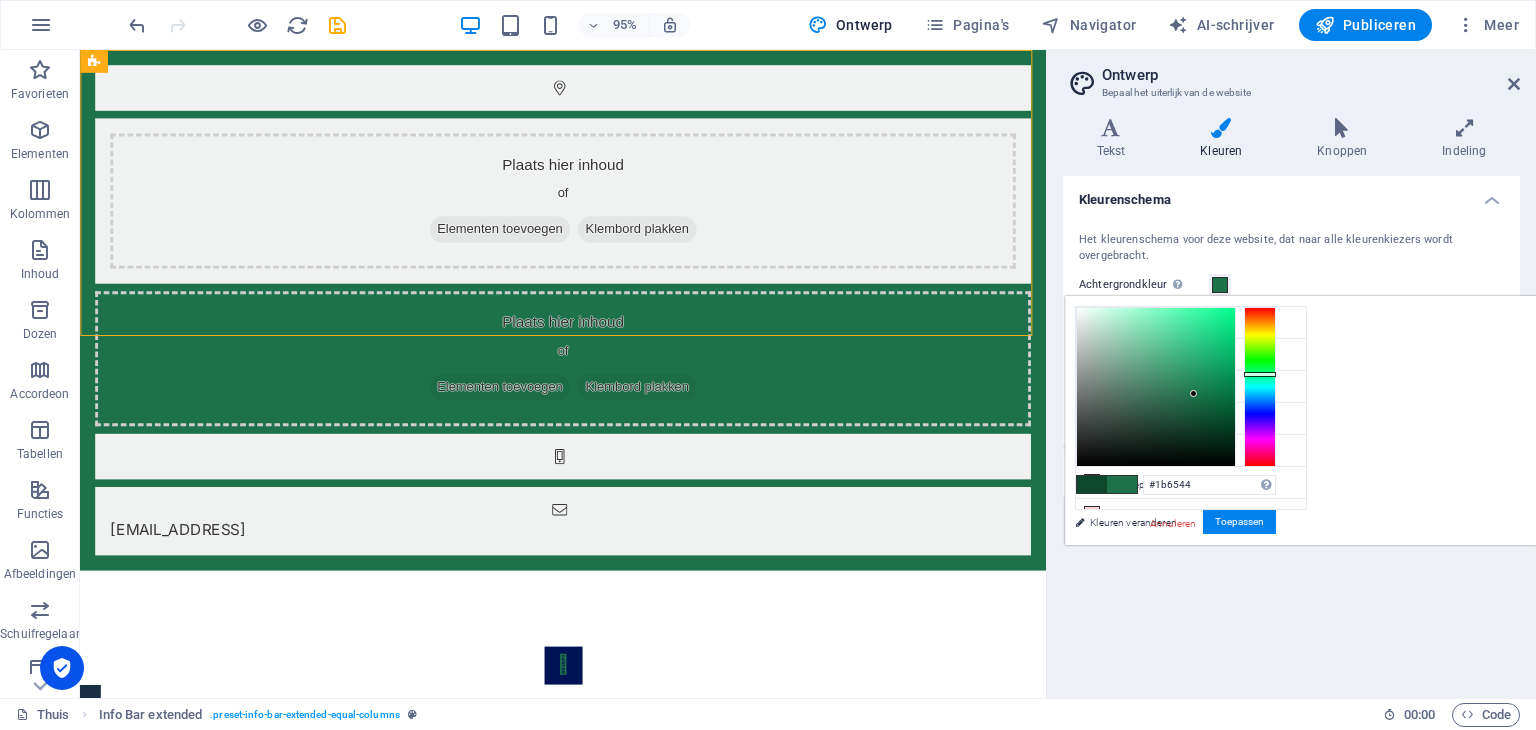 click at bounding box center [1156, 387] 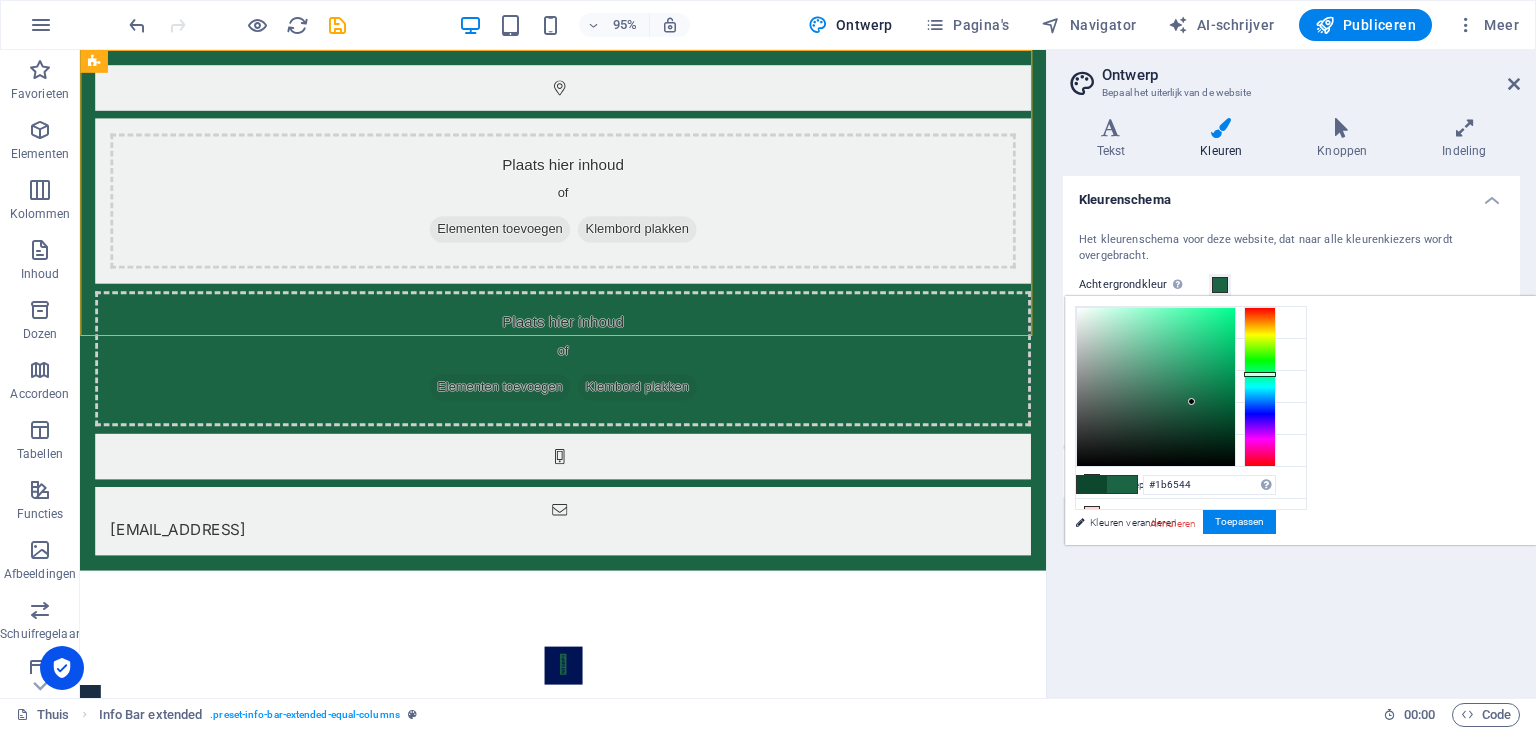 type on "#155a3b" 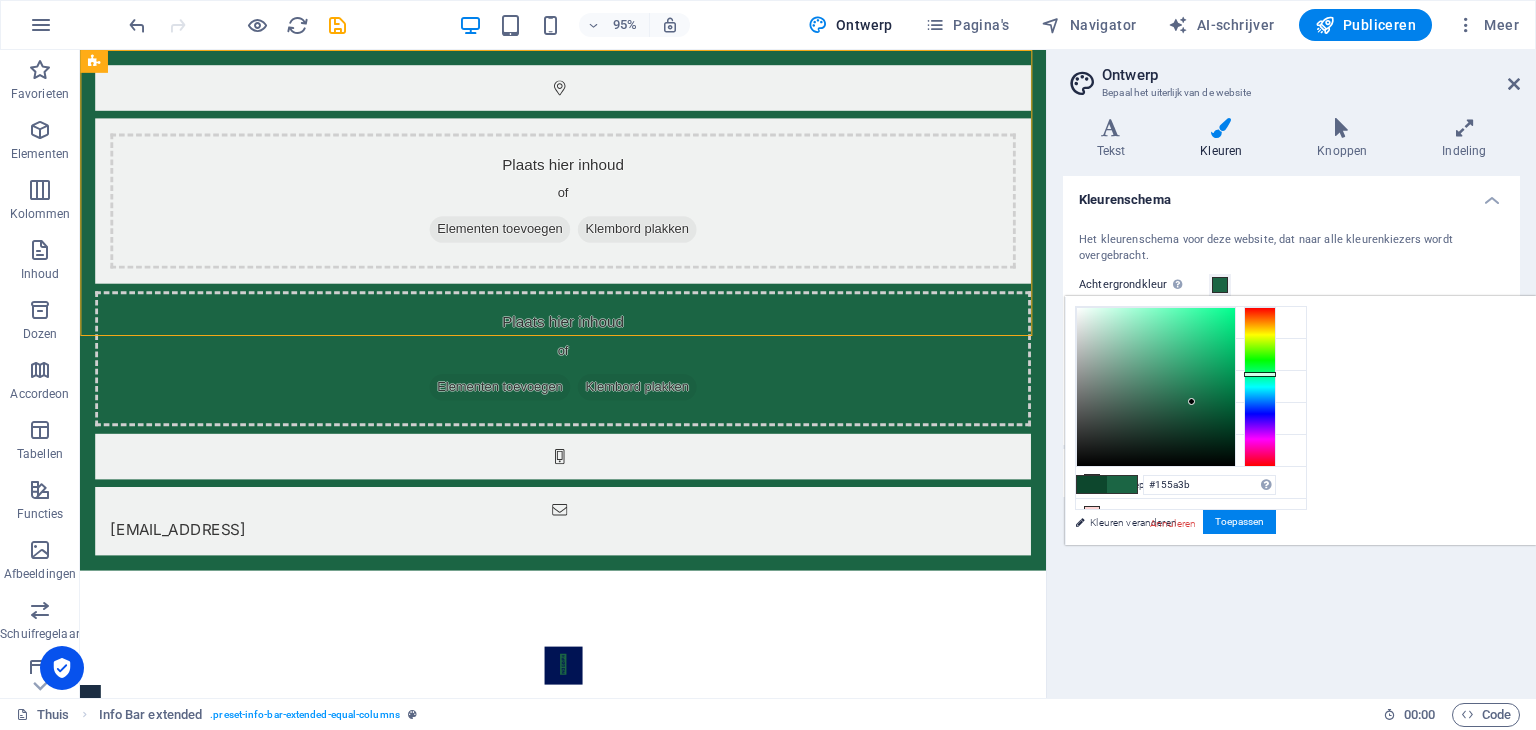 click at bounding box center (1156, 387) 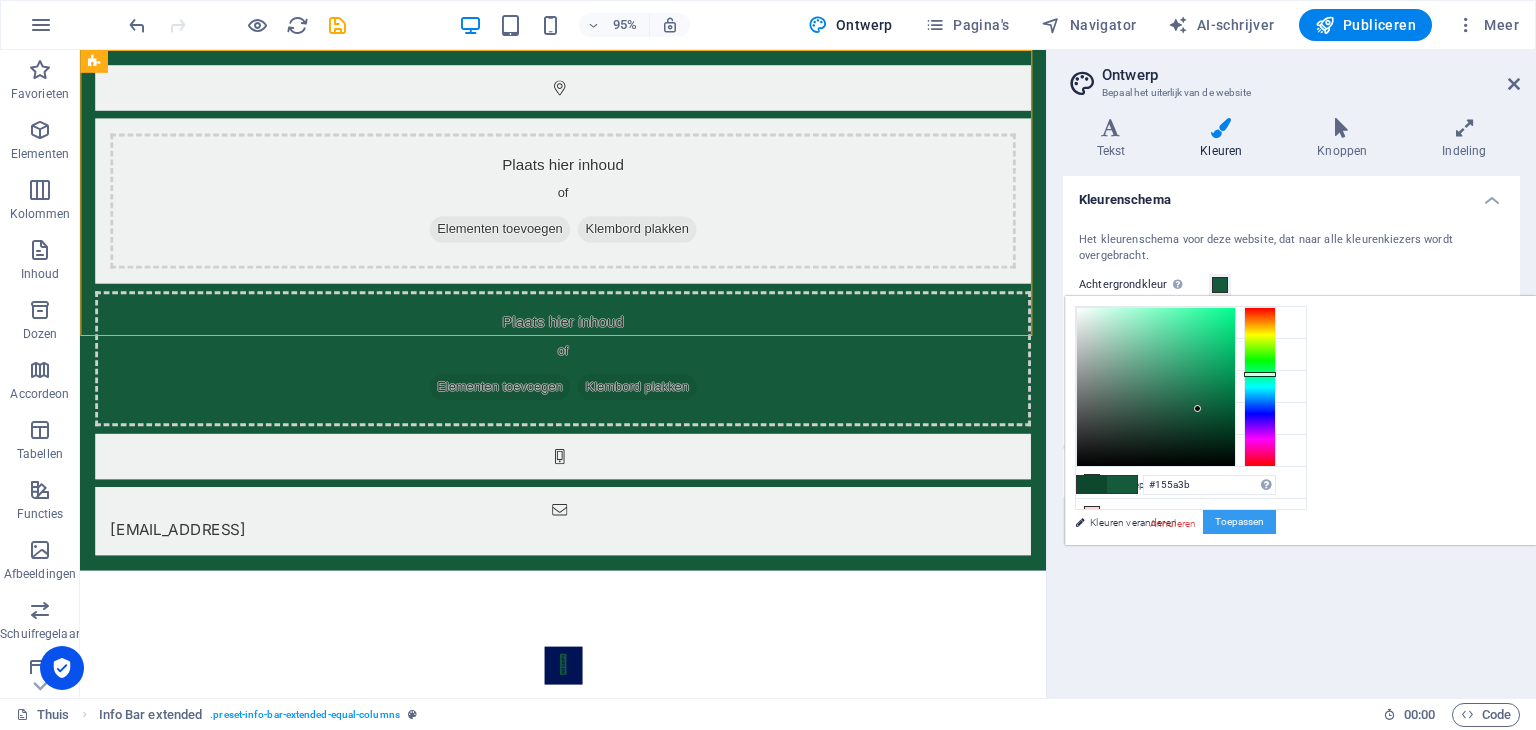 click on "Toepassen" at bounding box center (1239, 521) 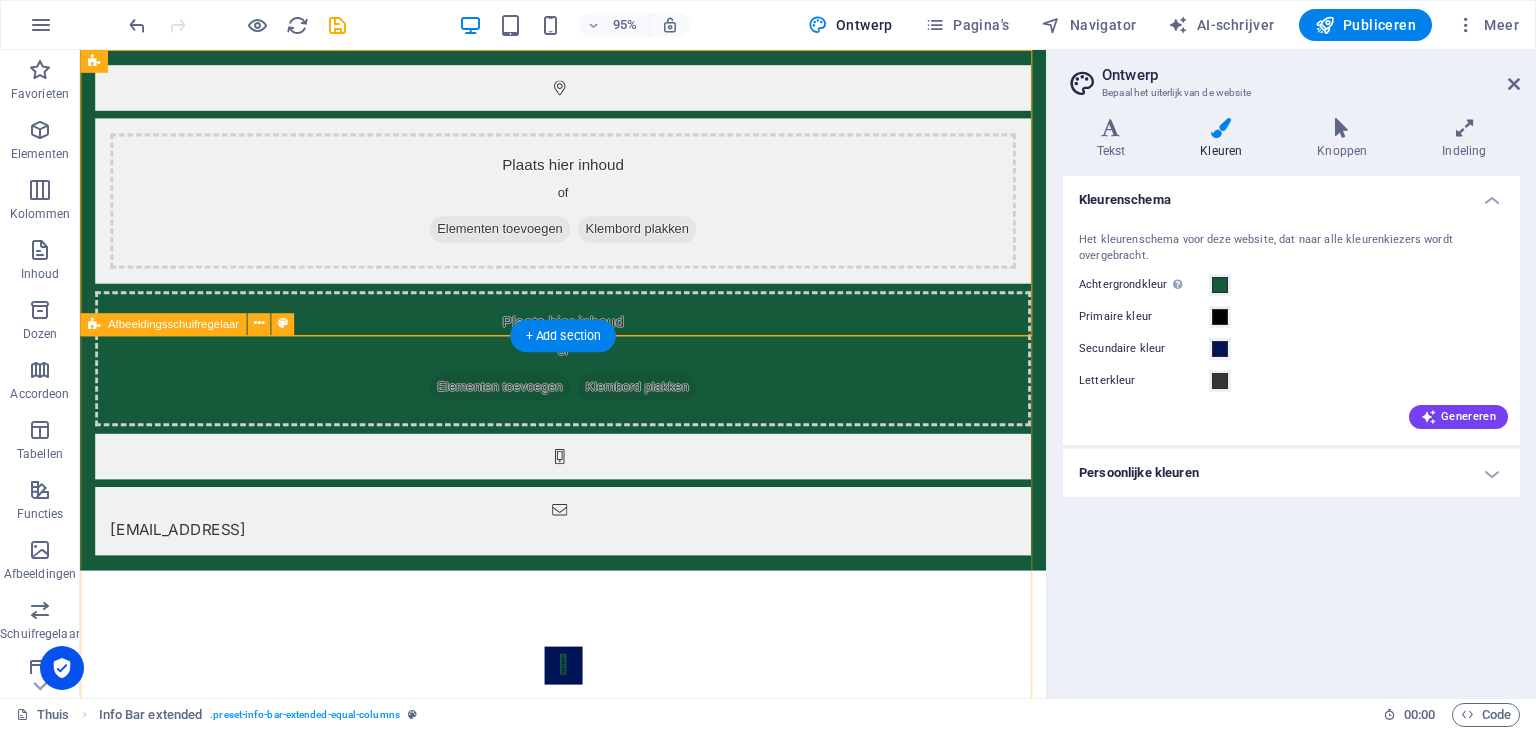 click on "1 2" at bounding box center [588, 878] 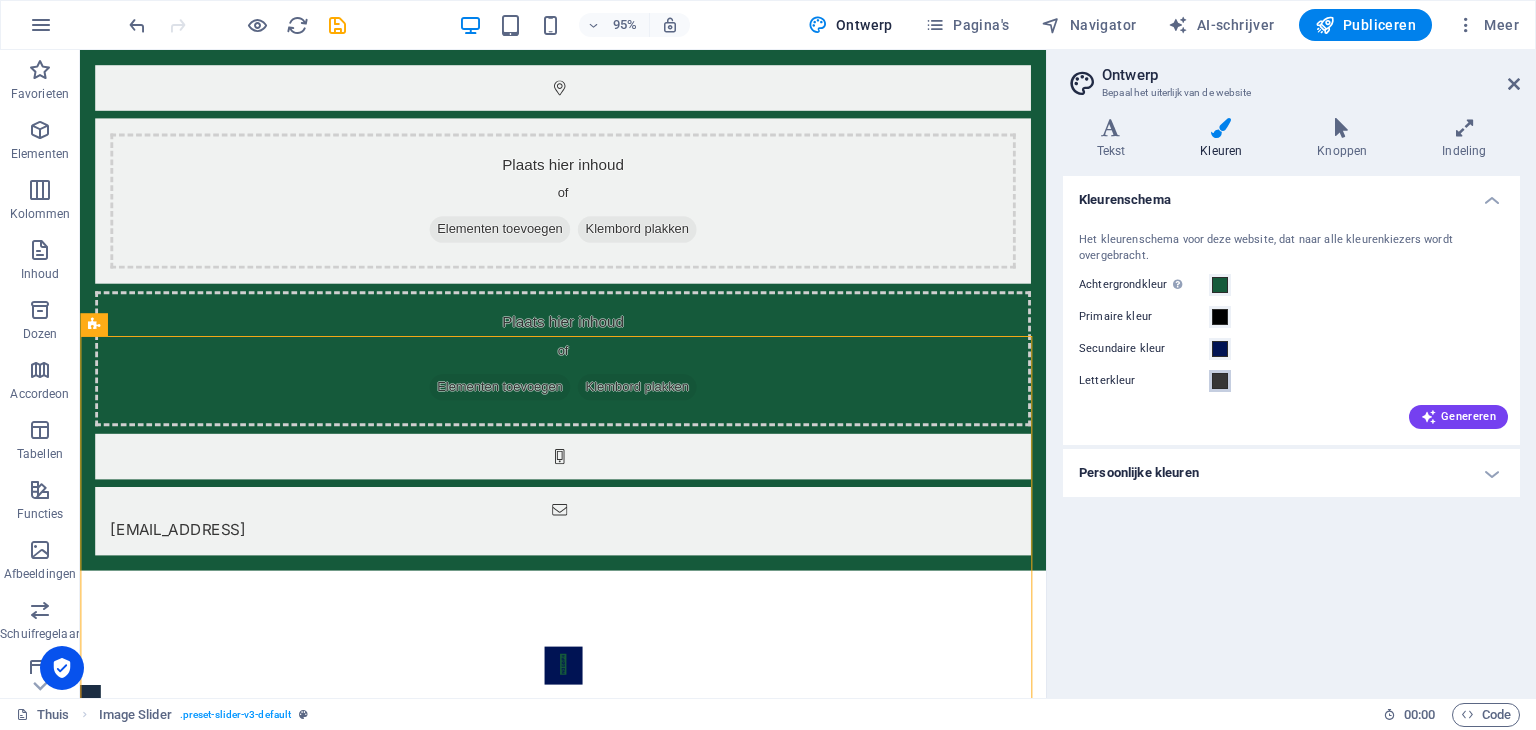 click at bounding box center (1220, 381) 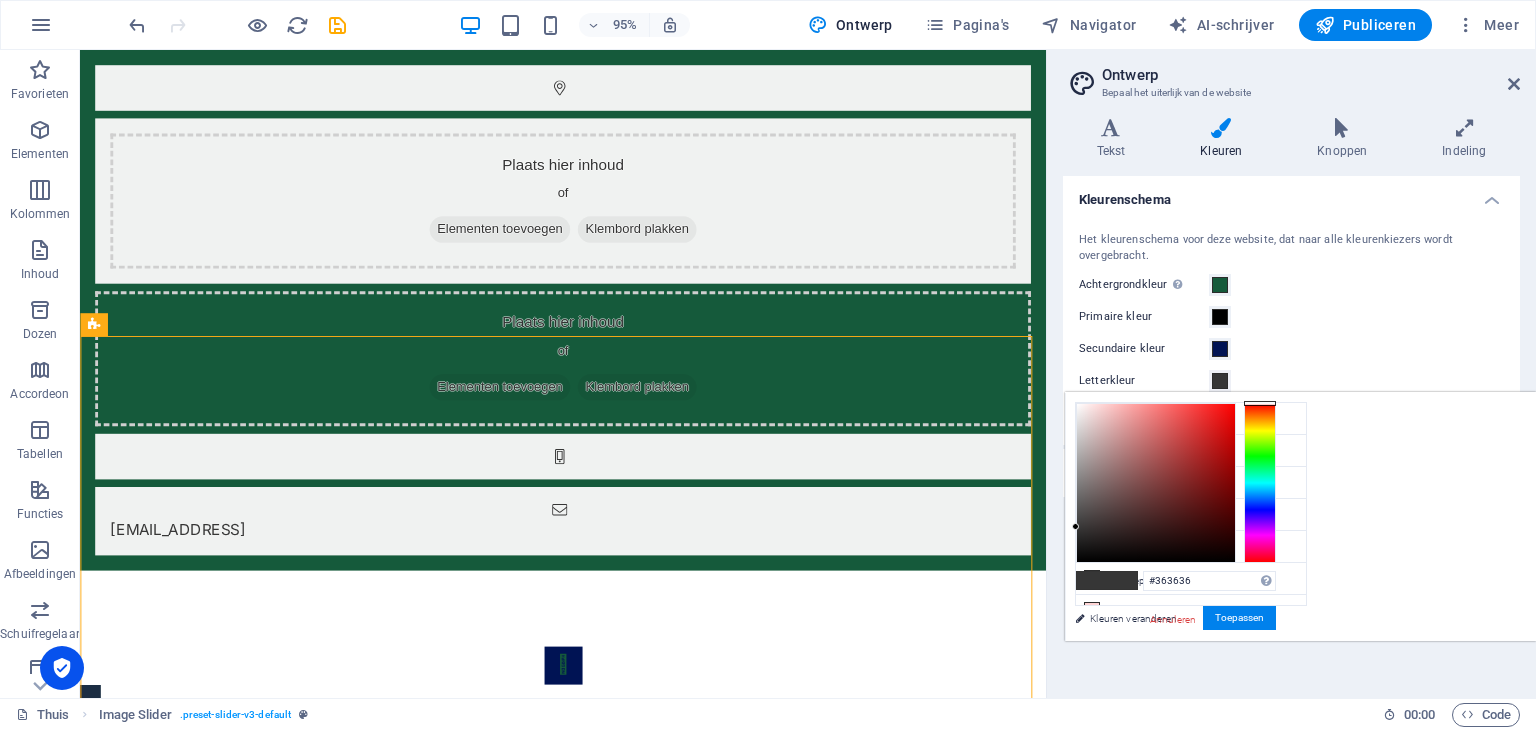 click at bounding box center (1260, 483) 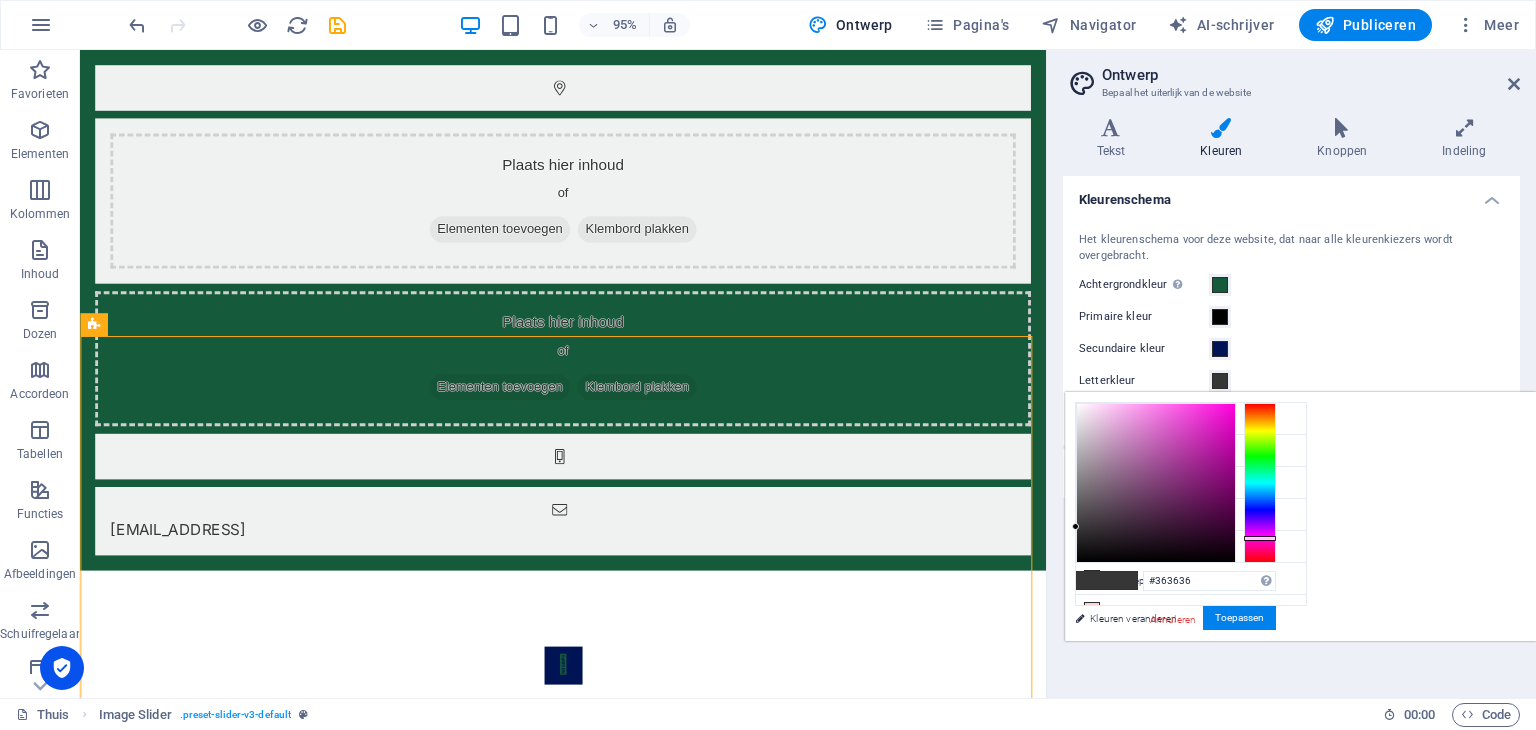 click on "Primaire kleur" at bounding box center [1291, 317] 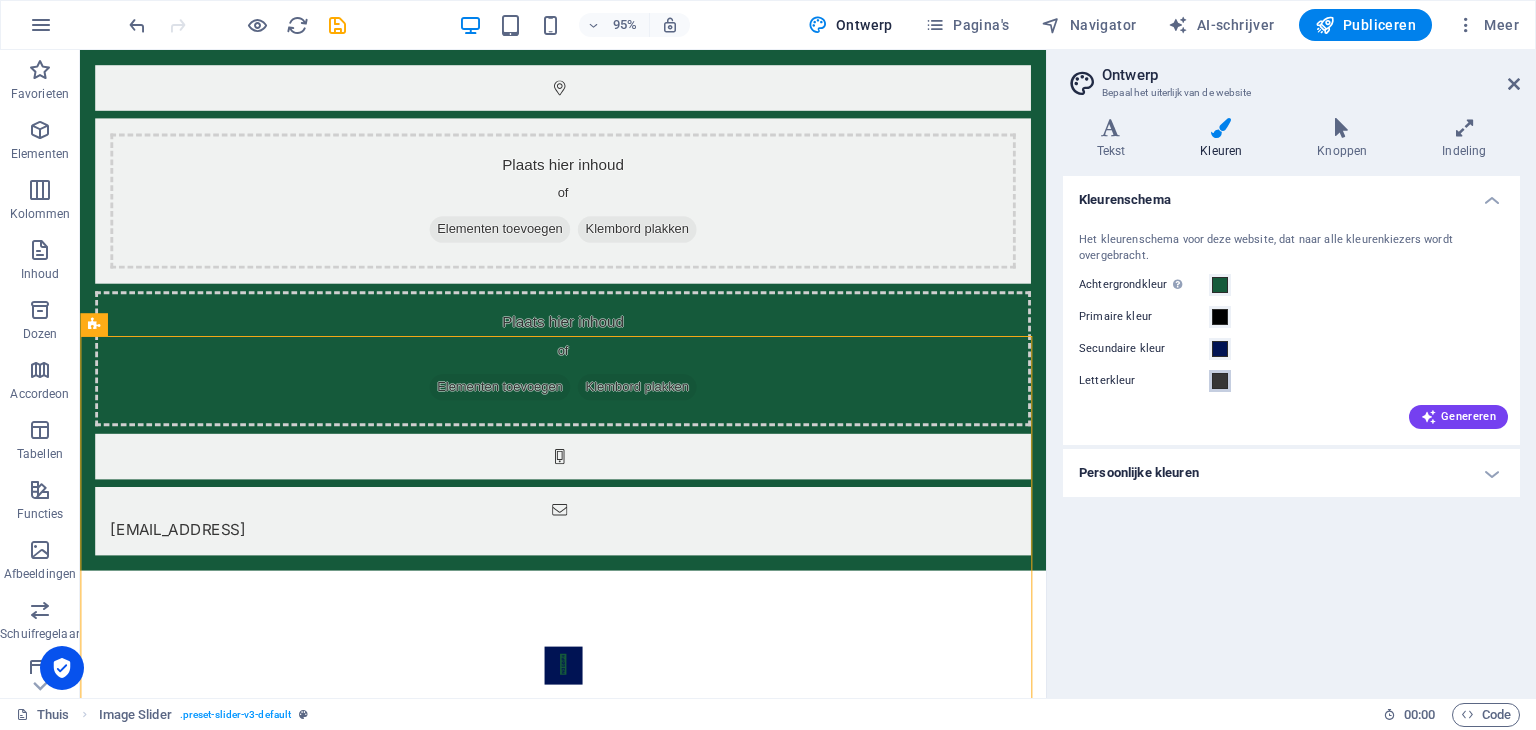 click at bounding box center [1220, 381] 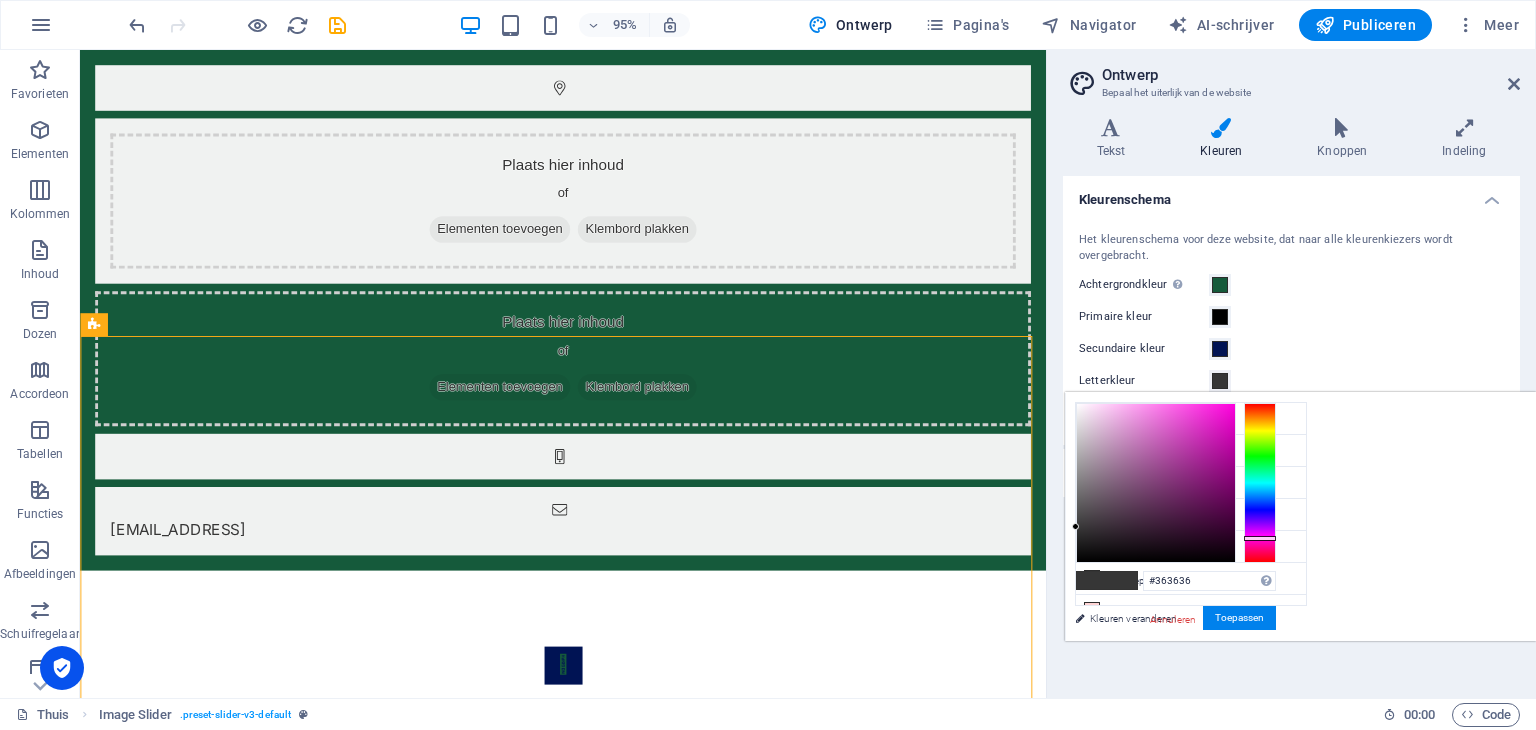 click at bounding box center [1220, 381] 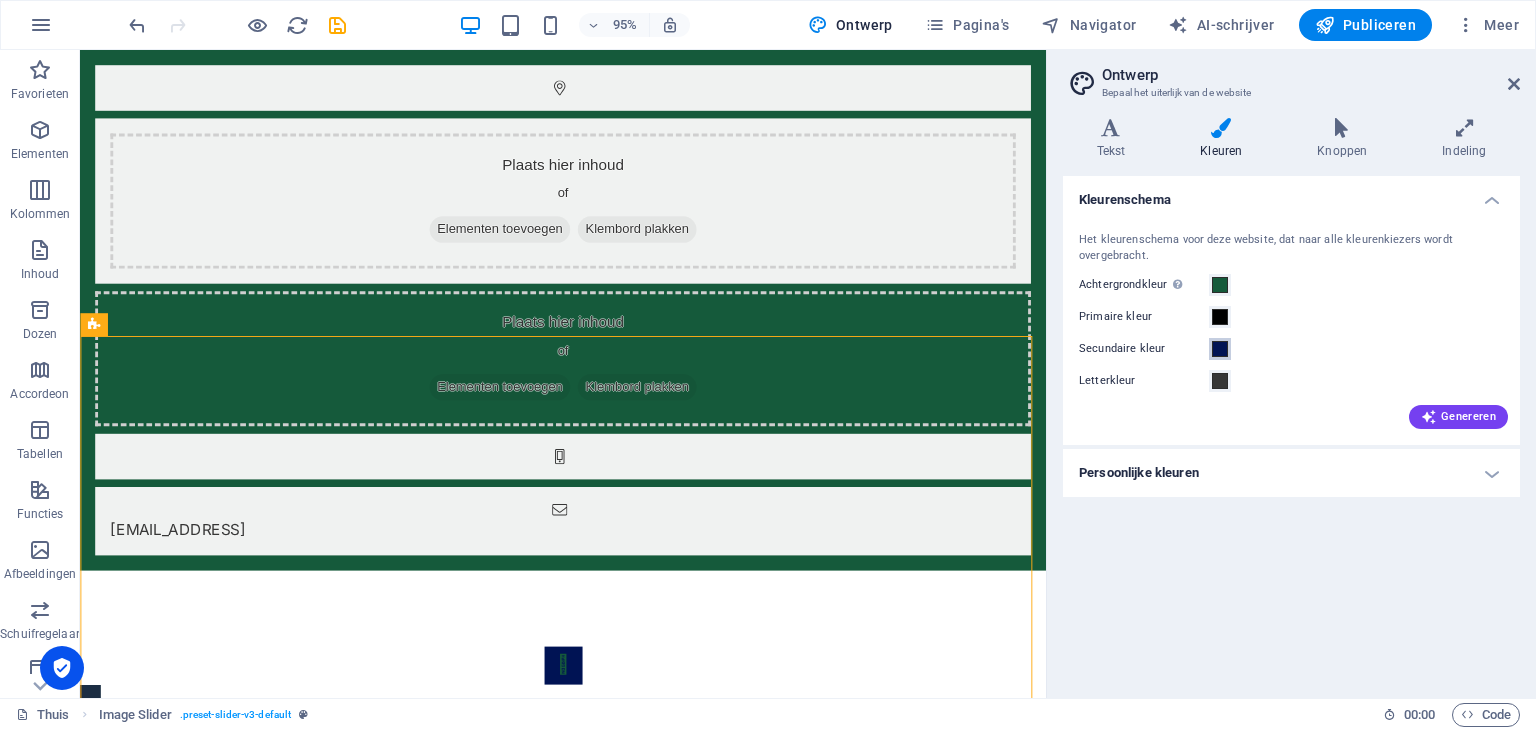 click at bounding box center (1220, 349) 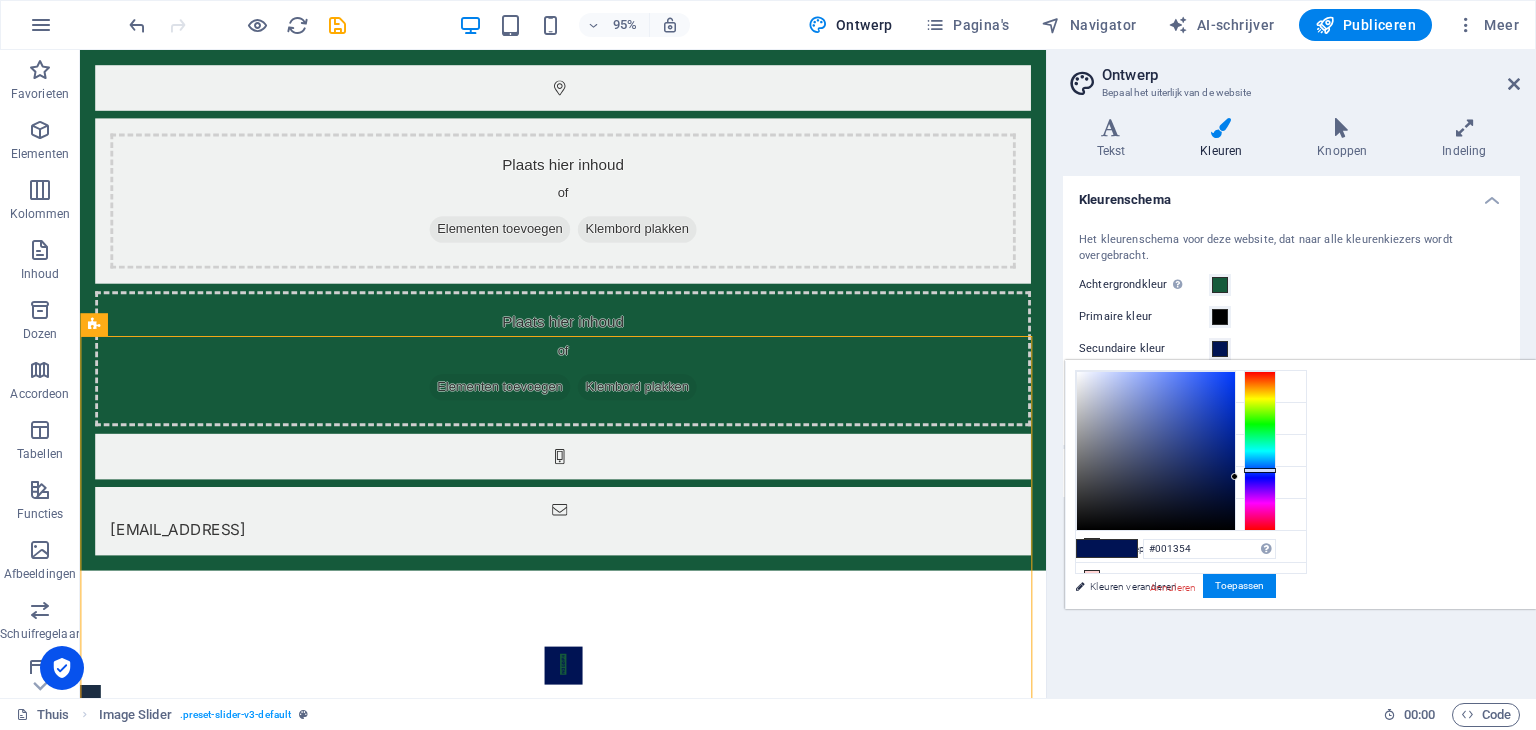 click at bounding box center (1220, 349) 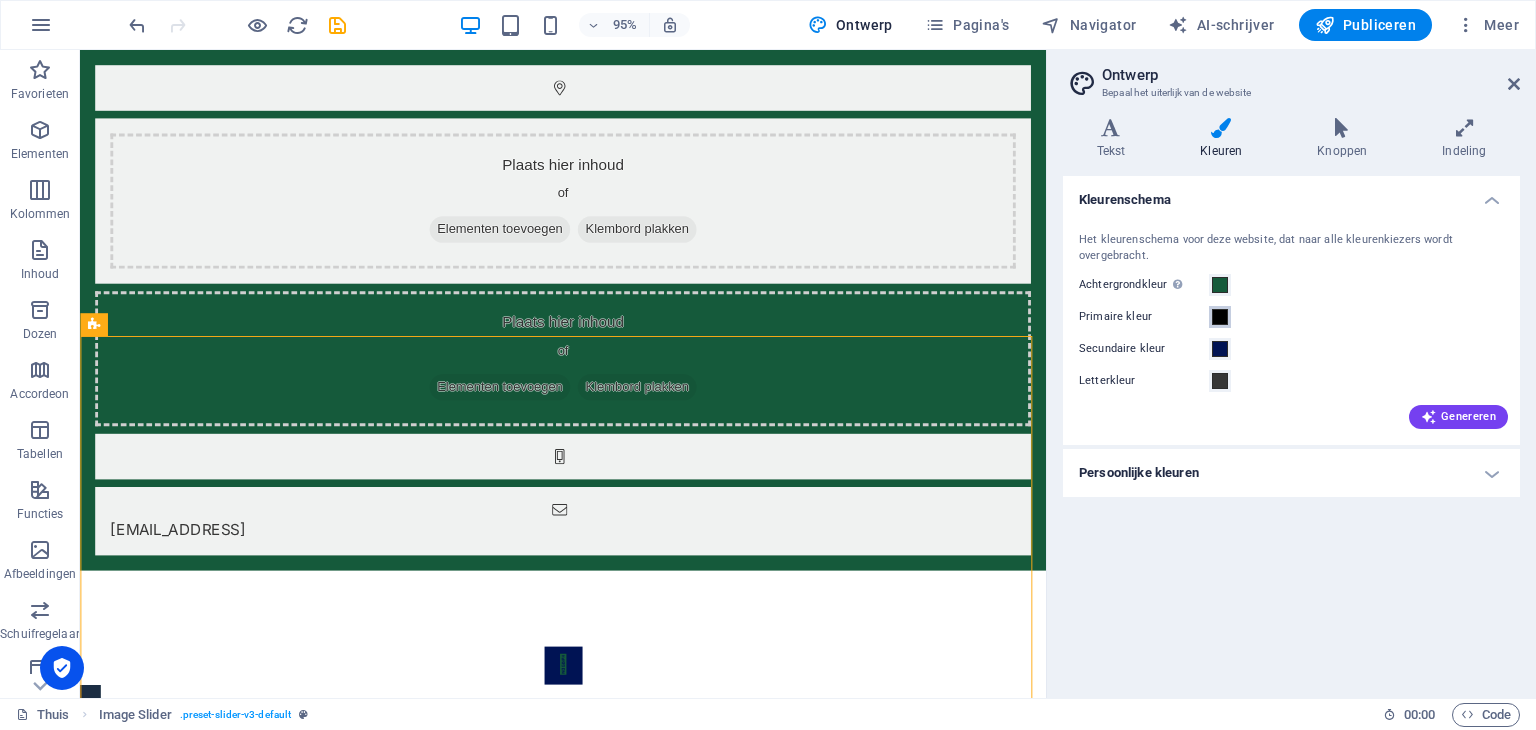 click at bounding box center (1220, 317) 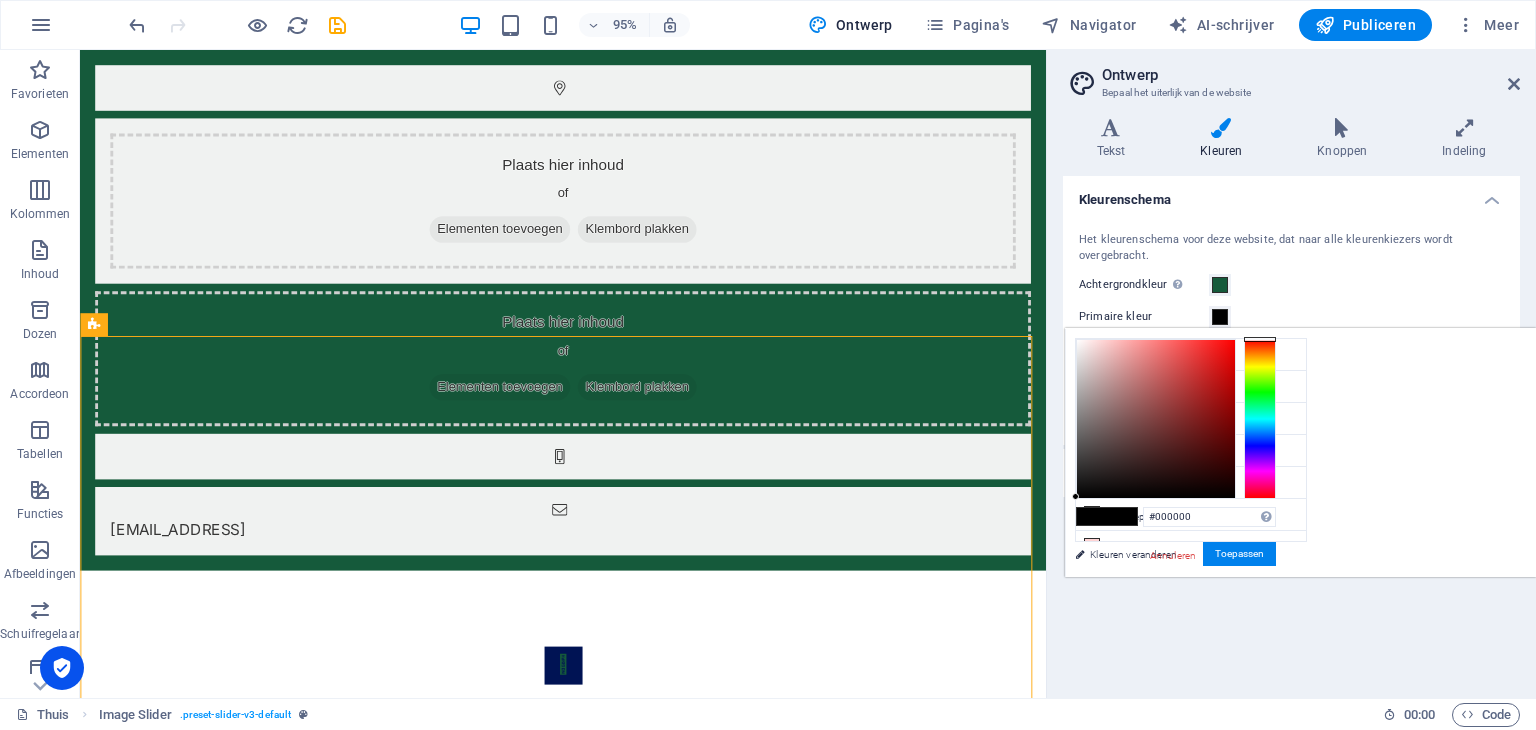 click at bounding box center (1260, 419) 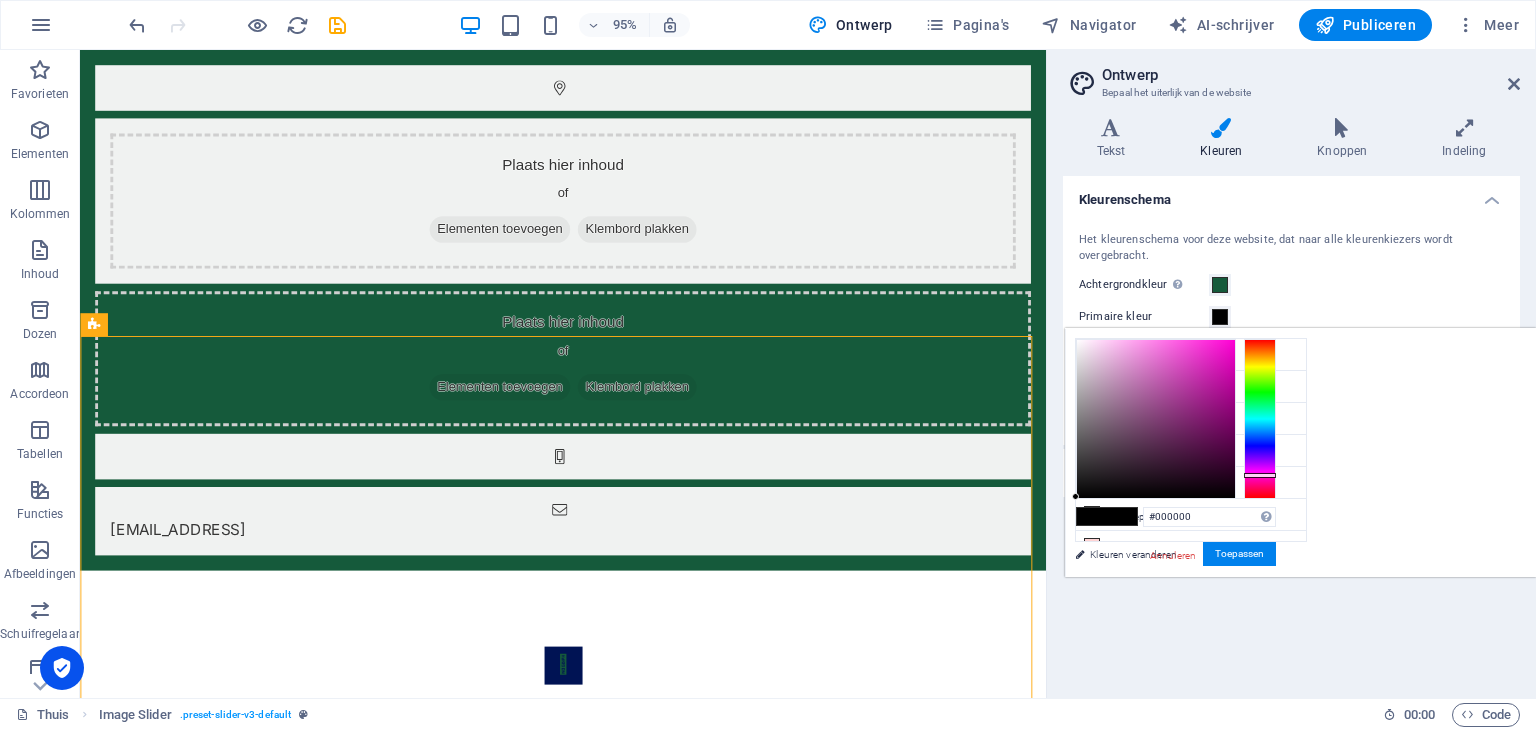 click at bounding box center (1260, 419) 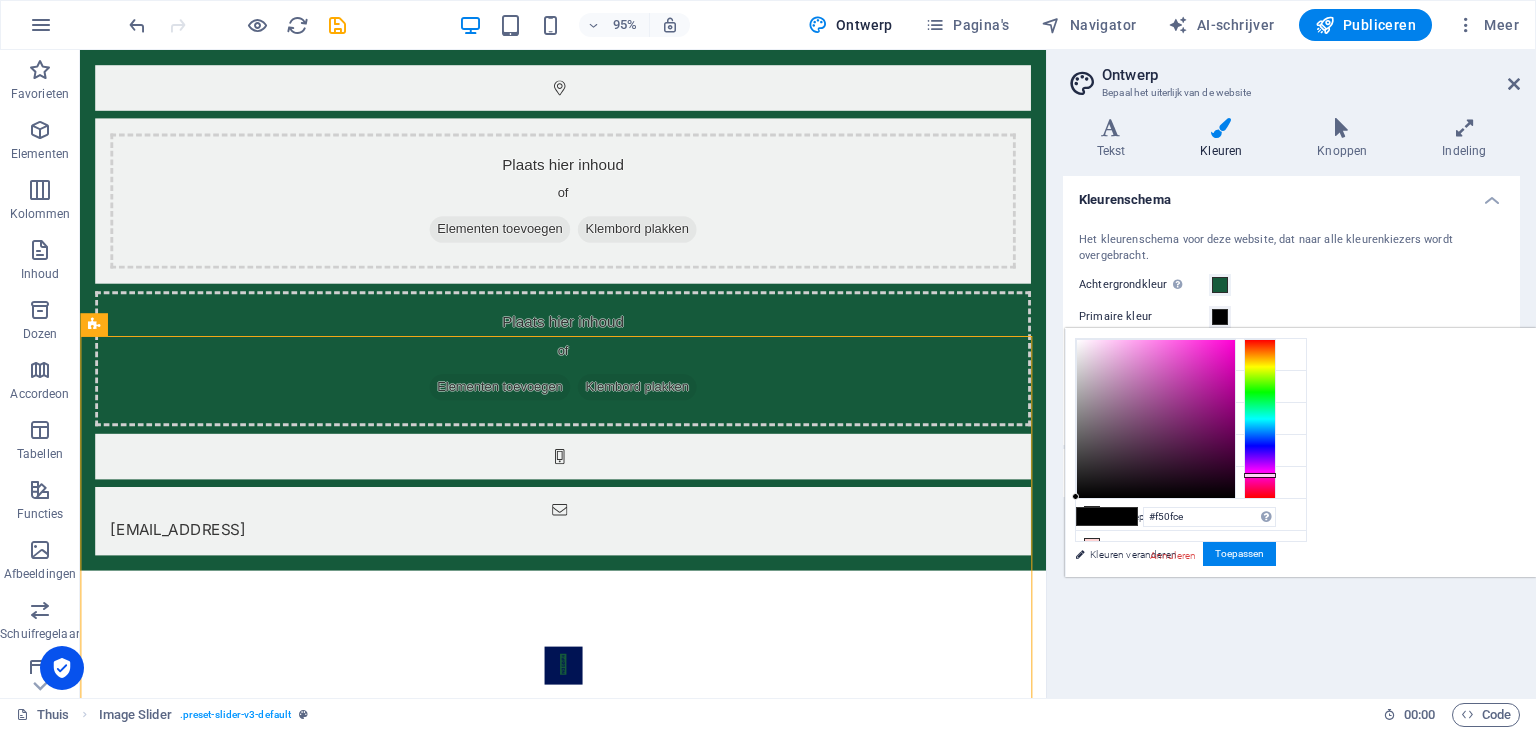 click at bounding box center [1156, 419] 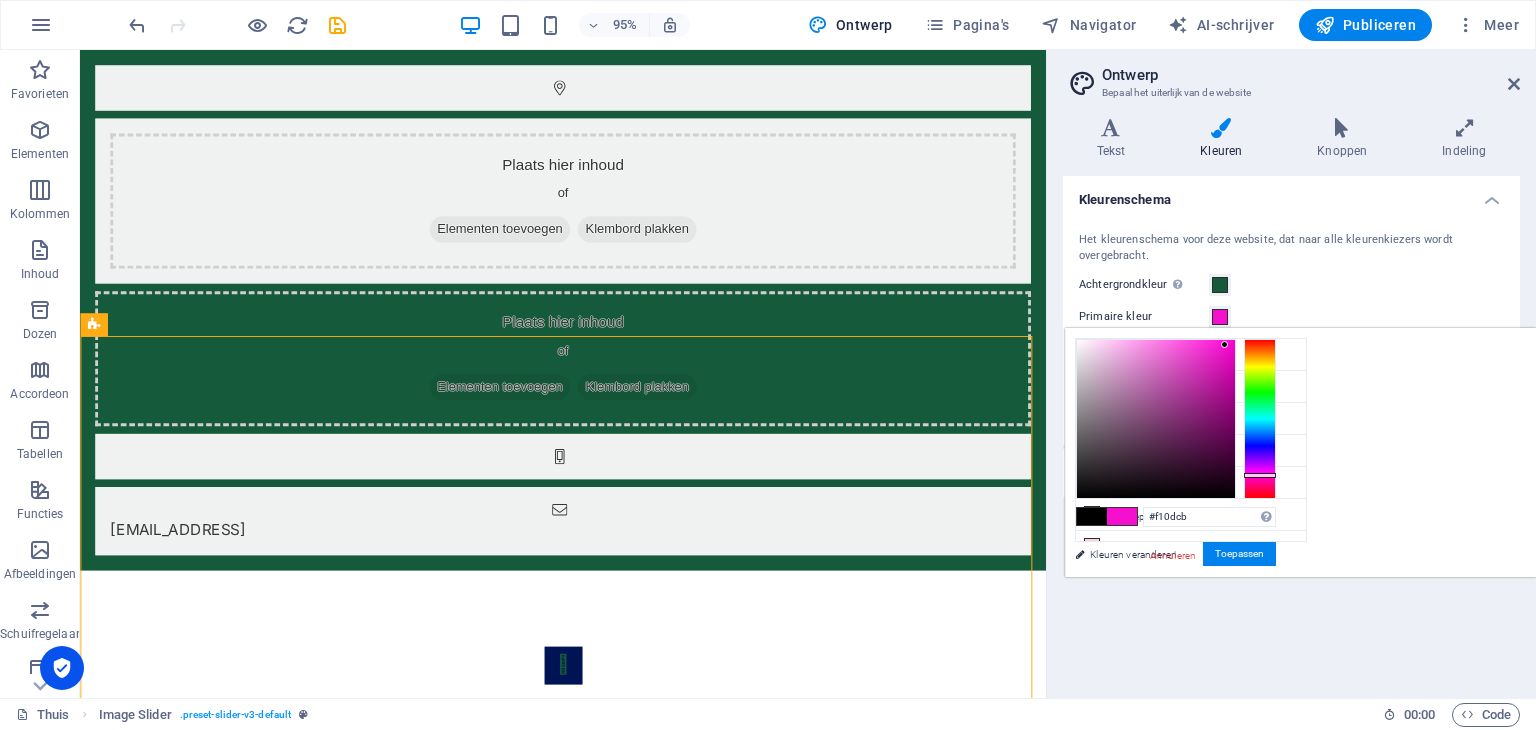 click at bounding box center (1156, 419) 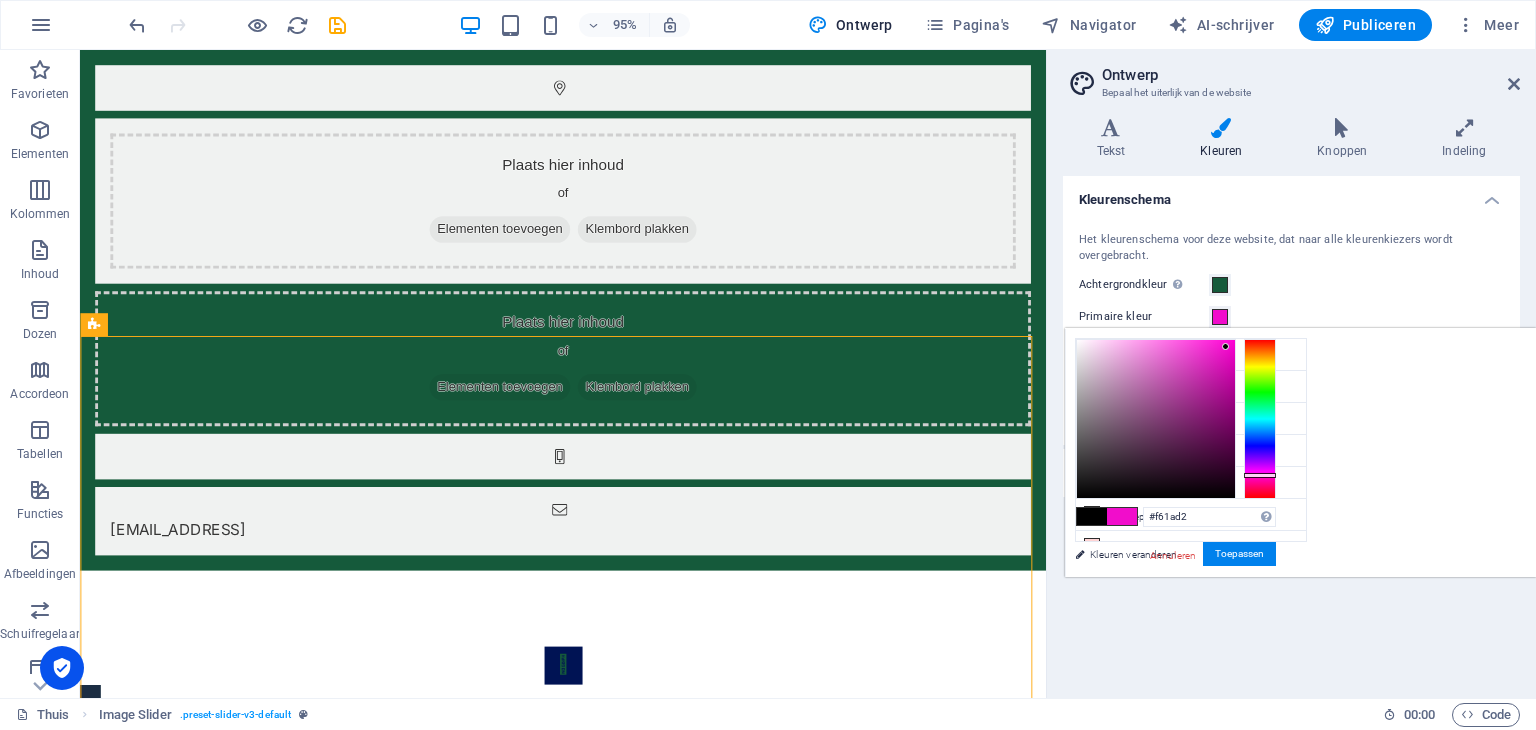 click at bounding box center (1156, 419) 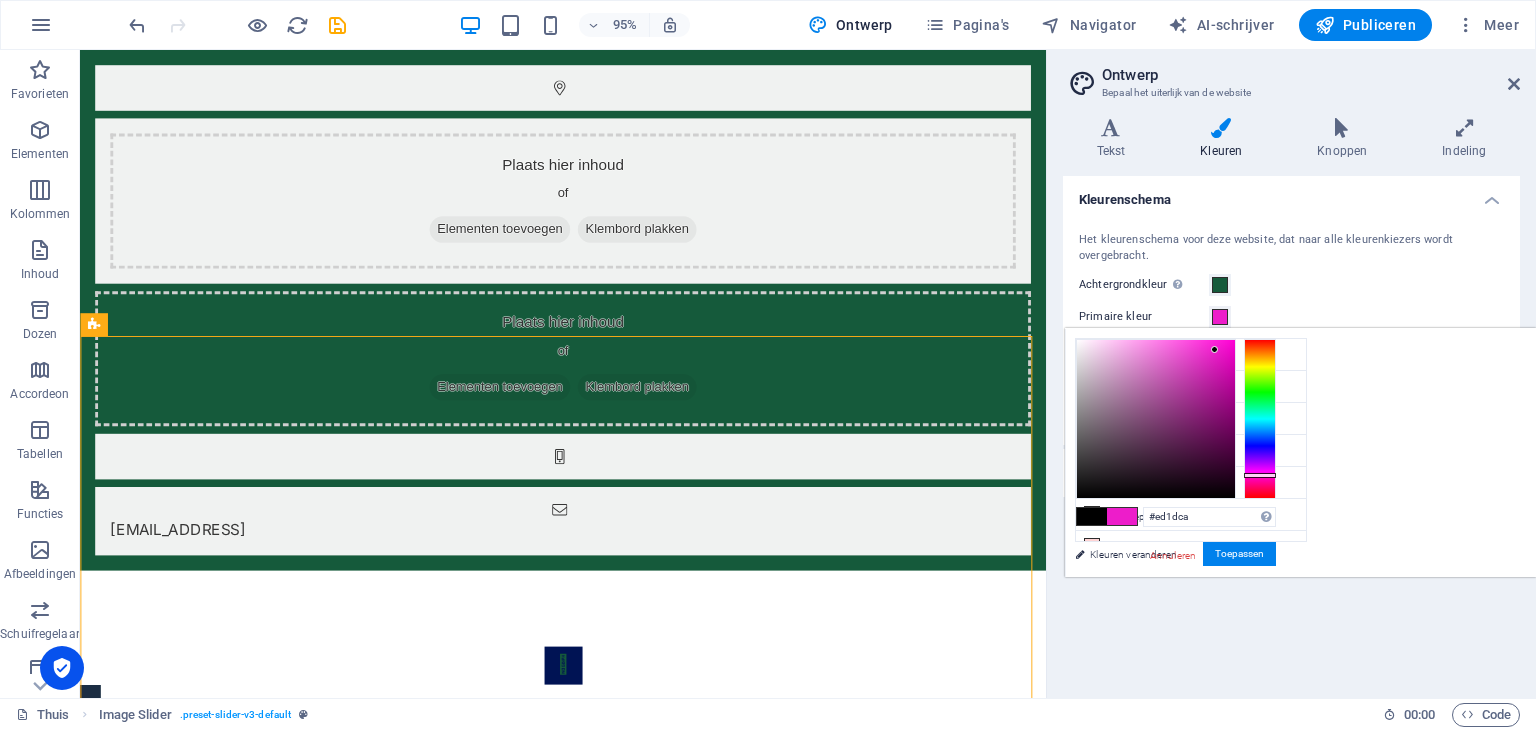 click at bounding box center [1156, 419] 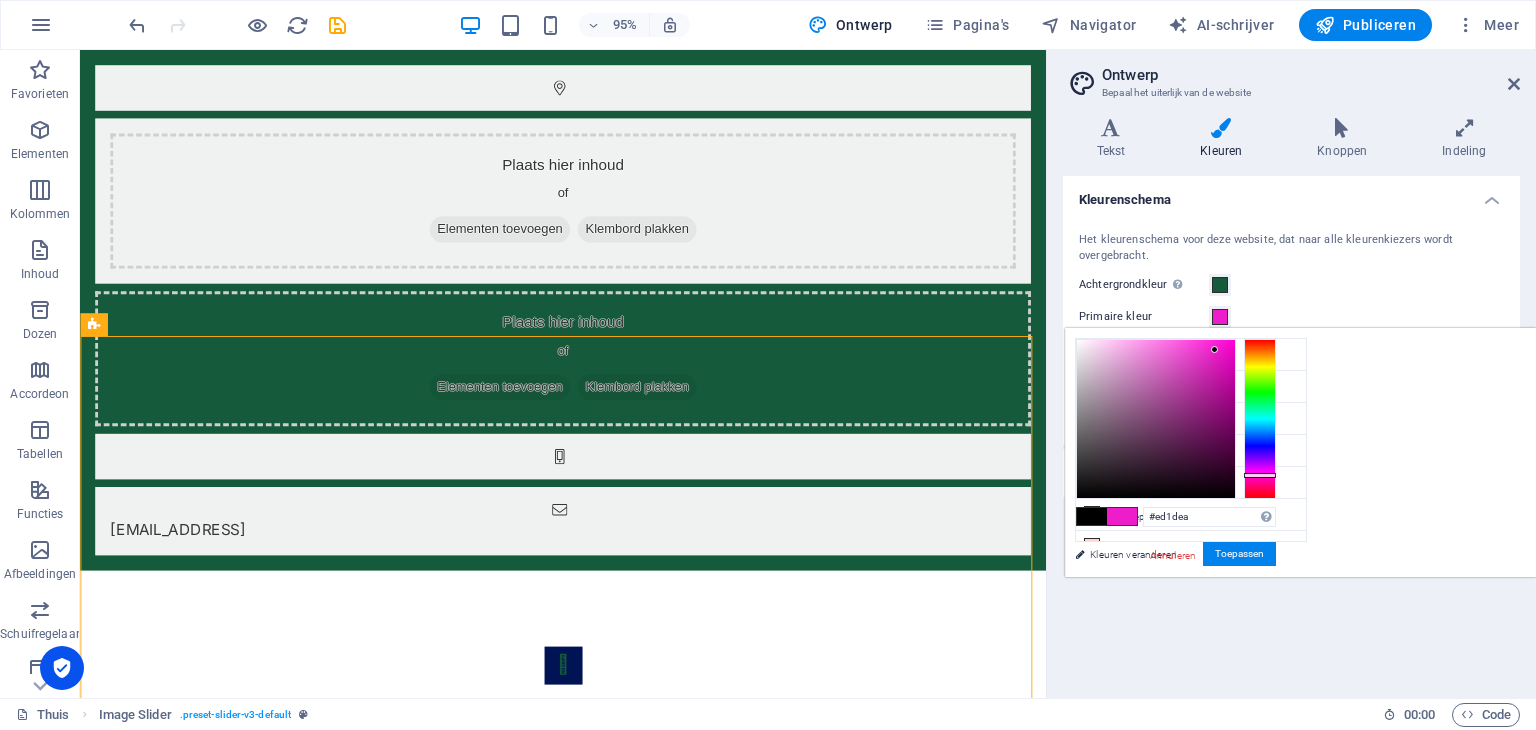 click at bounding box center [1260, 419] 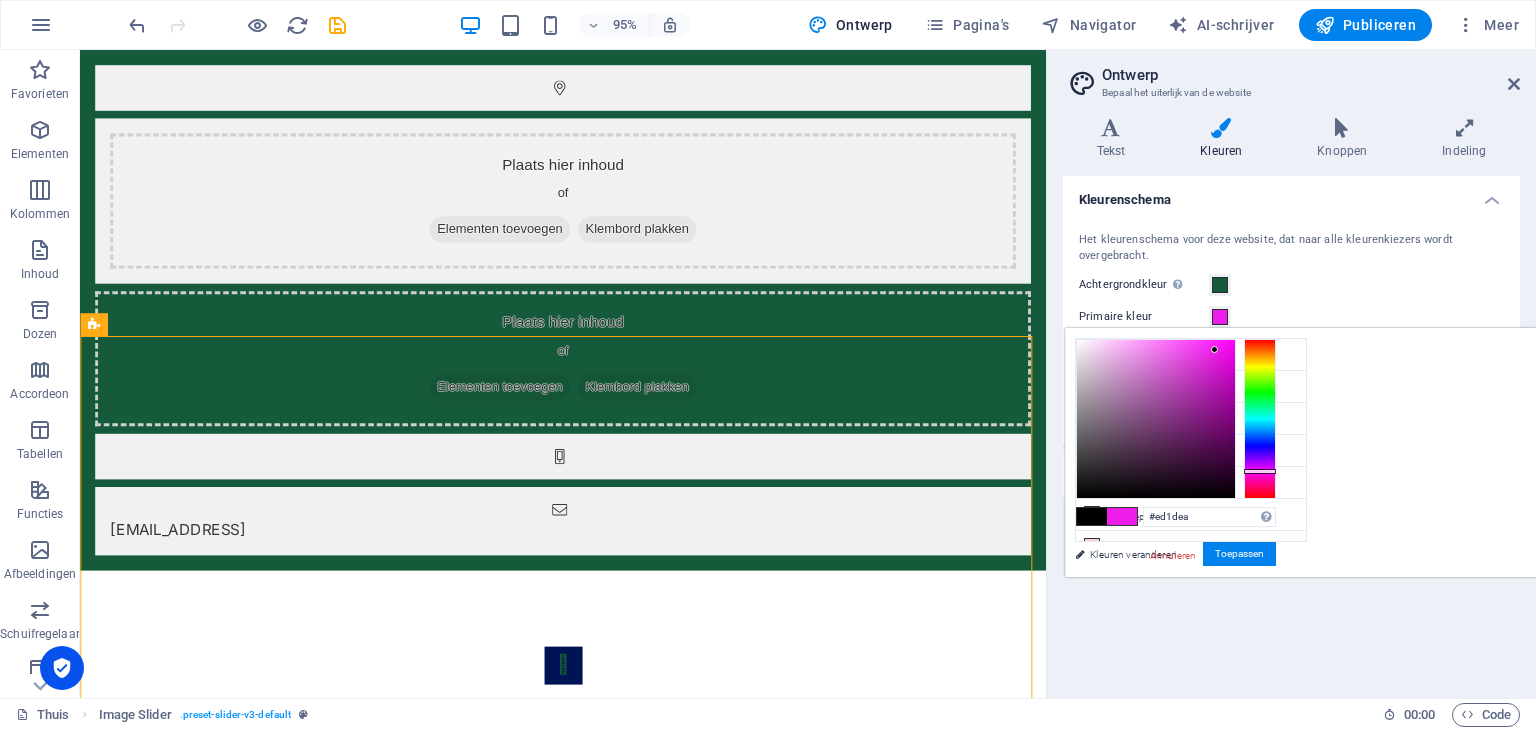 click at bounding box center [1260, 419] 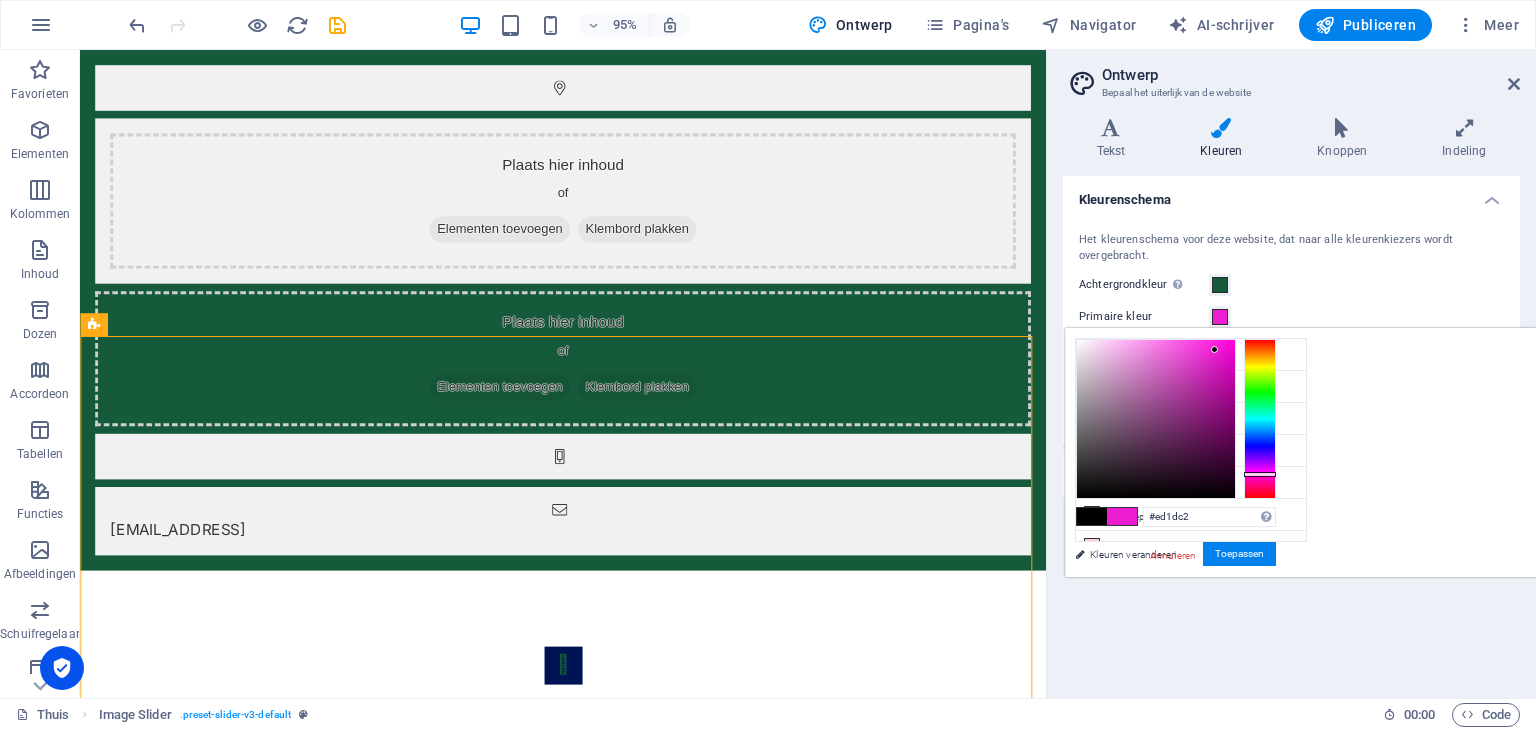 click at bounding box center [1260, 419] 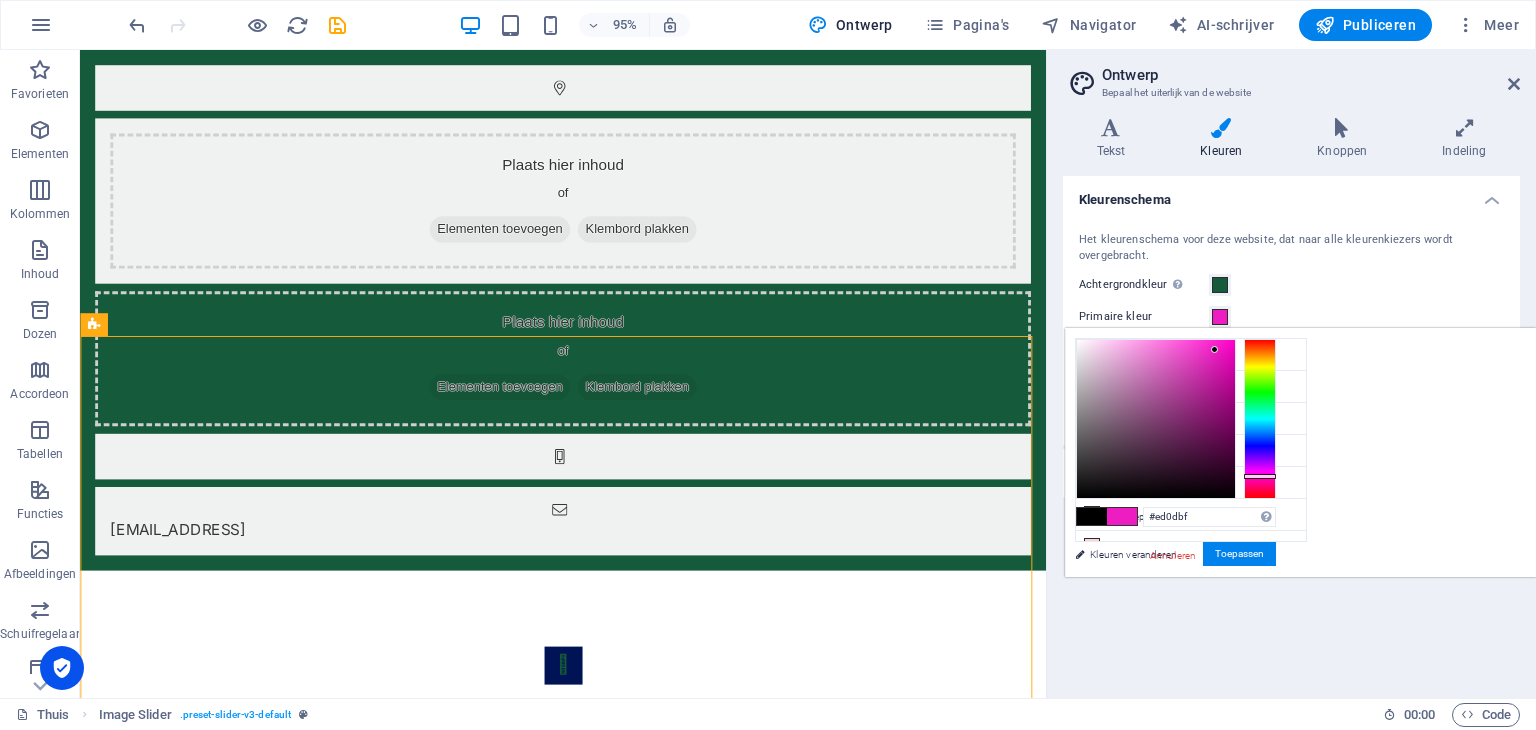 click at bounding box center (1156, 419) 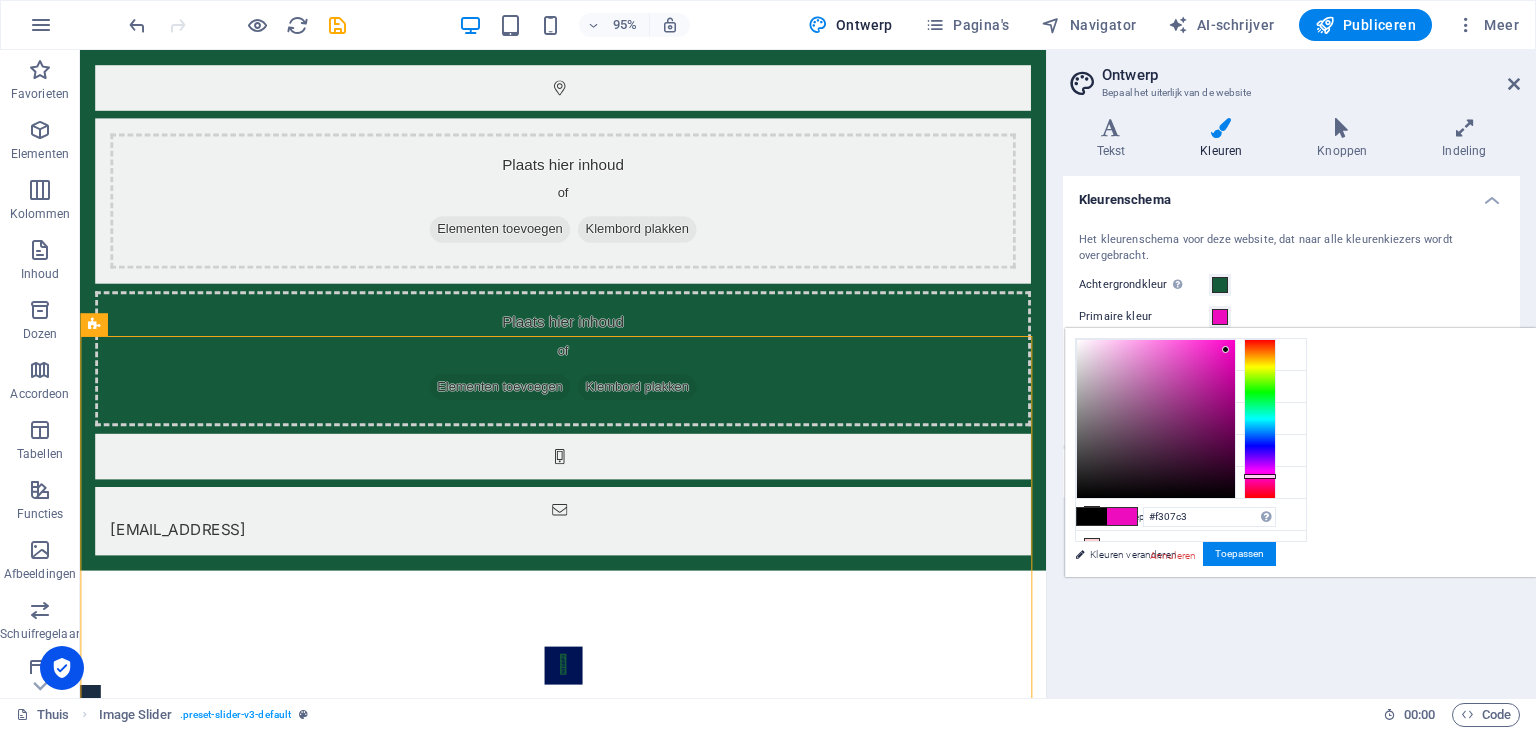 click at bounding box center (1156, 419) 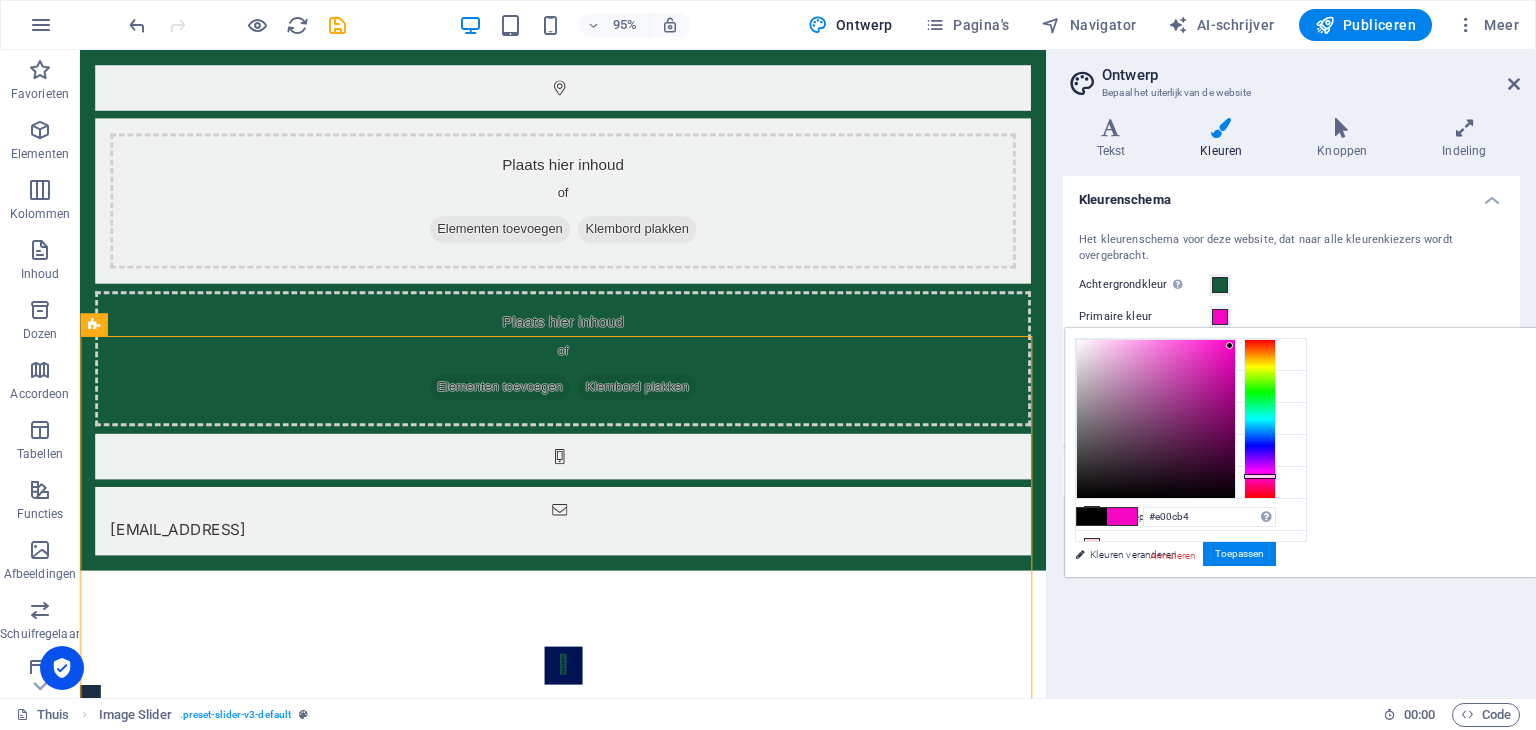 click at bounding box center [1156, 419] 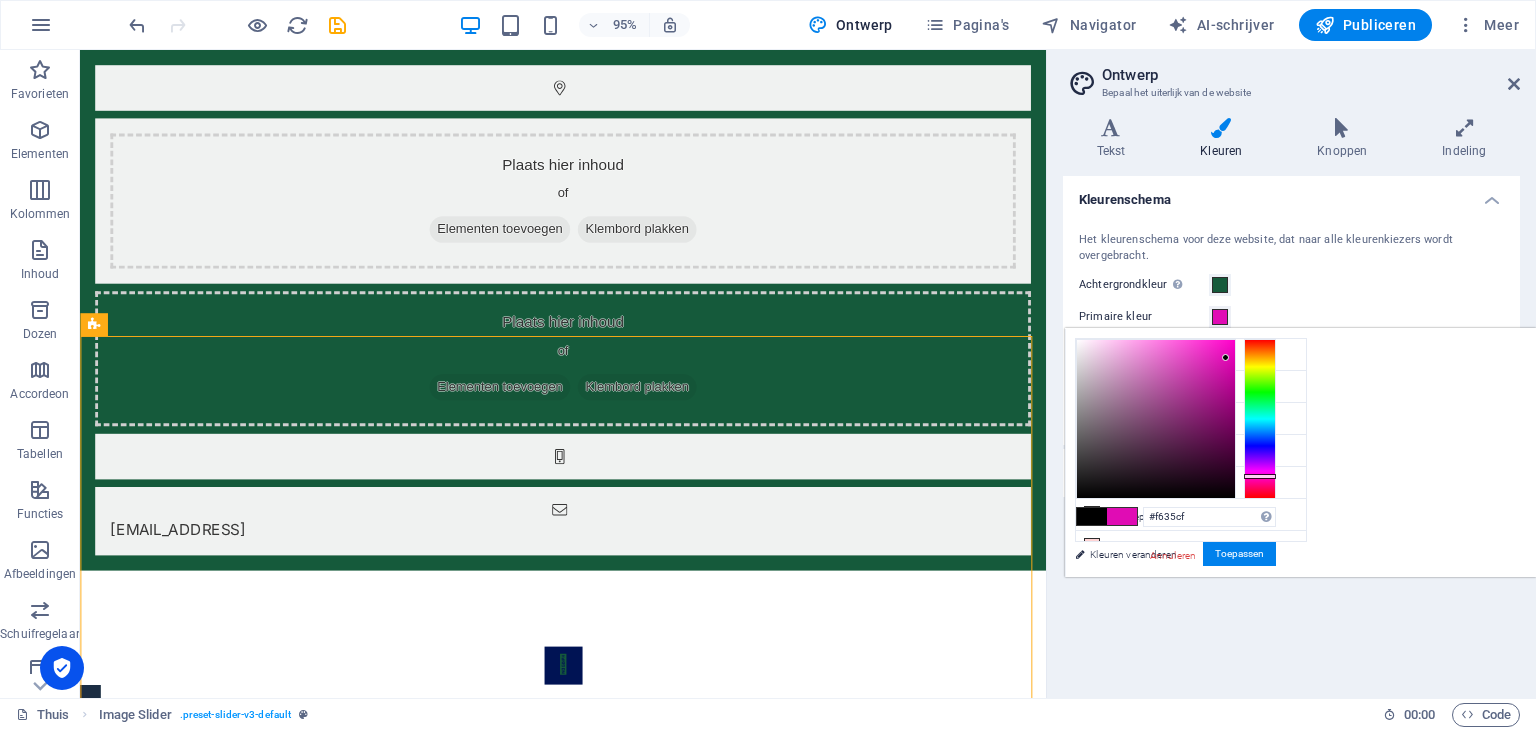 click at bounding box center (1156, 419) 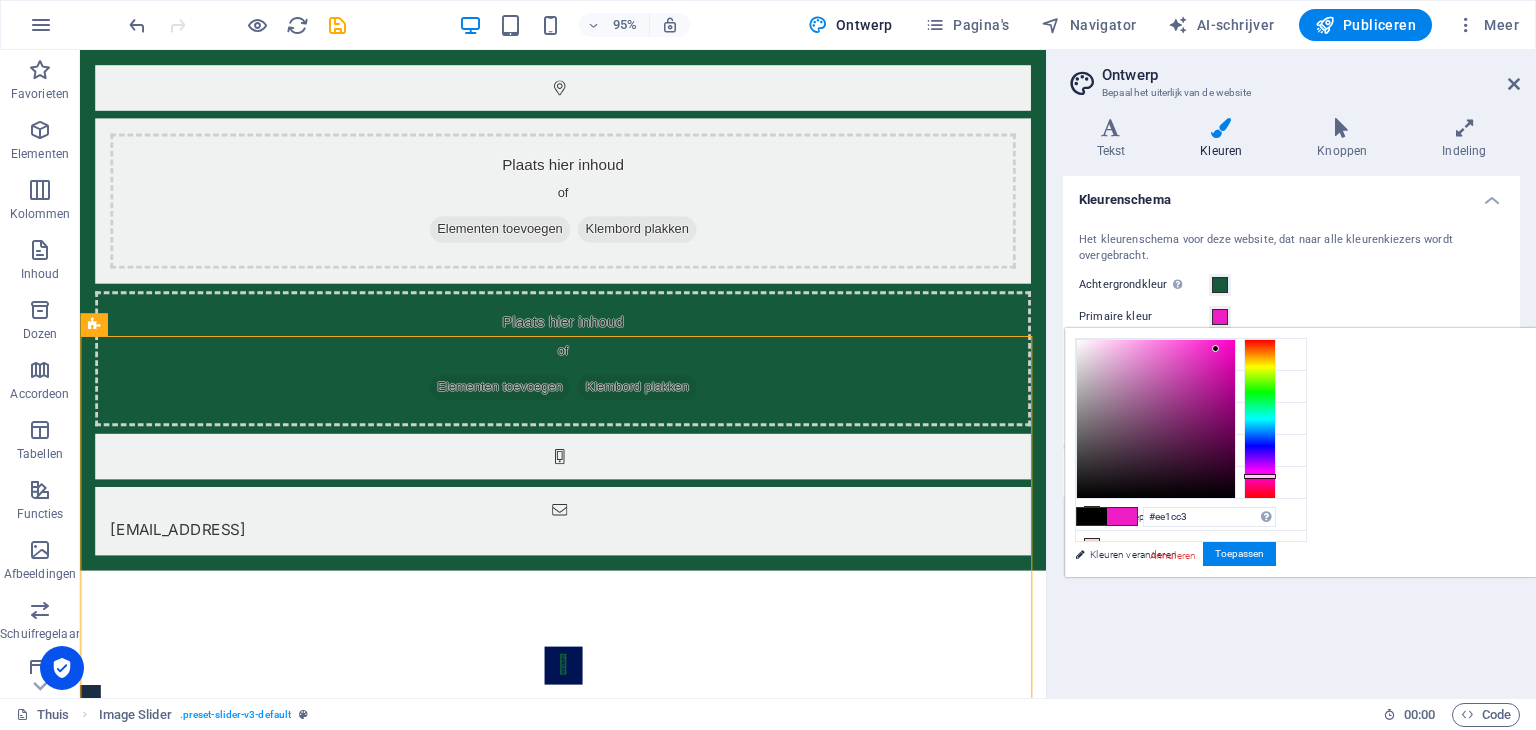 click at bounding box center [1156, 419] 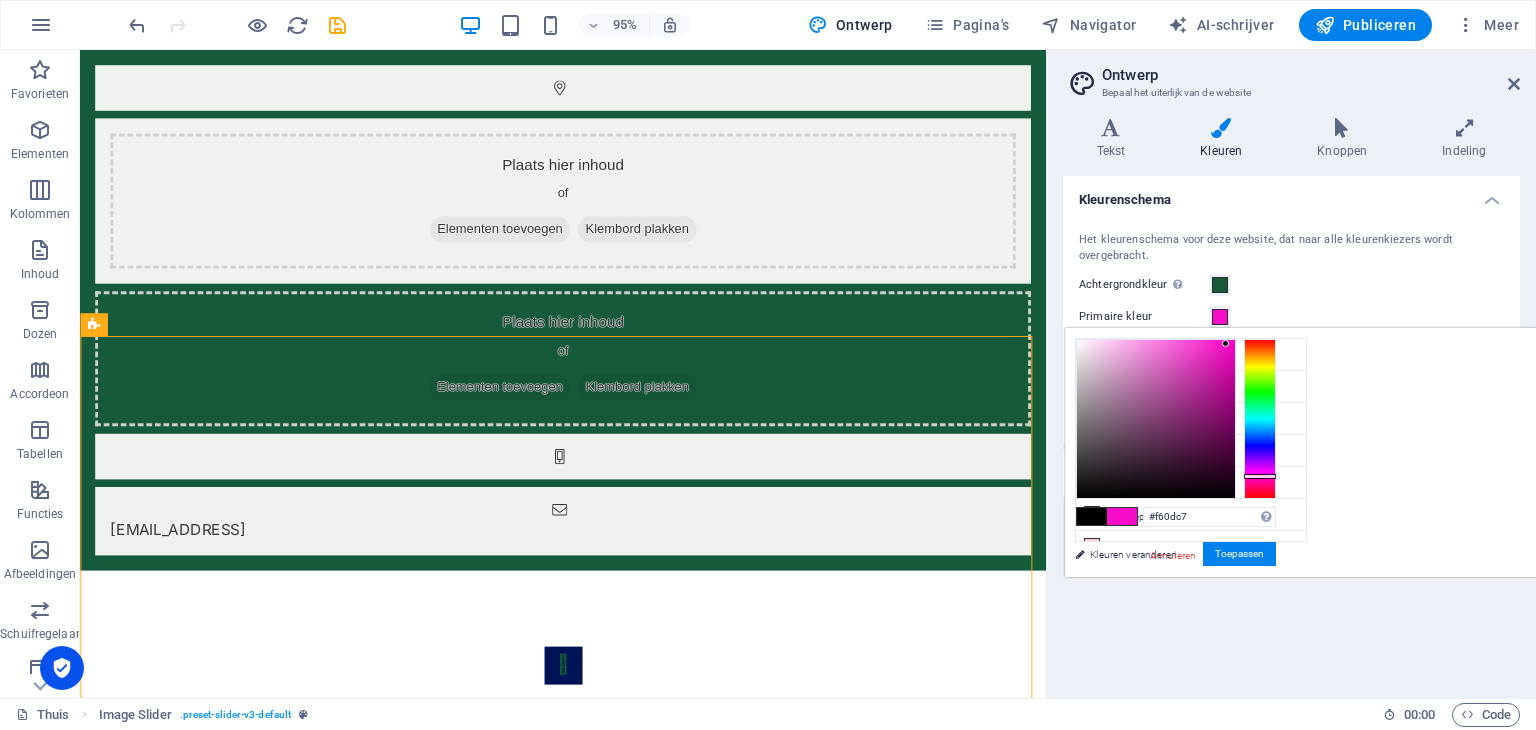 click at bounding box center (1225, 343) 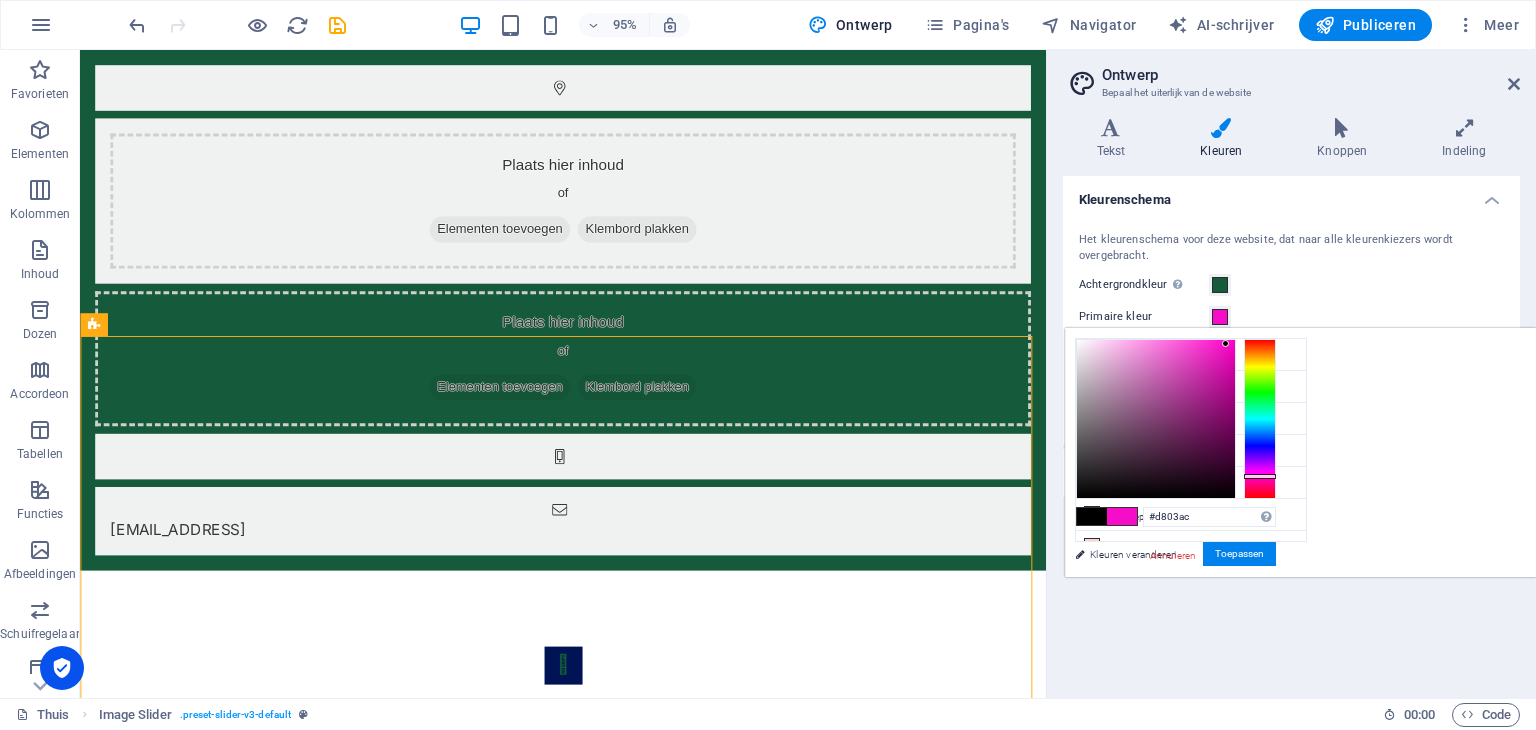 drag, startPoint x: 1476, startPoint y: 343, endPoint x: 1482, endPoint y: 362, distance: 19.924858 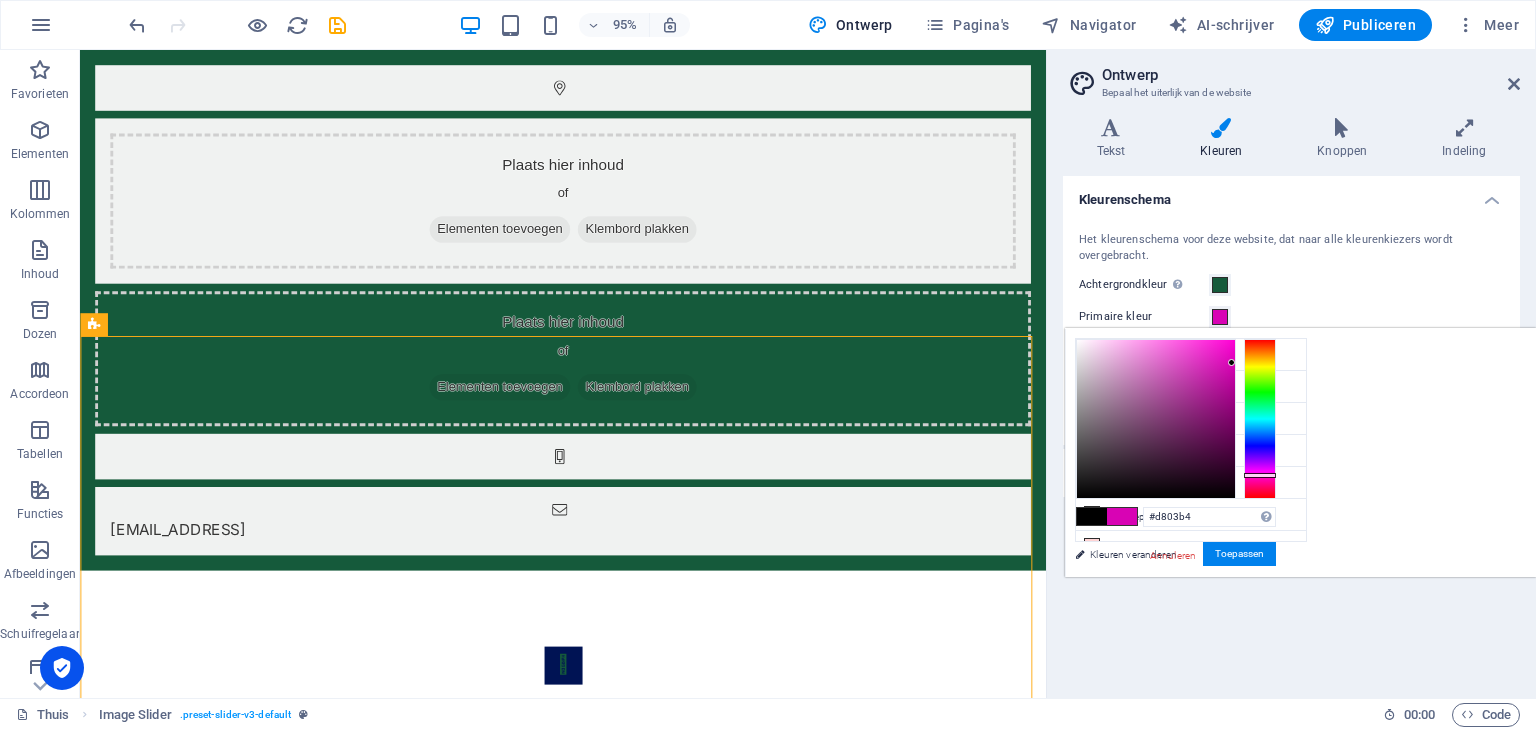 click at bounding box center [1260, 475] 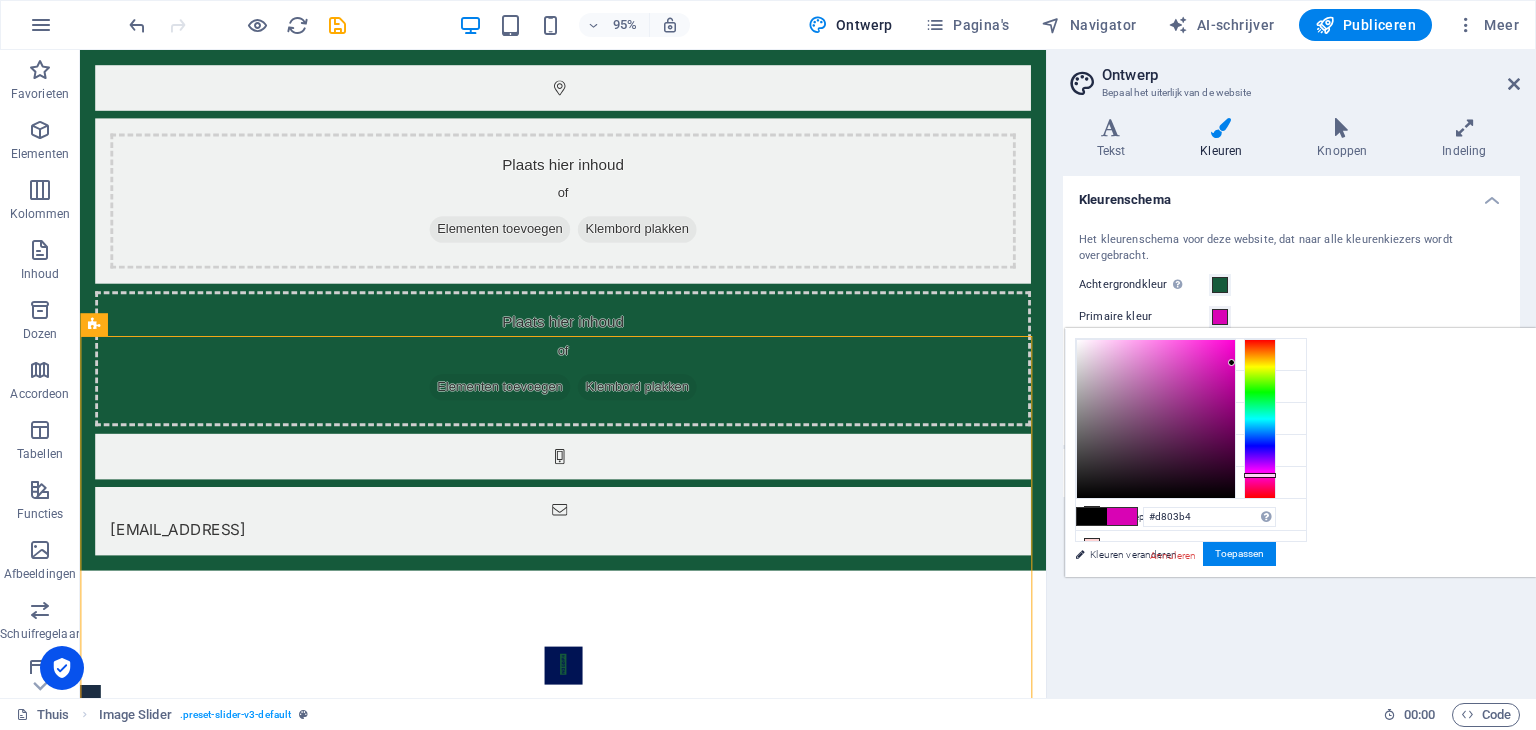 click at bounding box center (1260, 475) 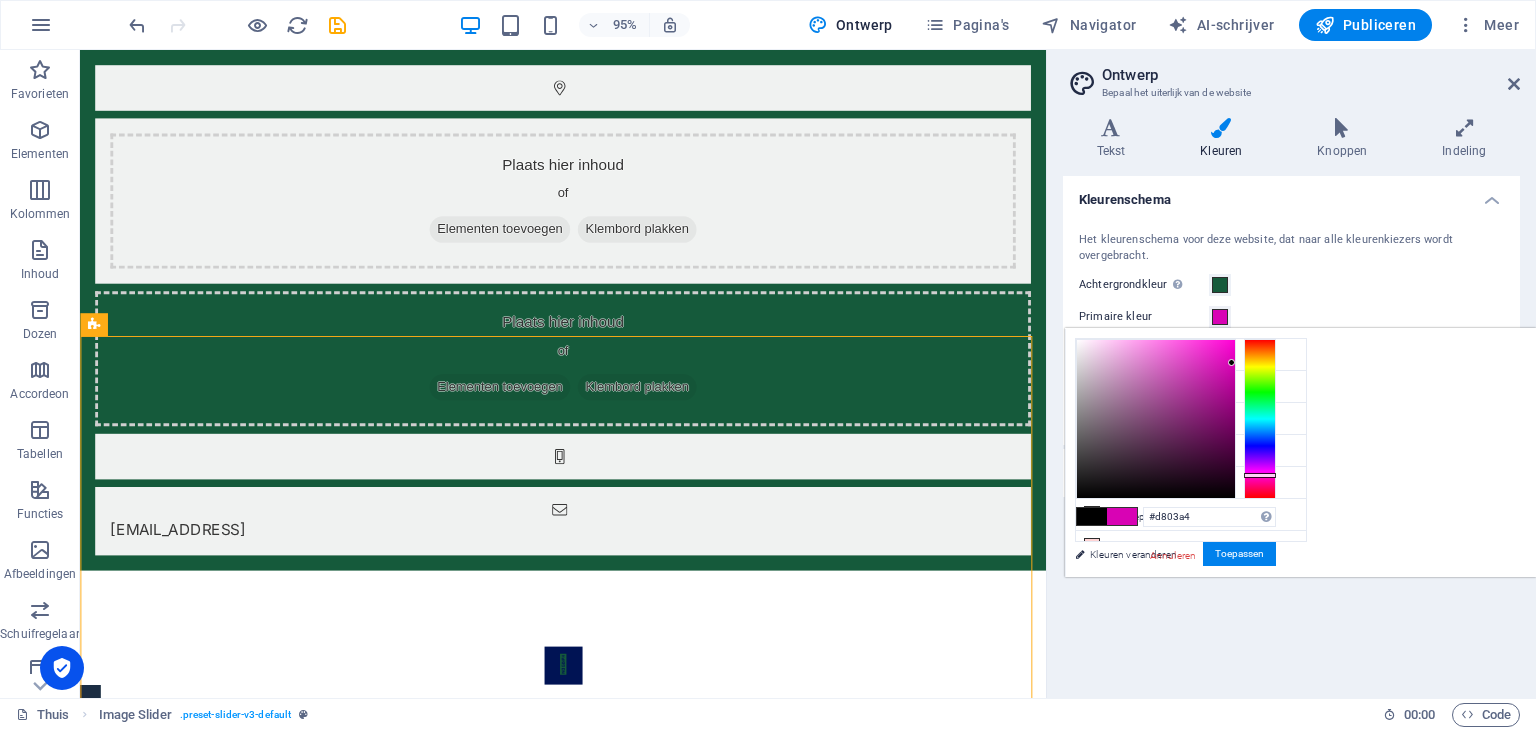 click at bounding box center (1260, 475) 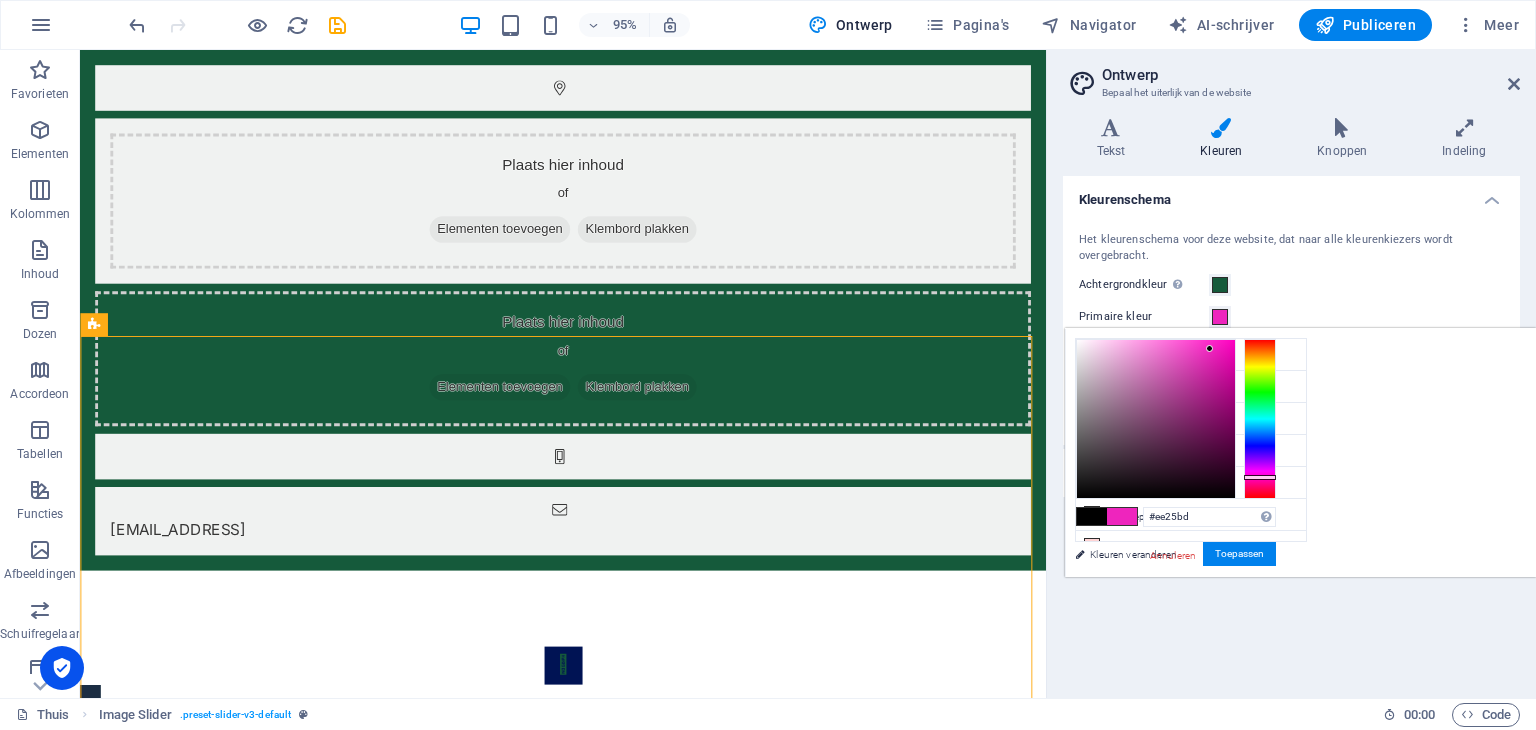 click at bounding box center (1156, 419) 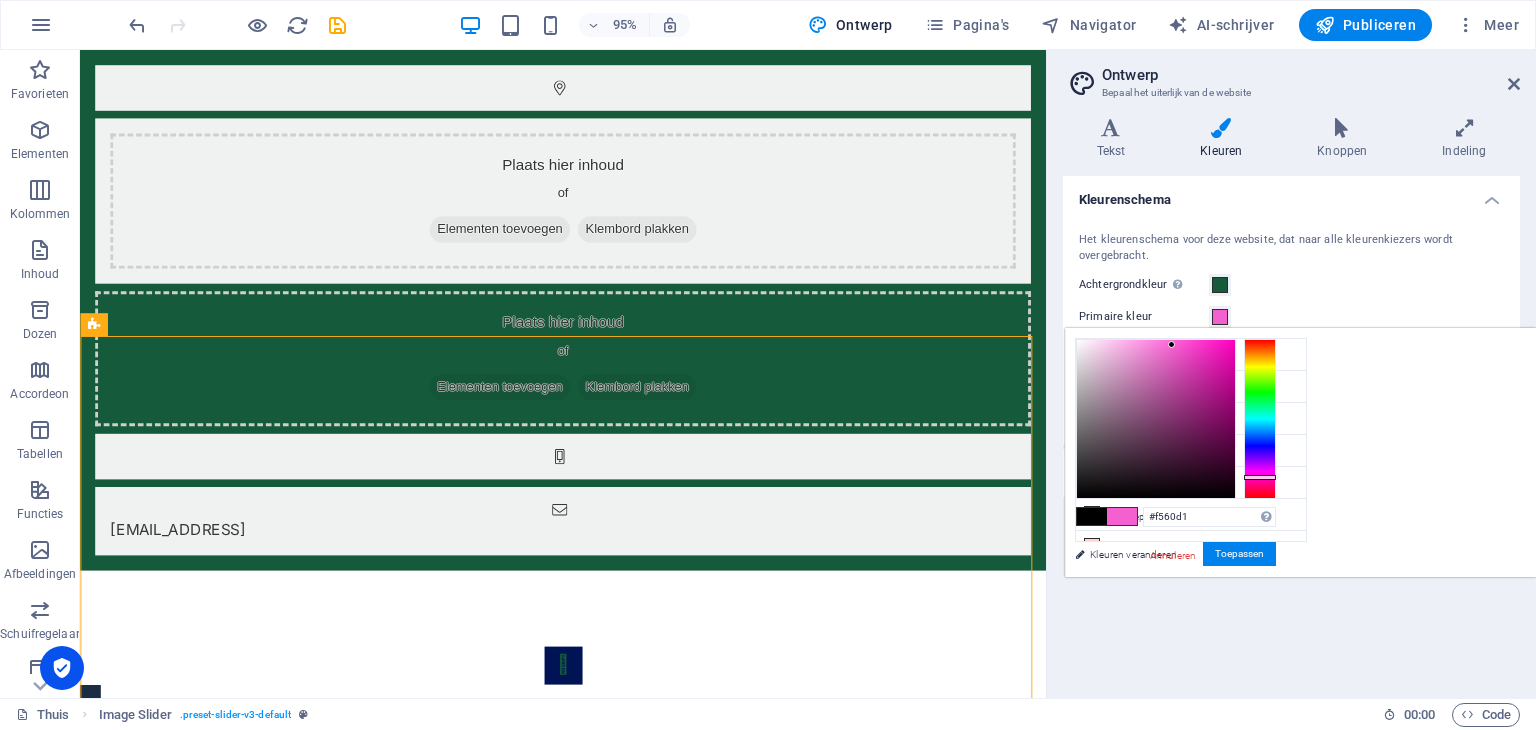 click at bounding box center (1156, 419) 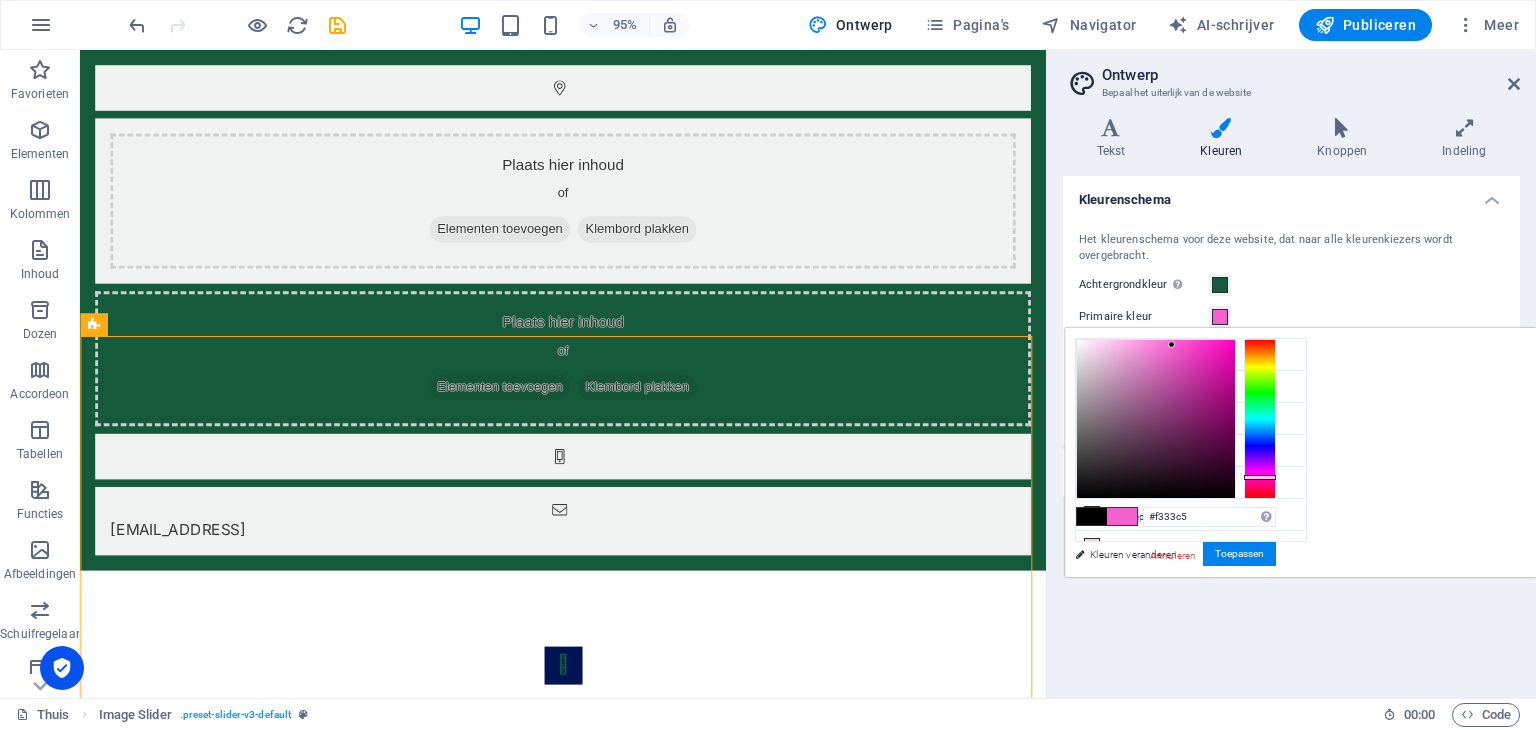 click at bounding box center [1156, 419] 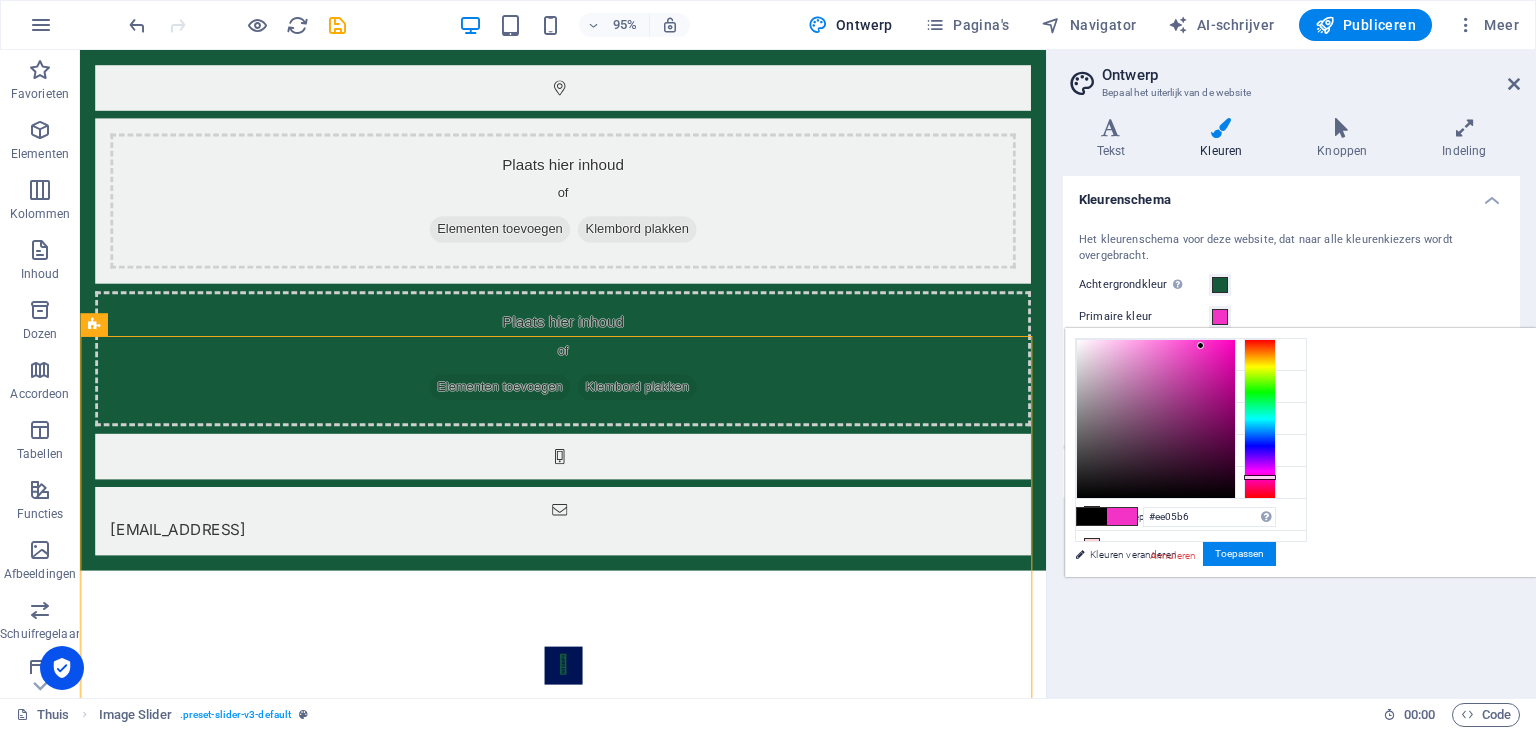 click at bounding box center [1156, 419] 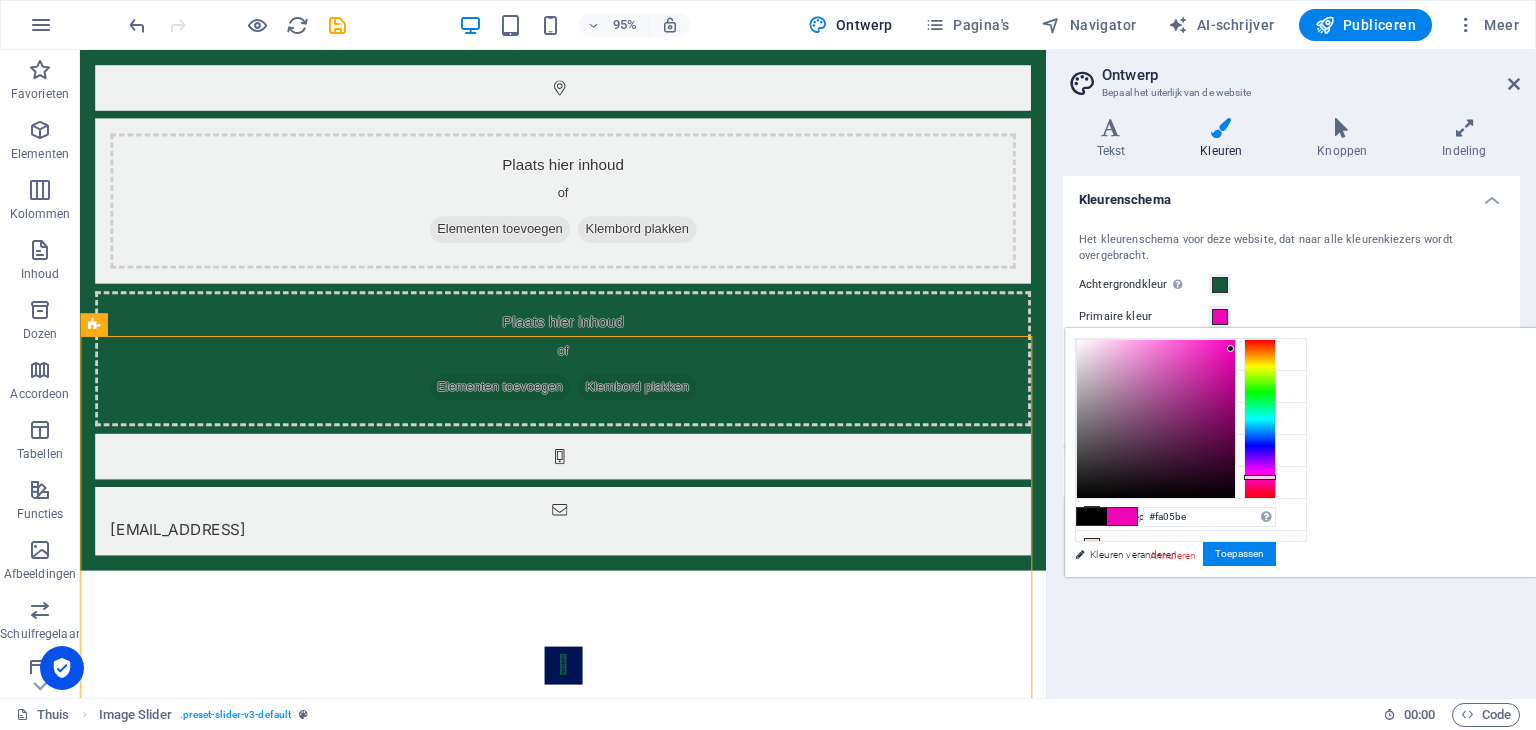click at bounding box center [1156, 419] 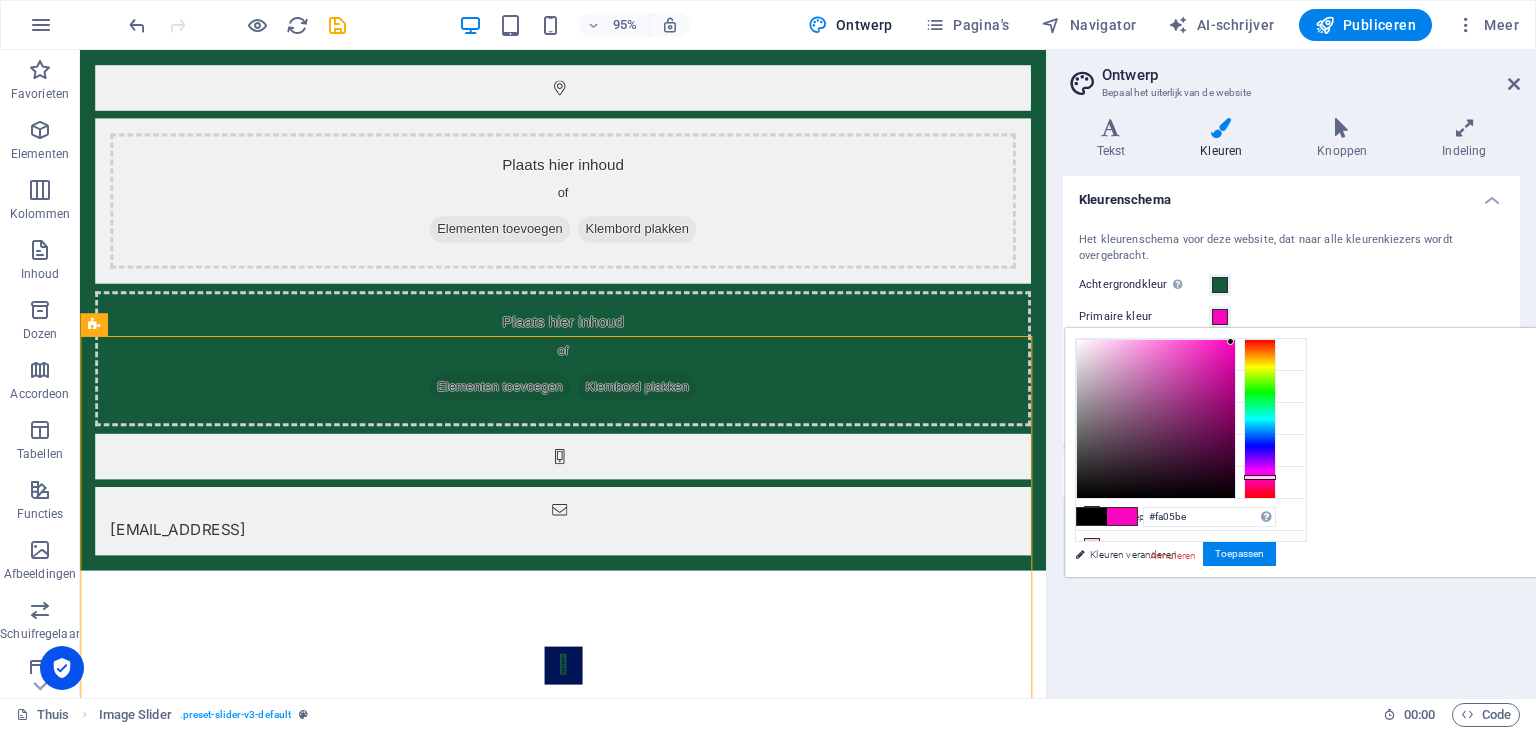 type on "#fa02be" 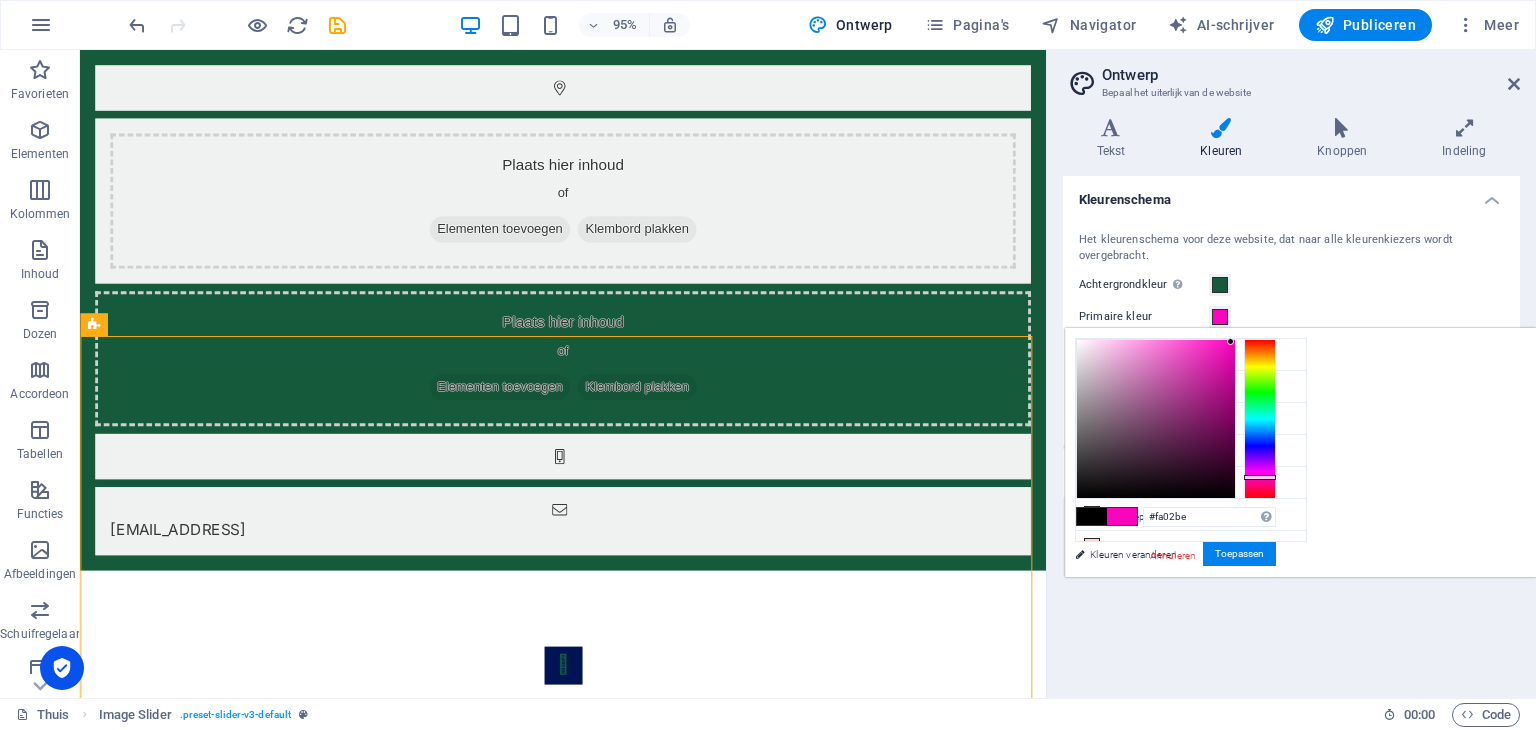 click at bounding box center (1156, 419) 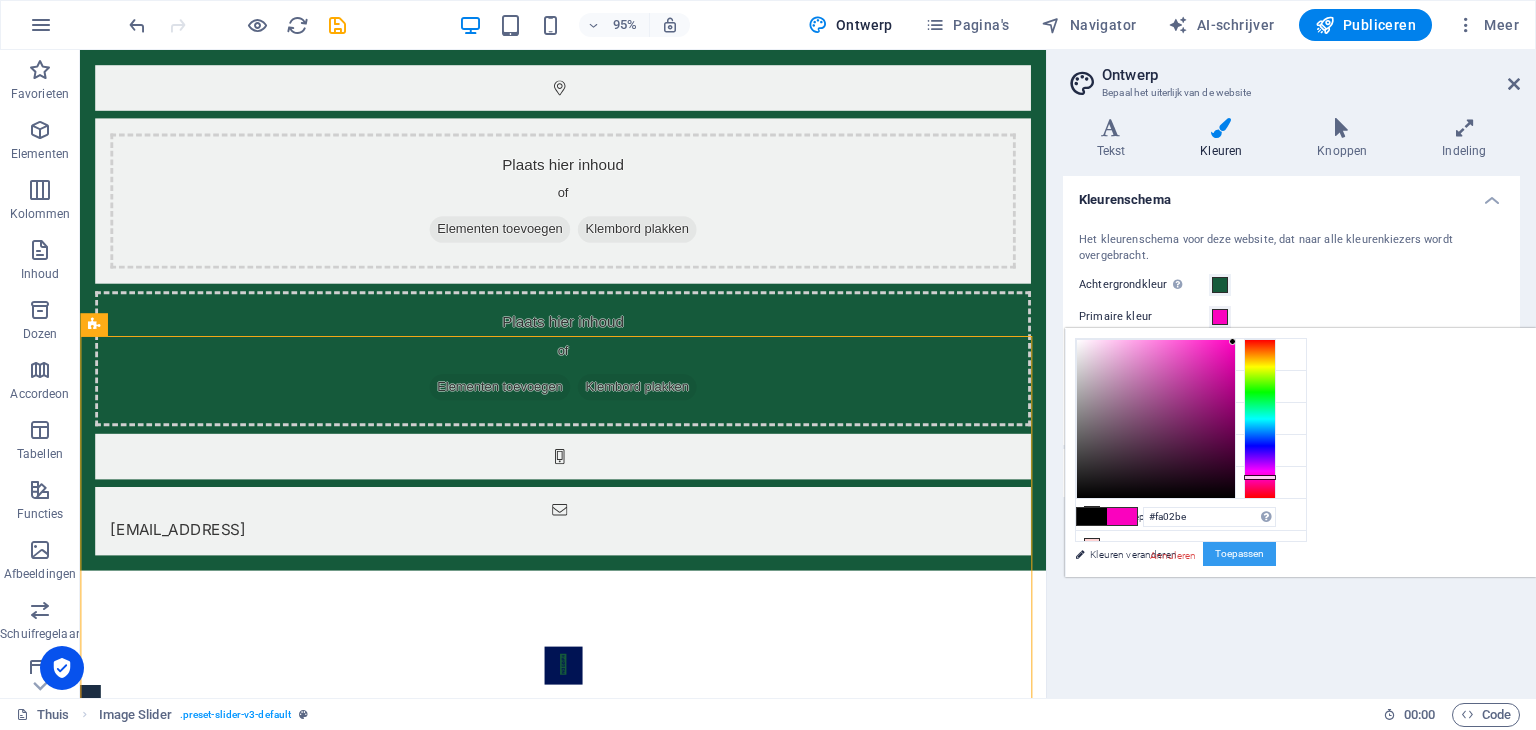 click on "Toepassen" at bounding box center [1239, 553] 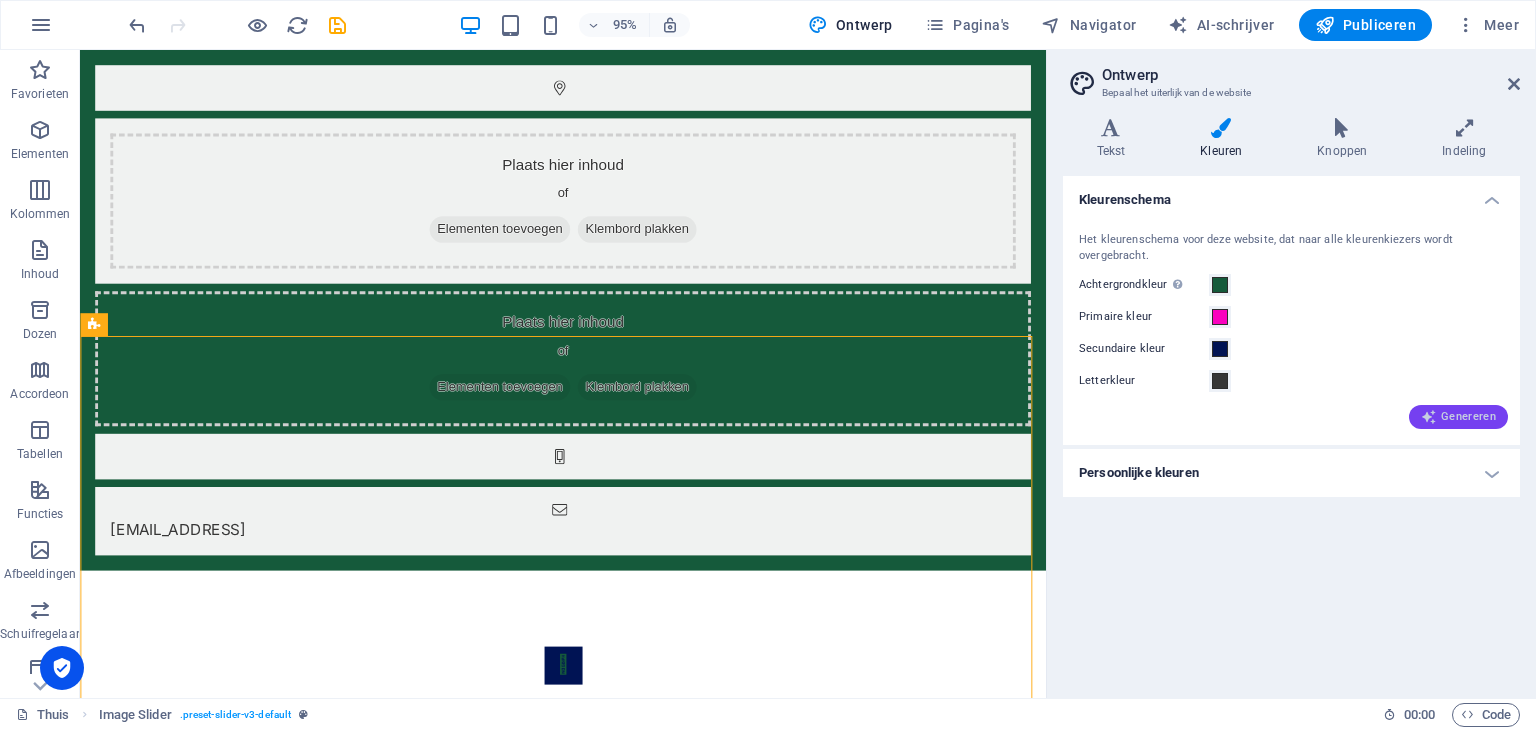 click on "Genereren" at bounding box center [1468, 416] 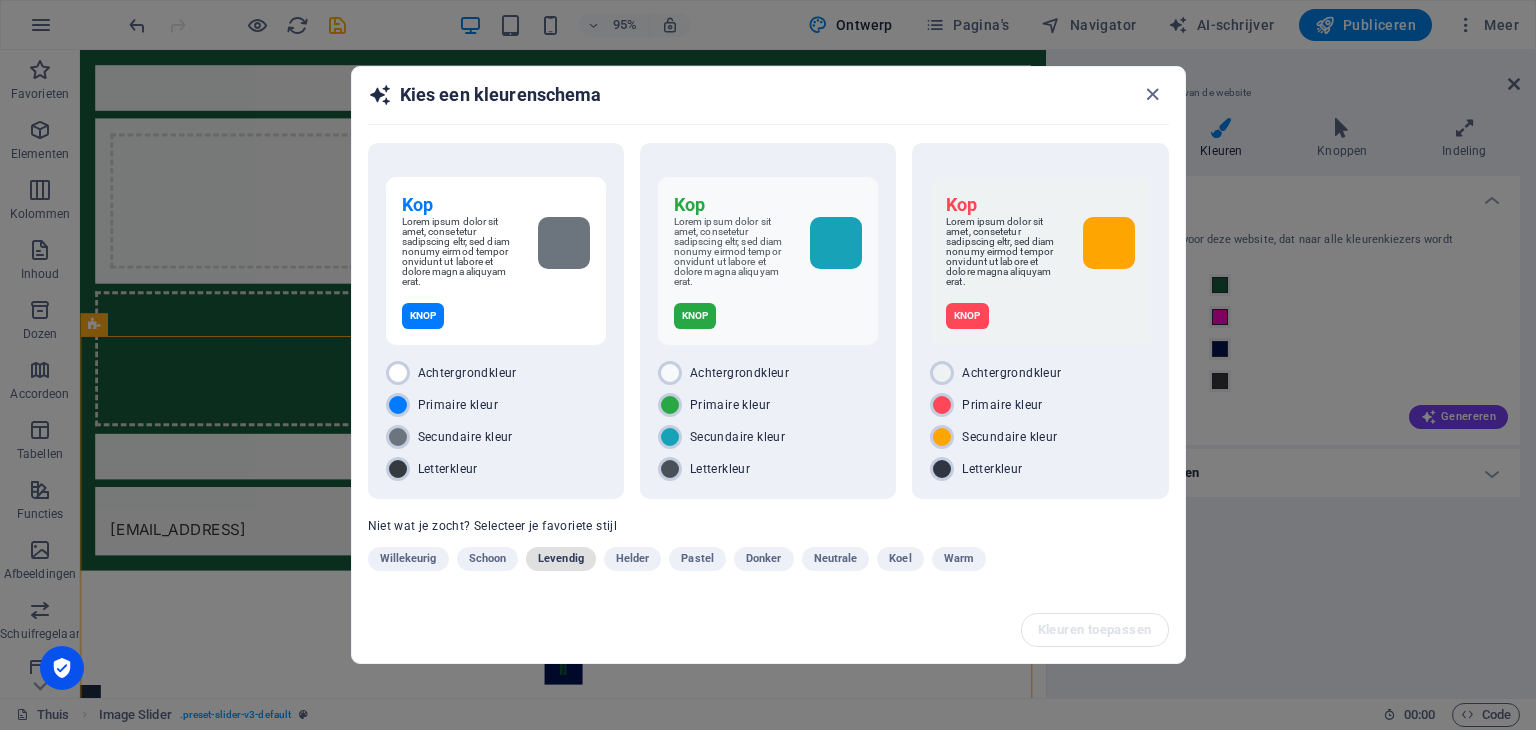 click on "Levendig" at bounding box center [561, 558] 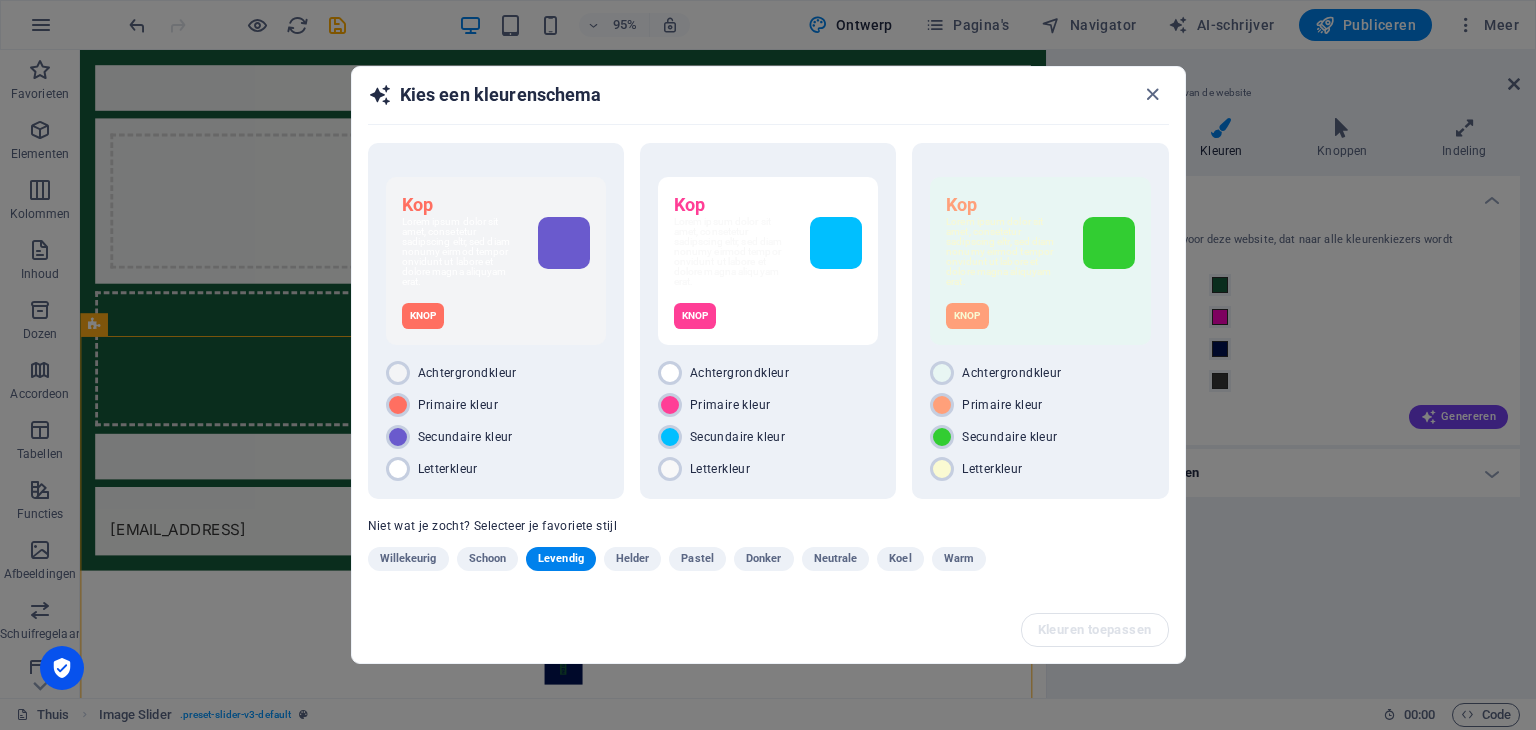 click on "Schoon" at bounding box center [488, 558] 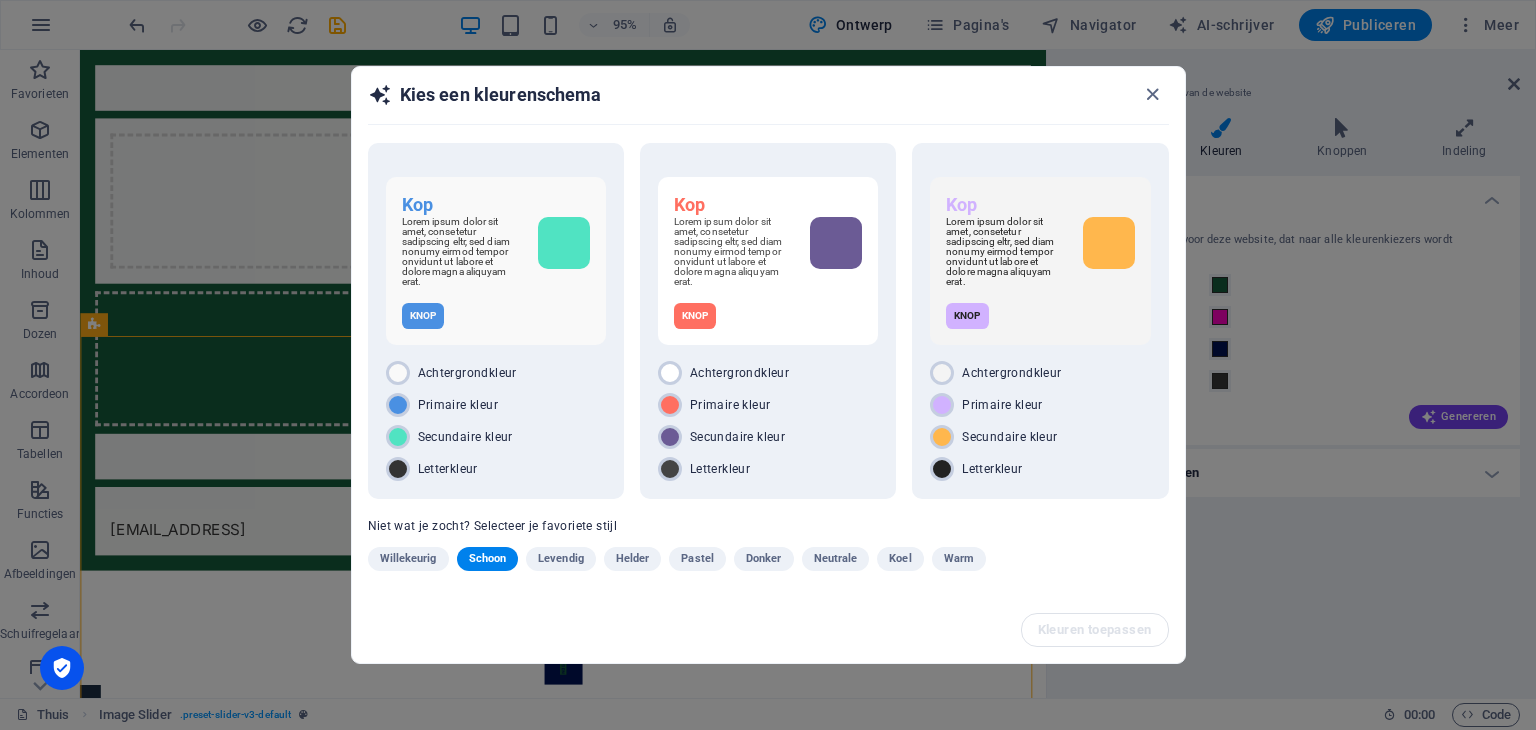 click on "Willekeurig Schoon Levendig Helder Pastel Donker Neutrale Koel Warm" at bounding box center [718, 563] 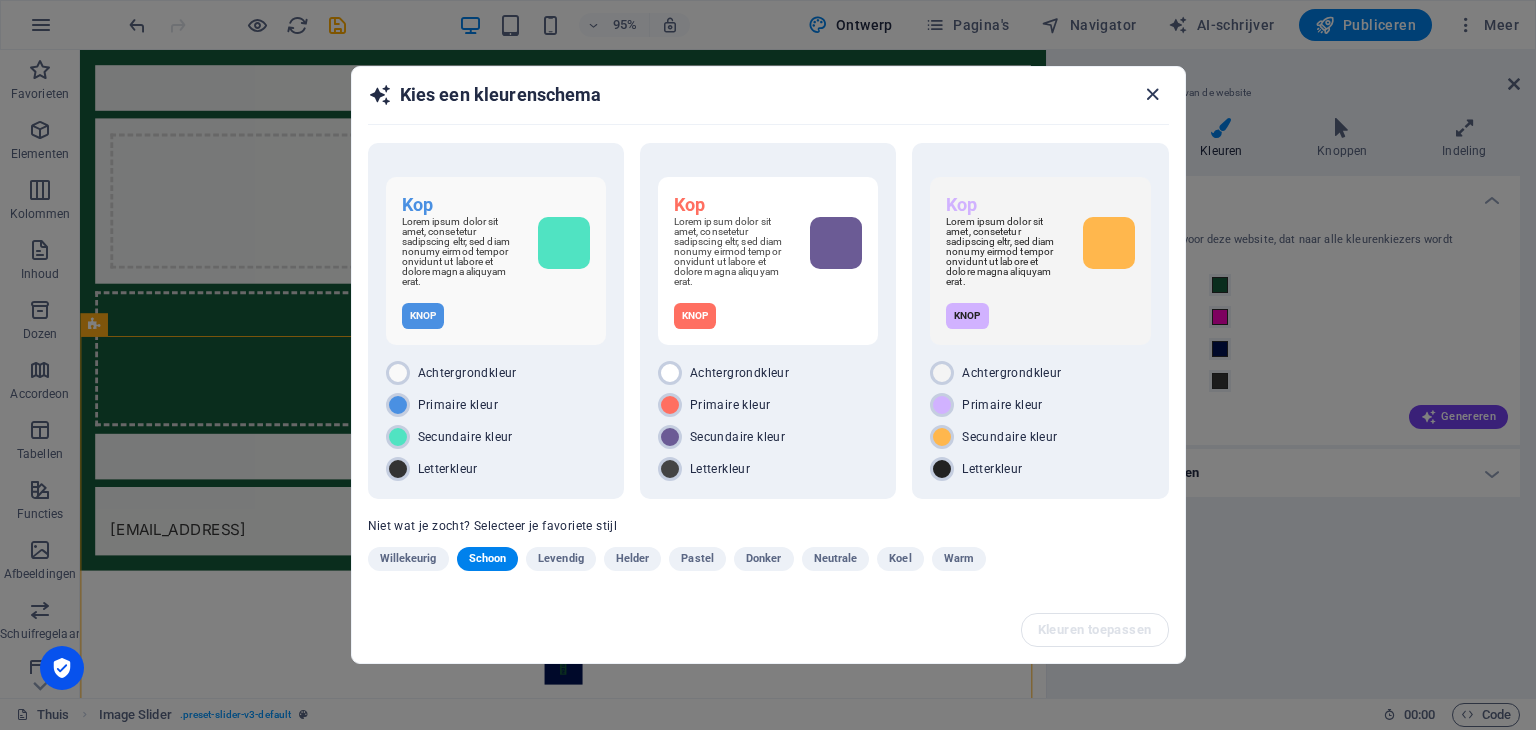 click at bounding box center [1152, 94] 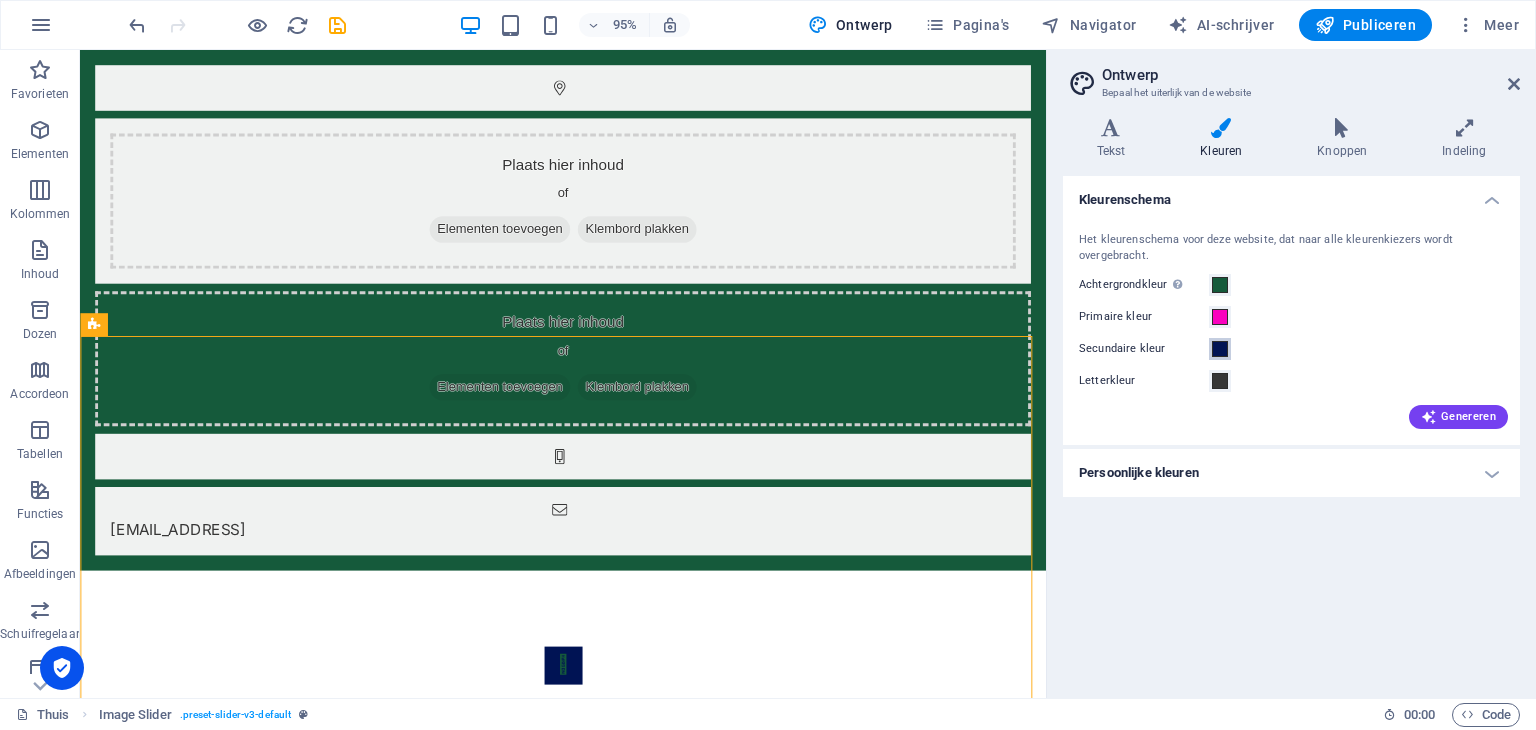 click at bounding box center (1220, 349) 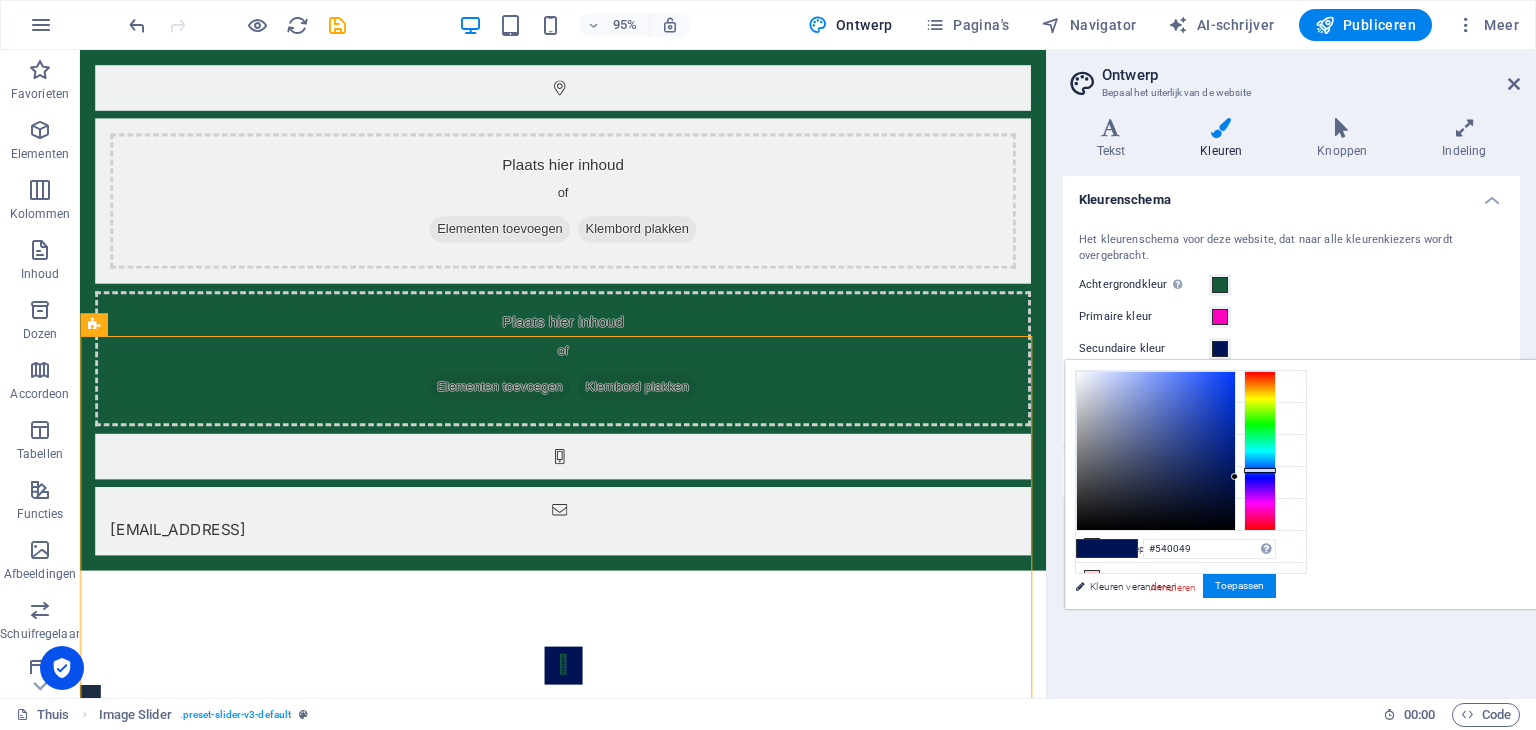 click at bounding box center (1260, 451) 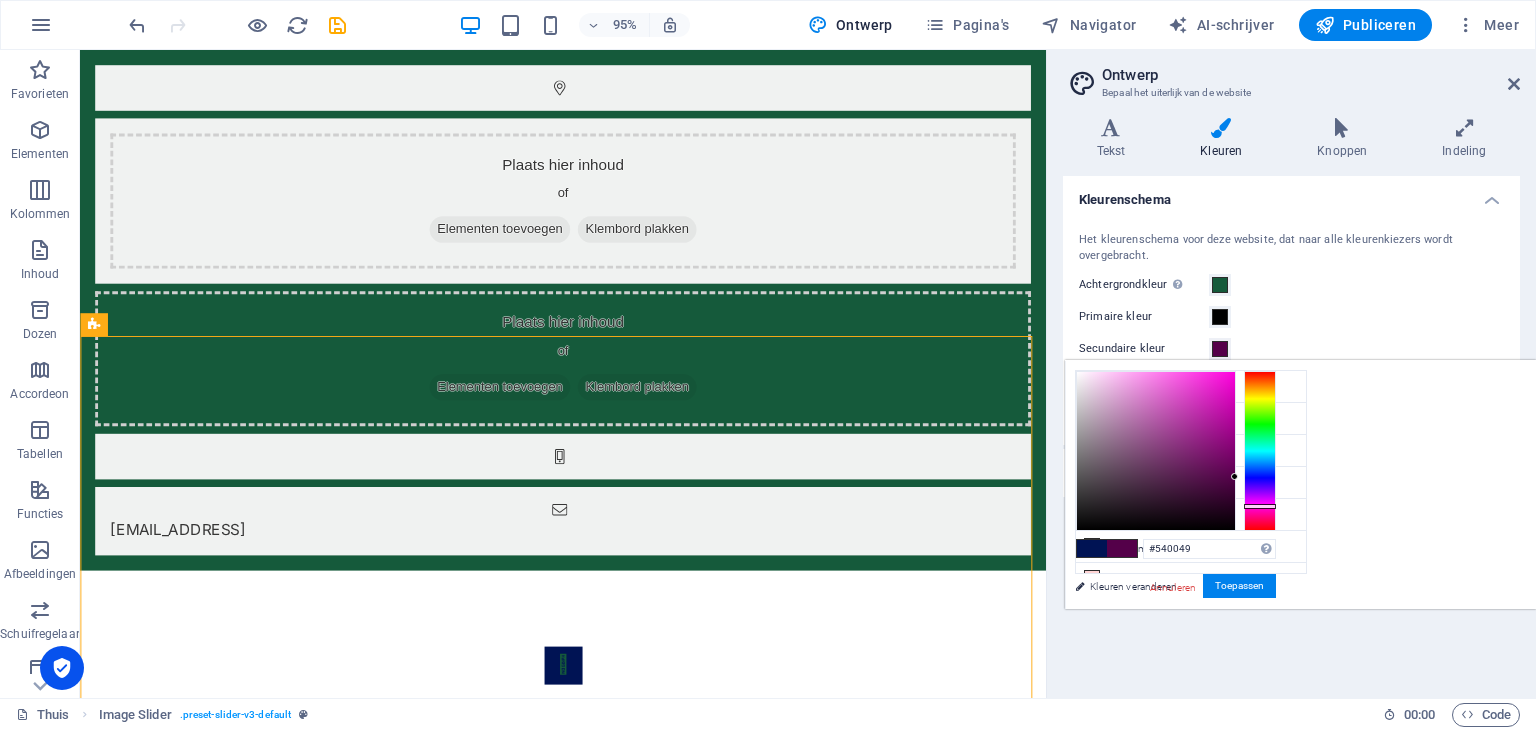 type on "#f805d9" 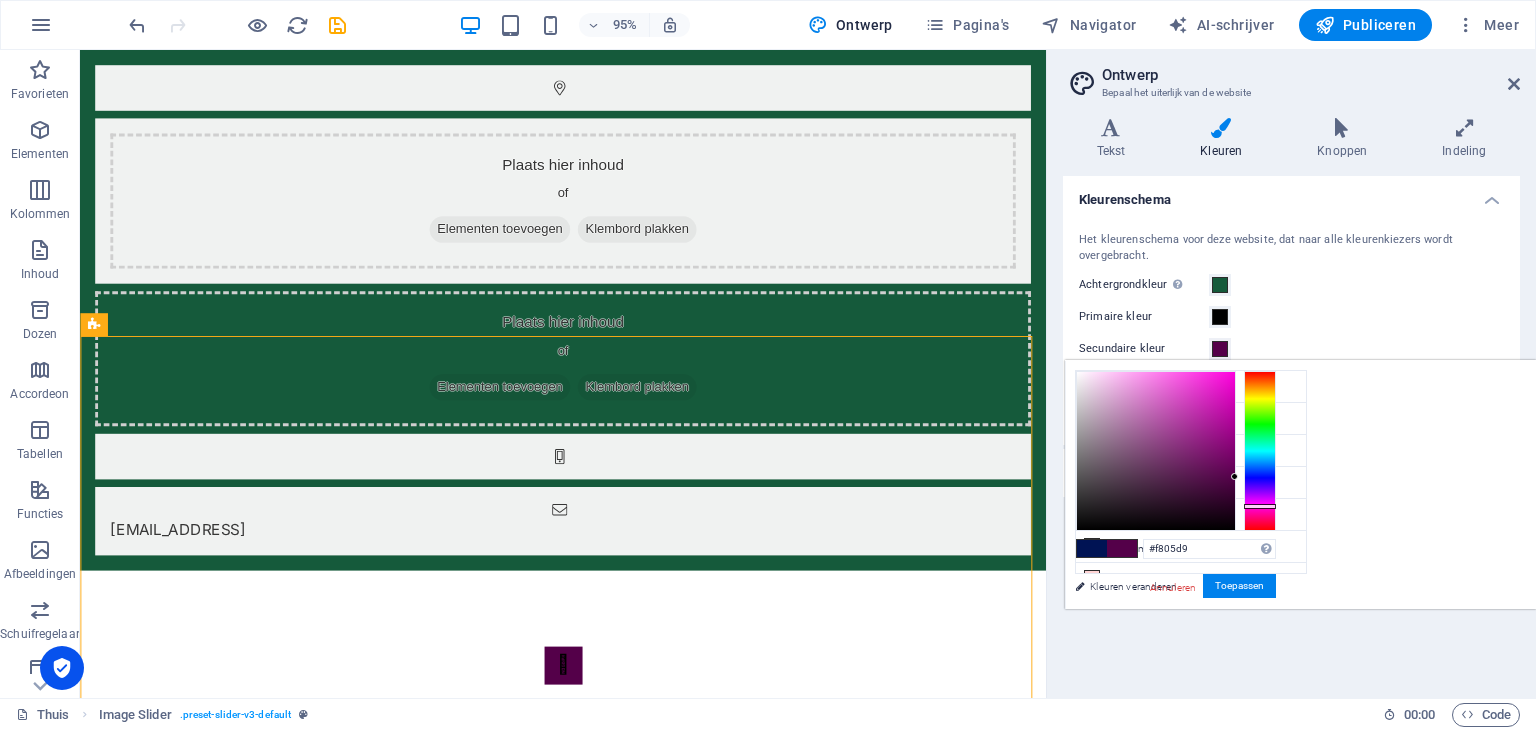 click at bounding box center (1156, 451) 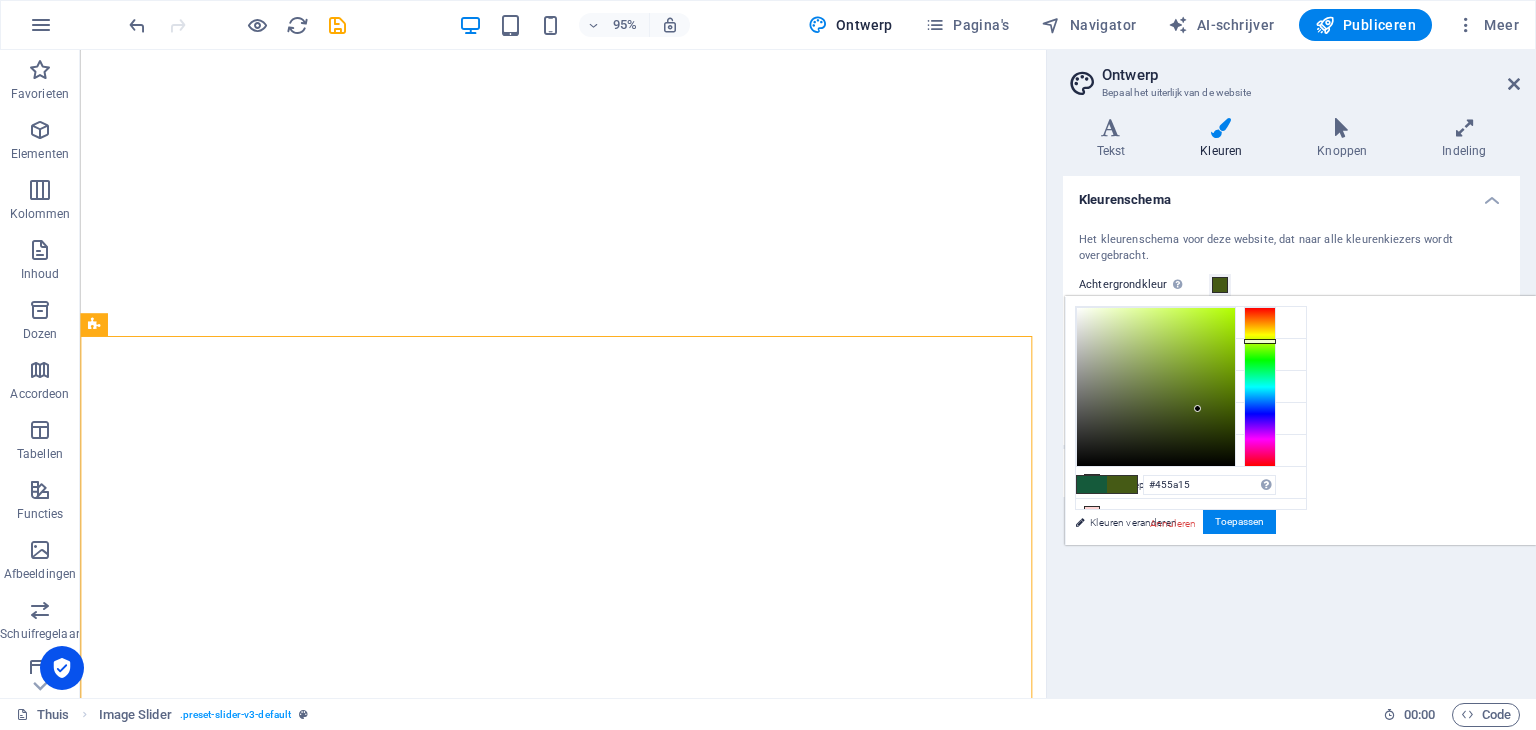 scroll, scrollTop: 0, scrollLeft: 0, axis: both 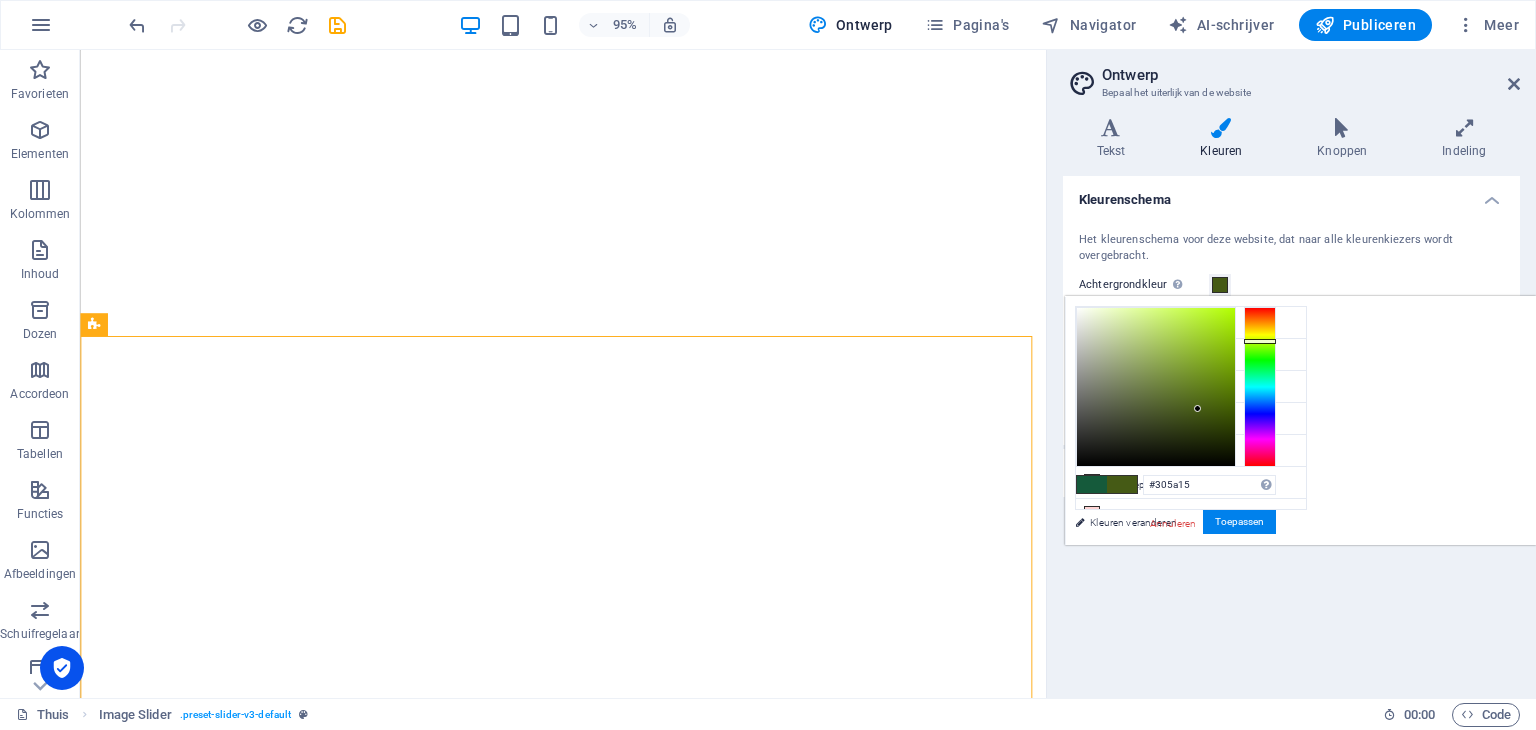 click at bounding box center [1260, 387] 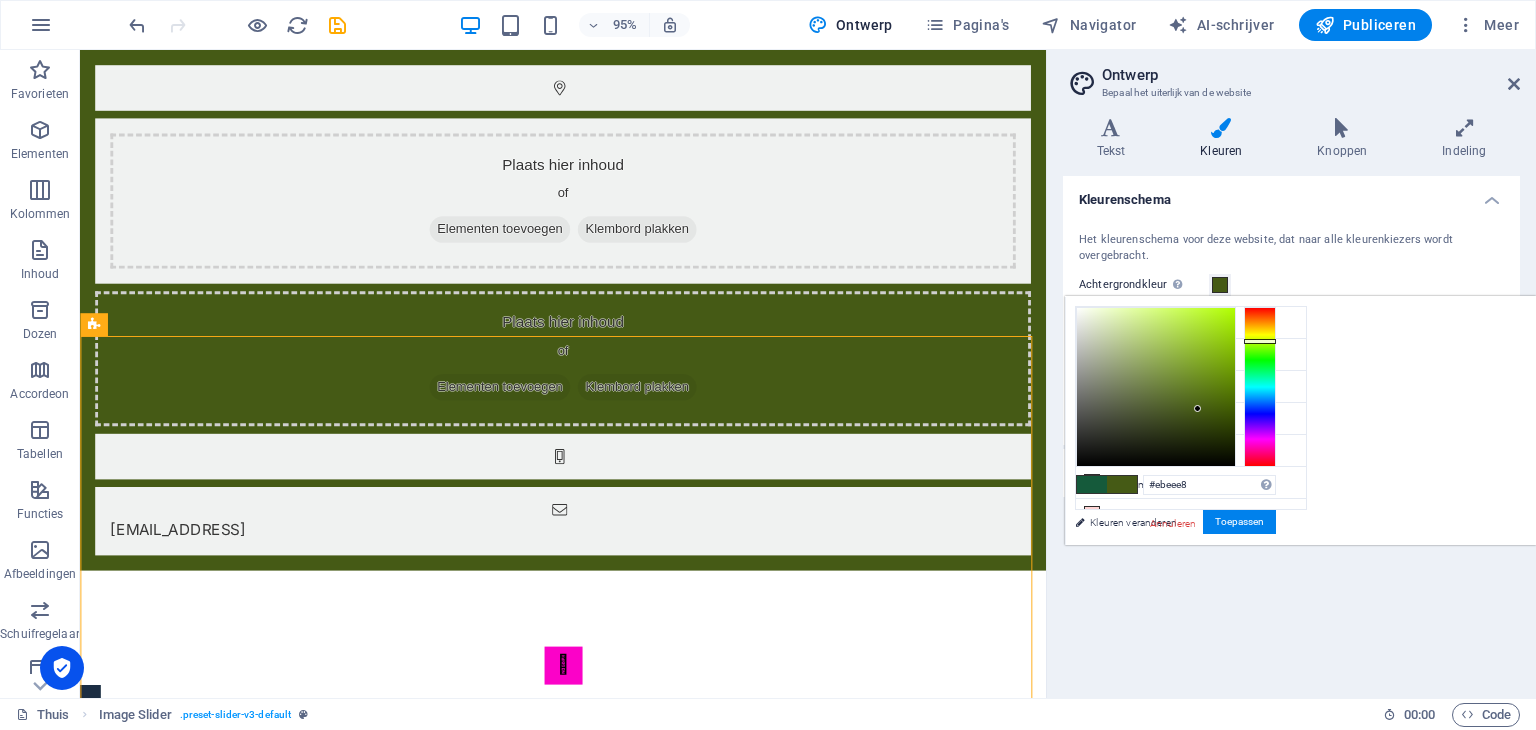 scroll, scrollTop: 0, scrollLeft: 0, axis: both 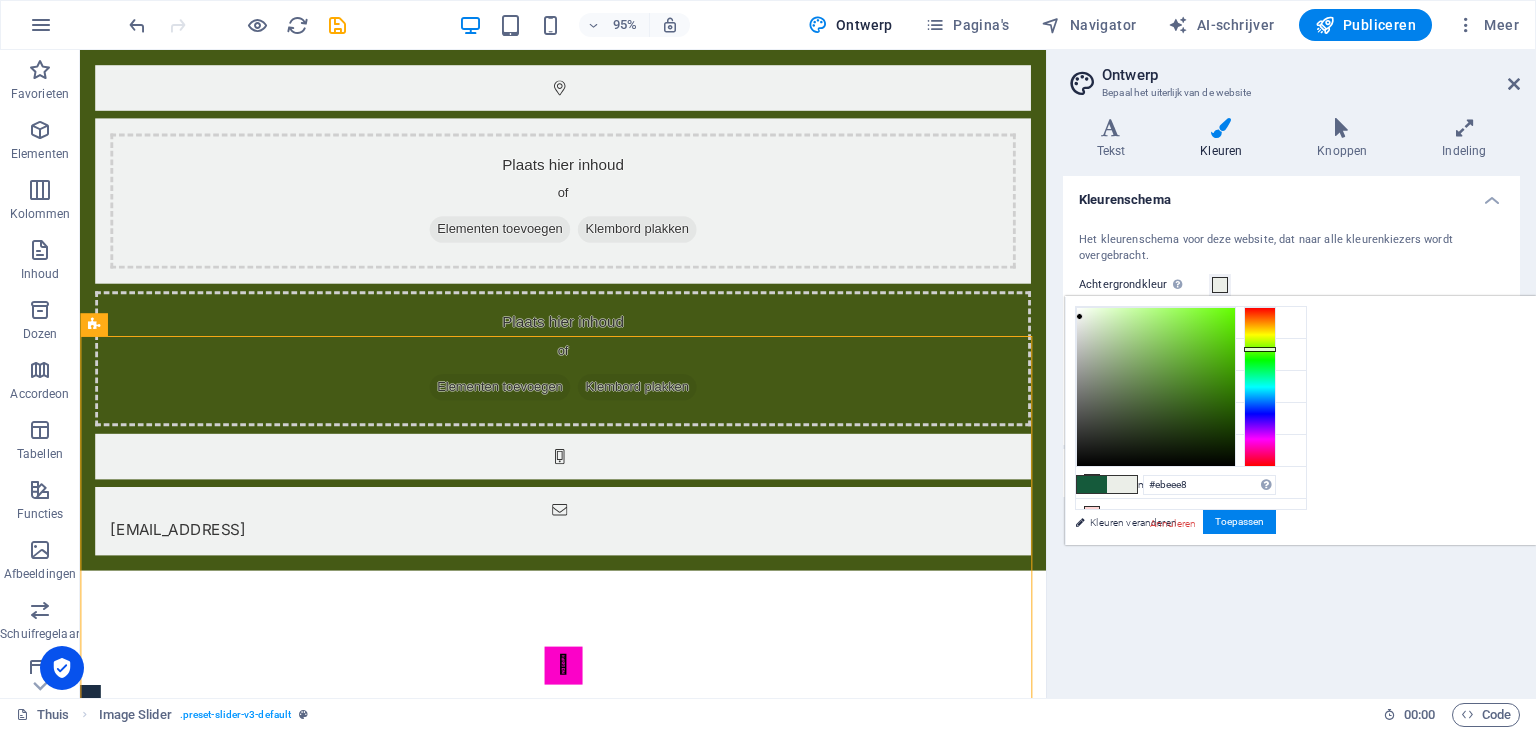 click at bounding box center [1156, 387] 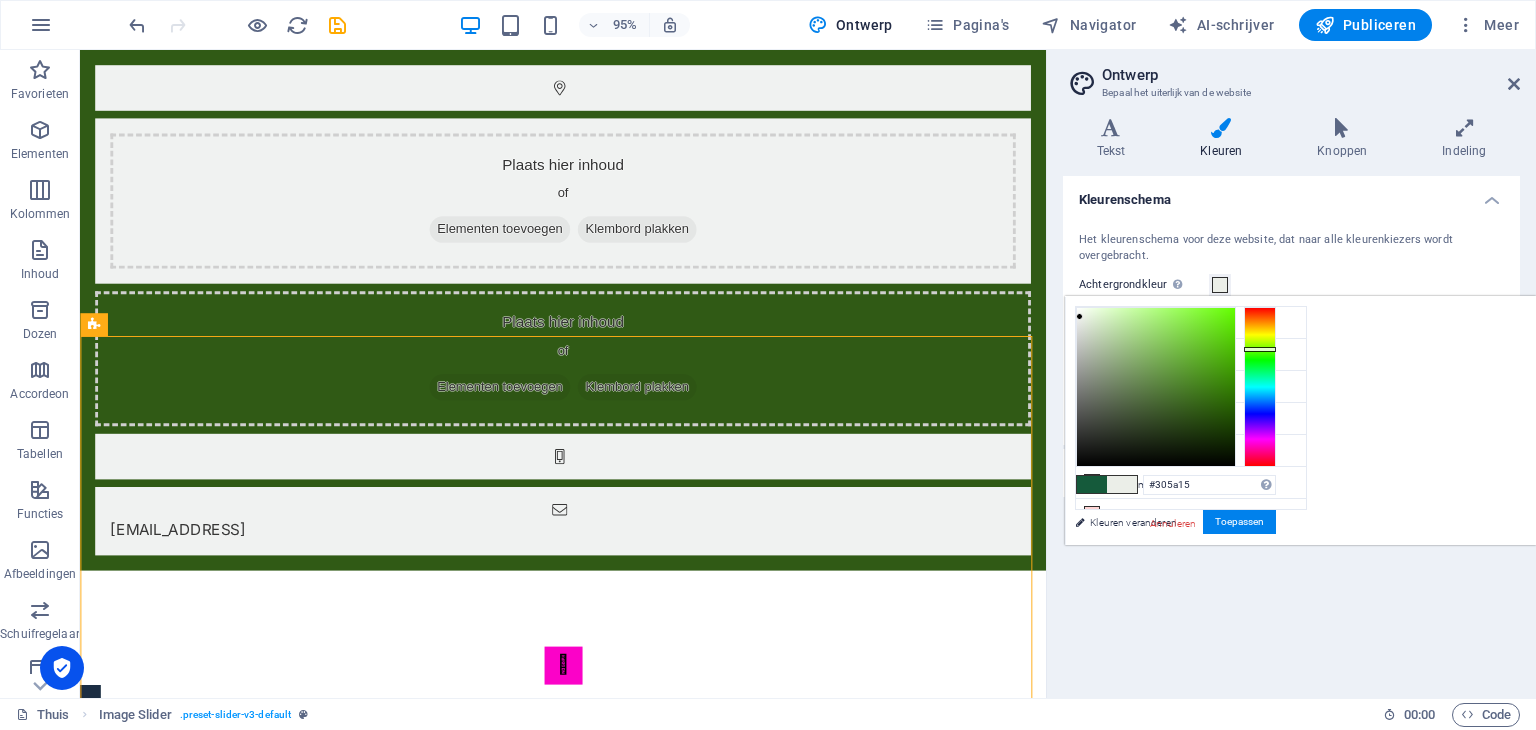 click at bounding box center (1079, 316) 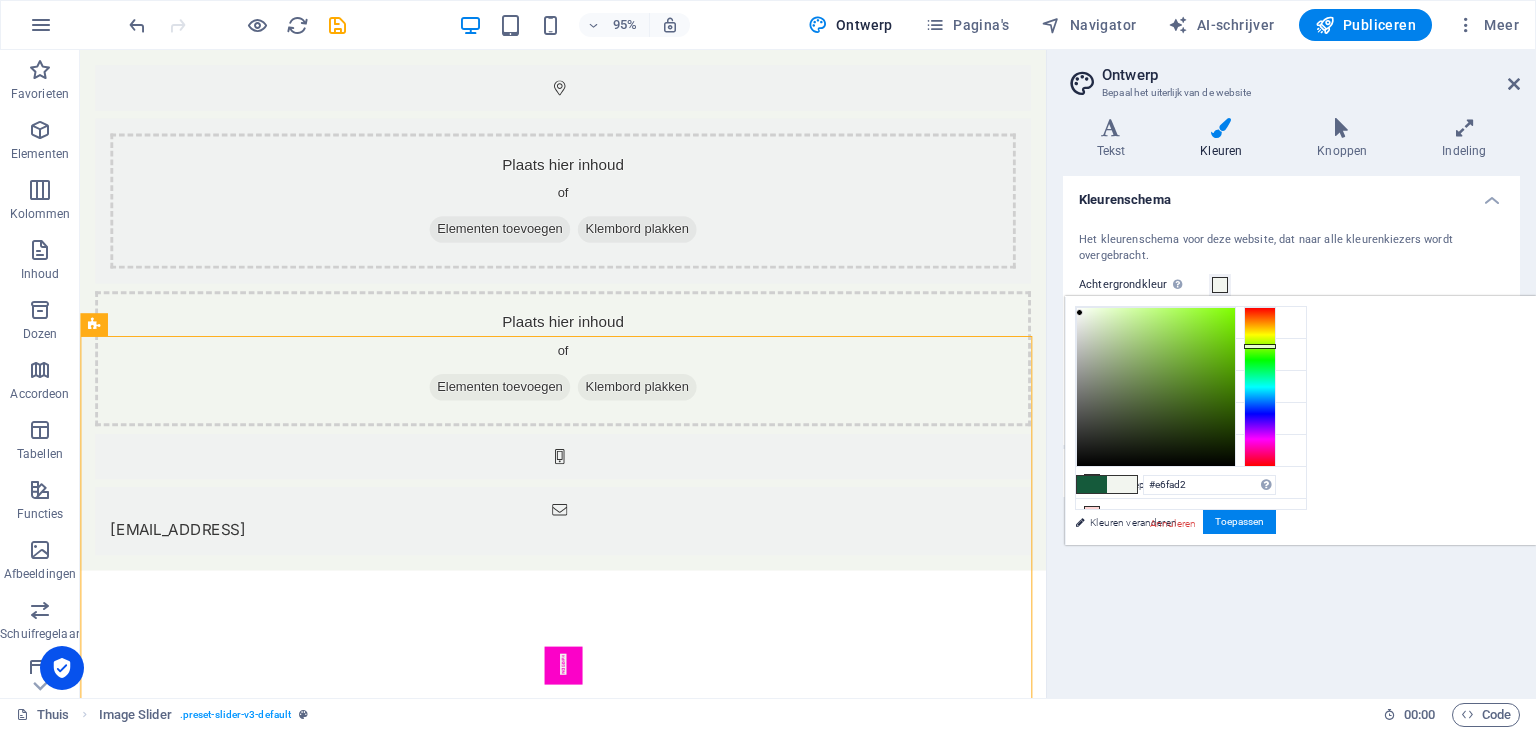 click at bounding box center [1156, 387] 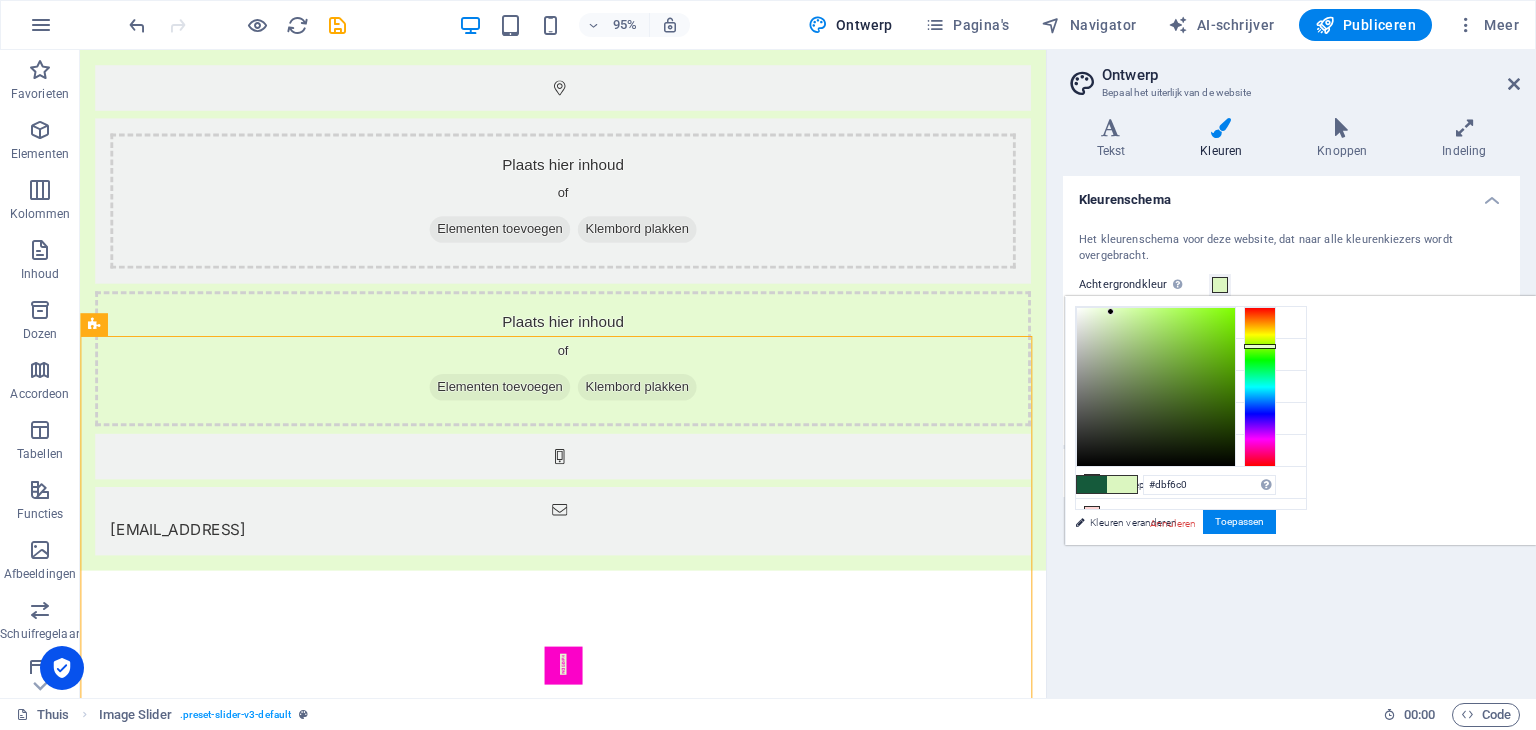 click at bounding box center (1156, 387) 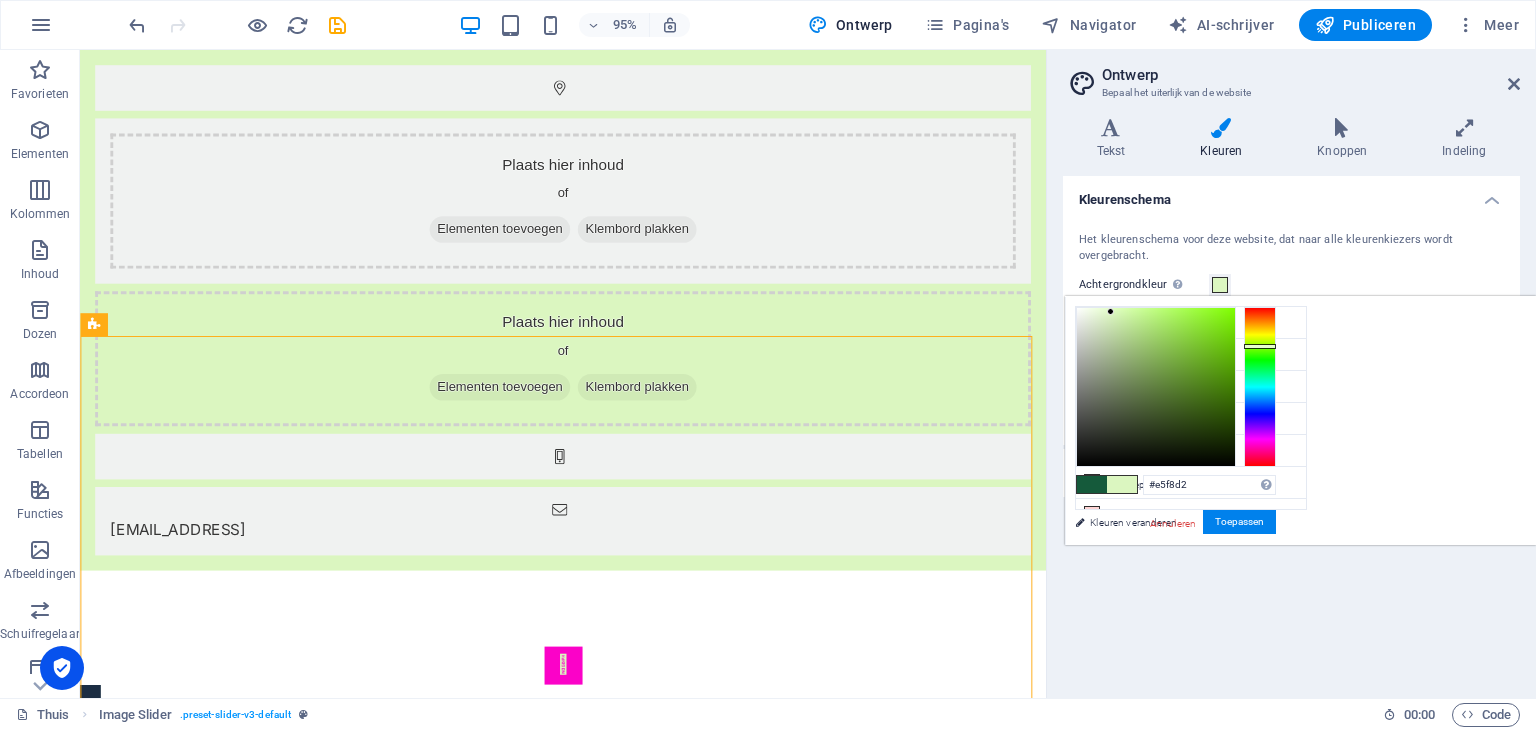 click at bounding box center [1156, 387] 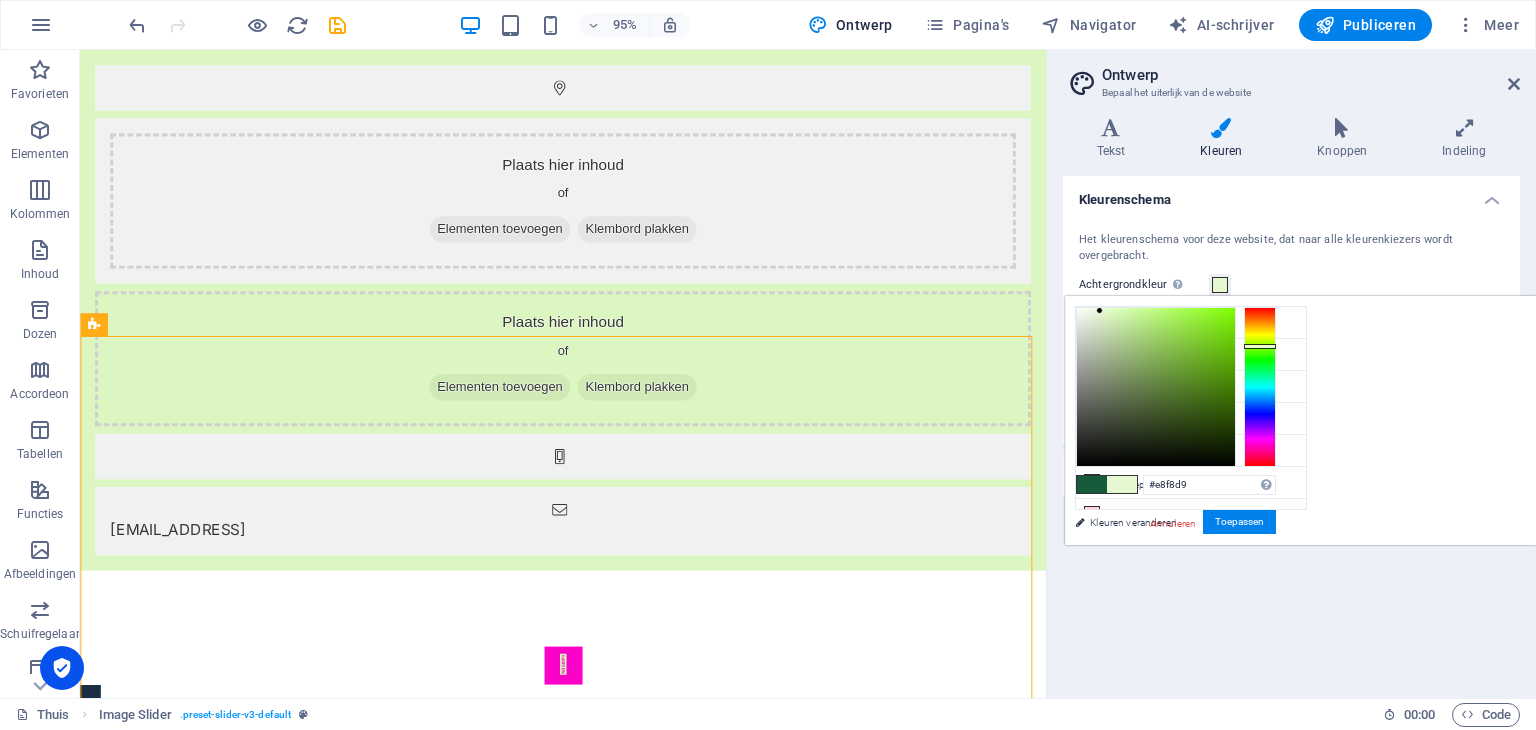 click at bounding box center (1099, 310) 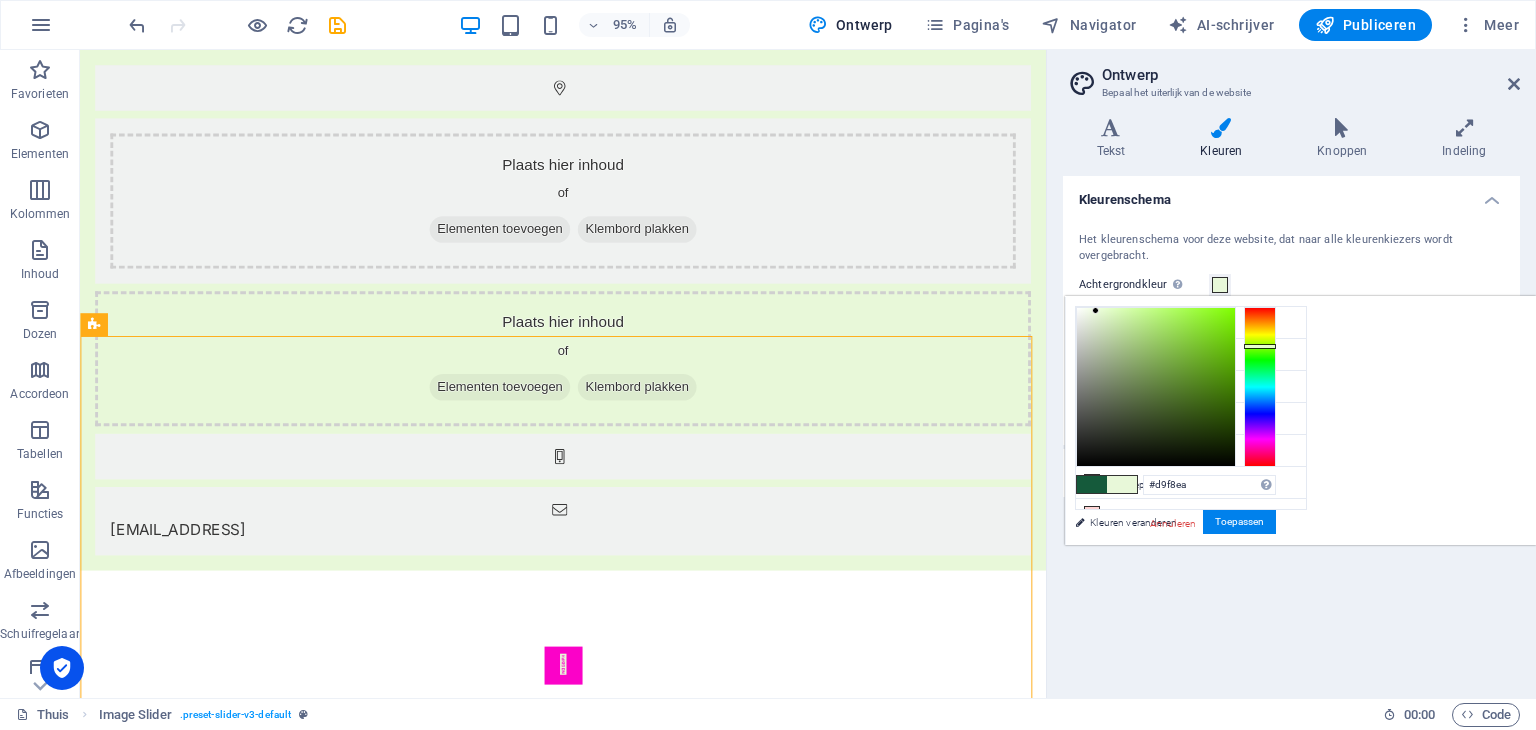 click at bounding box center [1260, 387] 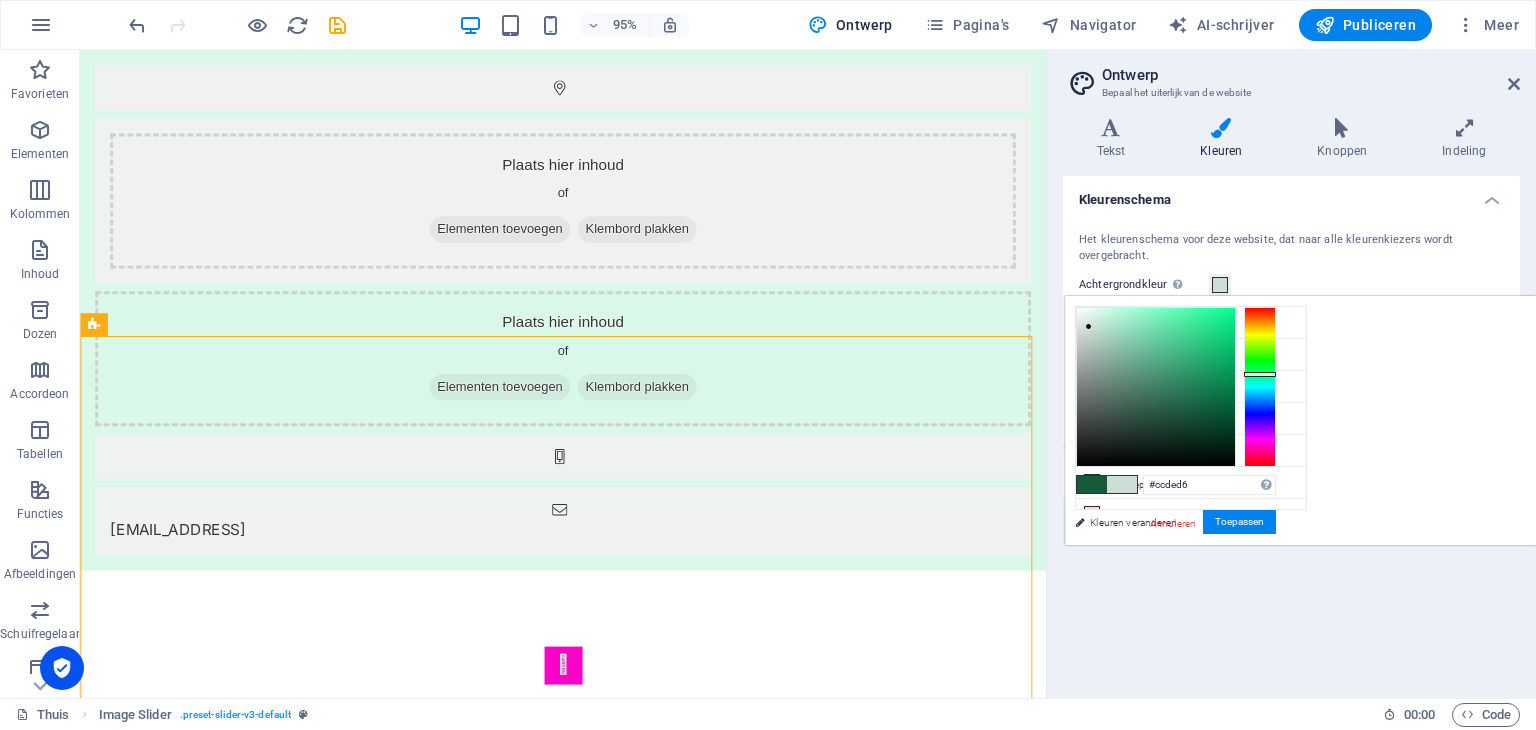 click at bounding box center [1156, 387] 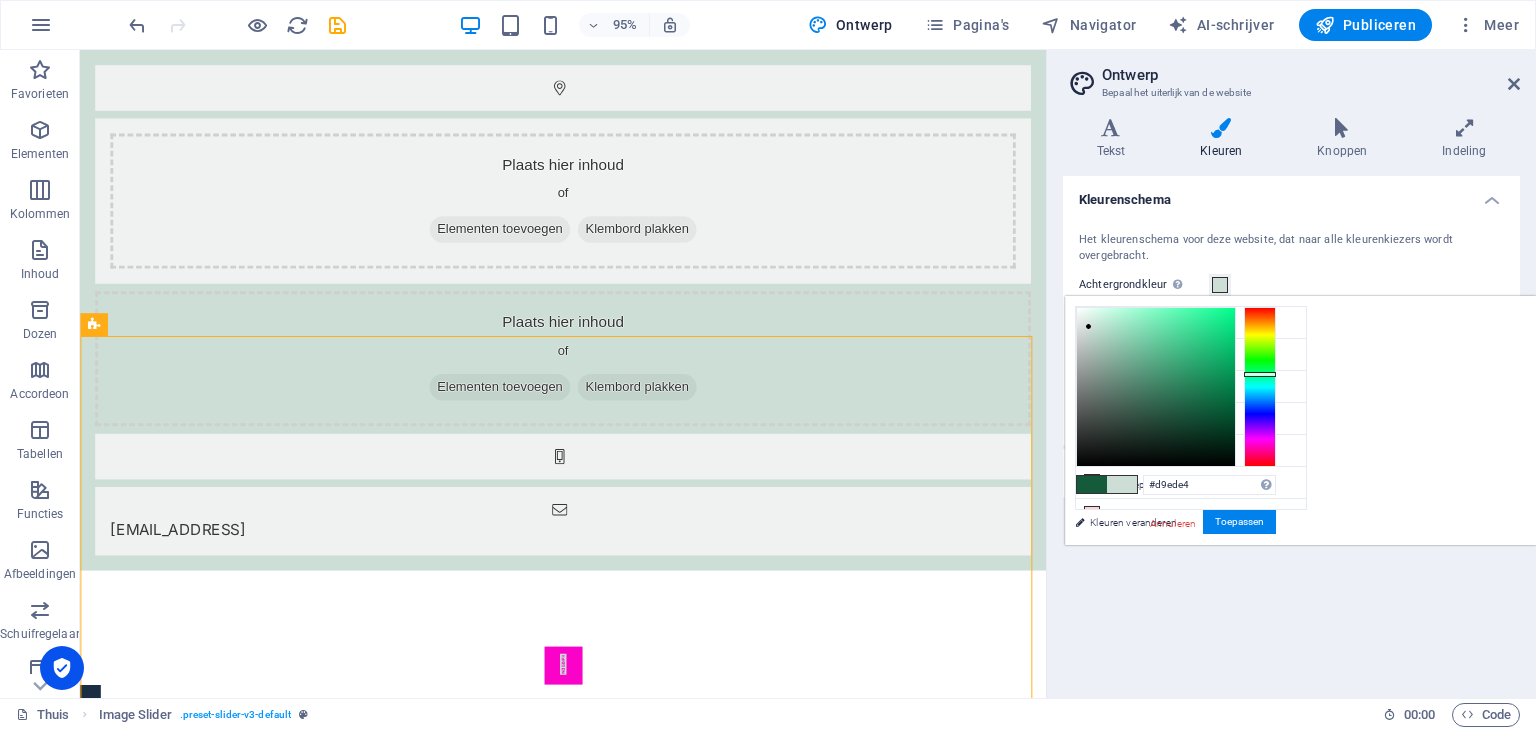 click at bounding box center (1156, 387) 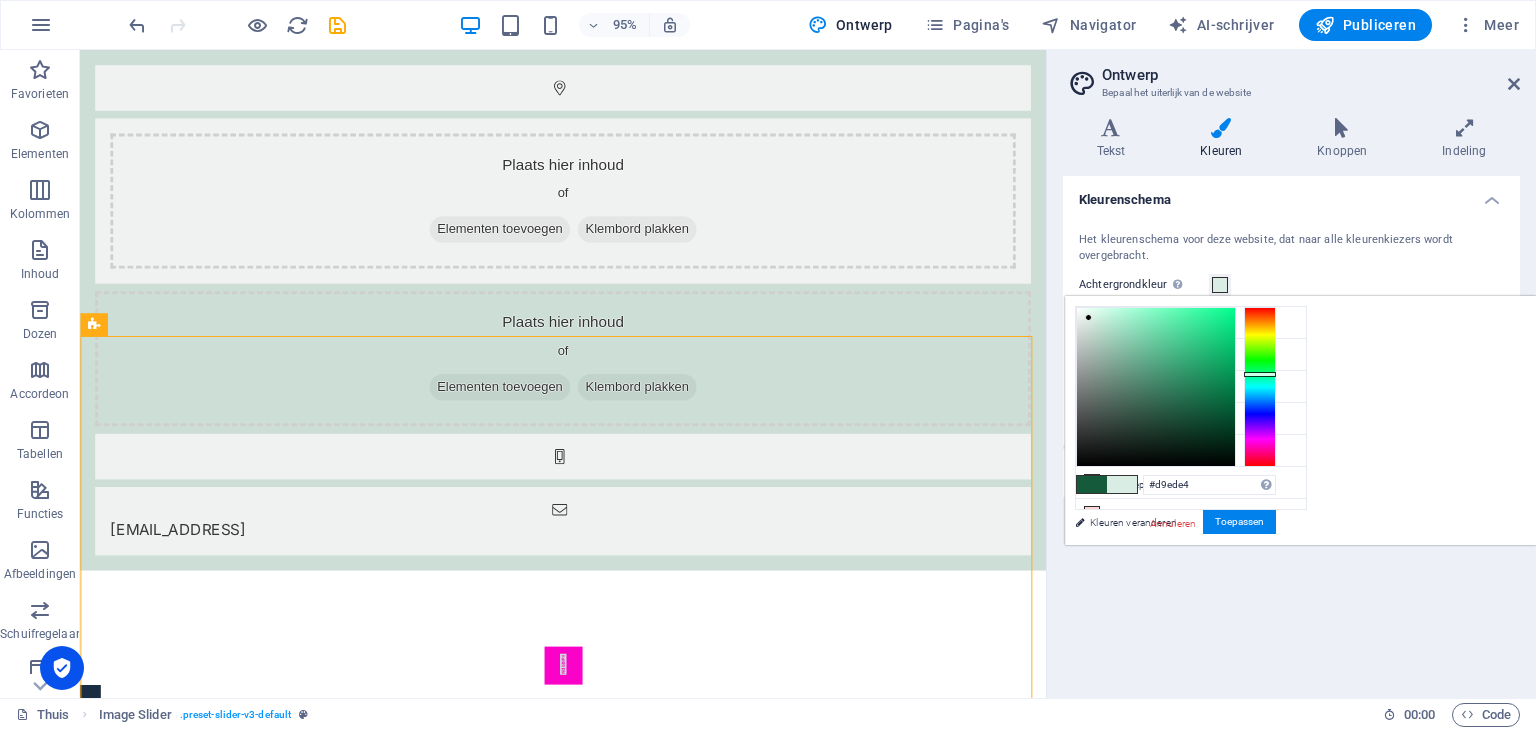 click at bounding box center (1156, 387) 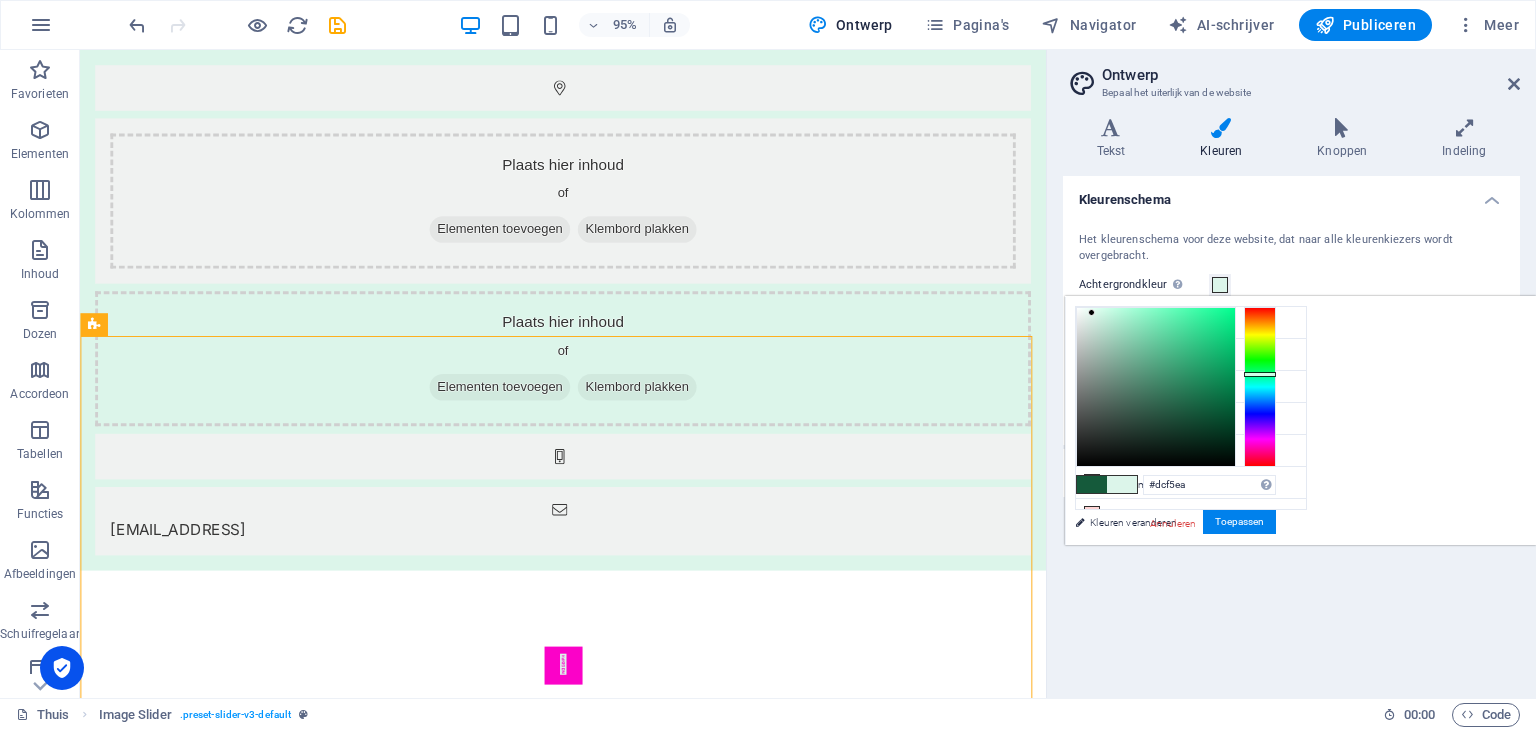 click at bounding box center (1156, 387) 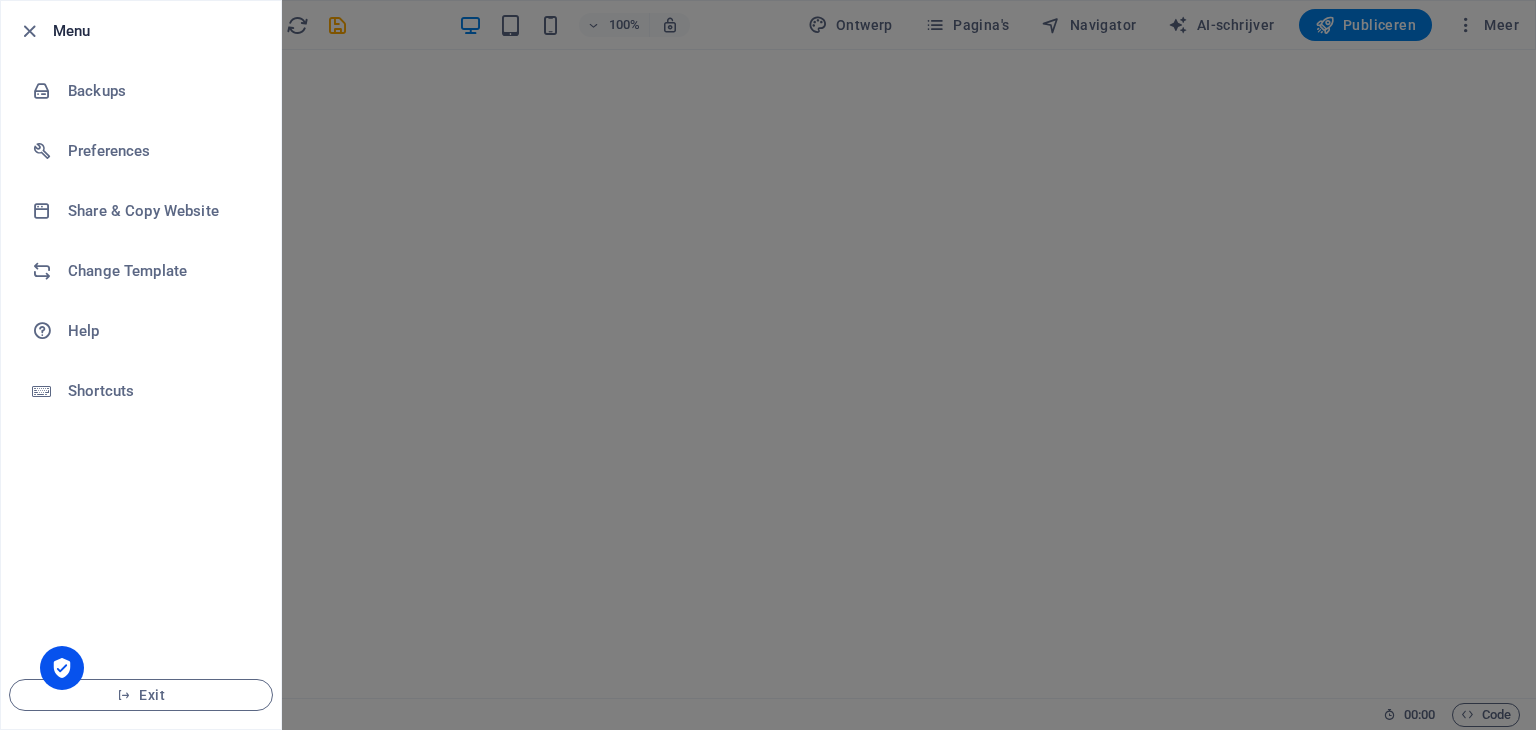 scroll, scrollTop: 0, scrollLeft: 0, axis: both 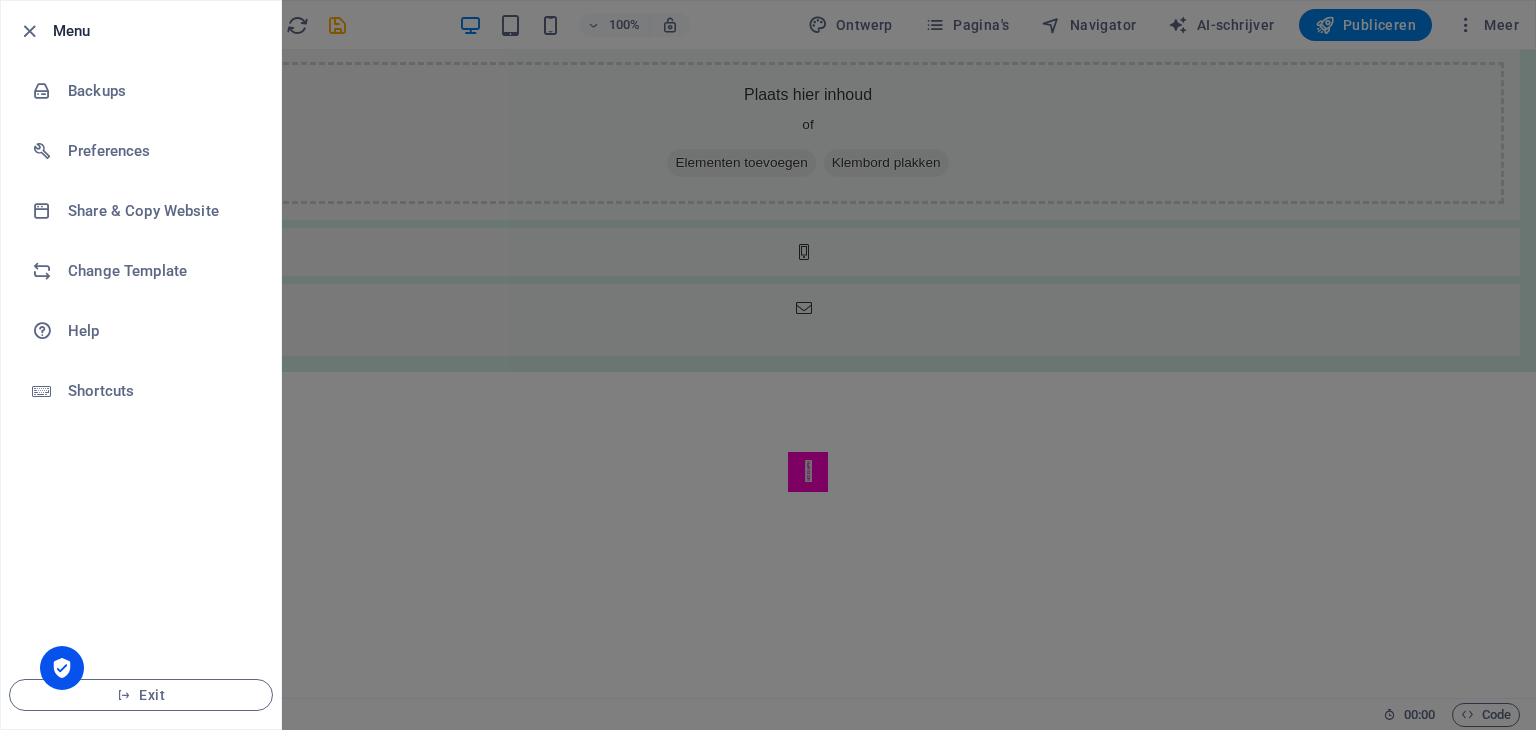 click at bounding box center (768, 365) 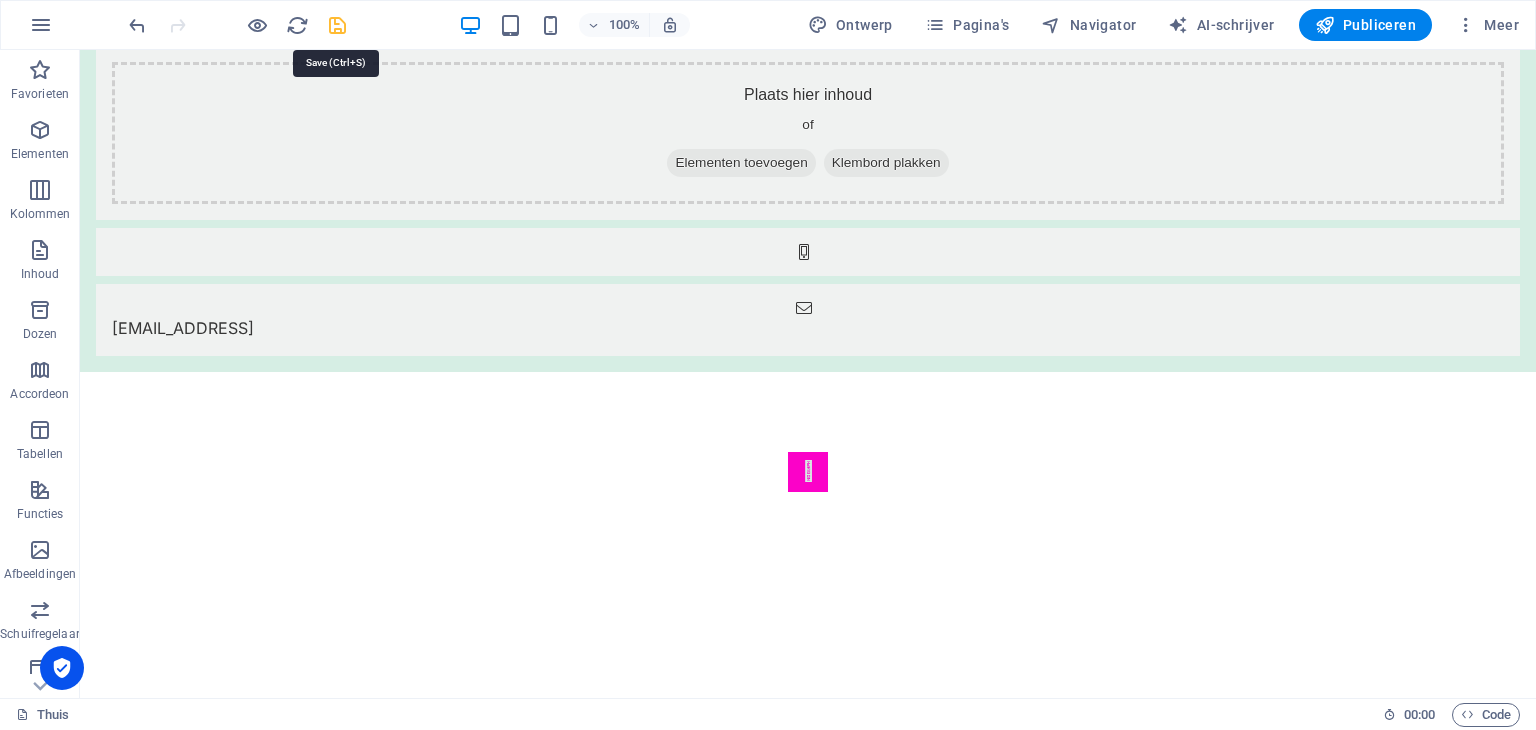 click at bounding box center [337, 25] 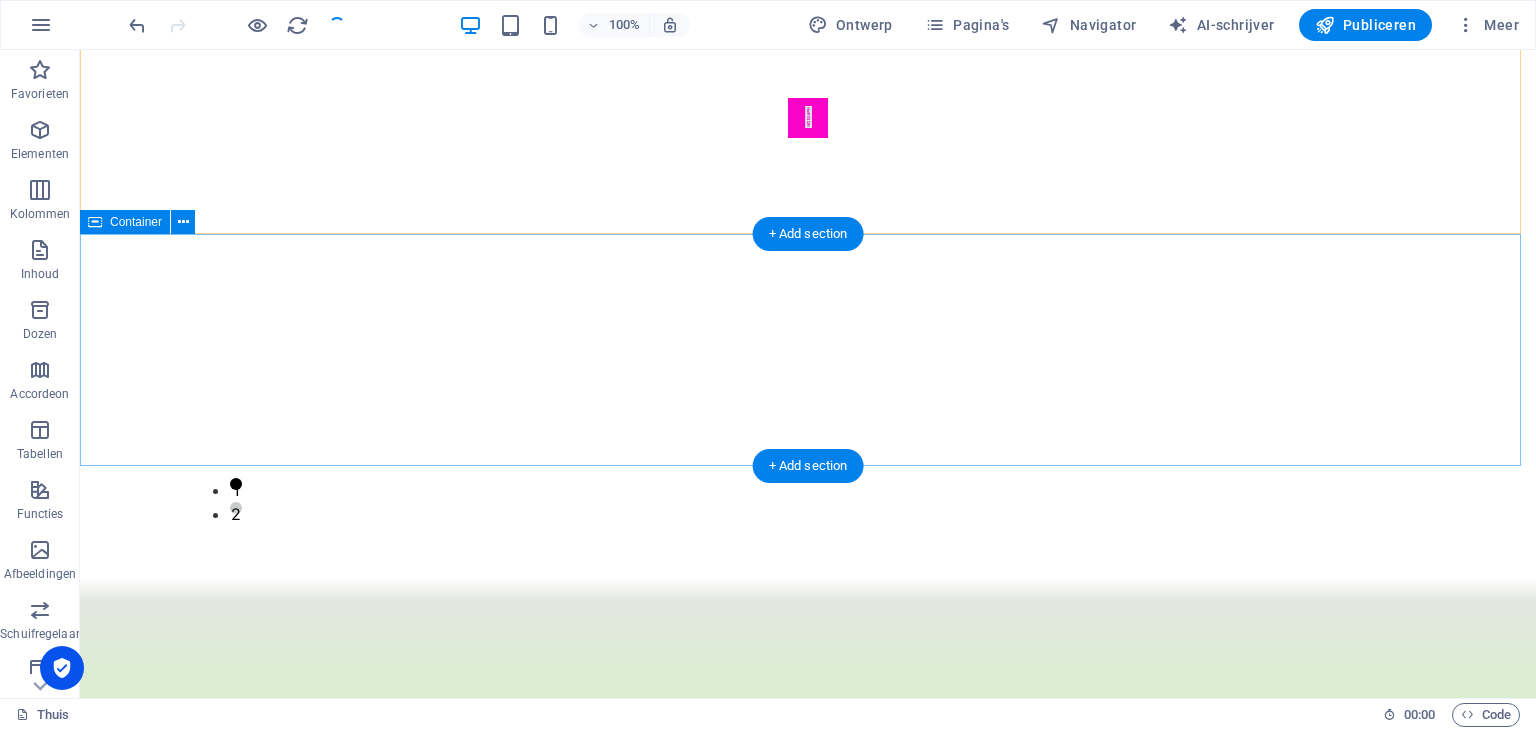 scroll, scrollTop: 640, scrollLeft: 0, axis: vertical 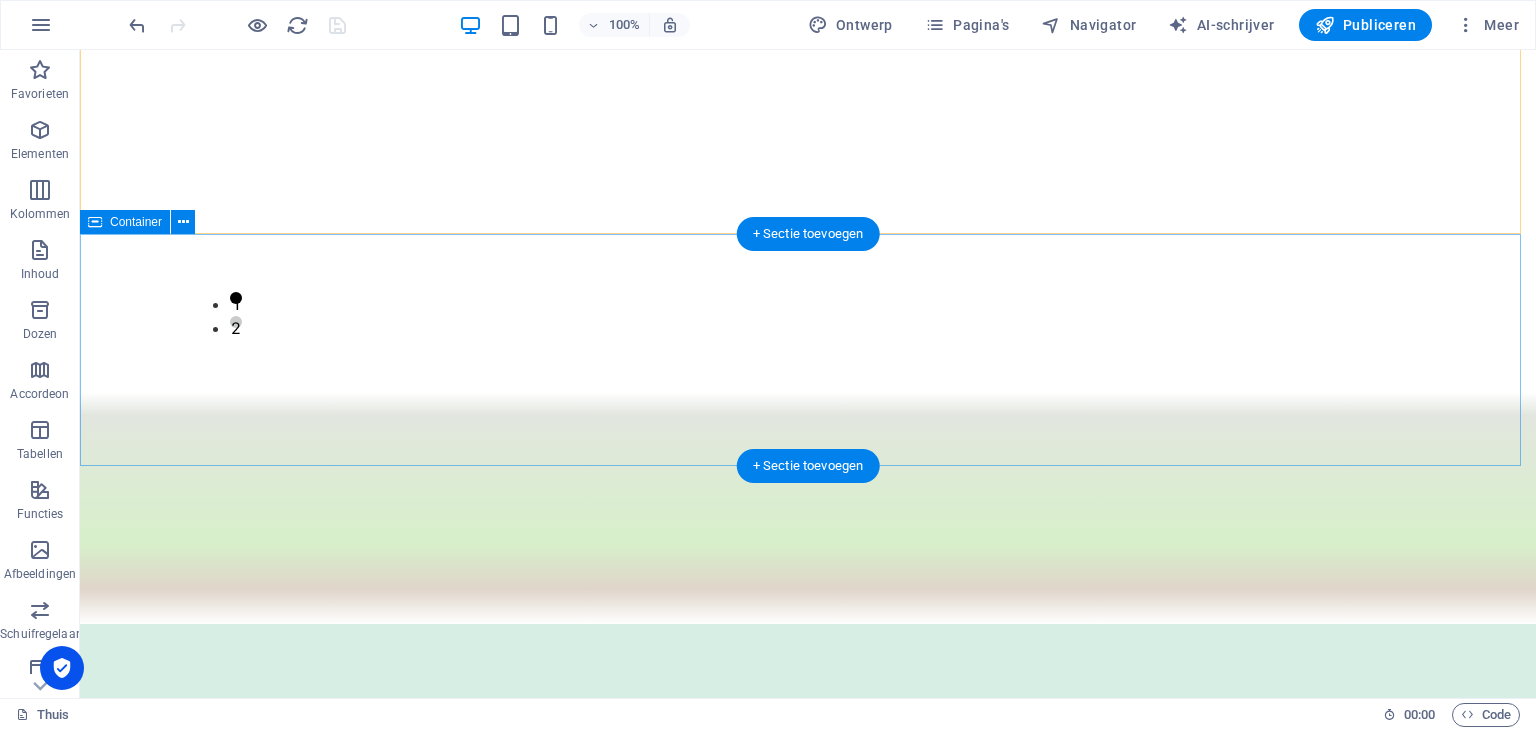click at bounding box center (808, 508) 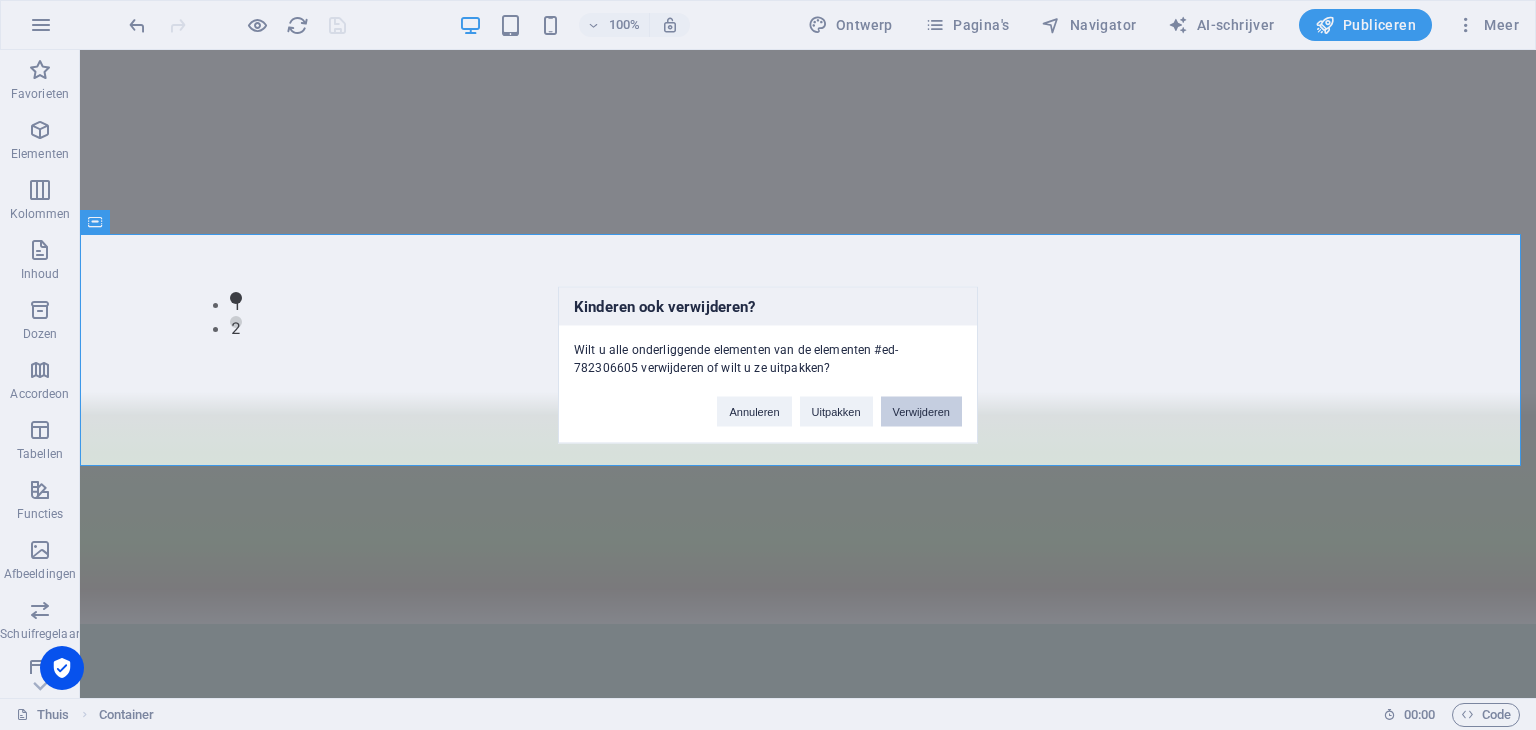 click on "Verwijderen" at bounding box center (921, 412) 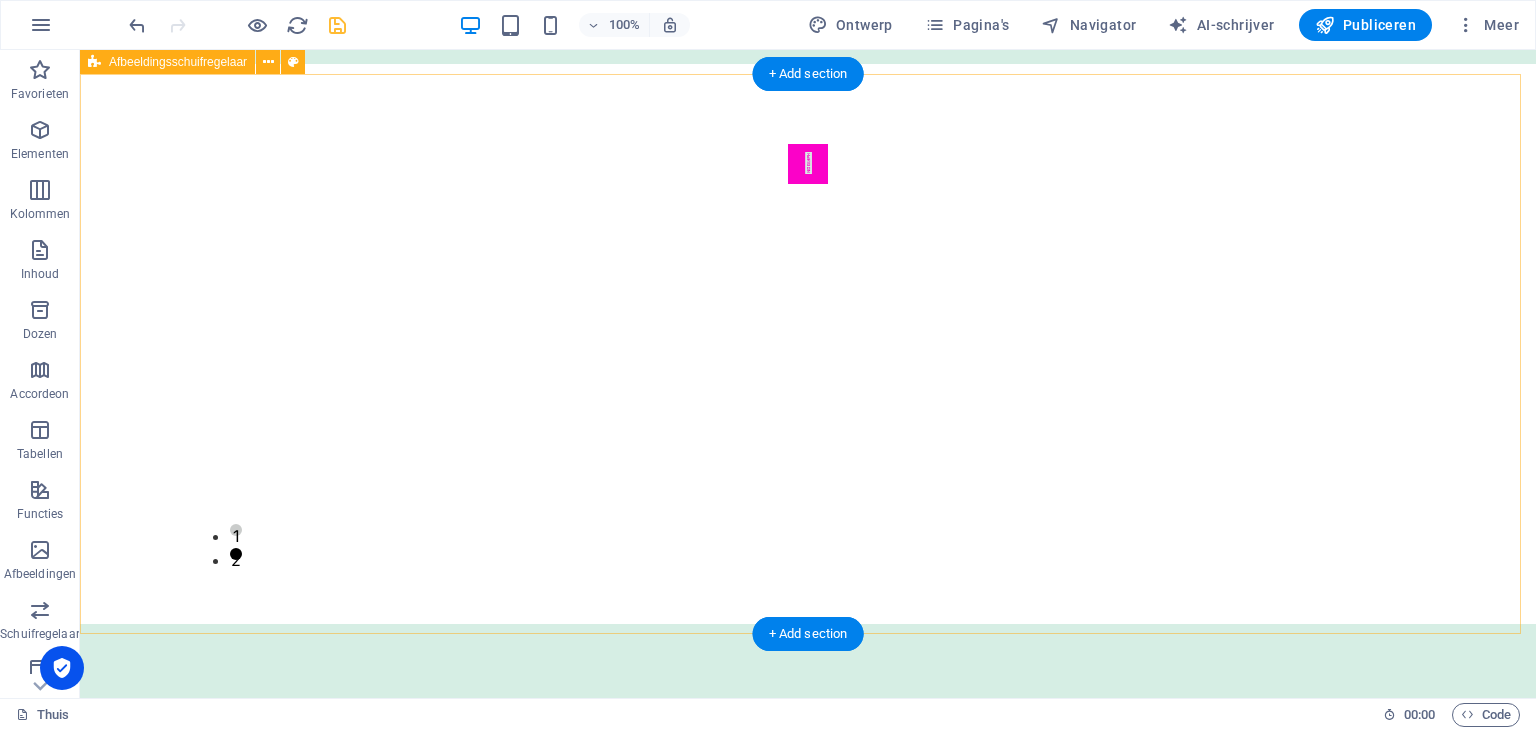 scroll, scrollTop: 0, scrollLeft: 0, axis: both 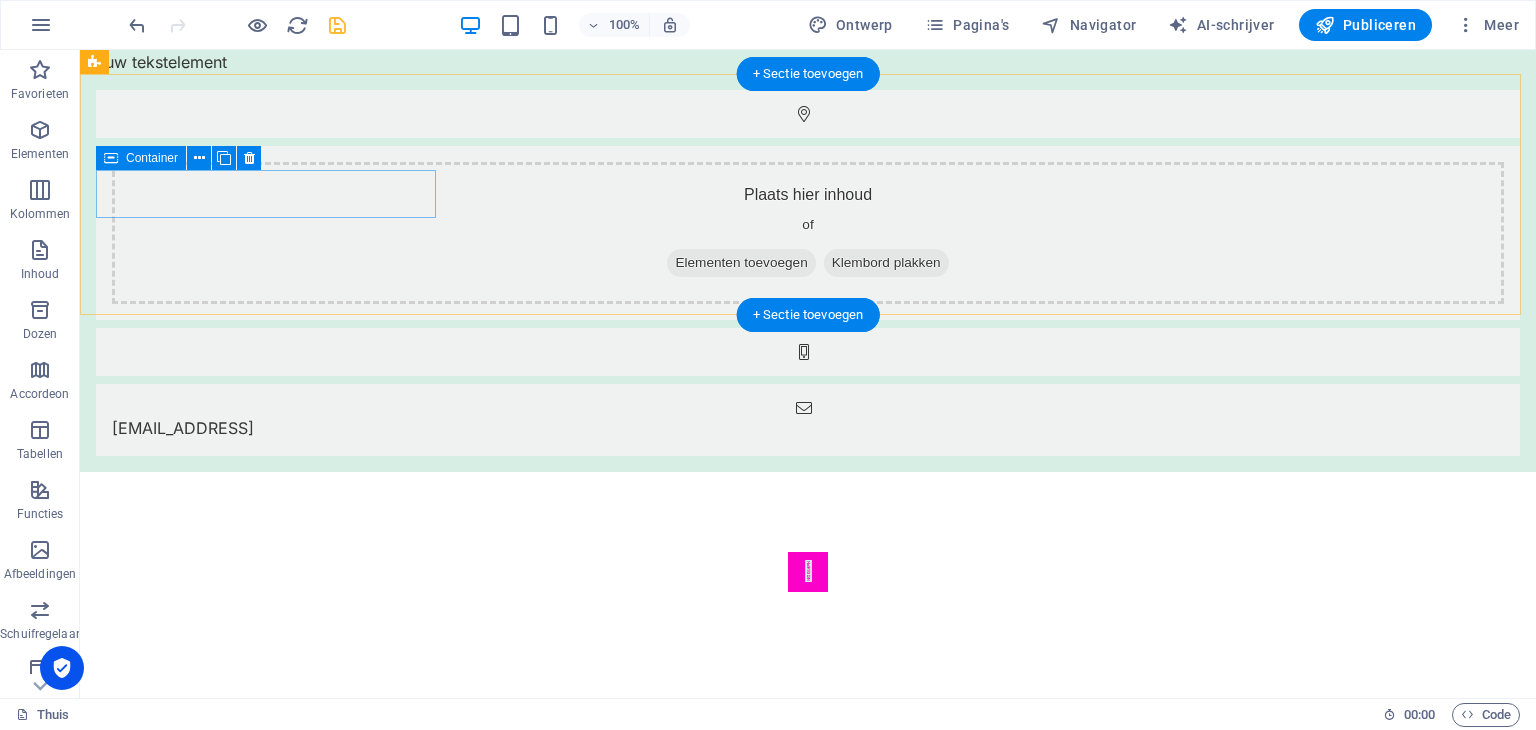 click at bounding box center (808, 114) 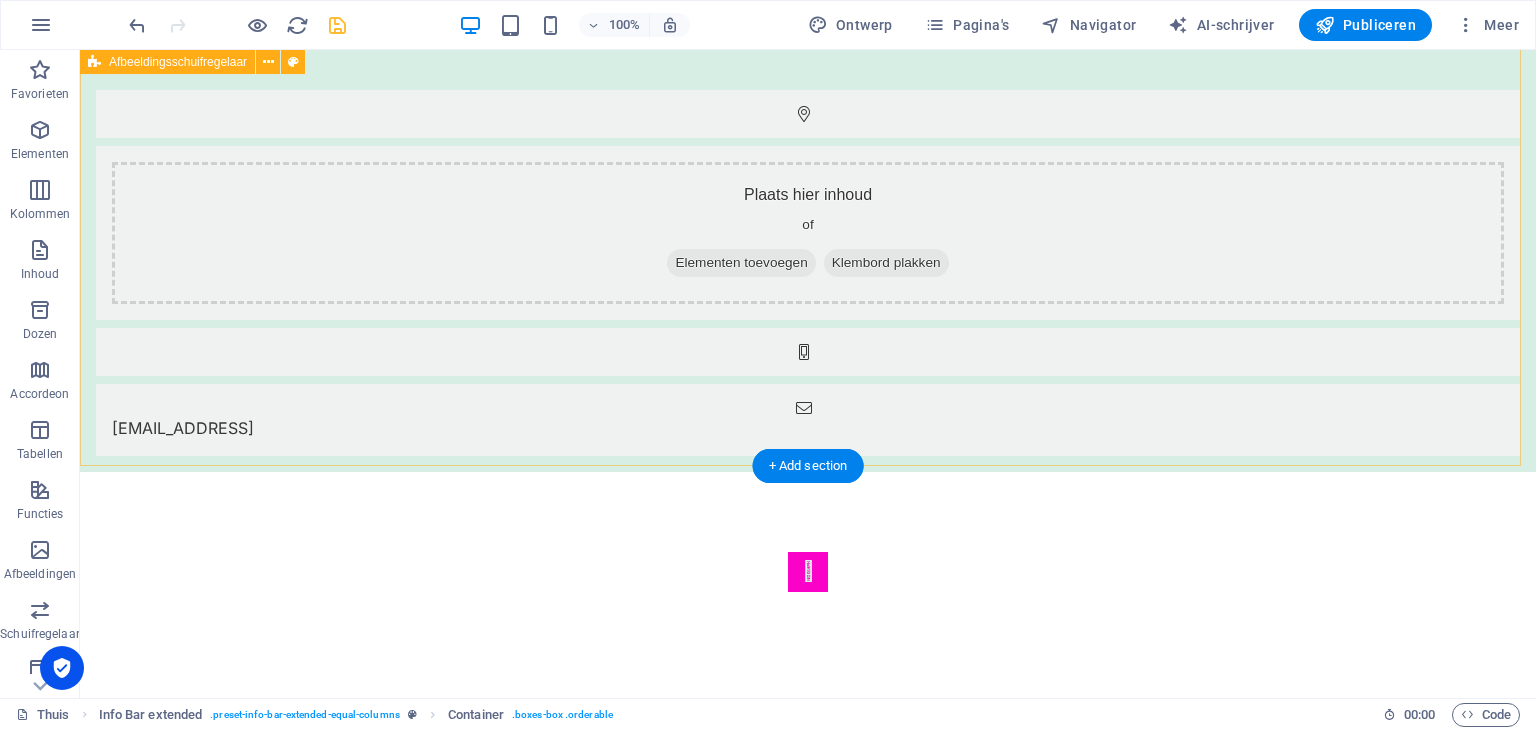 scroll, scrollTop: 408, scrollLeft: 0, axis: vertical 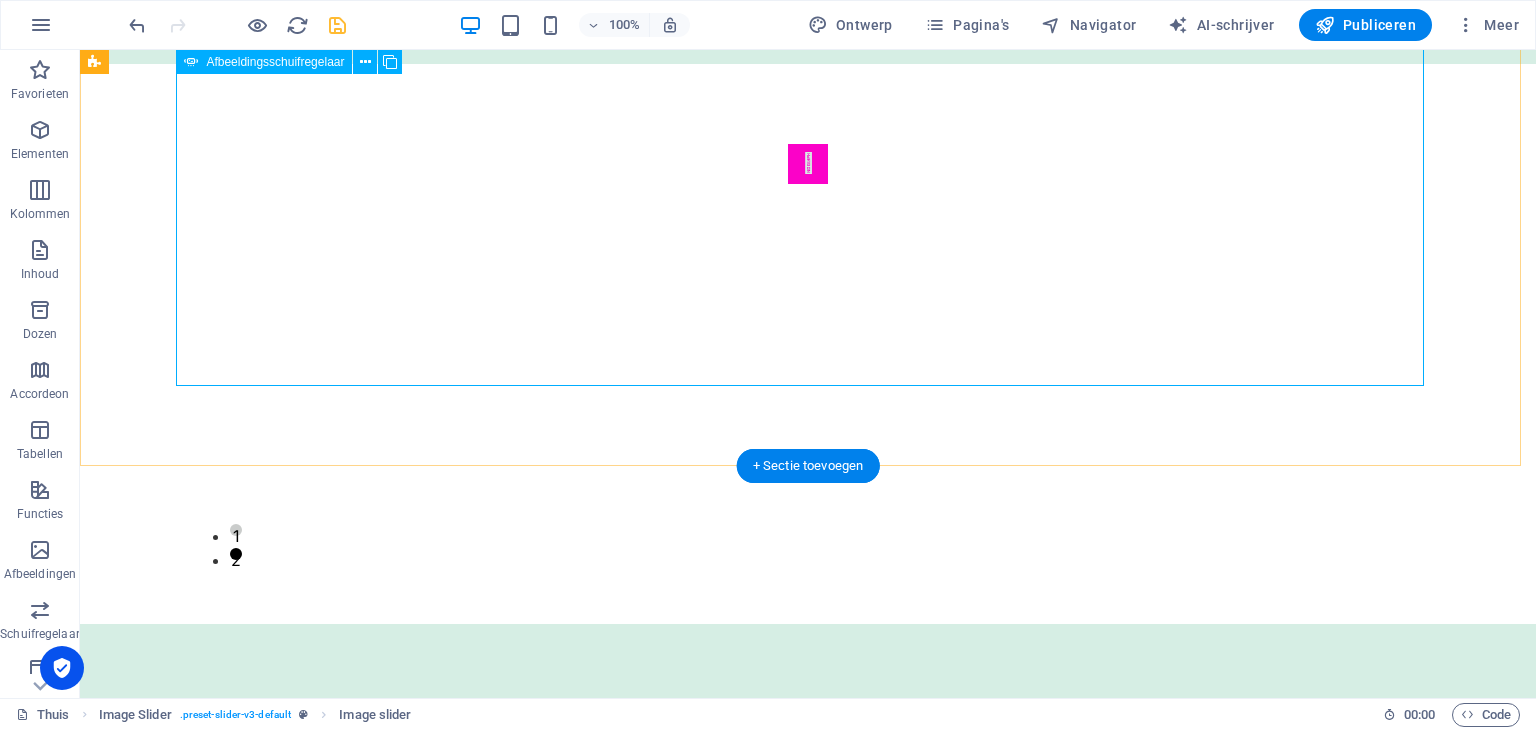 click at bounding box center (808, 1936) 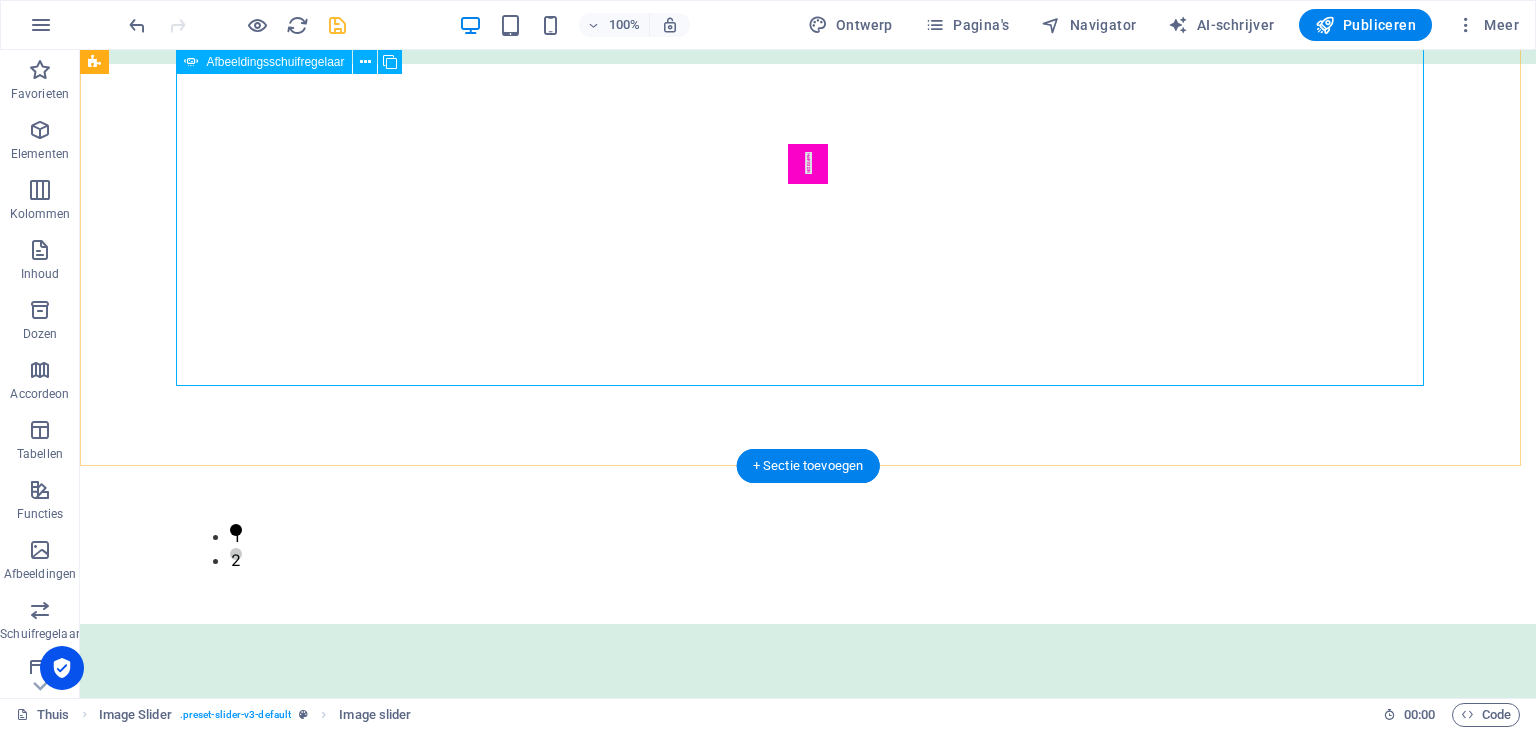 click at bounding box center [808, 1936] 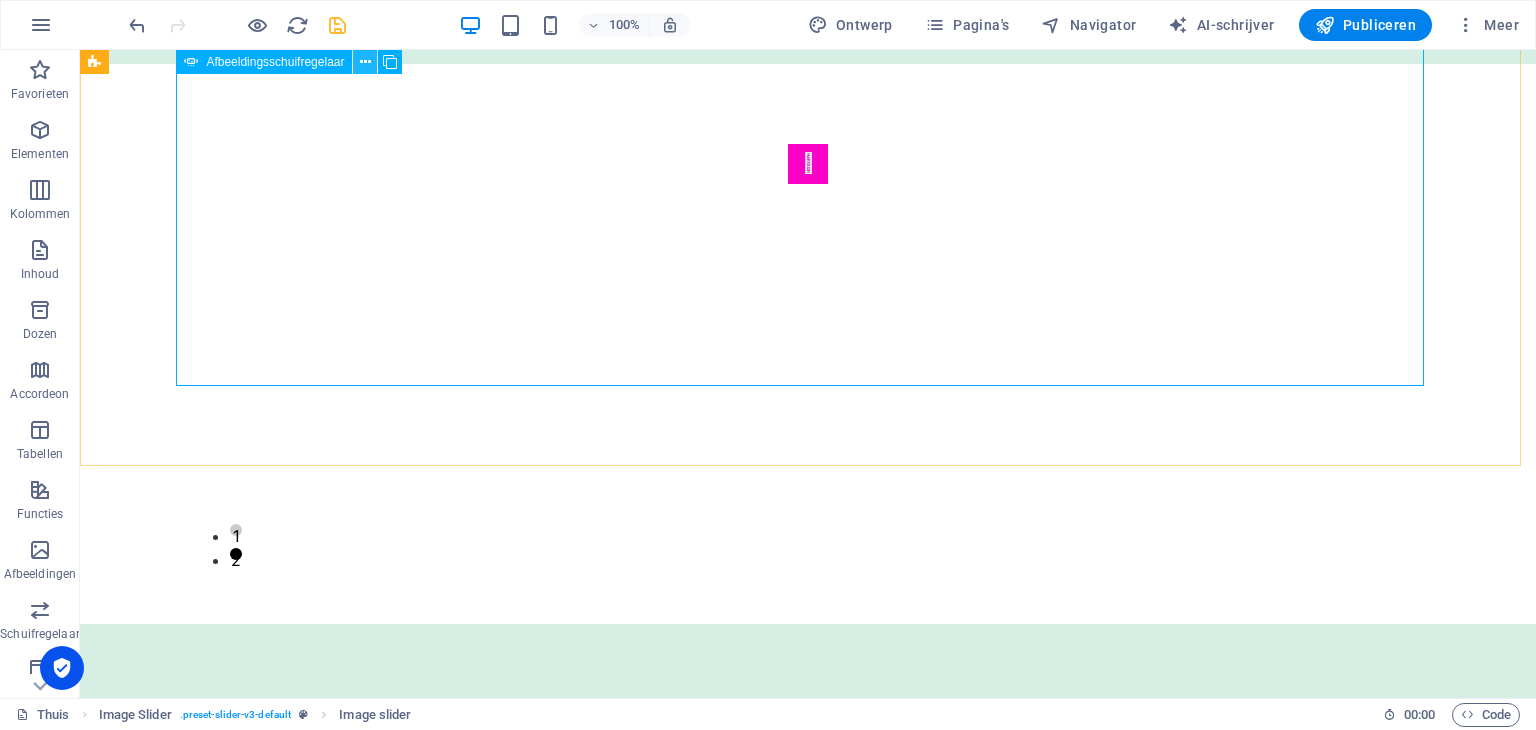click at bounding box center (365, 62) 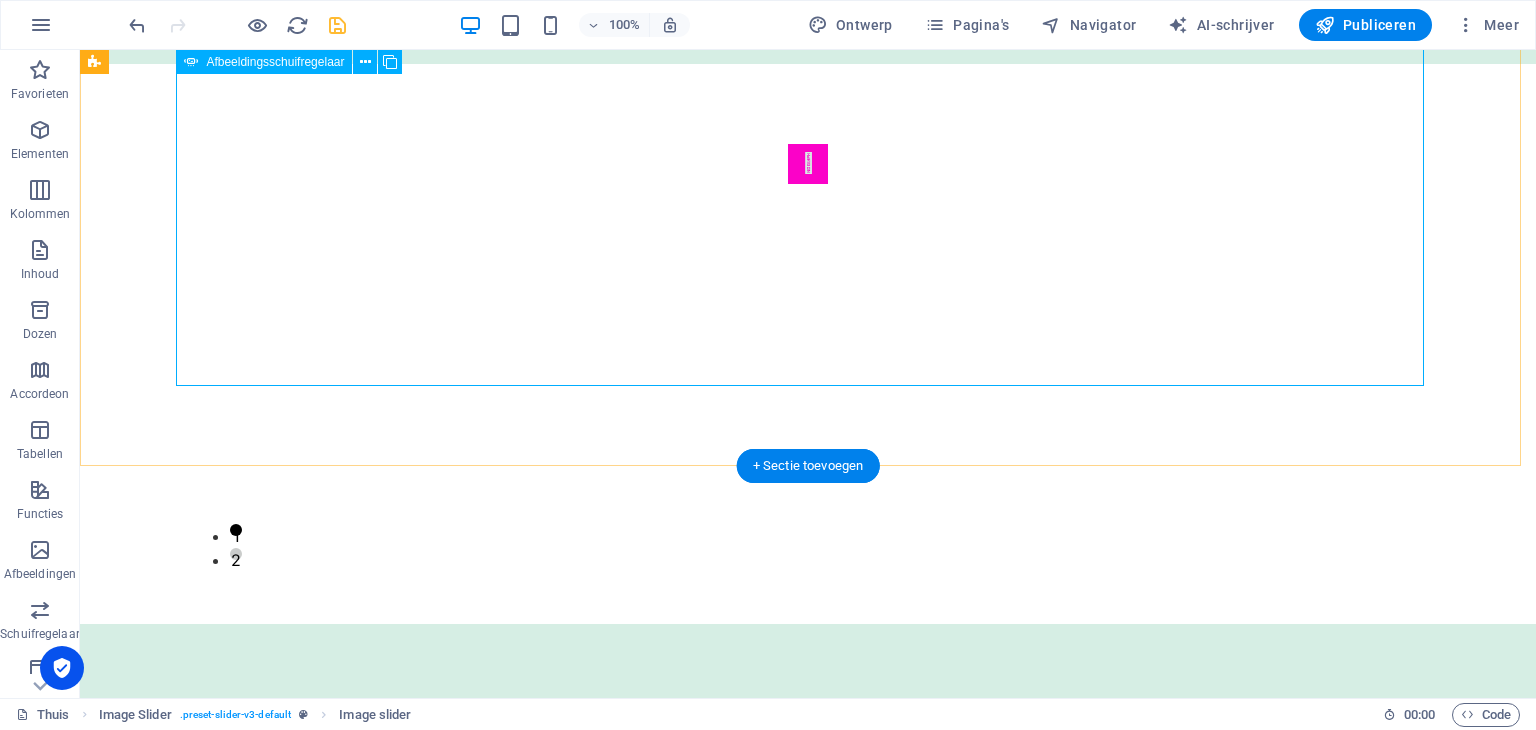 click at bounding box center (-552, 833) 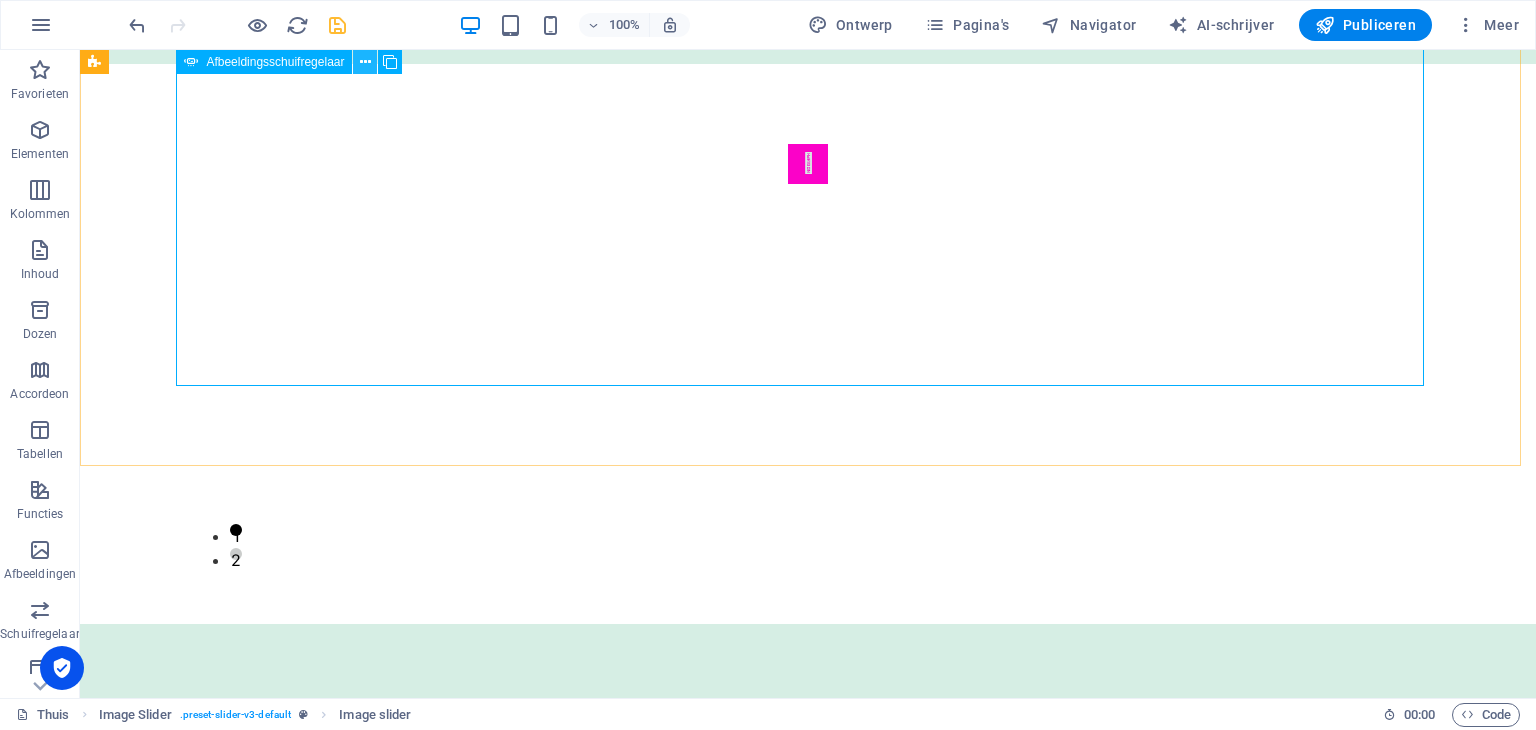 click at bounding box center [365, 62] 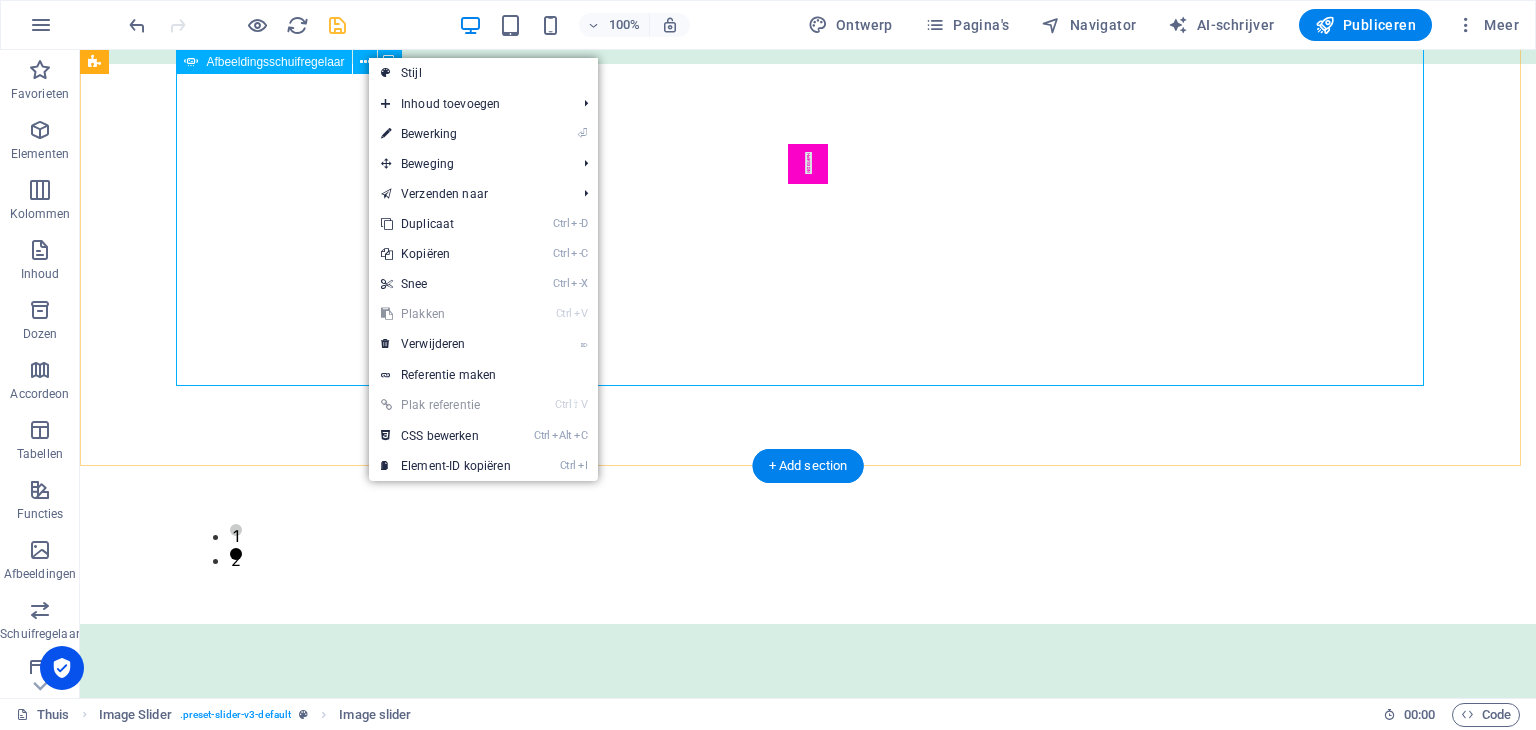 click at bounding box center (-1800, 1266) 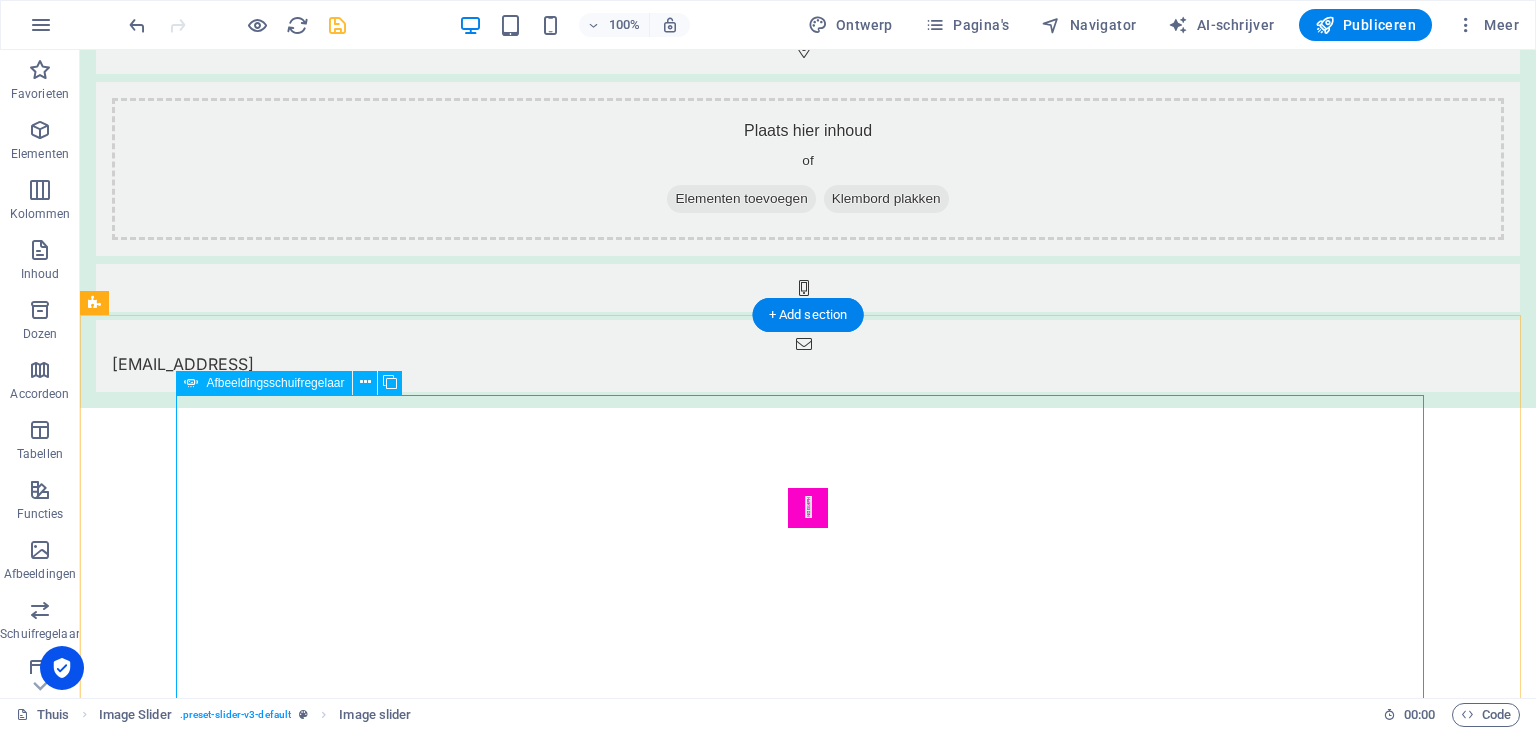 scroll, scrollTop: 0, scrollLeft: 0, axis: both 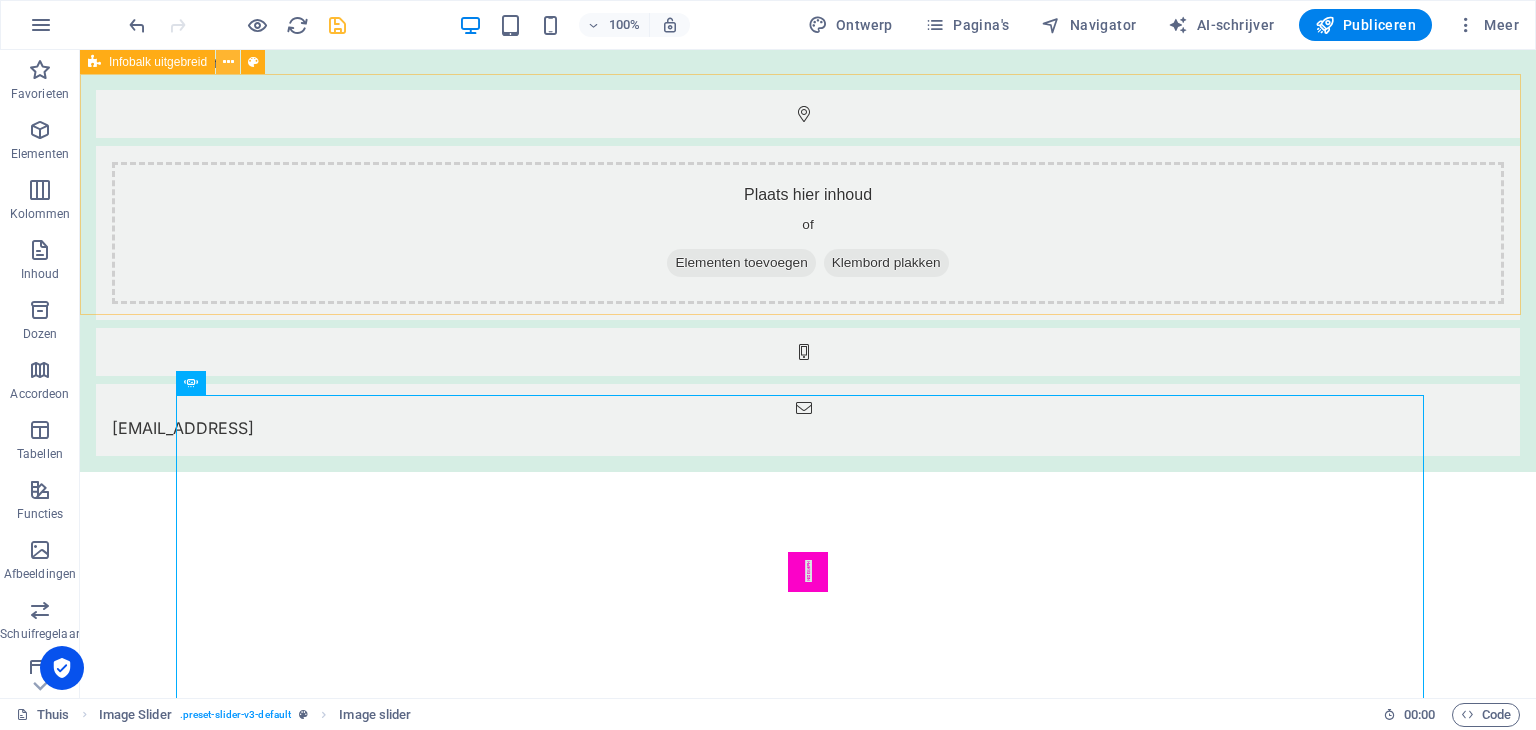 click at bounding box center [228, 62] 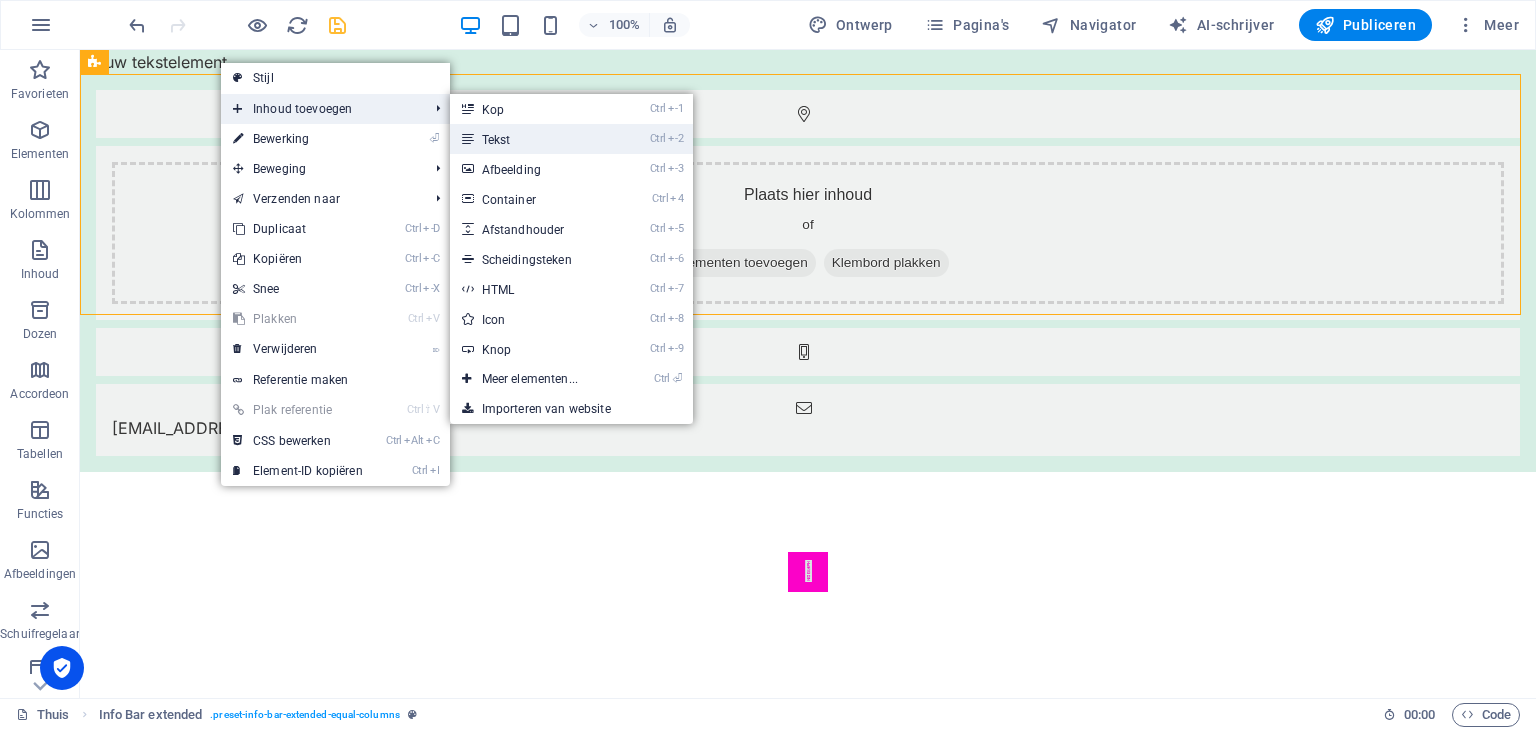 click on "Ctrl  -2 Tekst" at bounding box center (534, 139) 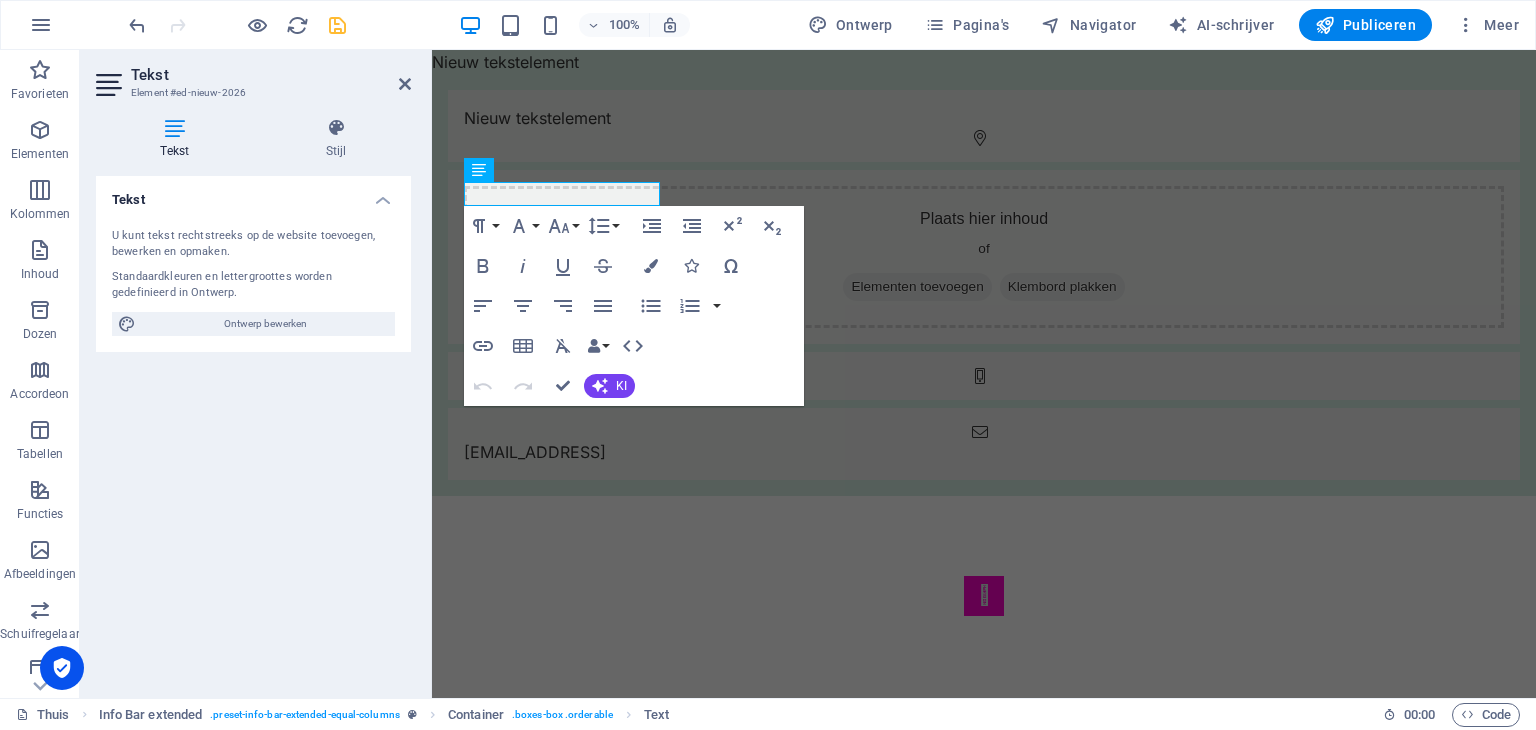 click on "Tekst Element #ed-nieuw-2026" at bounding box center [253, 76] 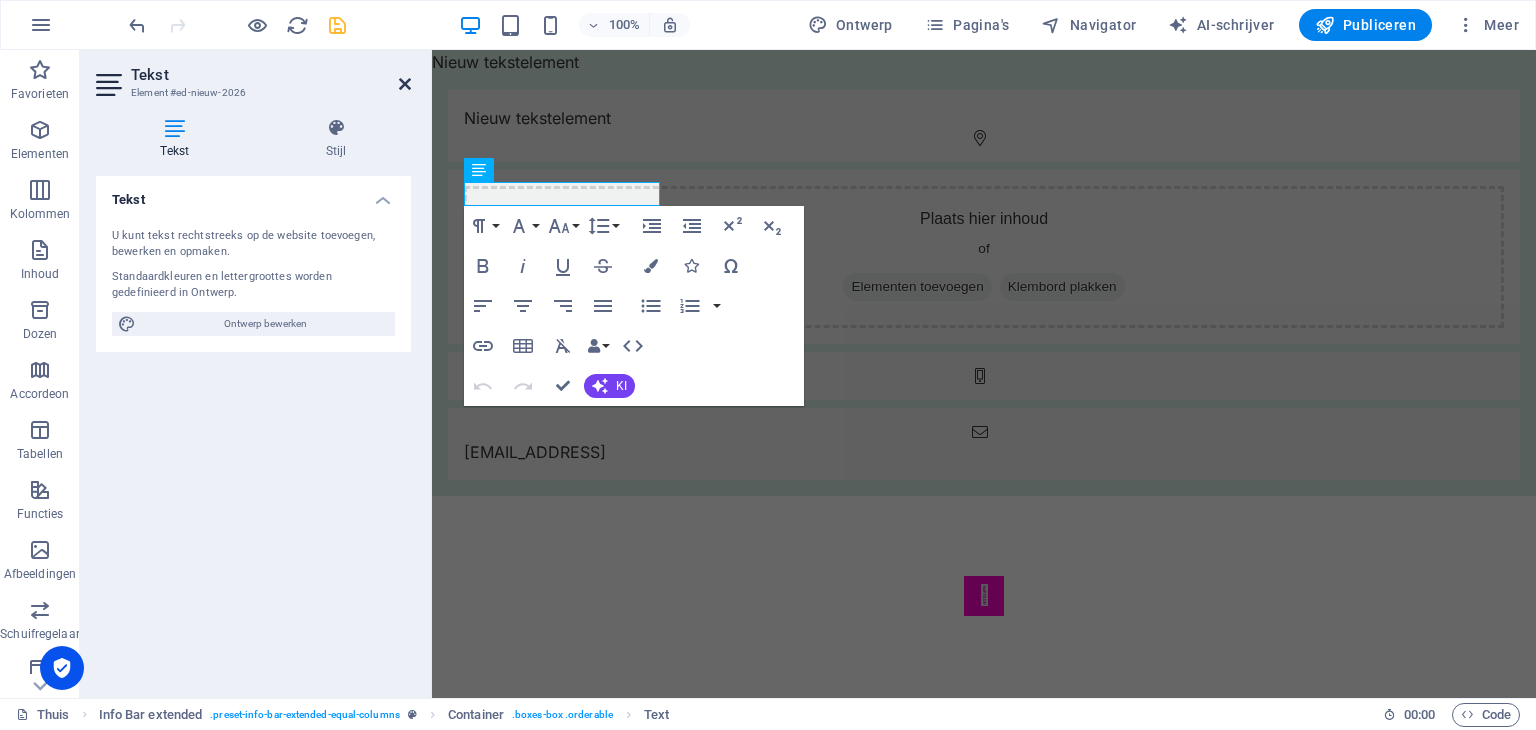drag, startPoint x: 401, startPoint y: 80, endPoint x: 323, endPoint y: 47, distance: 84.693565 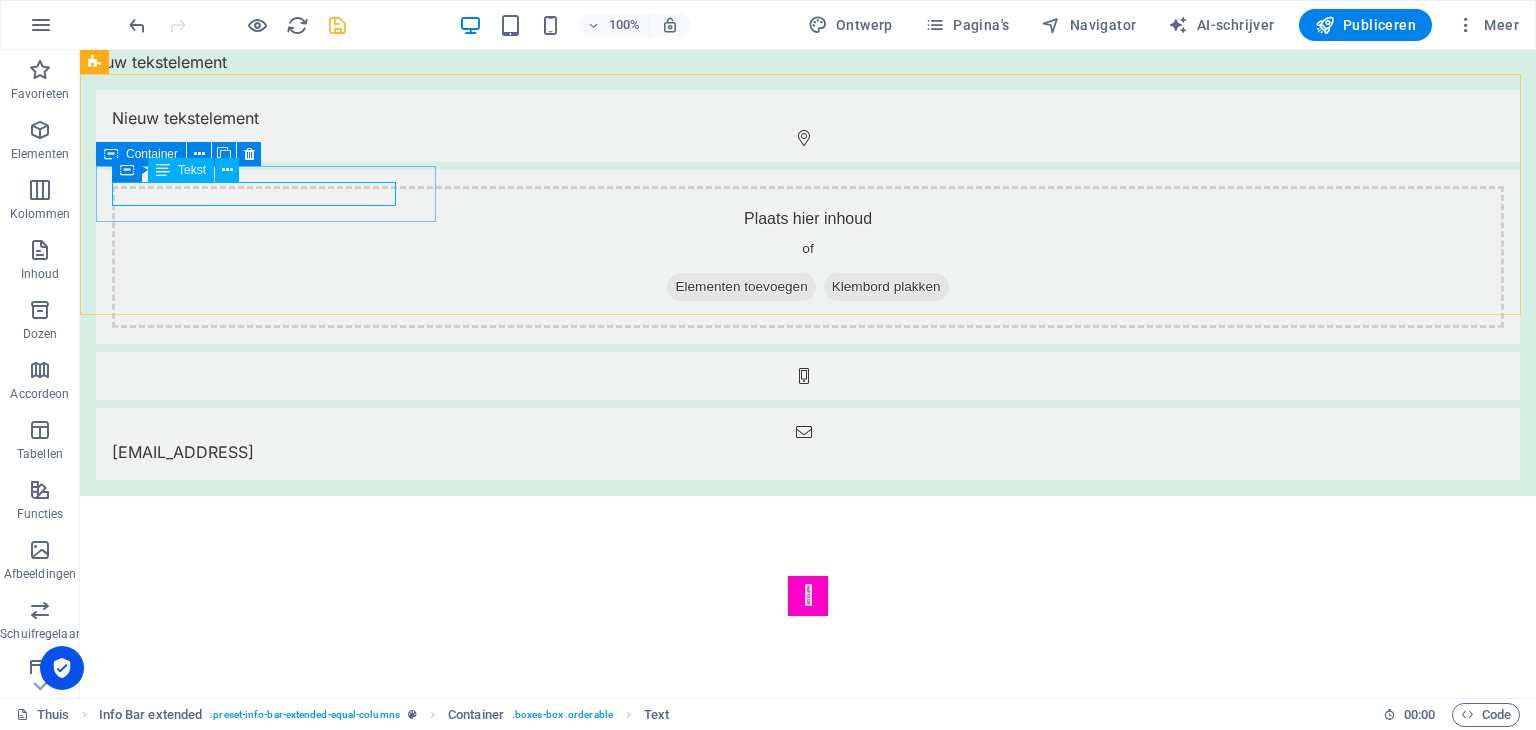 click on "Tekst" at bounding box center (192, 170) 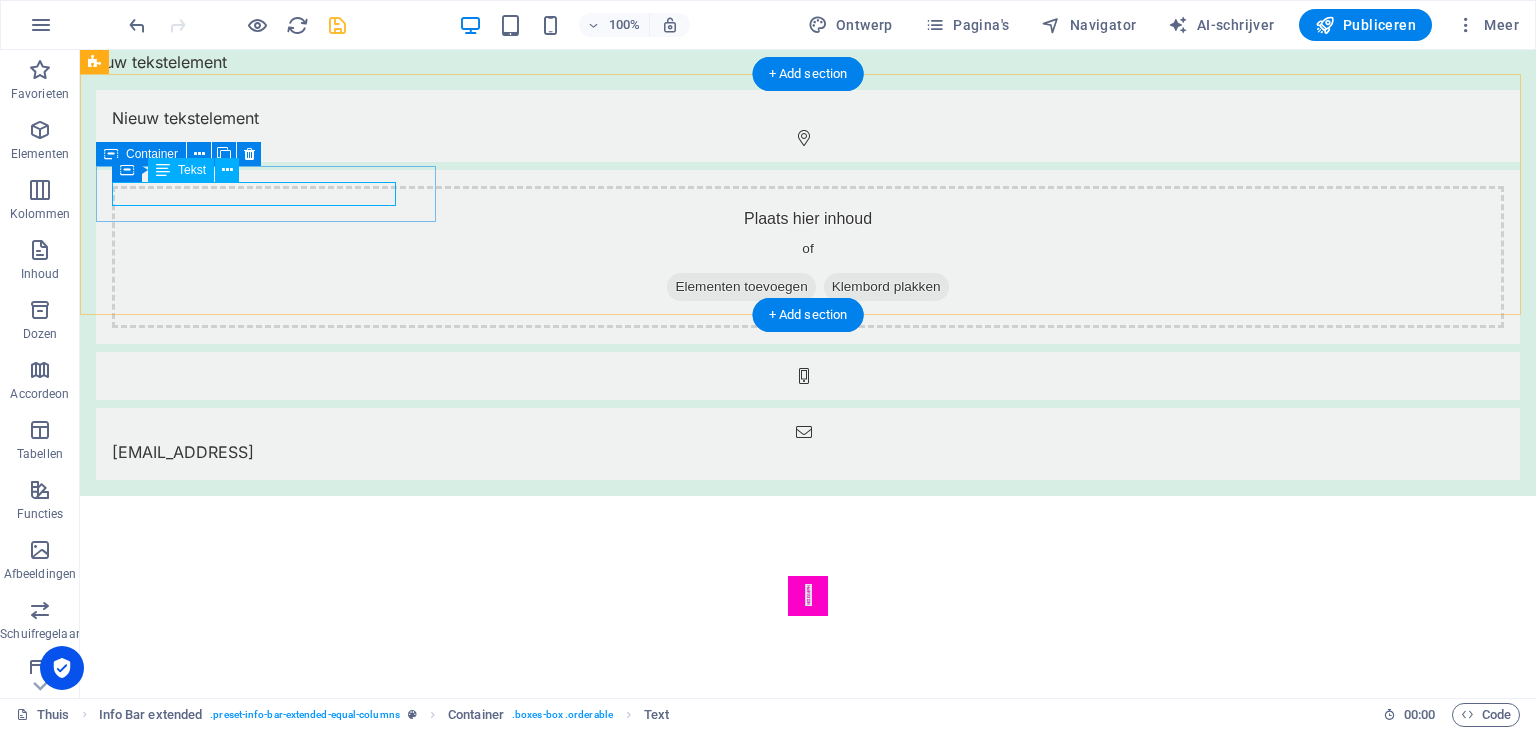 click on "Nieuw tekstelement" at bounding box center [808, 118] 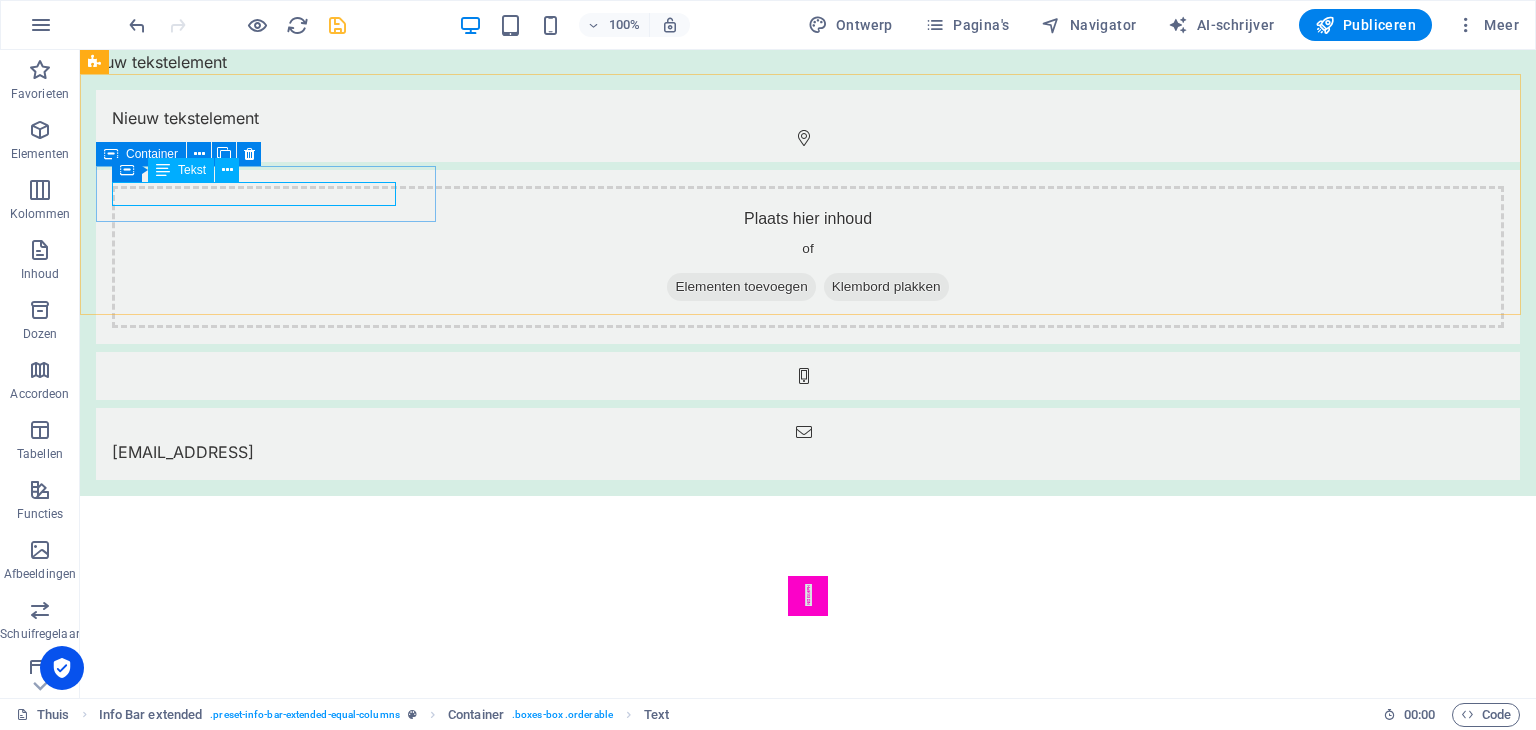 click at bounding box center [163, 170] 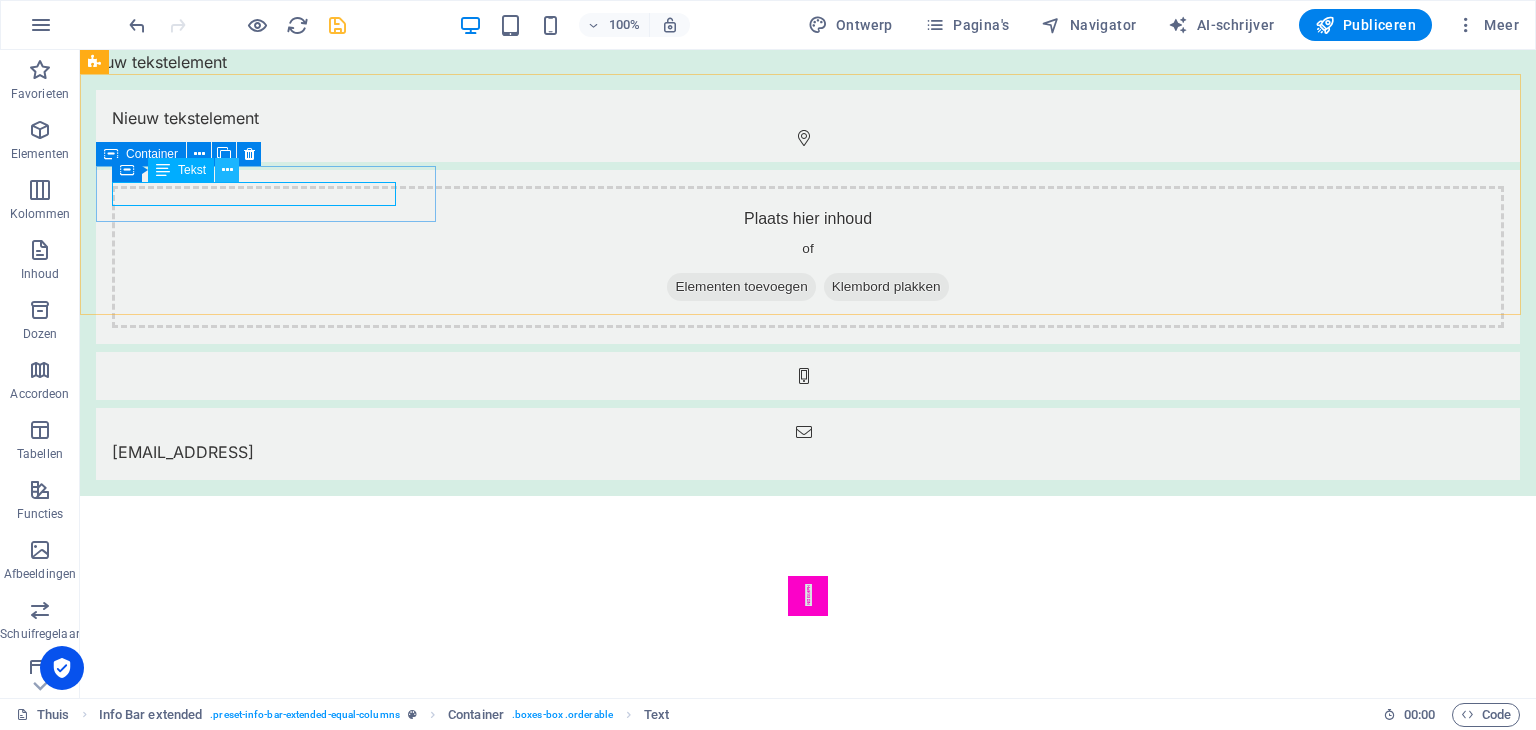 click at bounding box center (227, 170) 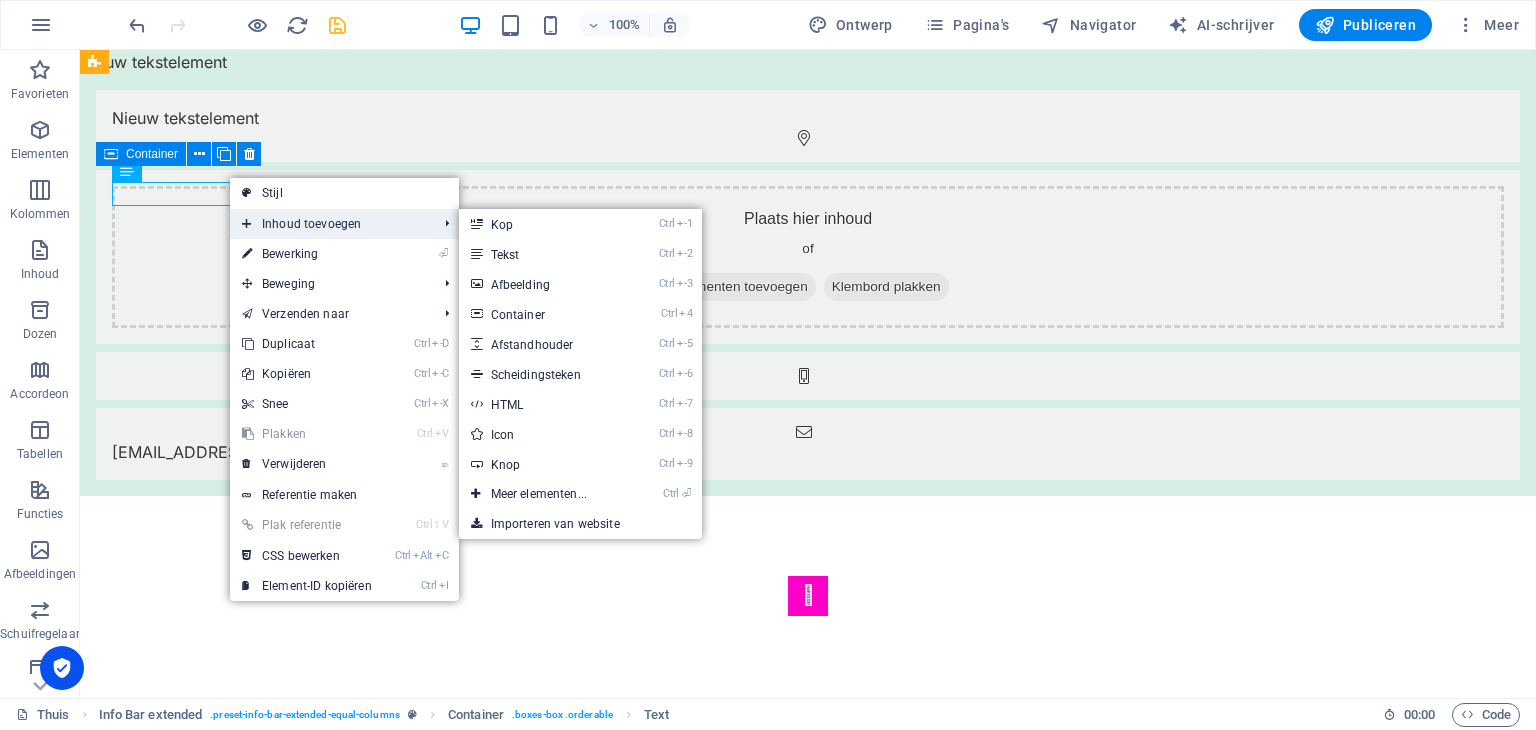 click at bounding box center [247, 224] 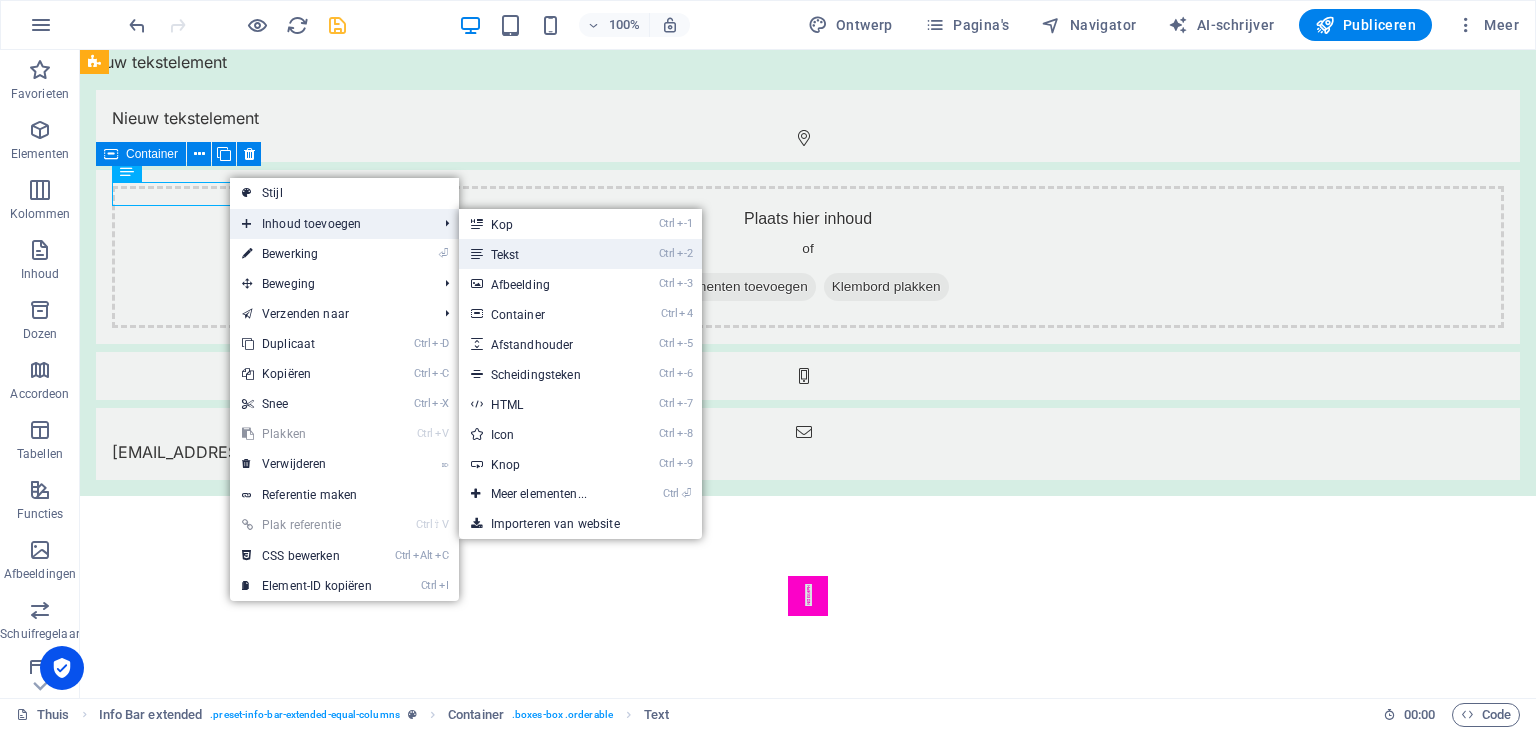 click on "Tekst" at bounding box center (505, 255) 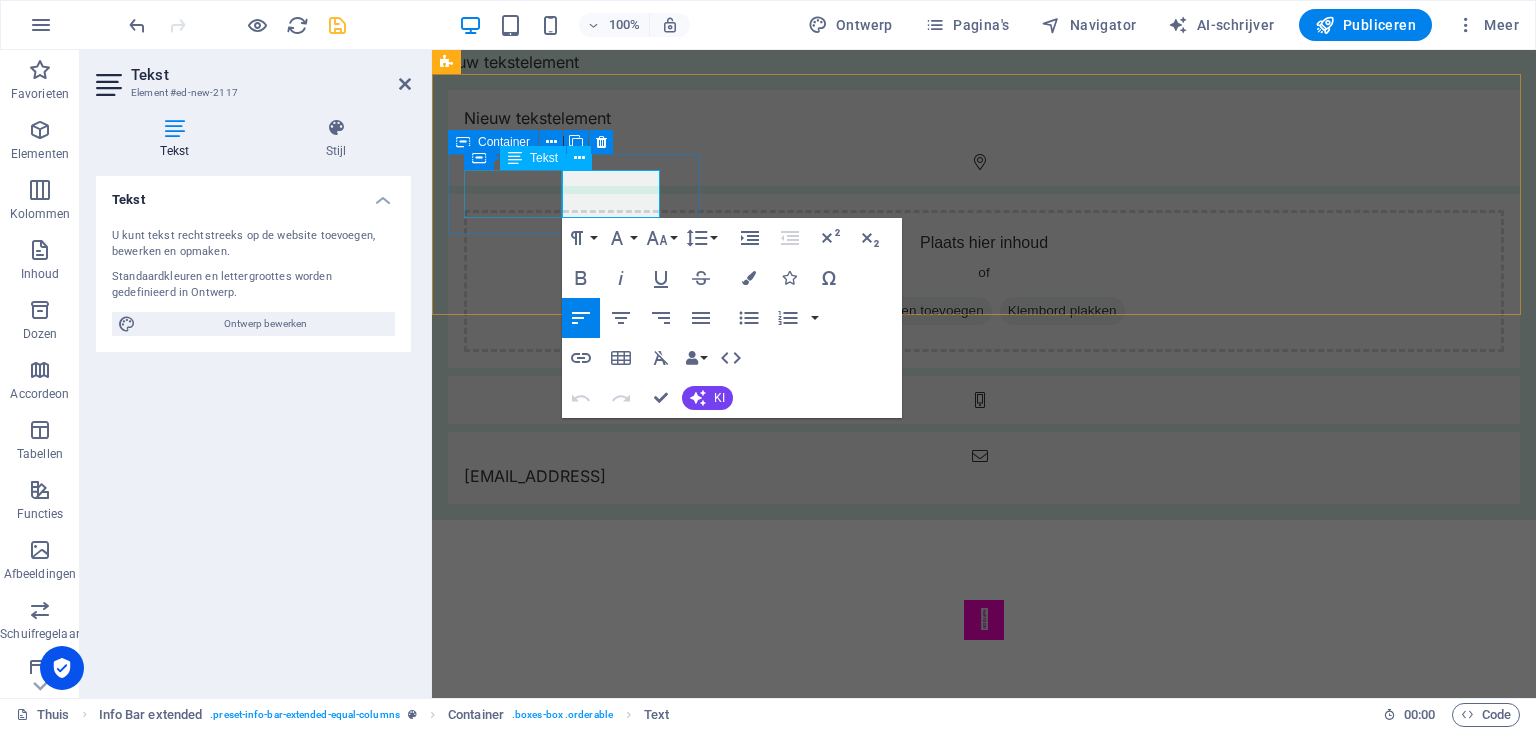 type 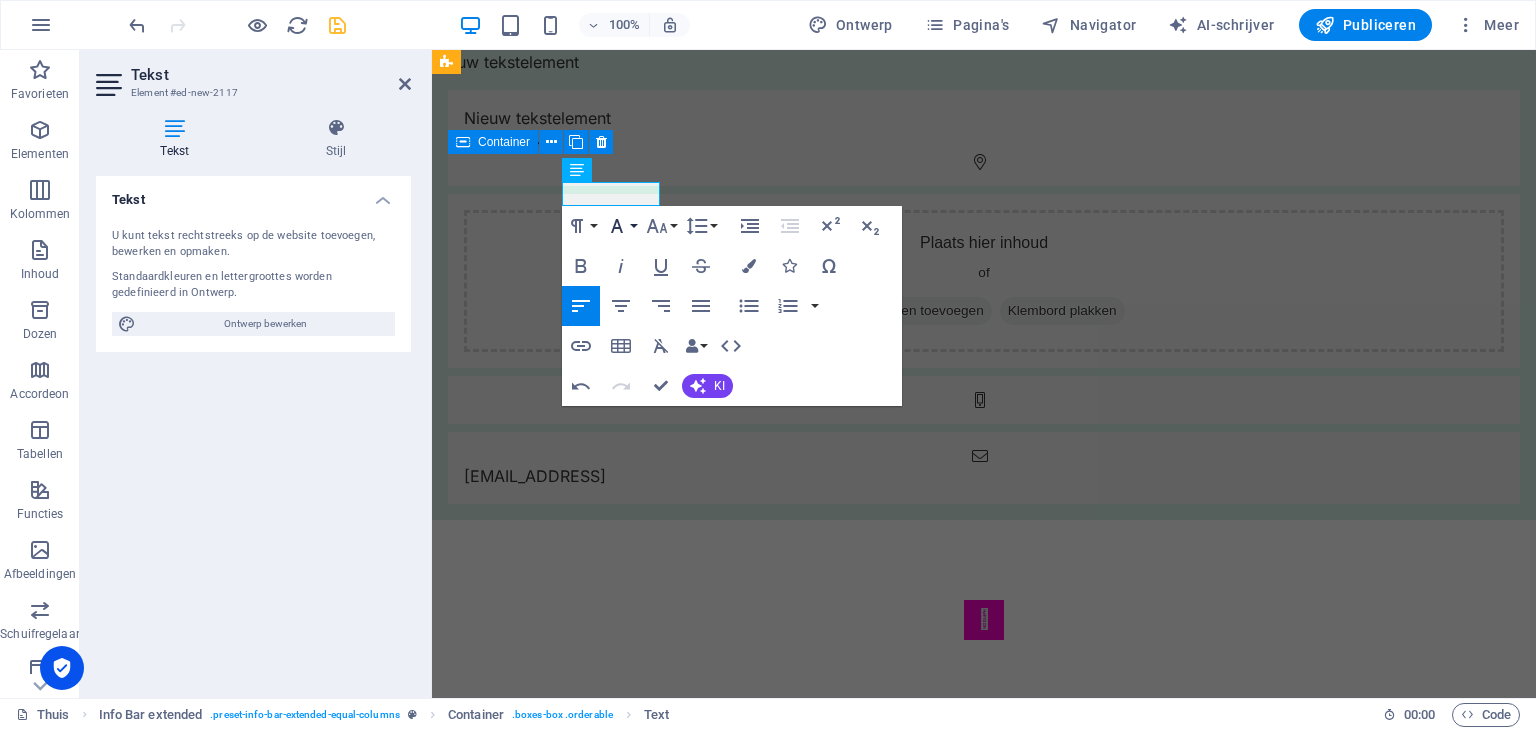 click 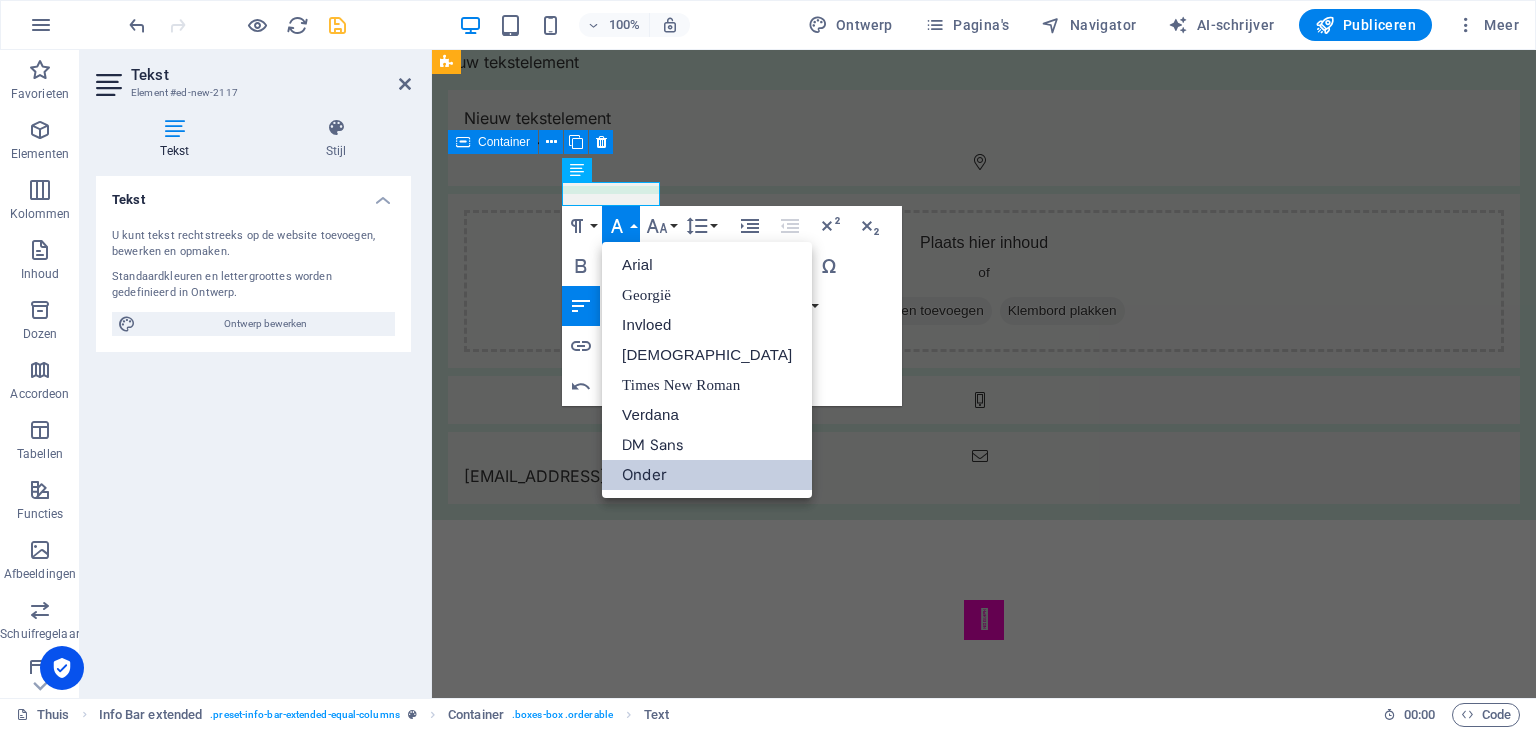 scroll, scrollTop: 0, scrollLeft: 0, axis: both 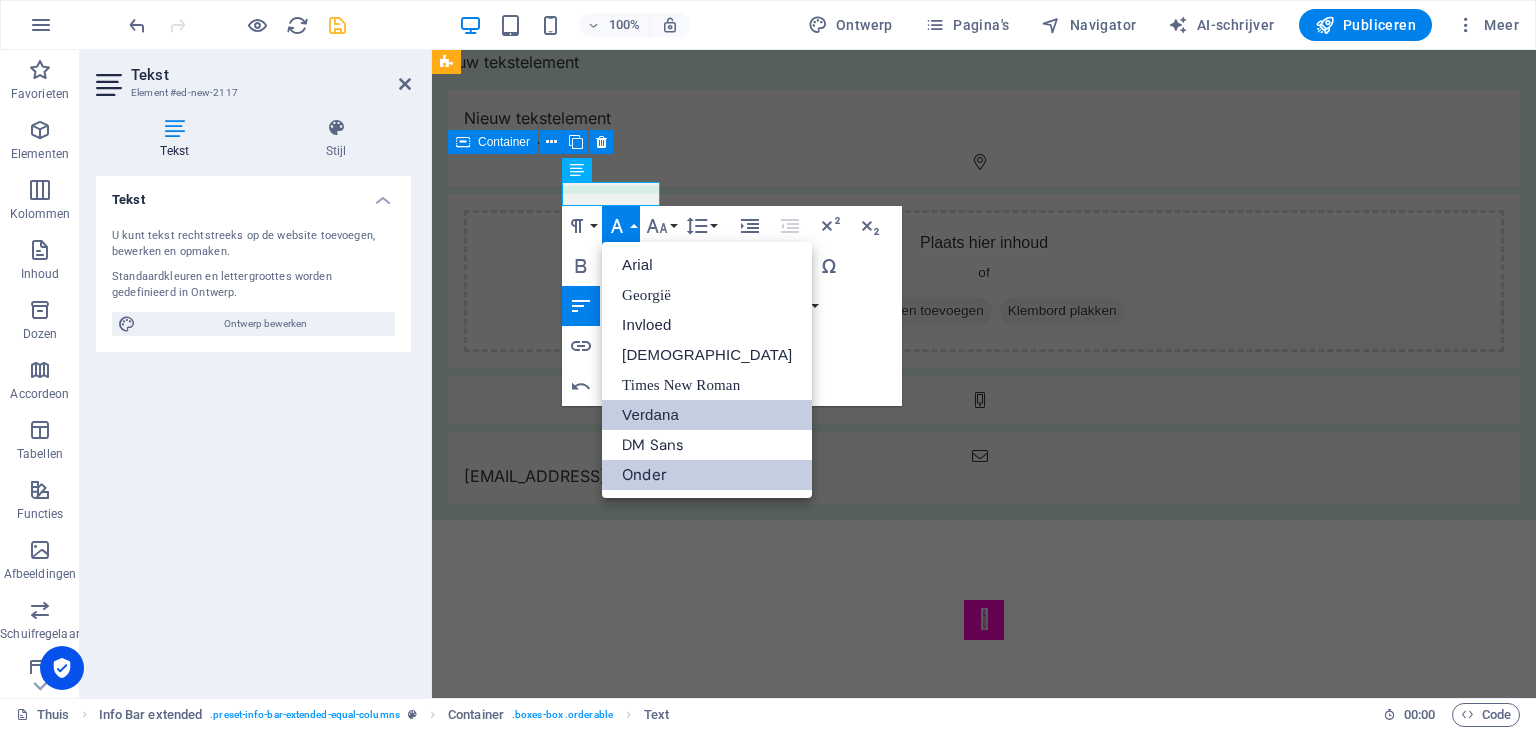 click on "Verdana" at bounding box center [650, 414] 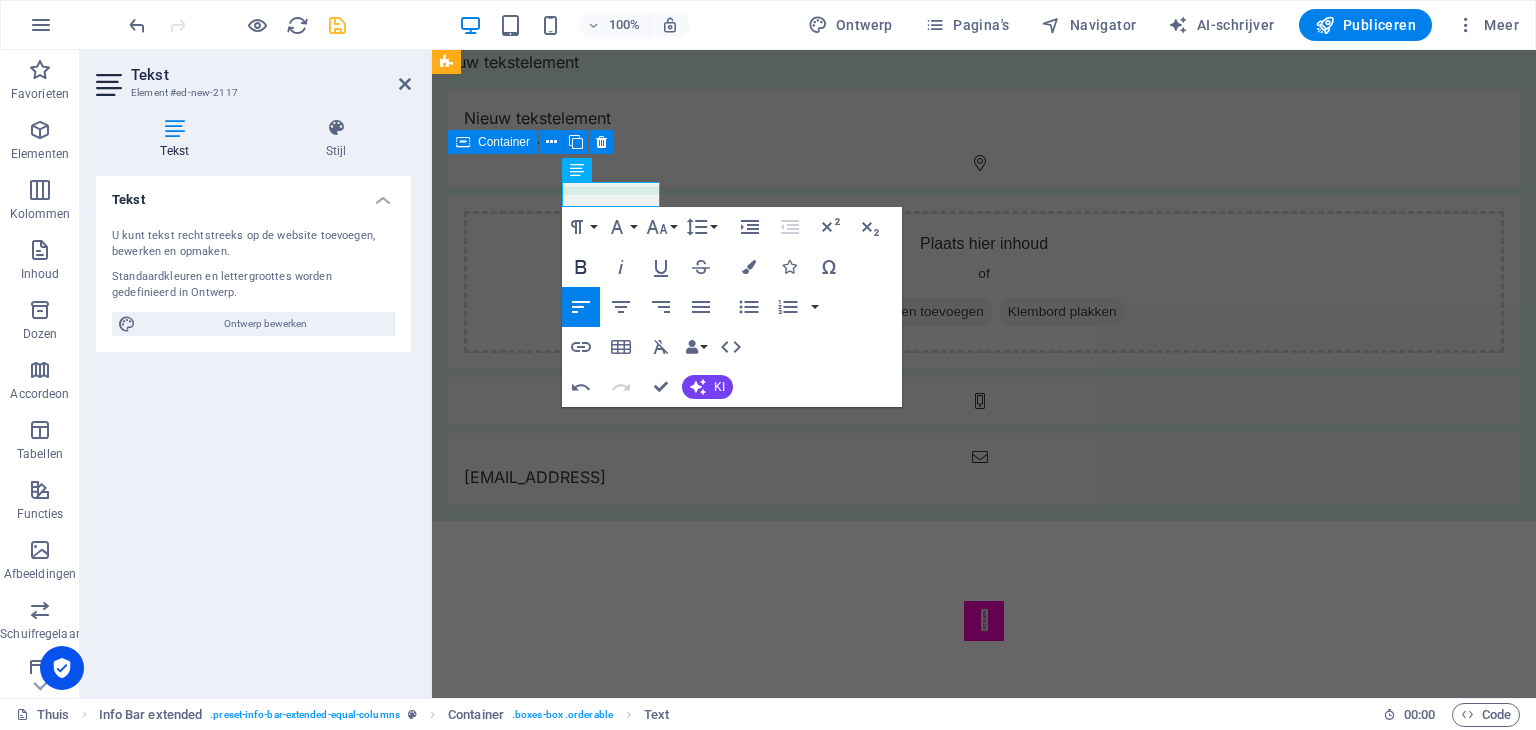 click 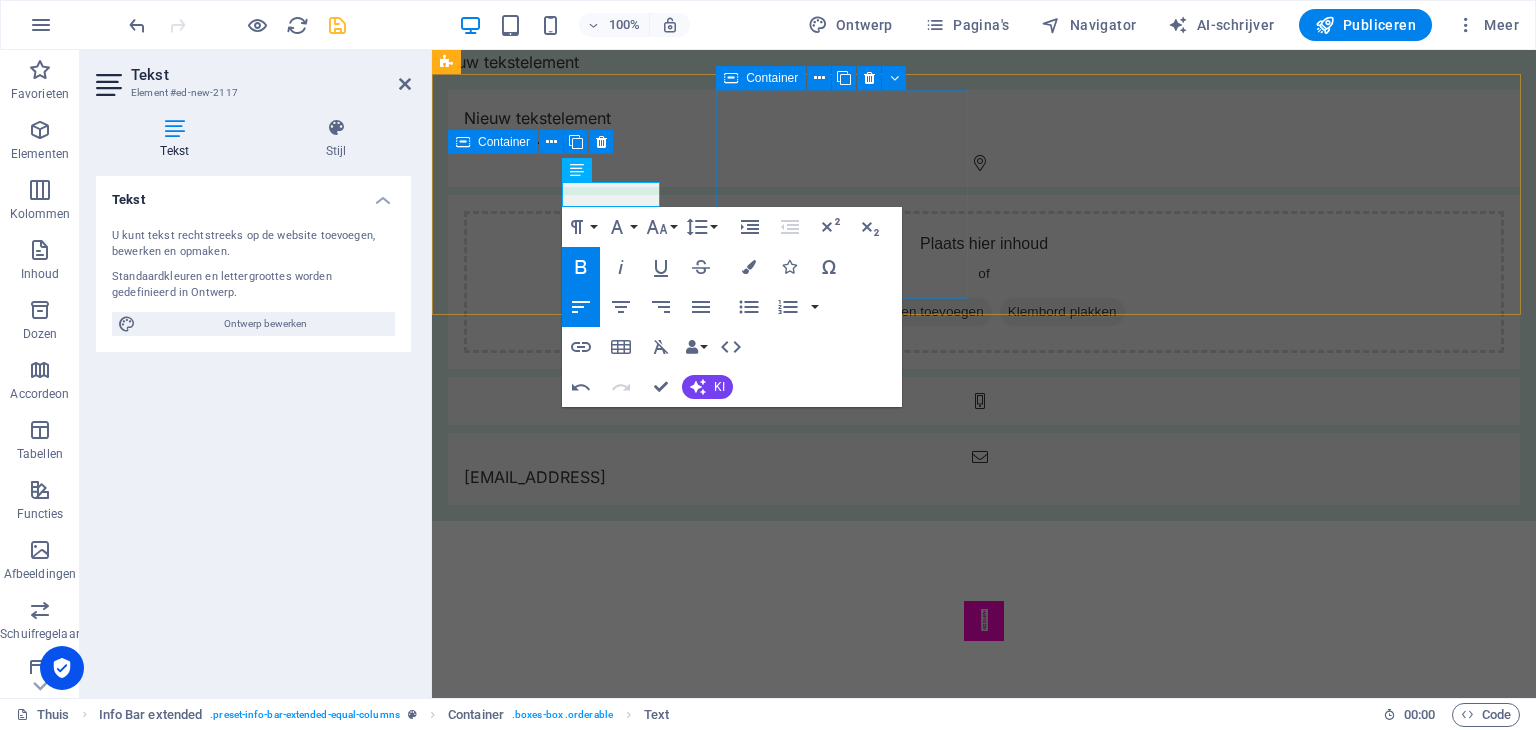 click on "Plaats hier inhoud of  Elementen toevoegen  Klembord plakken" at bounding box center [984, 282] 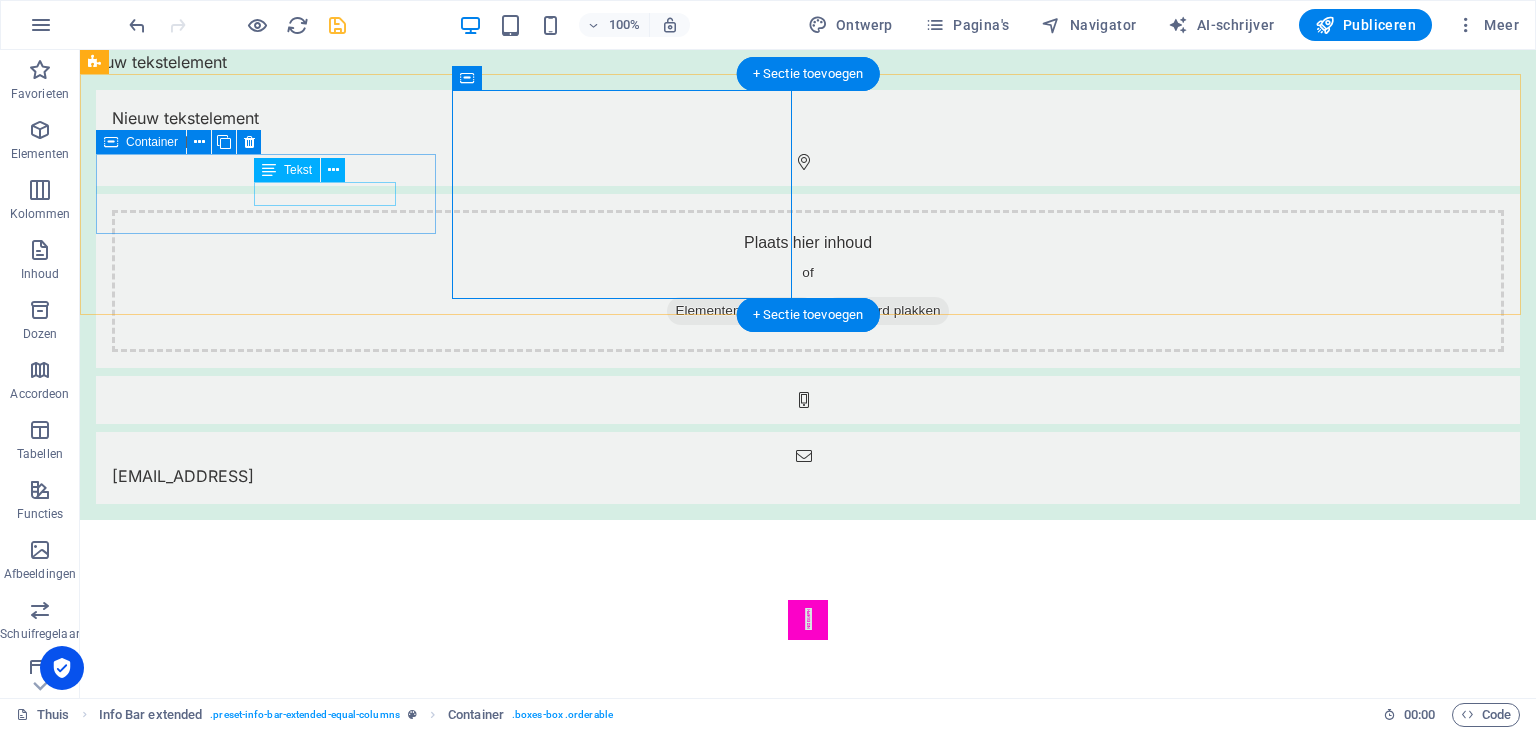 click on "Hoe ben ik" at bounding box center [808, 142] 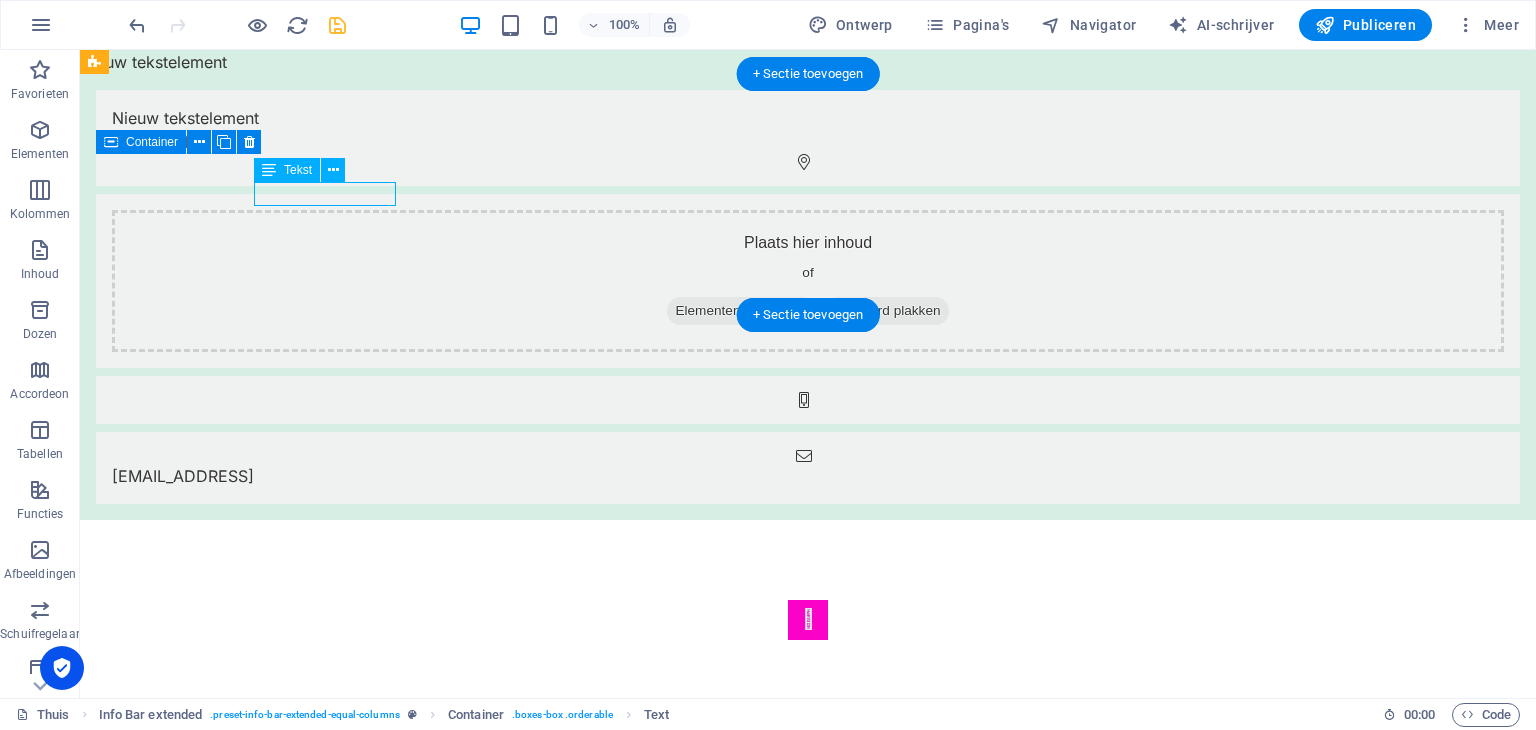 click on "Hoe ben ik" at bounding box center (808, 142) 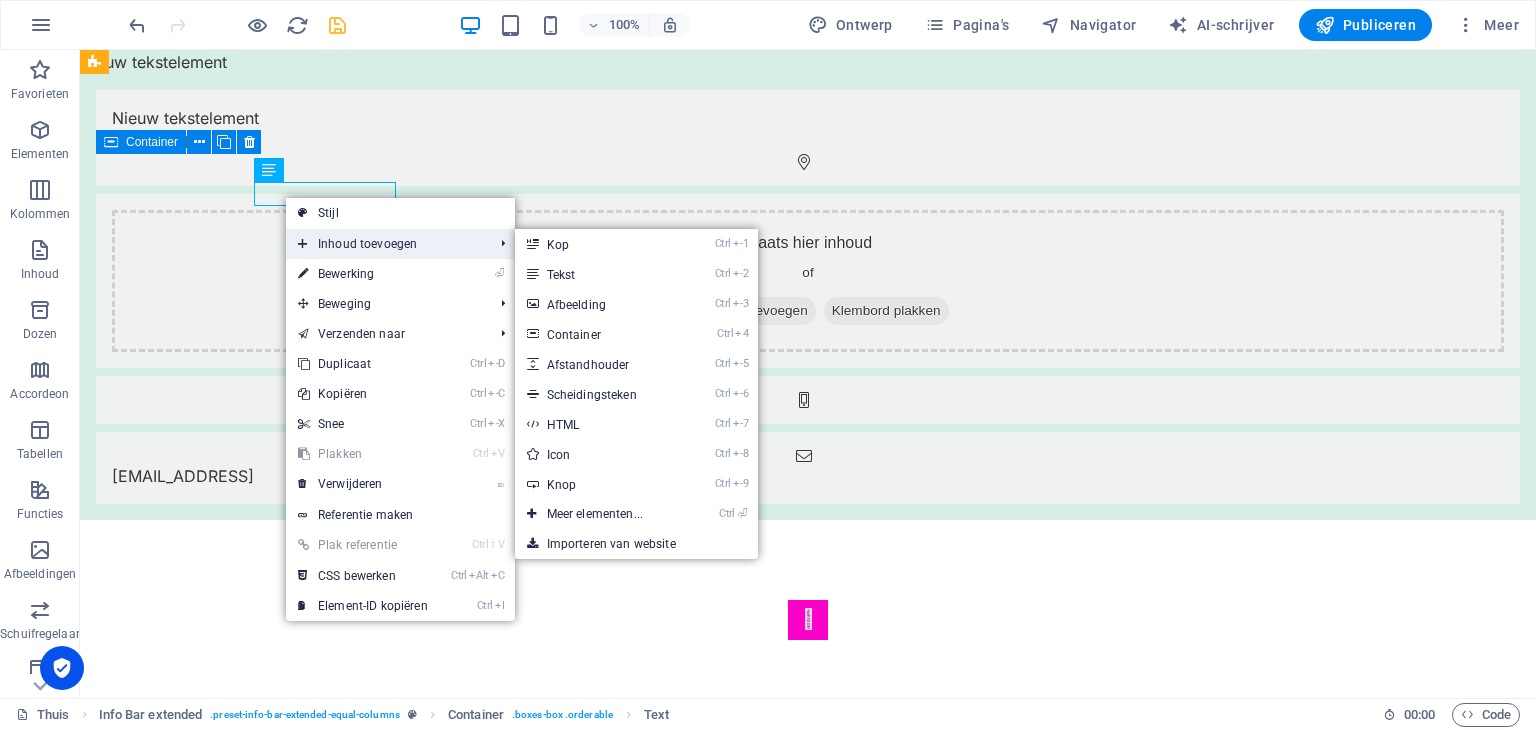 click on "Inhoud toevoegen" at bounding box center [385, 244] 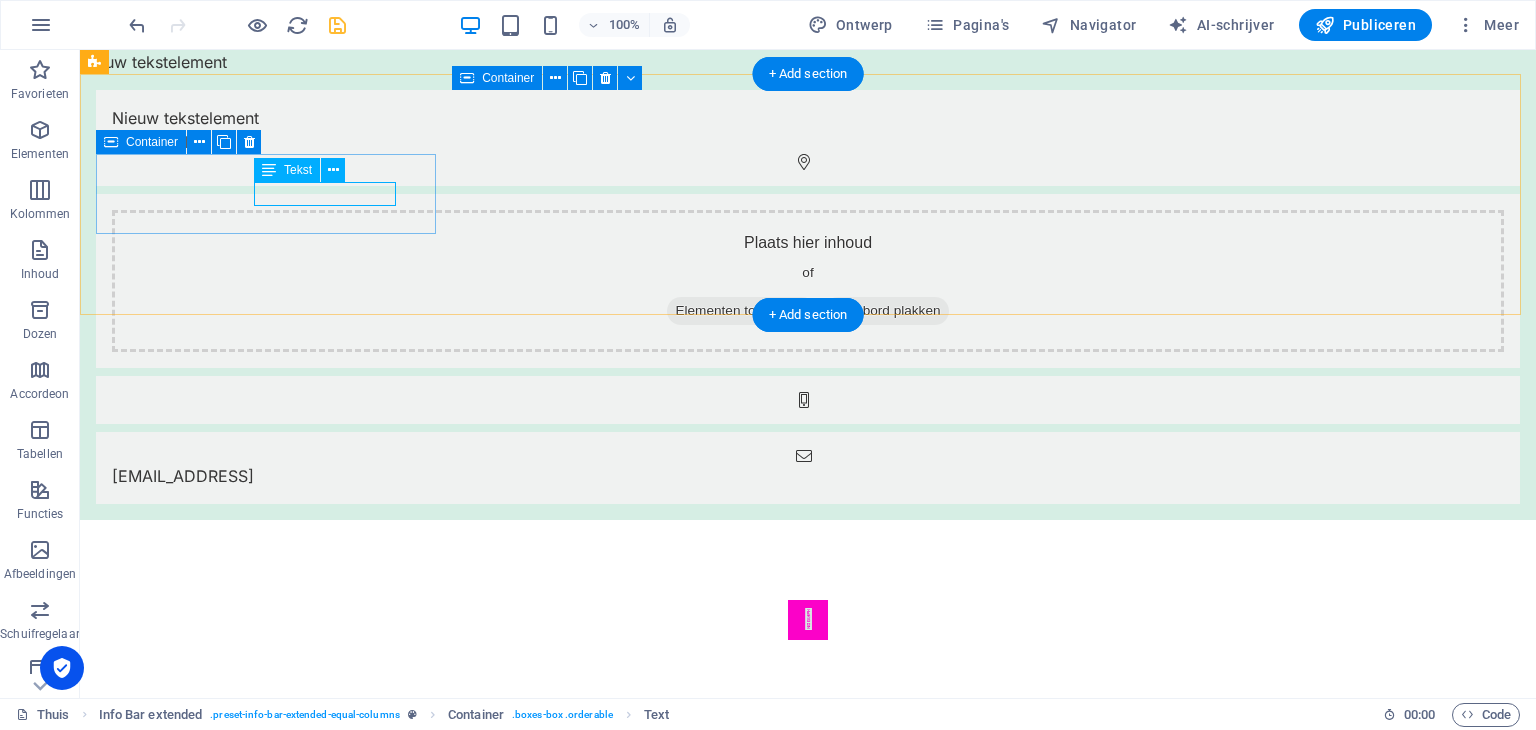 click on "Hoe ben ik" at bounding box center (808, 142) 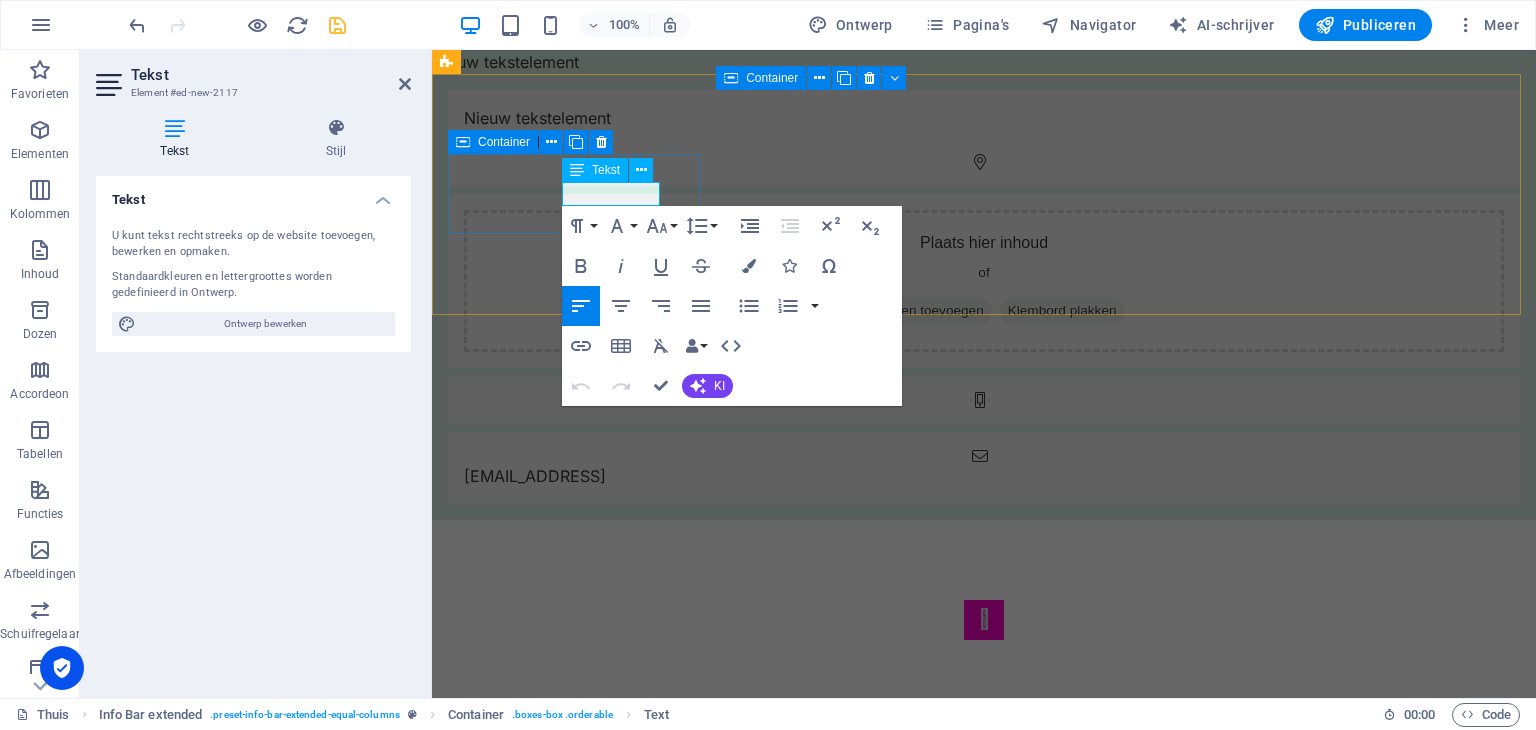 click on "Hoe ben ik" at bounding box center [505, 142] 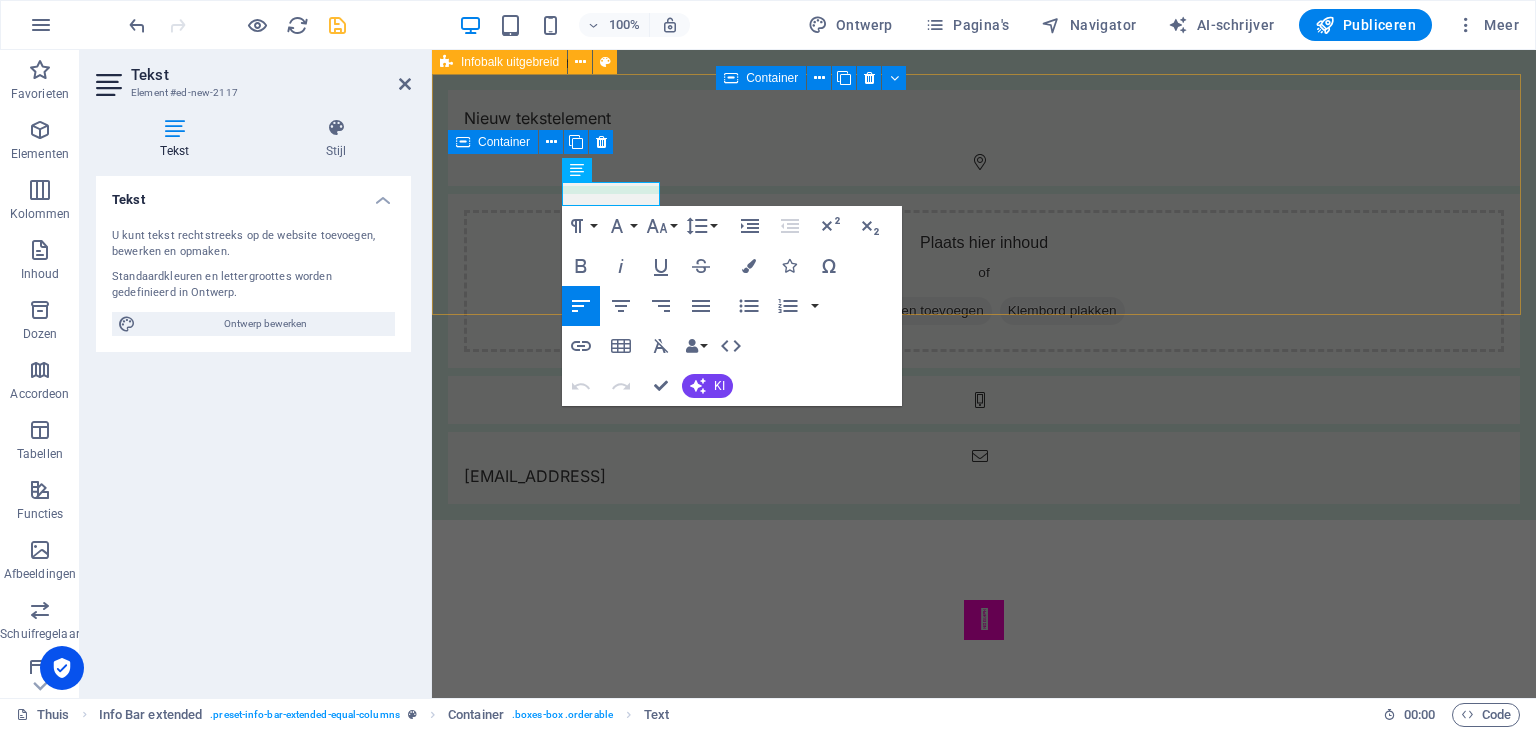 type 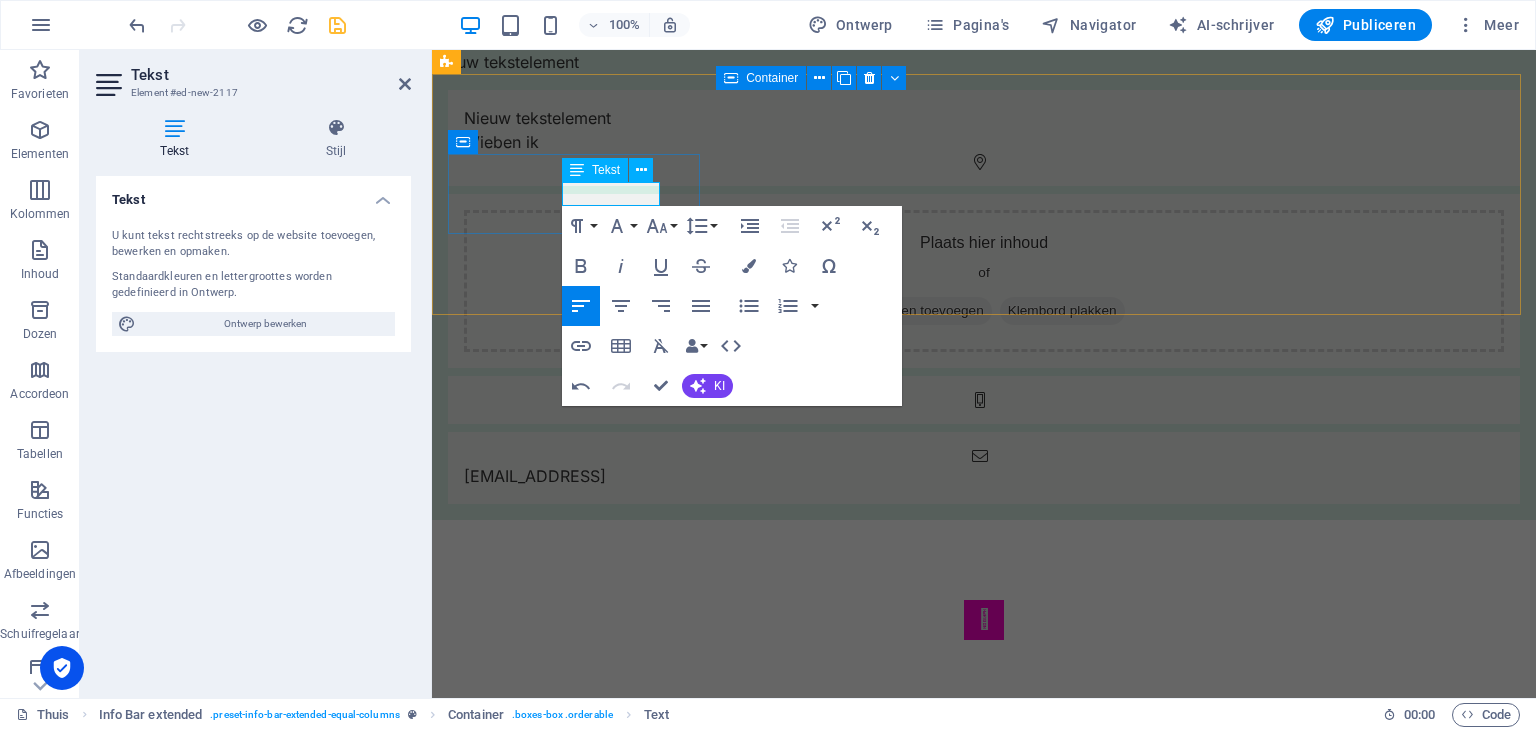 click on "Wie  ben ik" at bounding box center (984, 142) 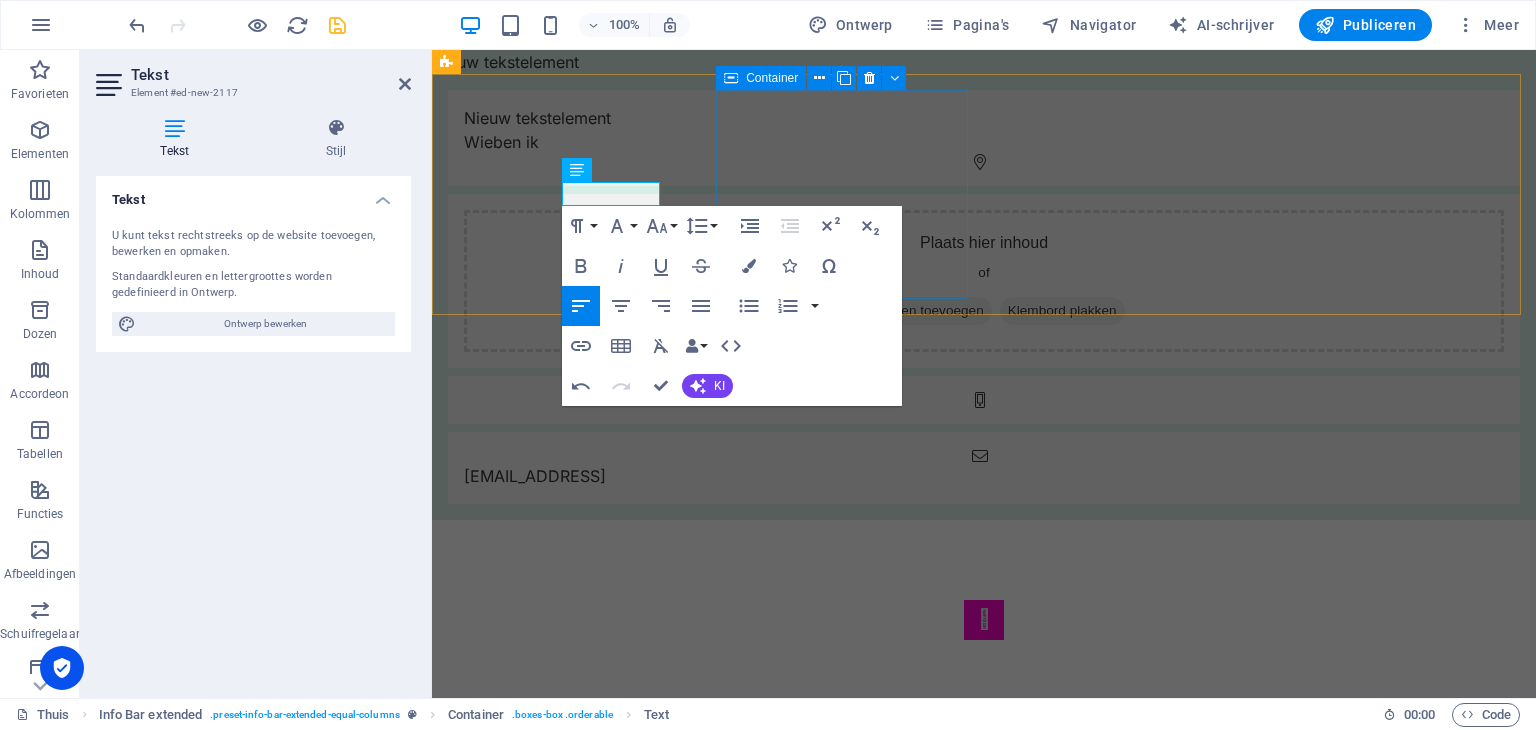 click on "Plaats hier inhoud of  Elementen toevoegen  Klembord plakken" at bounding box center (984, 281) 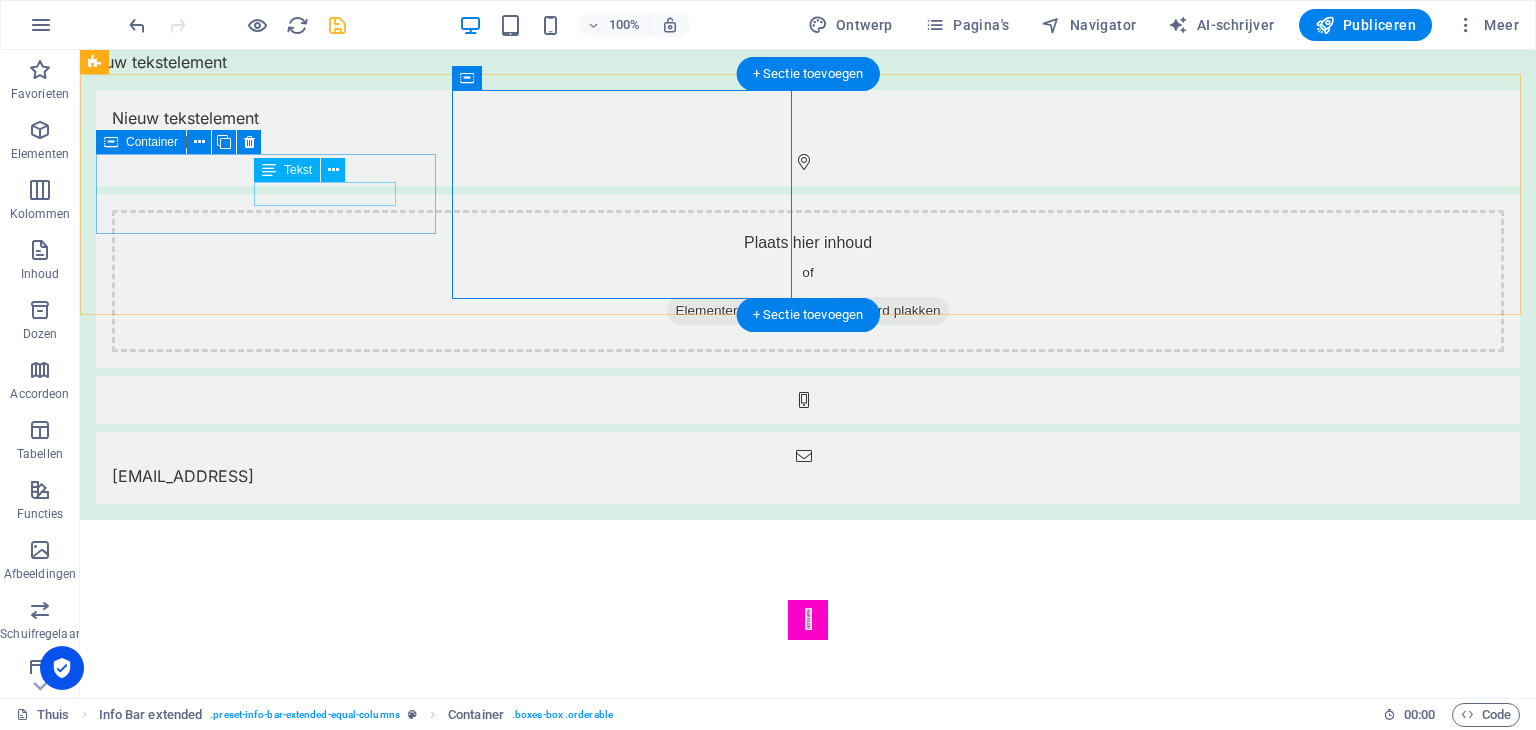 click on "Hoe ben ik" at bounding box center [808, 142] 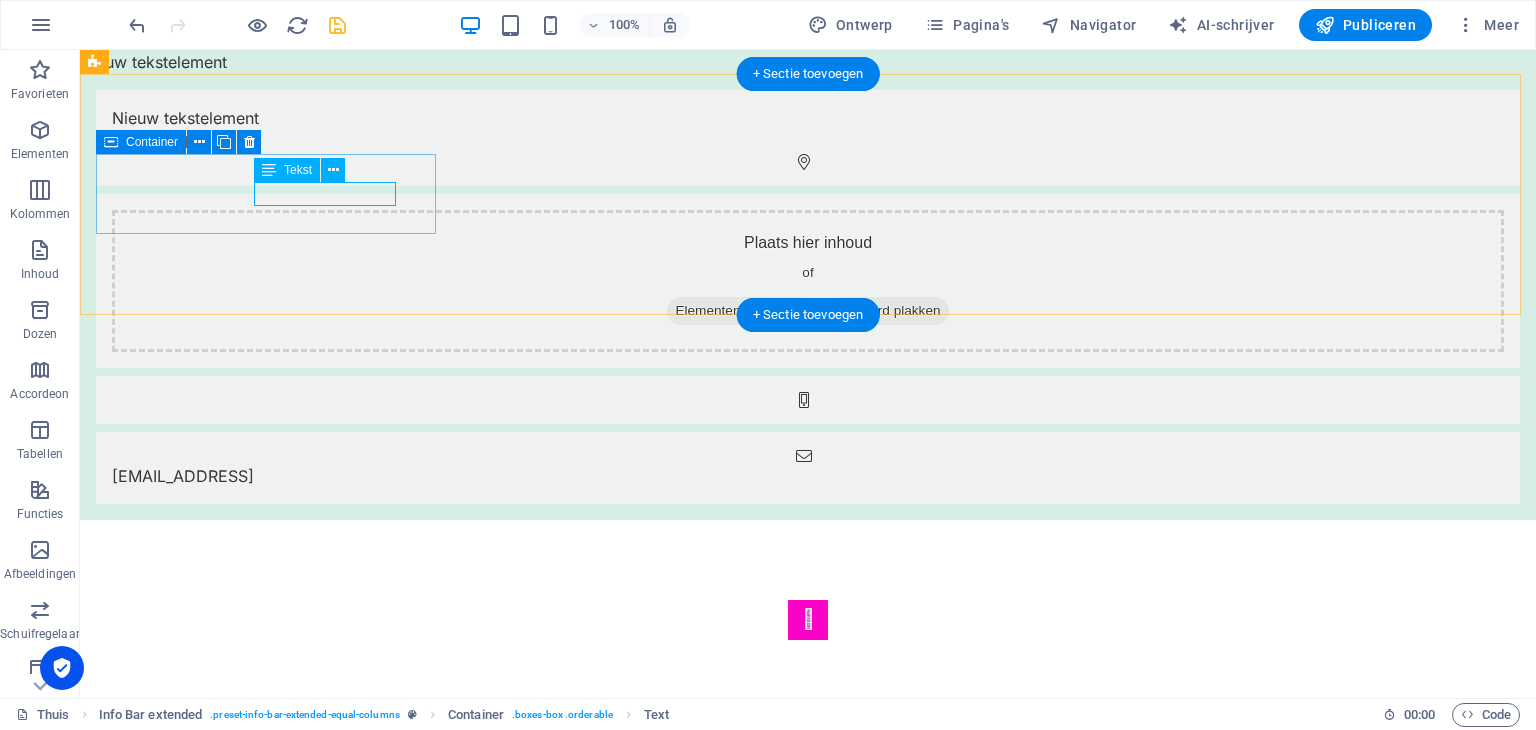 click on "Hoe ben ik" at bounding box center [808, 142] 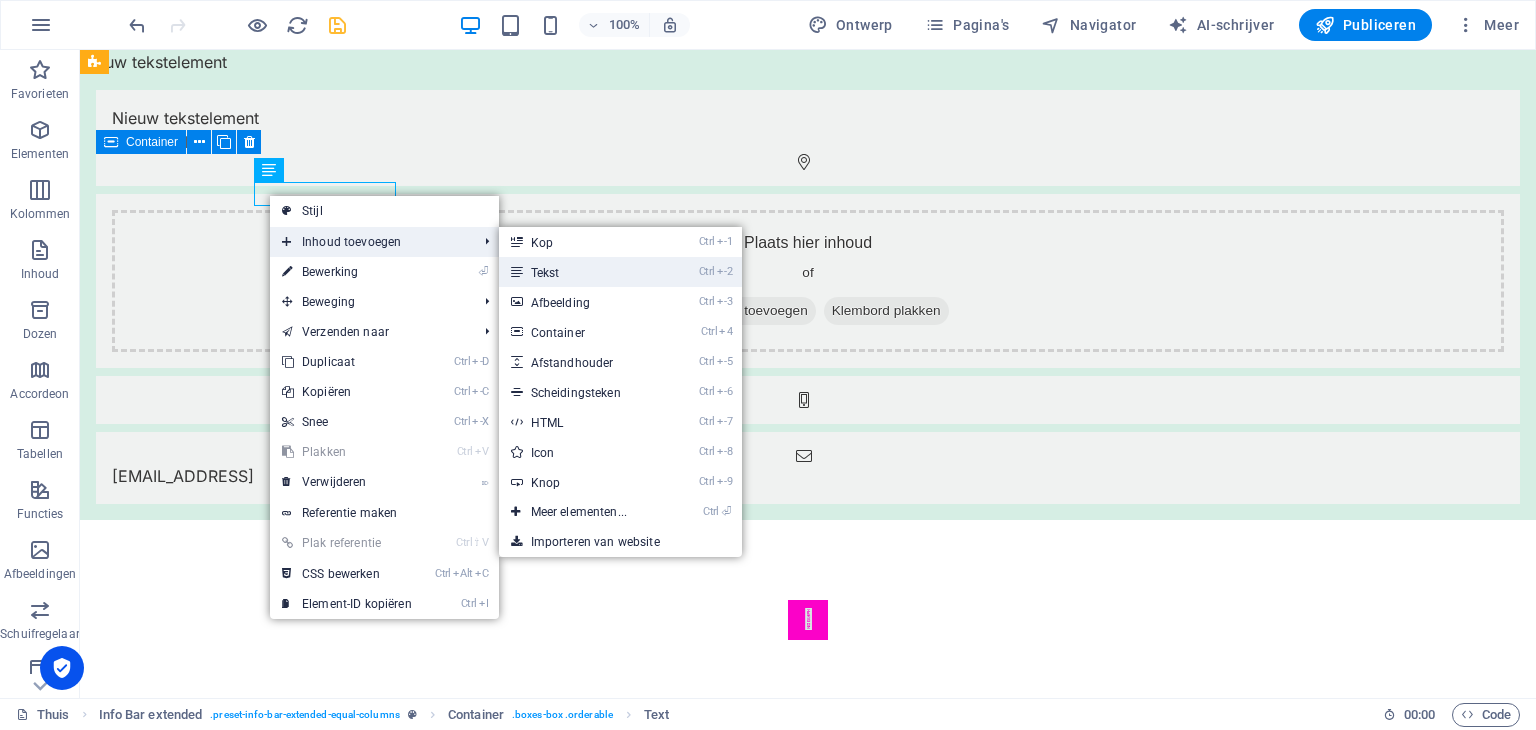 drag, startPoint x: 531, startPoint y: 272, endPoint x: 20, endPoint y: 196, distance: 516.6207 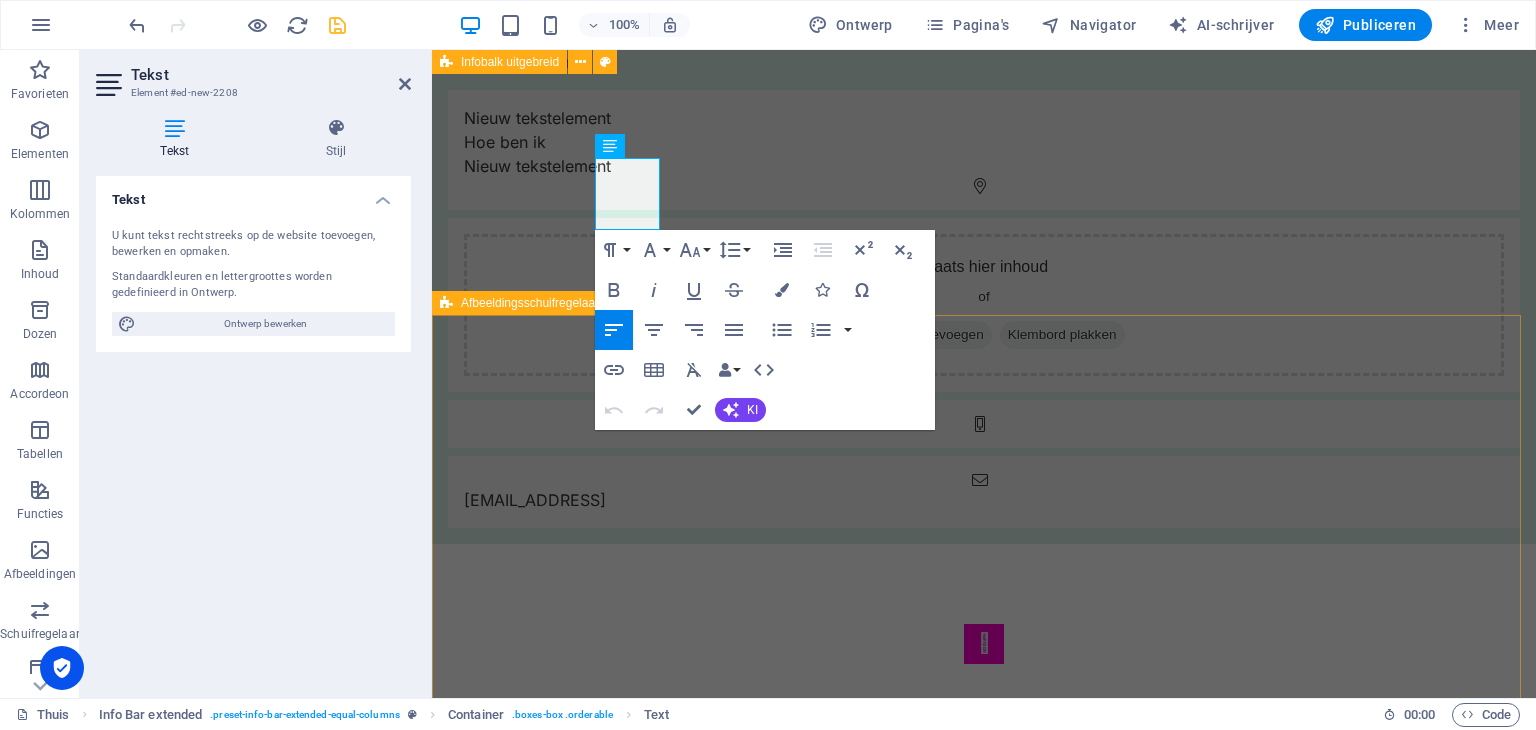 click on "1 2" at bounding box center [984, 824] 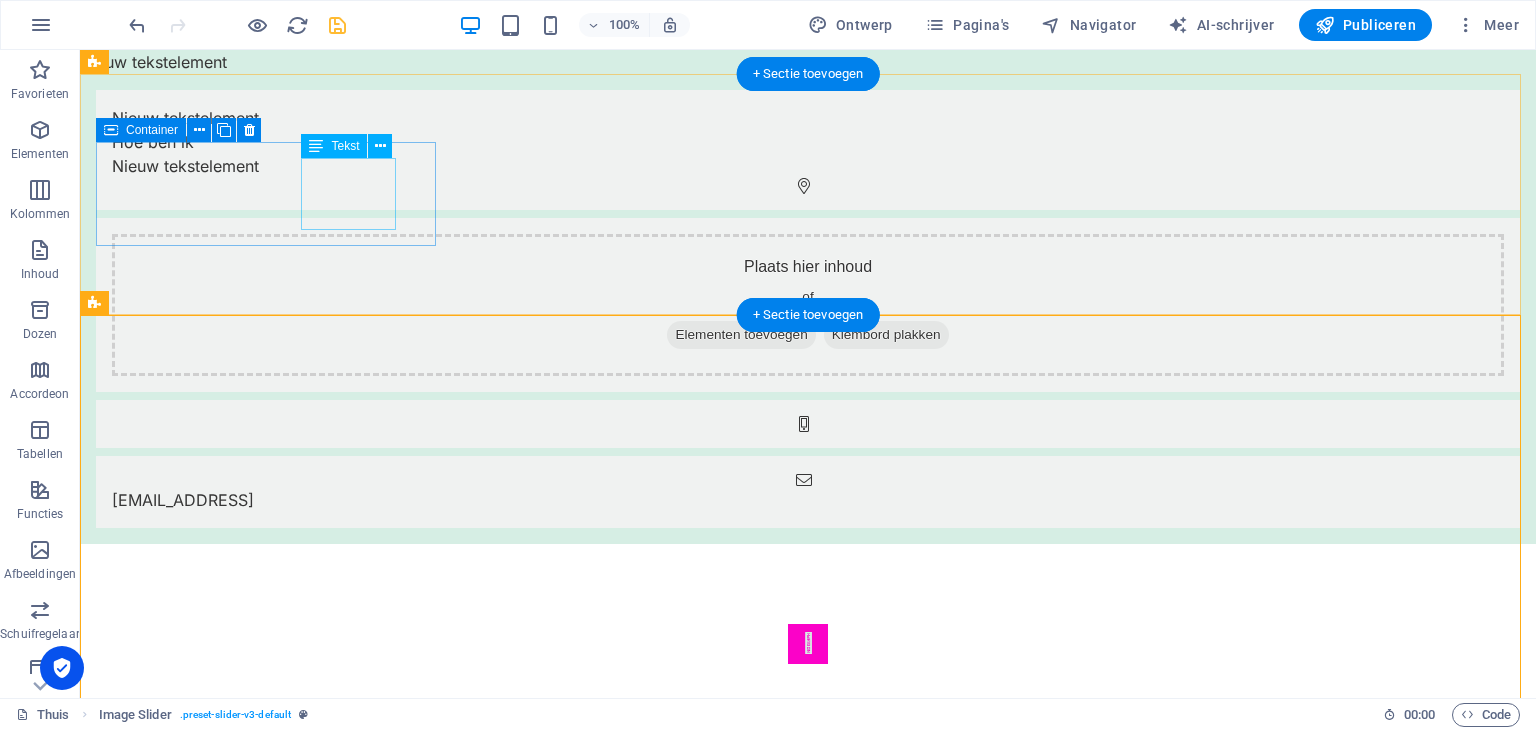 click on "Nieuw tekstelement" at bounding box center [808, 166] 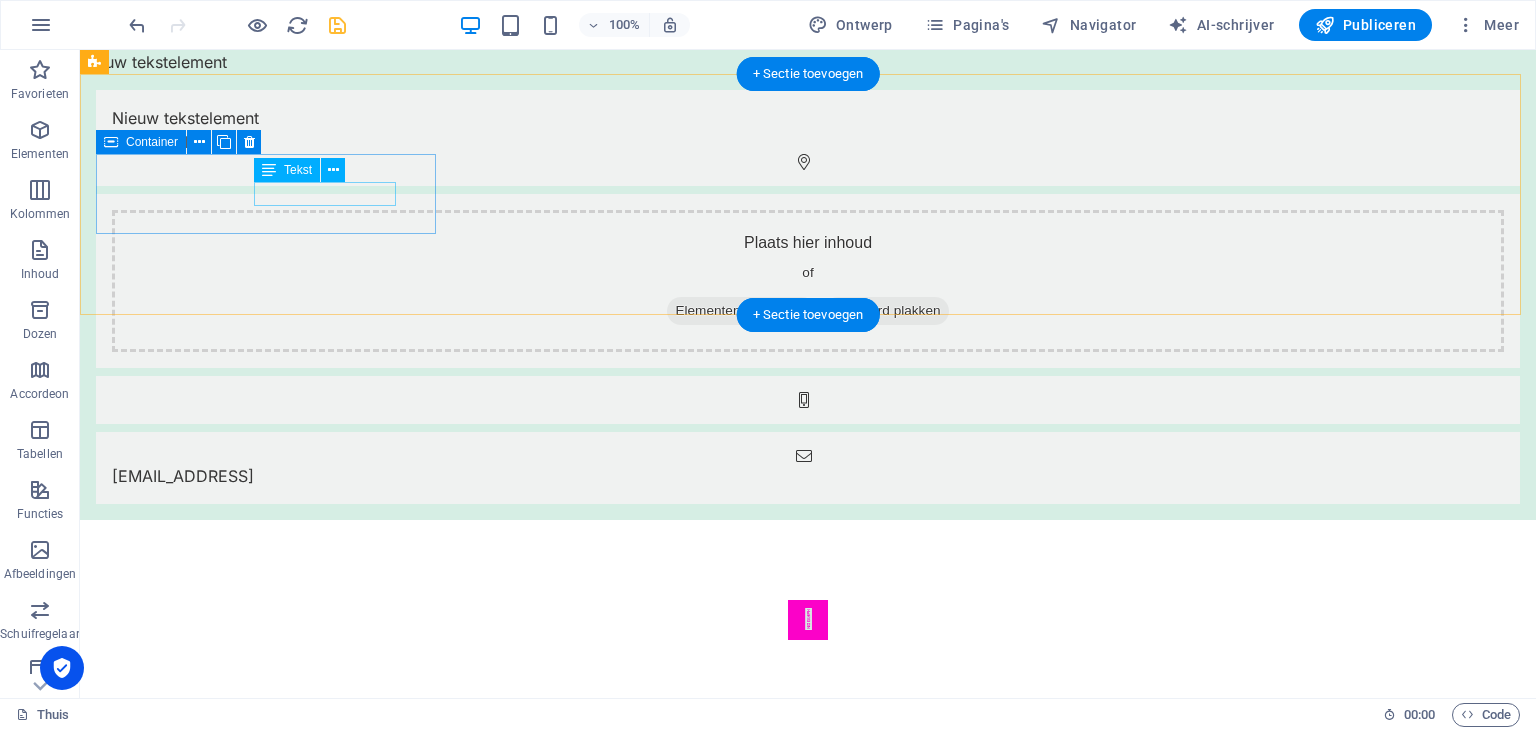 click on "Hoe ben ik" at bounding box center [808, 142] 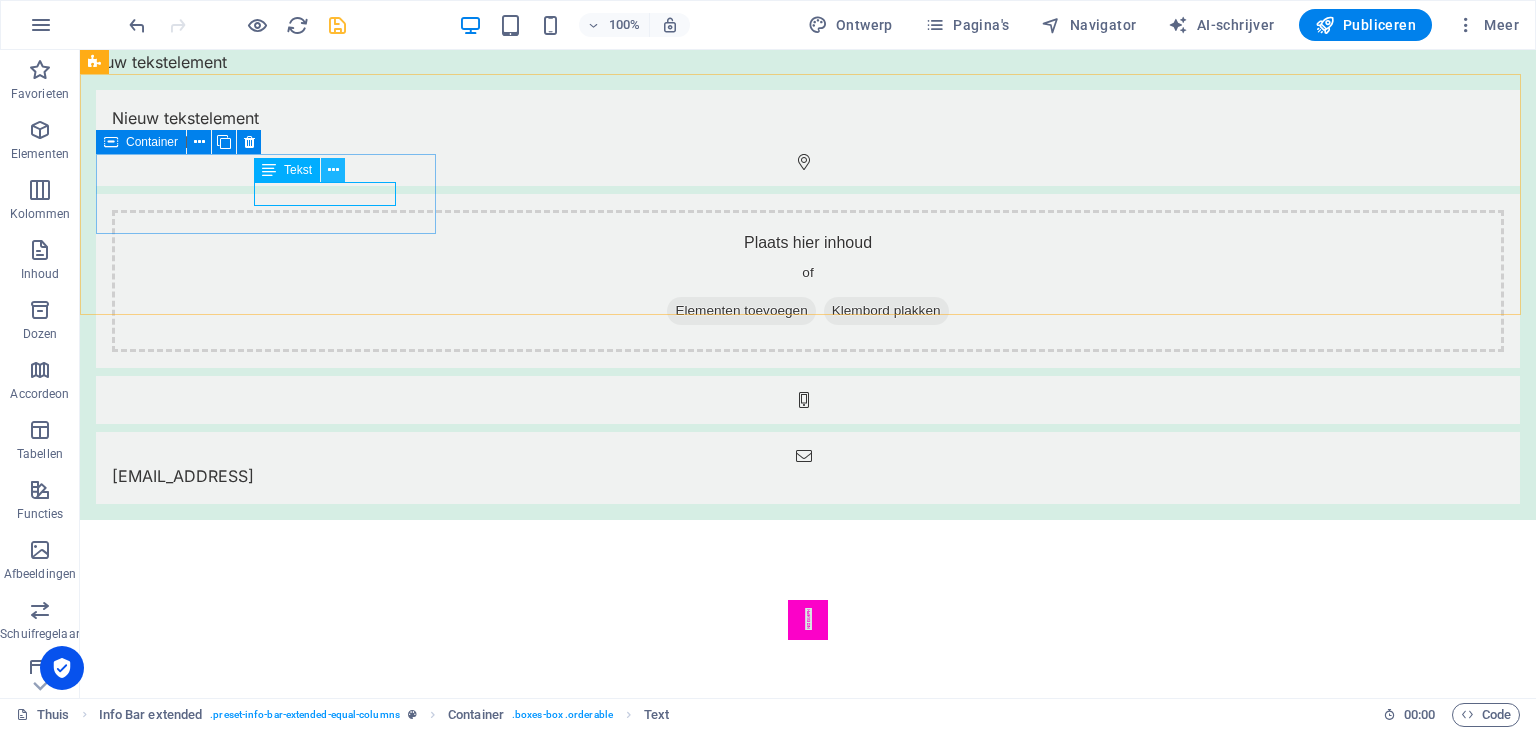 click at bounding box center [333, 170] 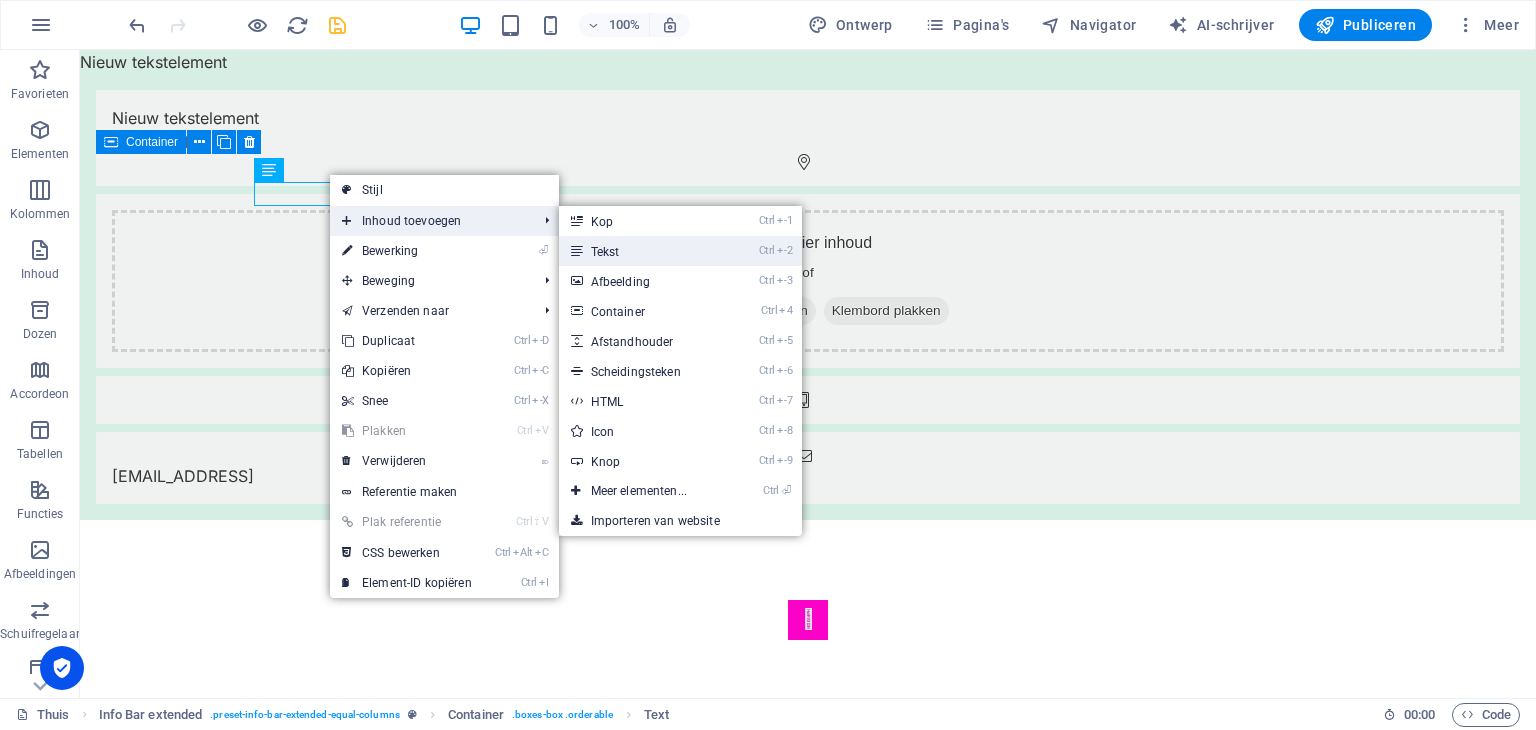 click on "Tekst" at bounding box center [605, 252] 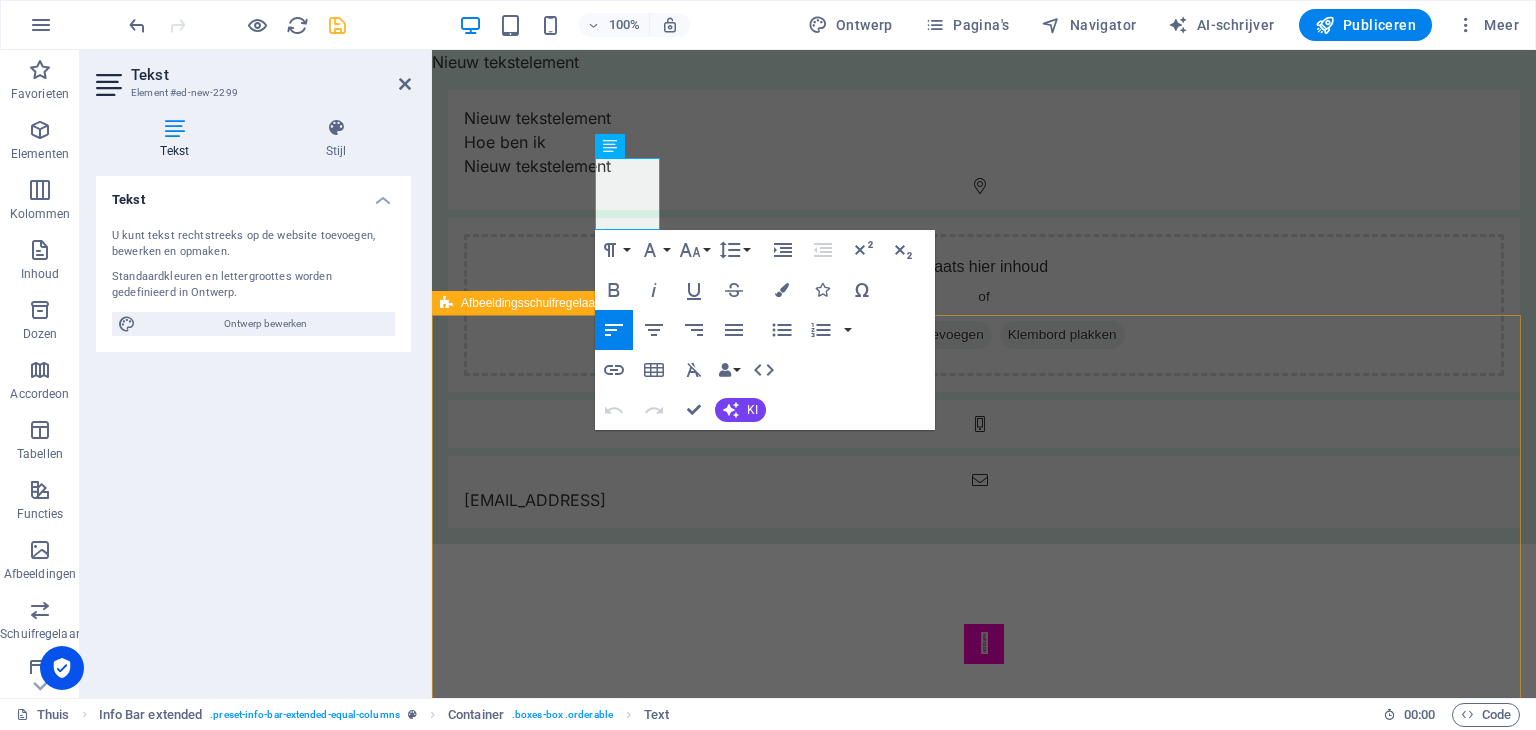 click on "1 2" at bounding box center [984, 824] 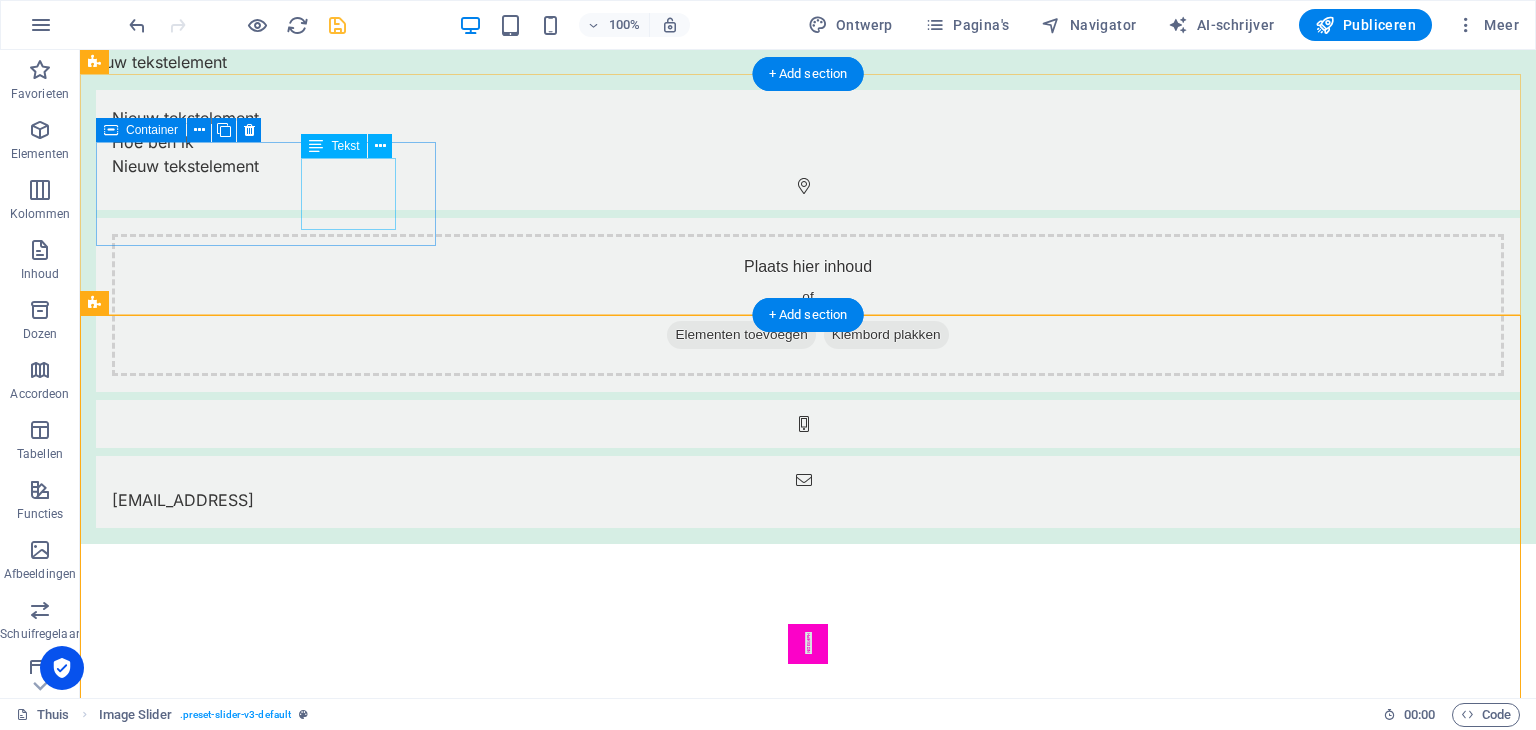 click on "Nieuw tekstelement" at bounding box center (808, 166) 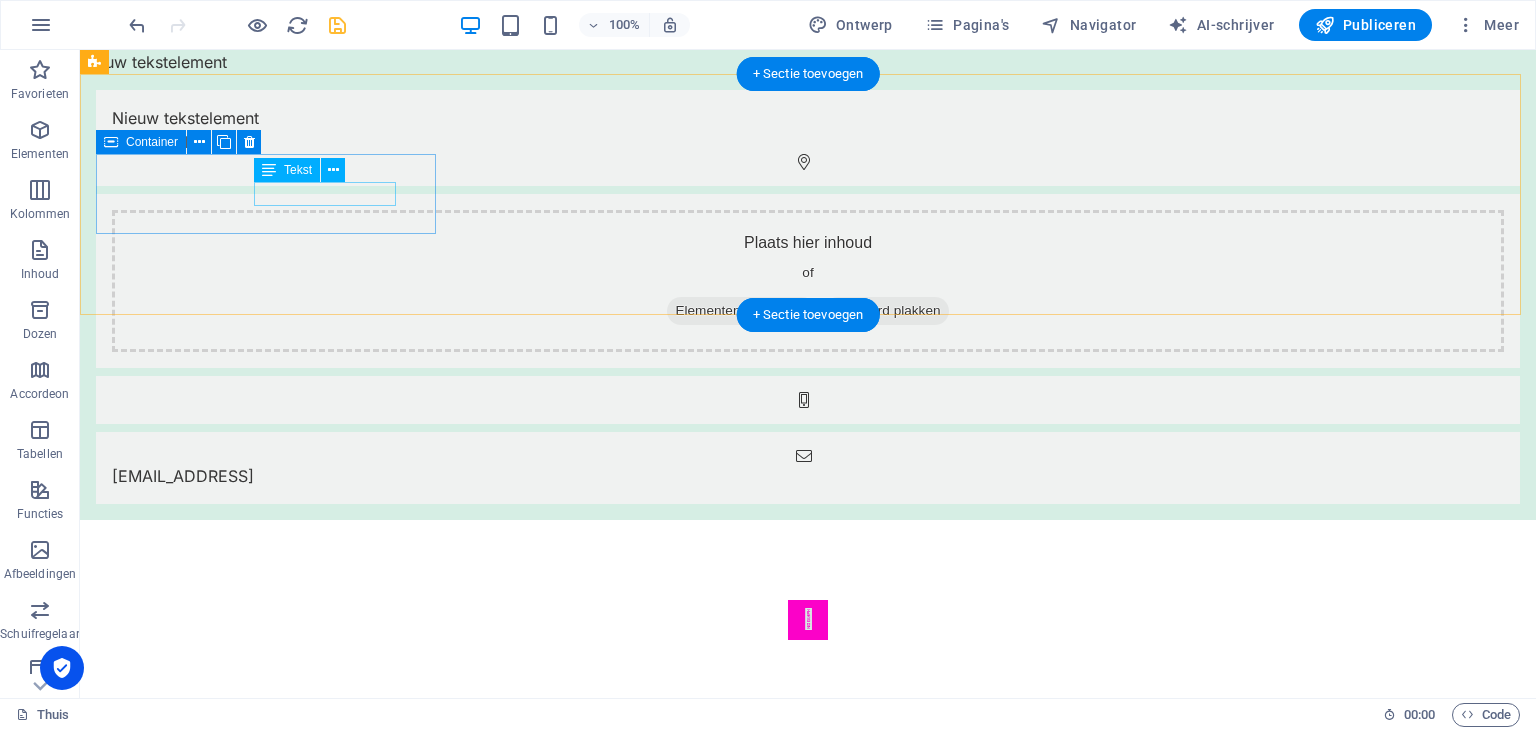 click on "Hoe ben ik" at bounding box center [808, 142] 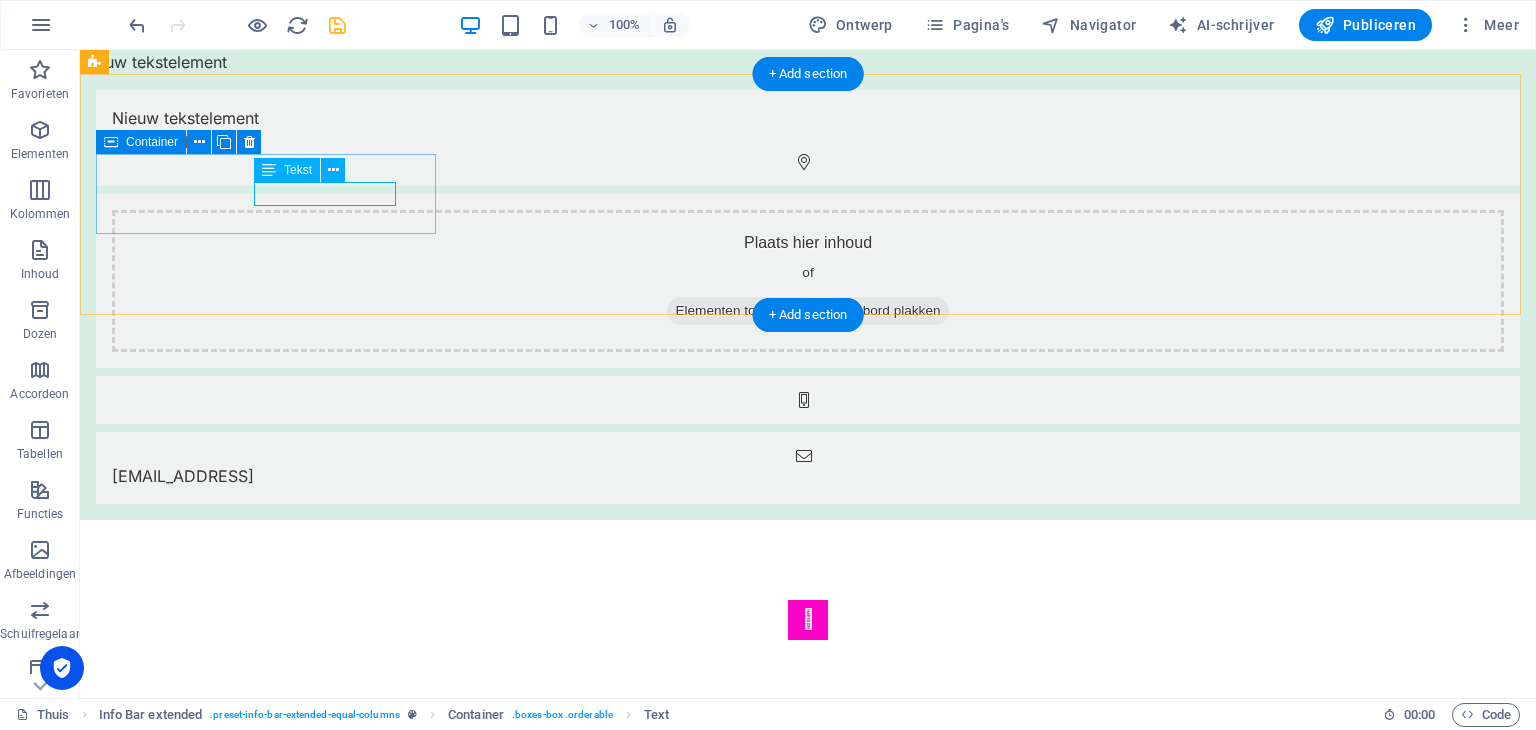 click on "Hoe ben ik" at bounding box center (808, 142) 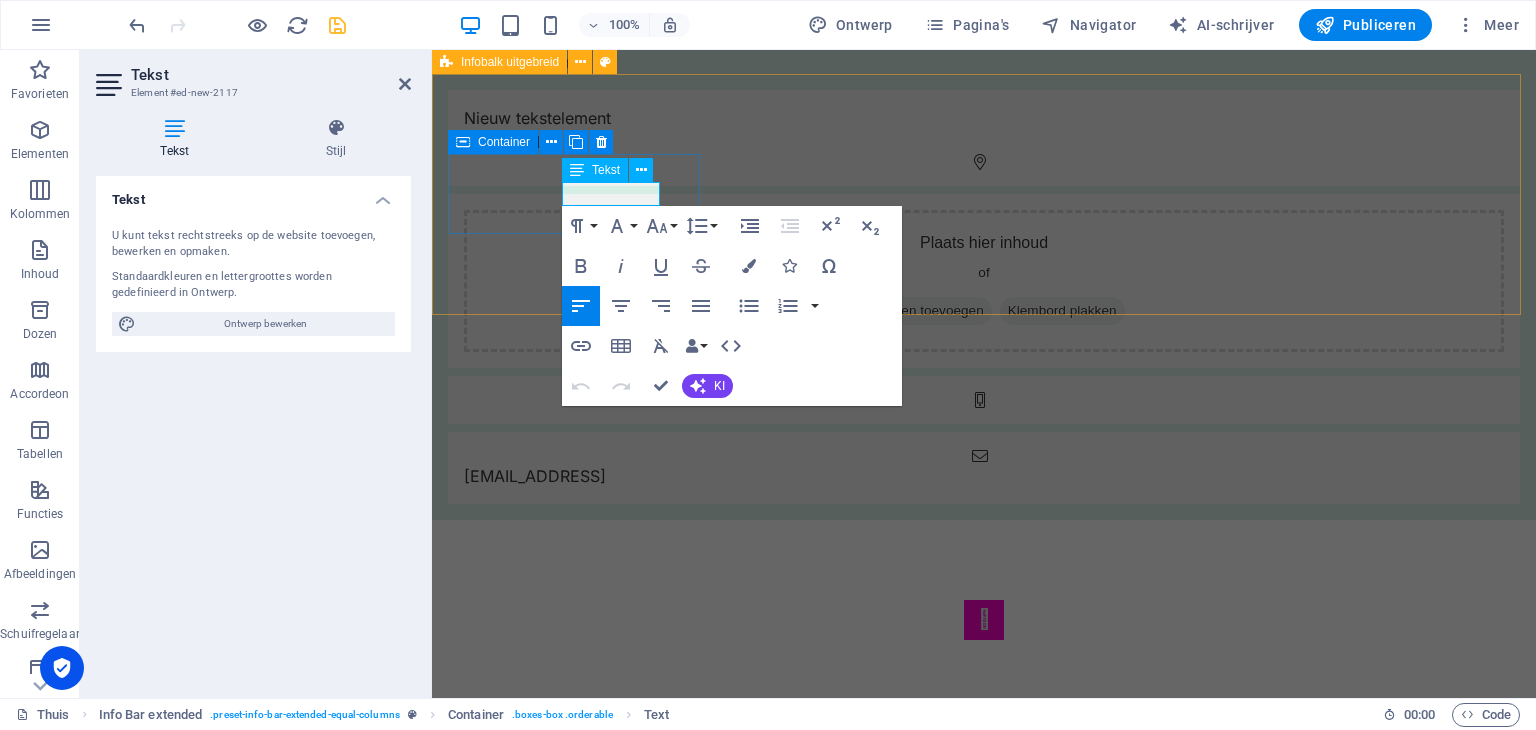 drag, startPoint x: 588, startPoint y: 193, endPoint x: 540, endPoint y: 196, distance: 48.09366 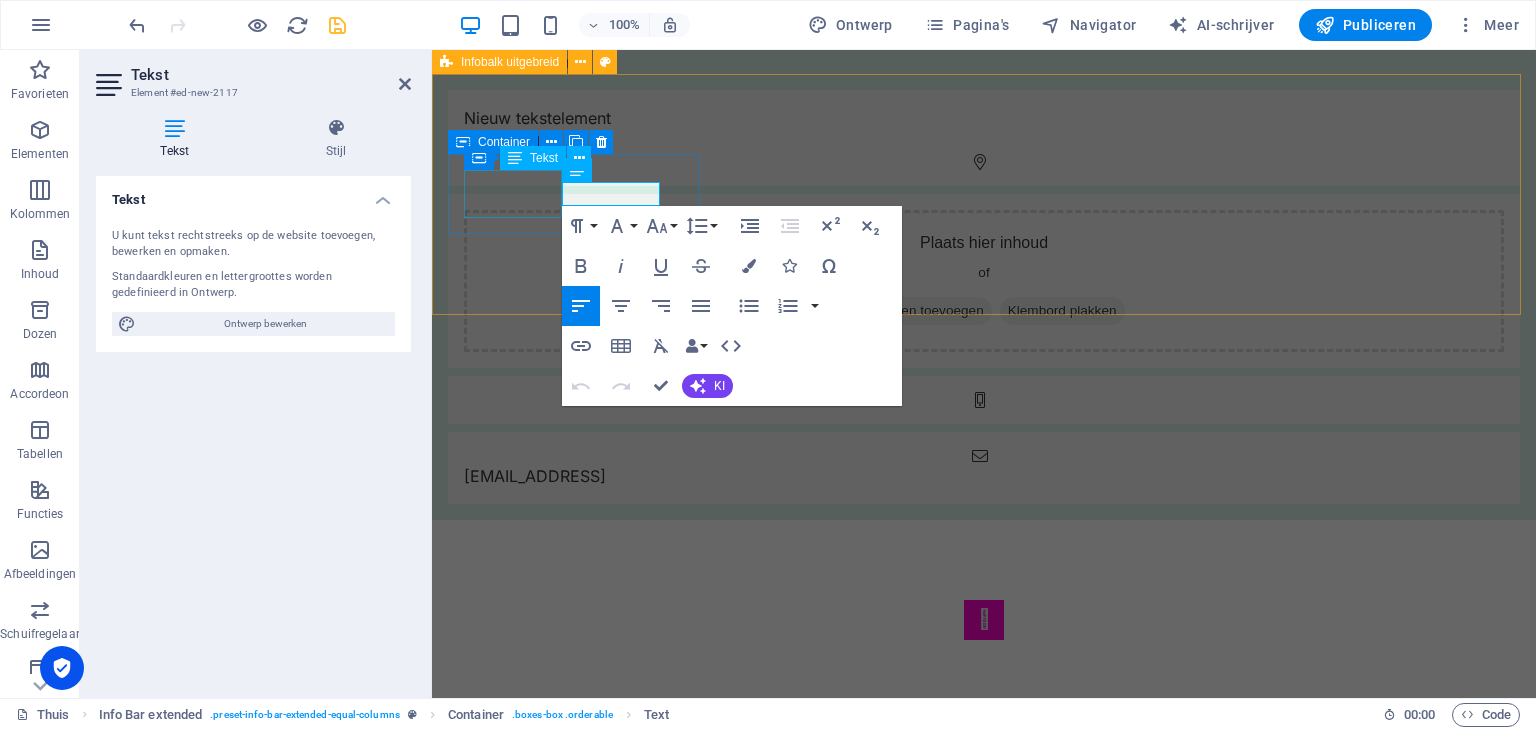 type 